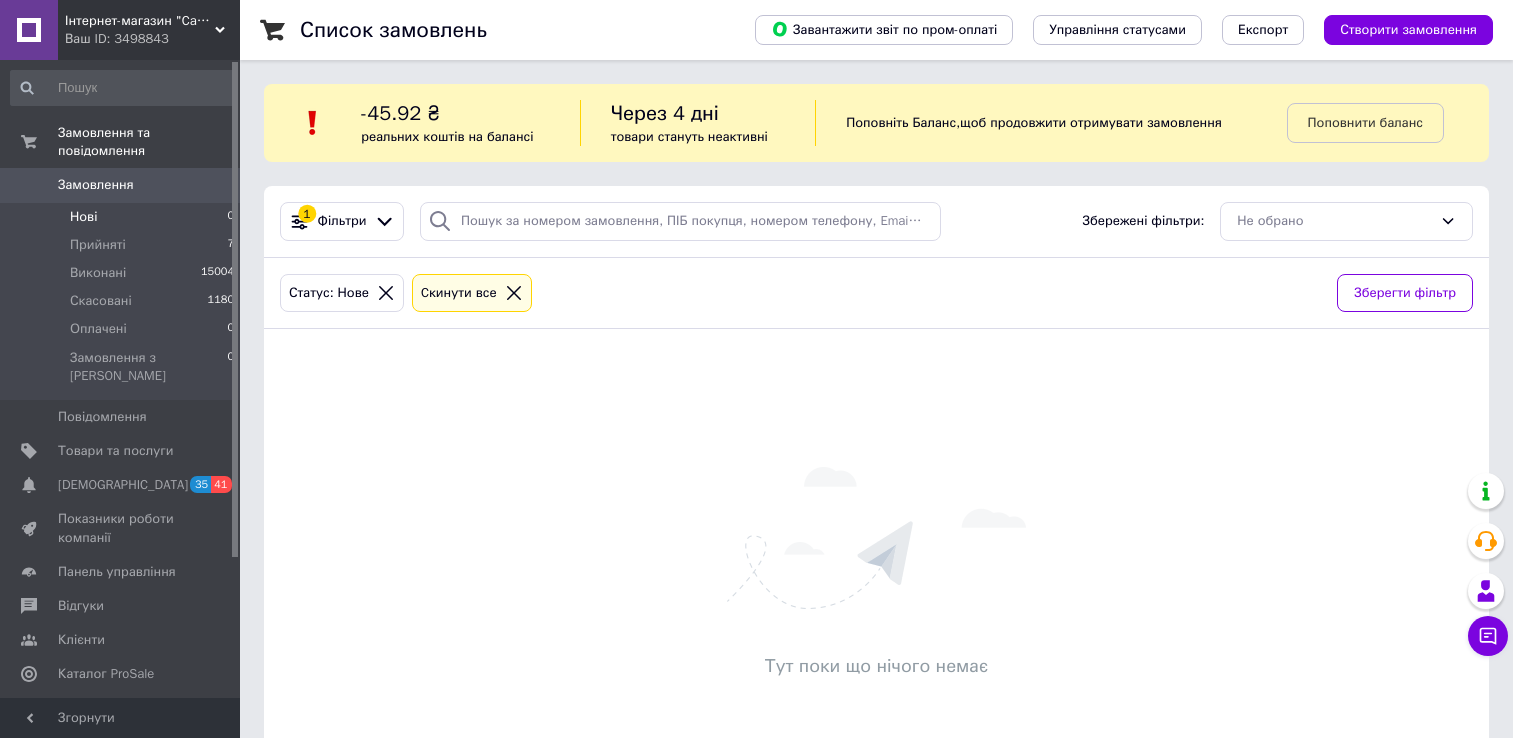 scroll, scrollTop: 0, scrollLeft: 0, axis: both 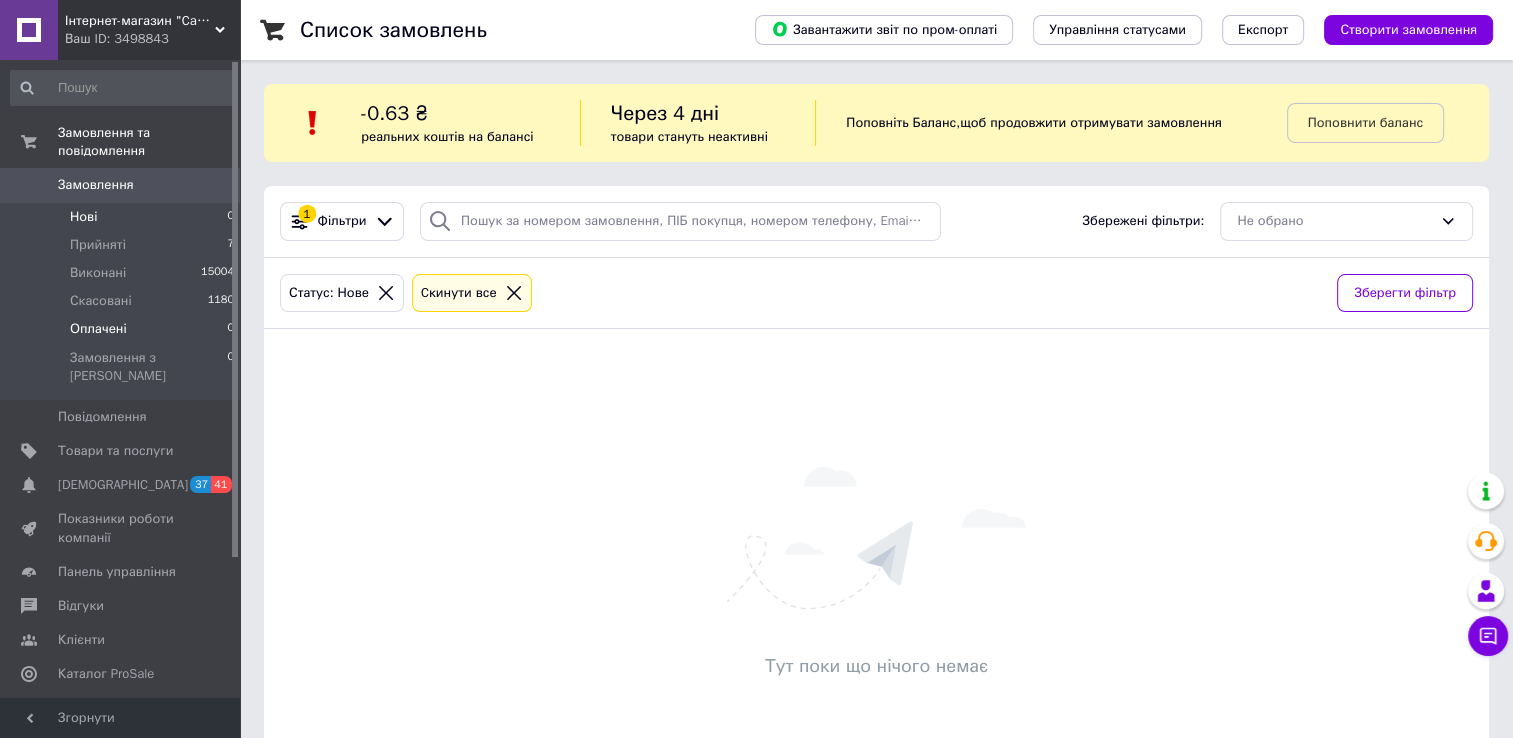 click on "Оплачені" at bounding box center (98, 329) 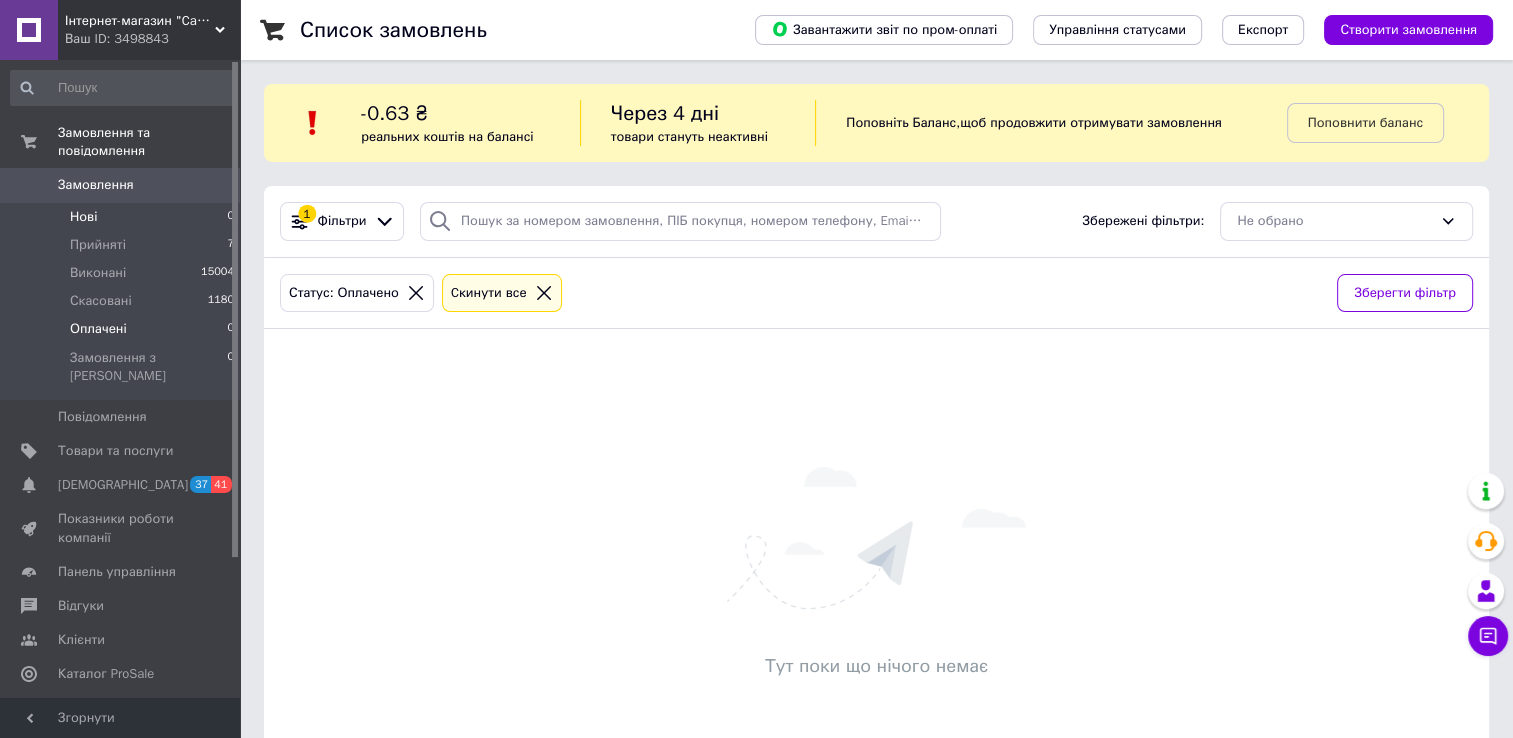 click on "Нові 0" at bounding box center [123, 217] 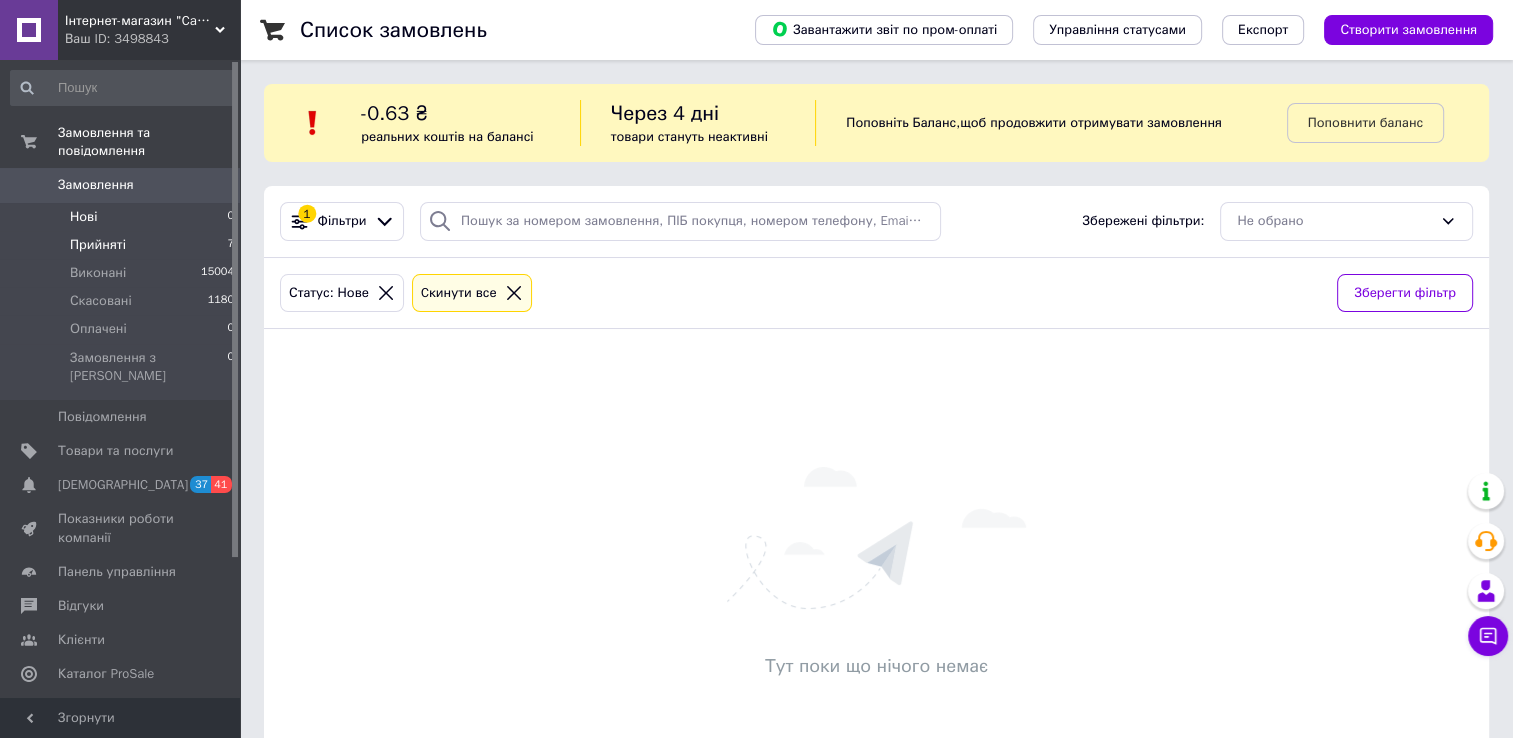 click on "Прийняті" at bounding box center [98, 245] 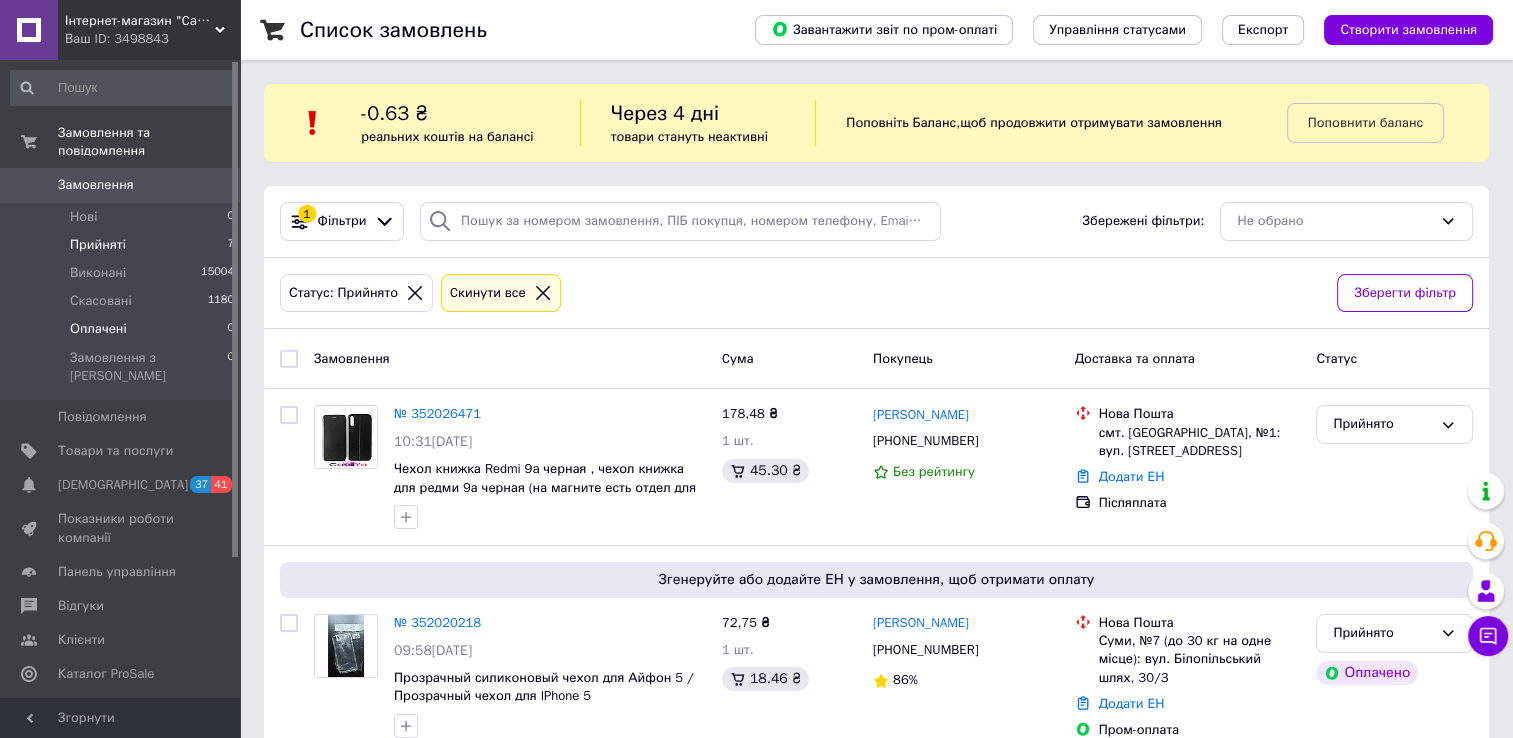 click on "Оплачені" at bounding box center (98, 329) 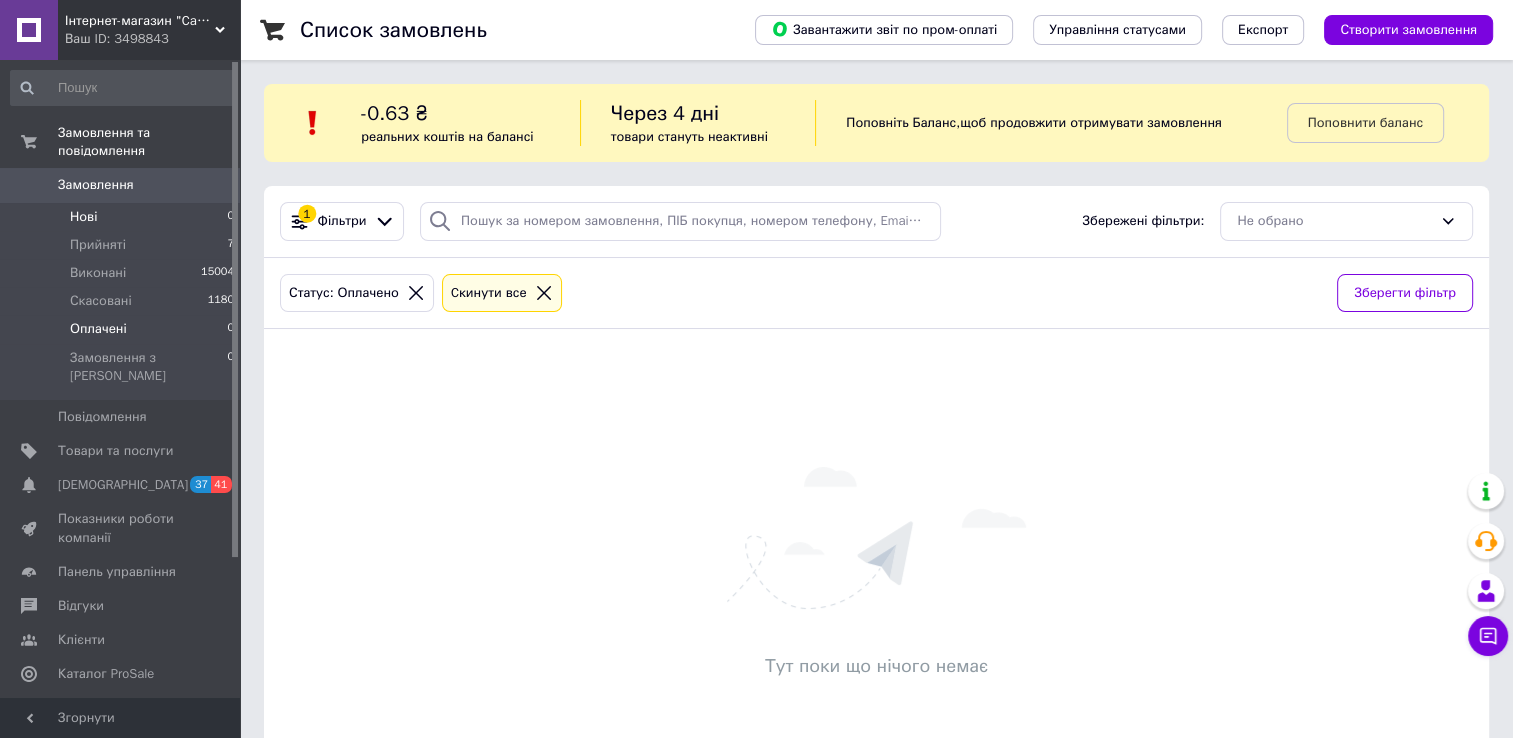 click on "Нові 0" at bounding box center [123, 217] 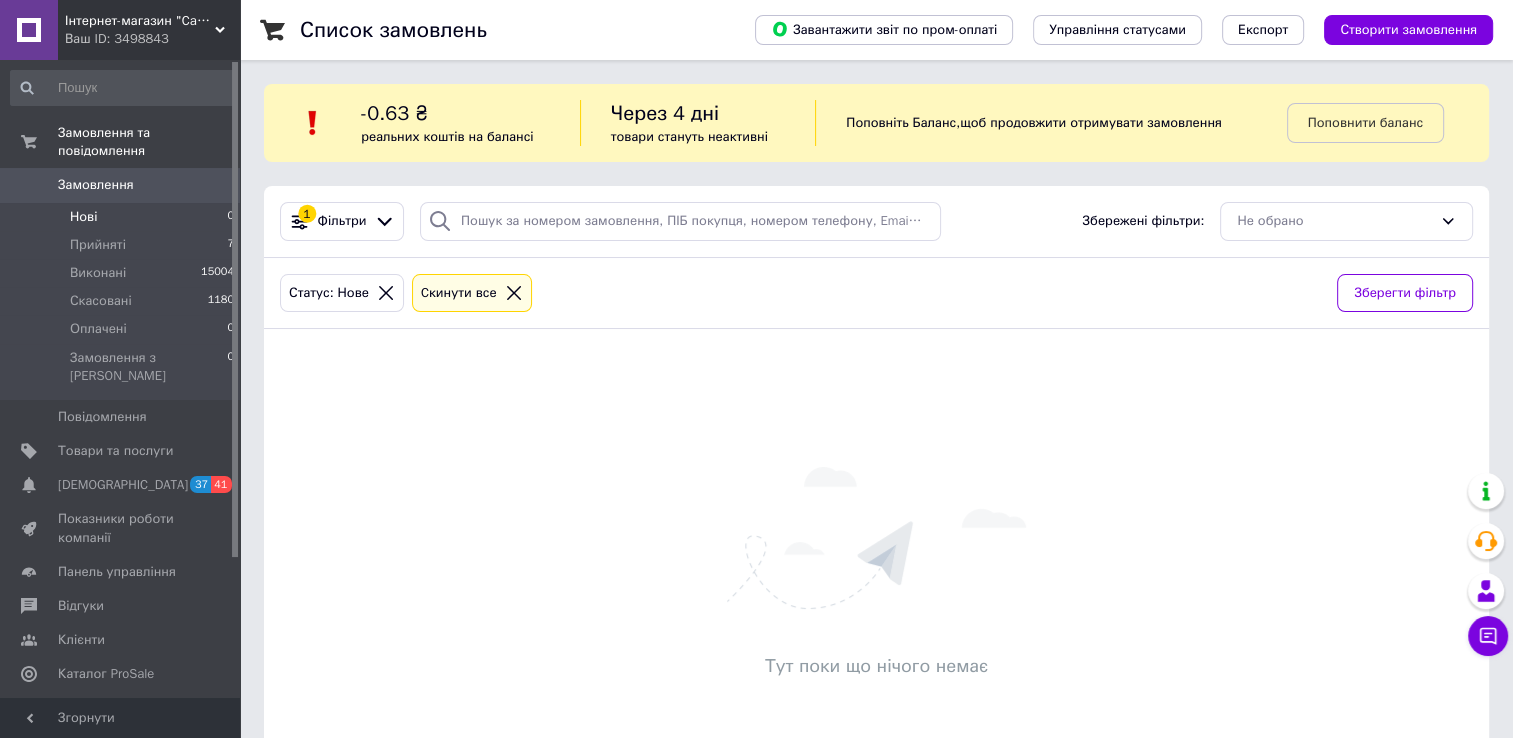 click on "Аналітика" at bounding box center [89, 709] 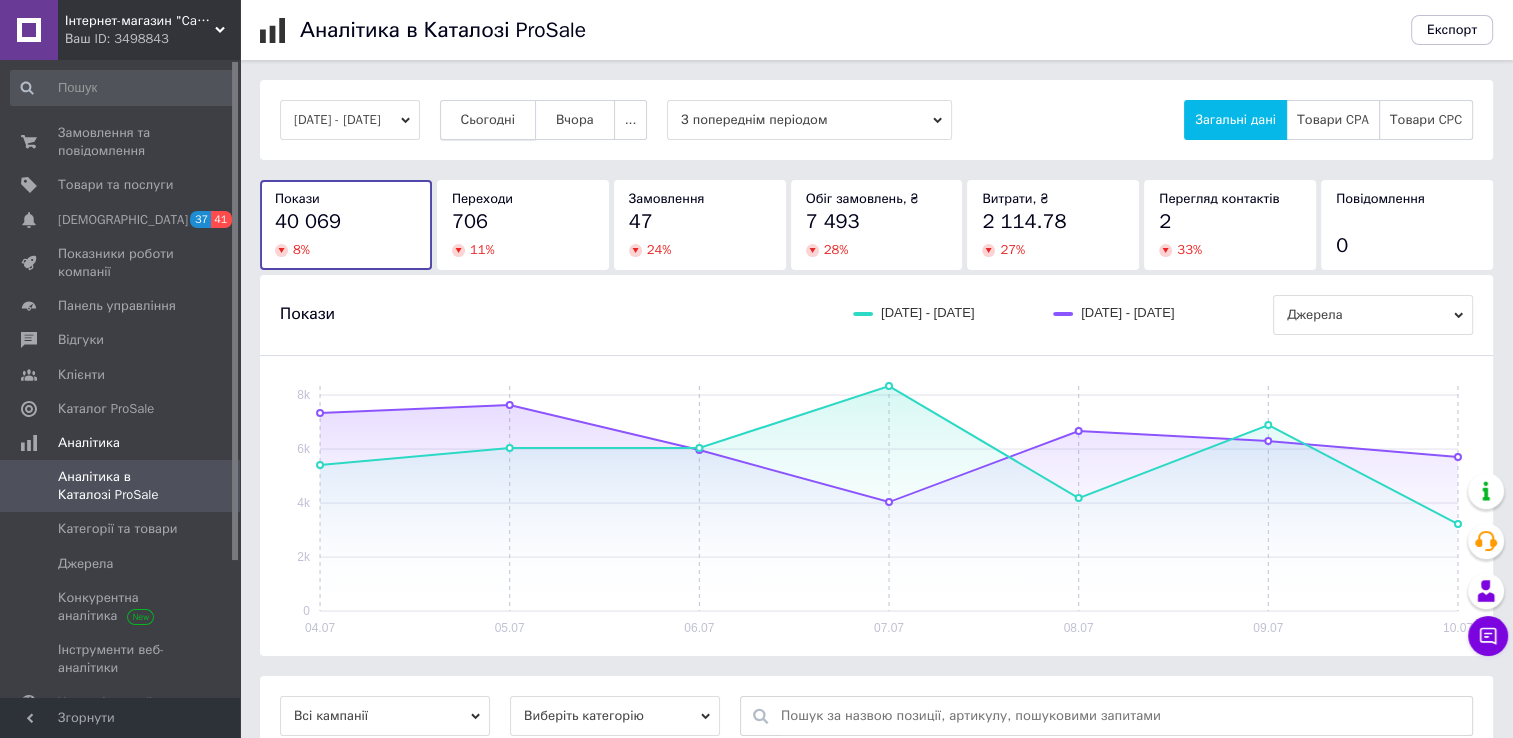 click on "Сьогодні" at bounding box center [488, 120] 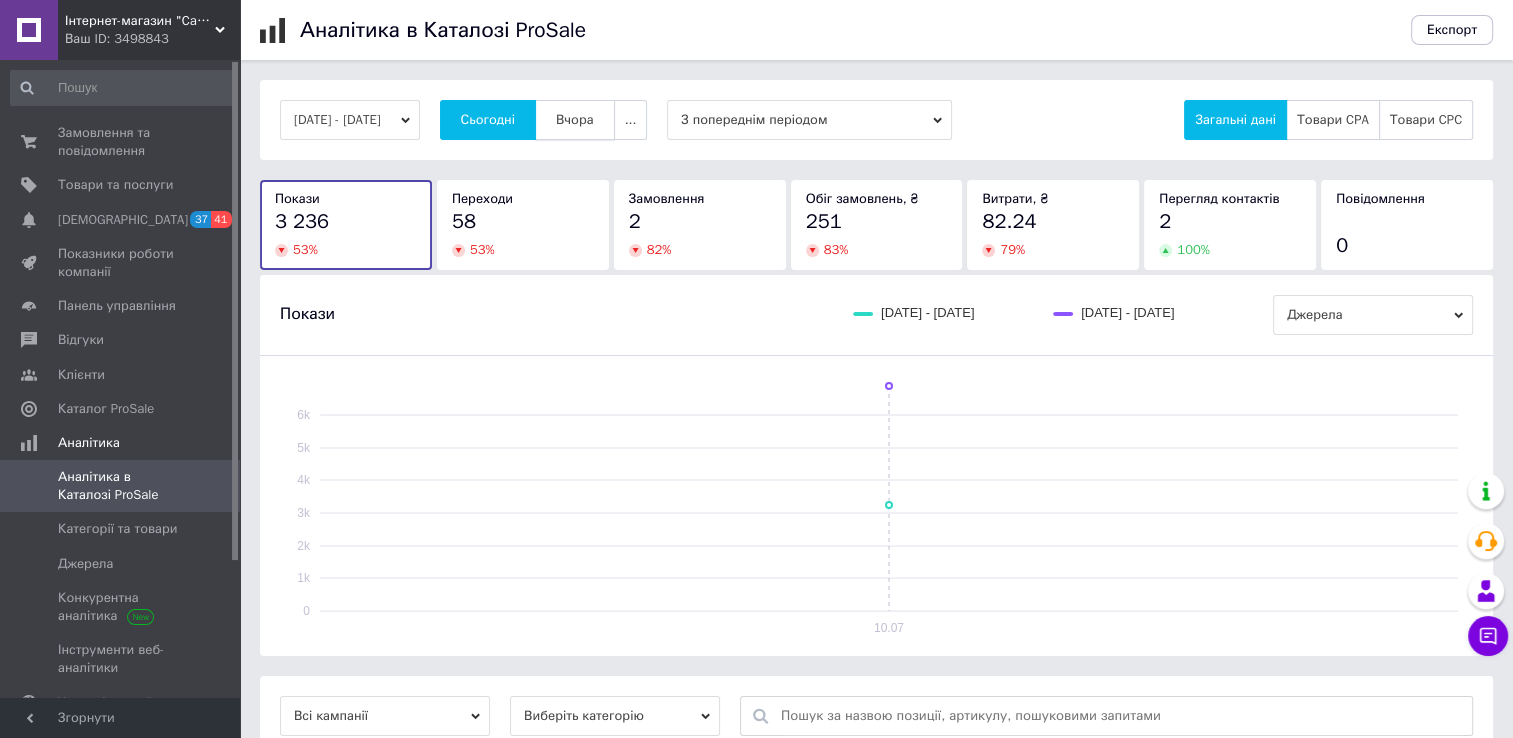 click on "Вчора" at bounding box center (575, 120) 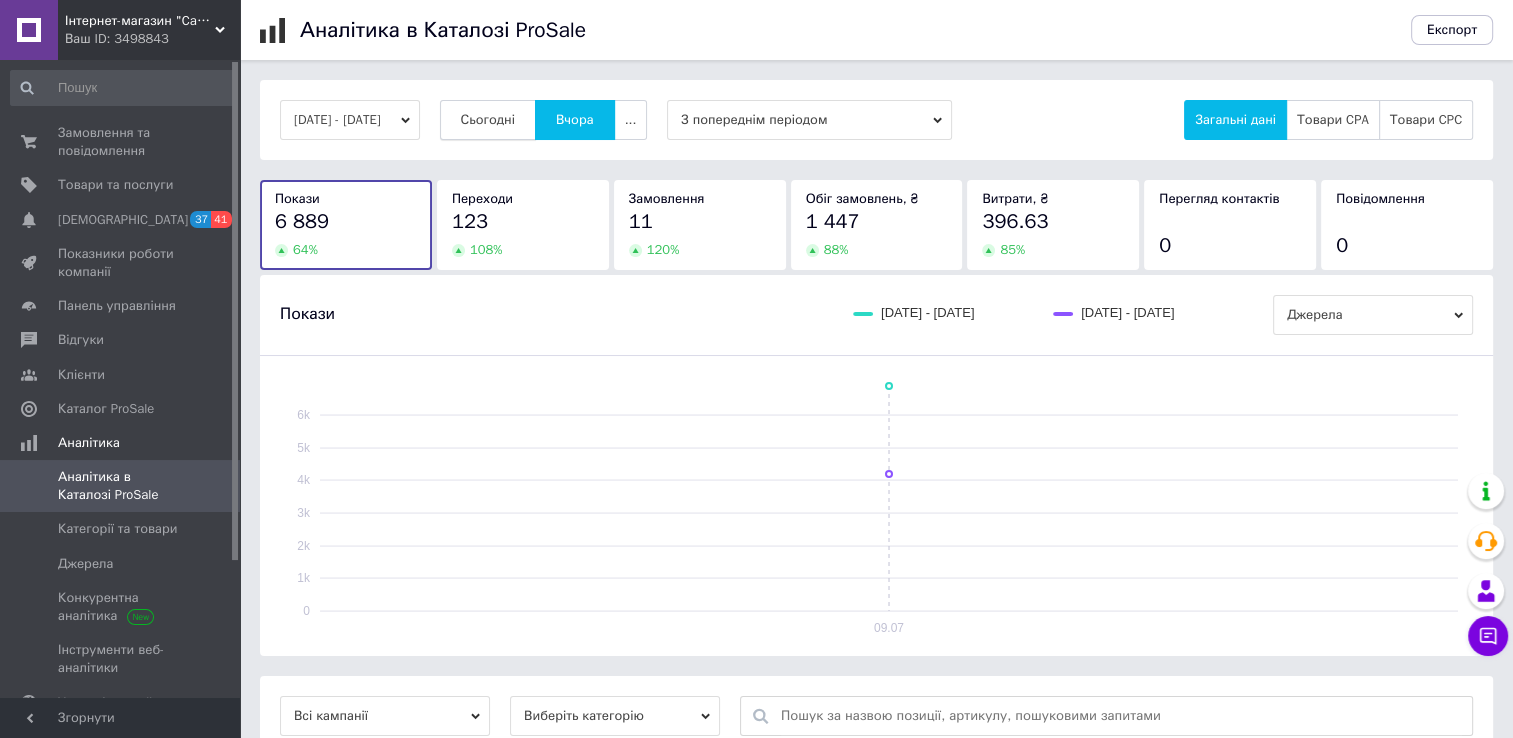 click on "Сьогодні" at bounding box center (488, 120) 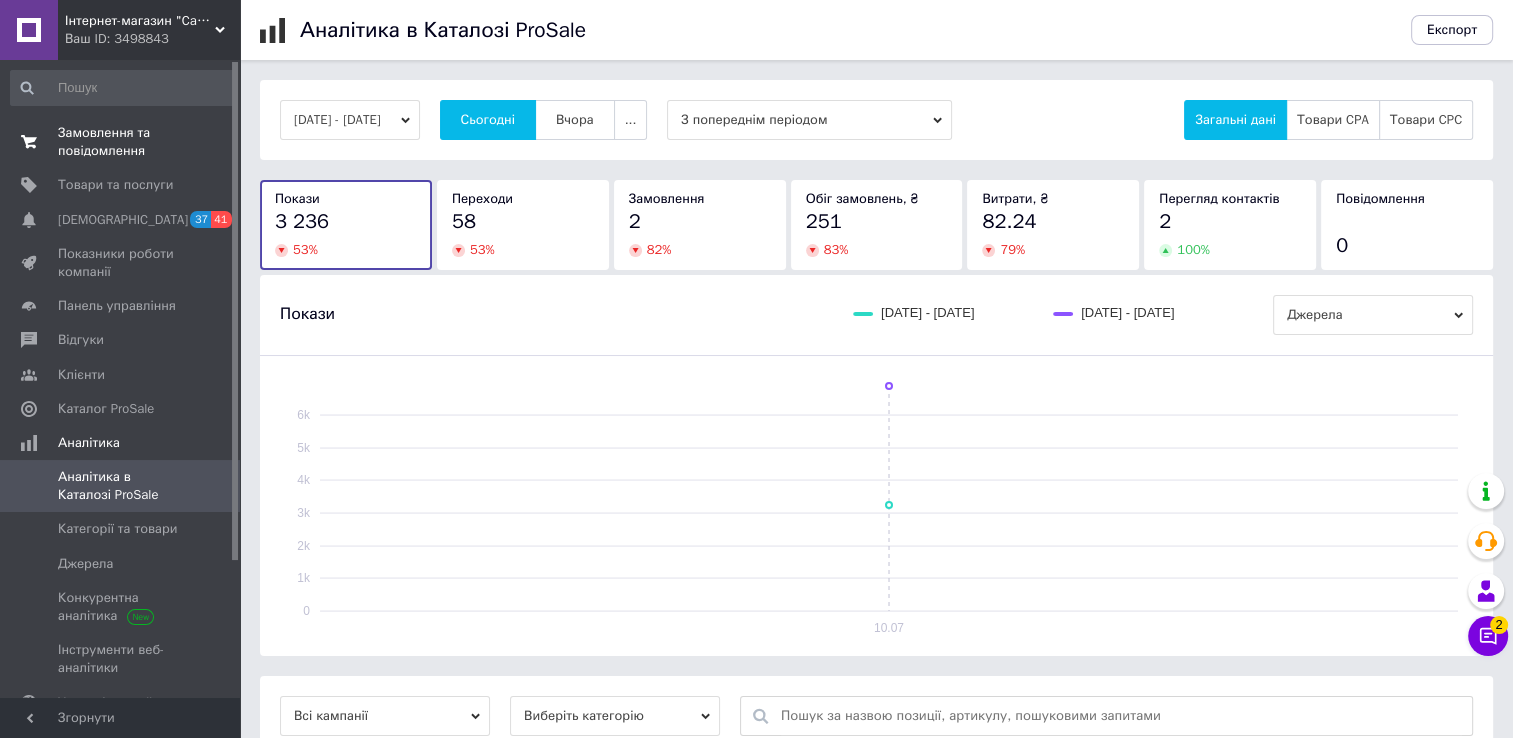click on "Замовлення та повідомлення" at bounding box center [121, 142] 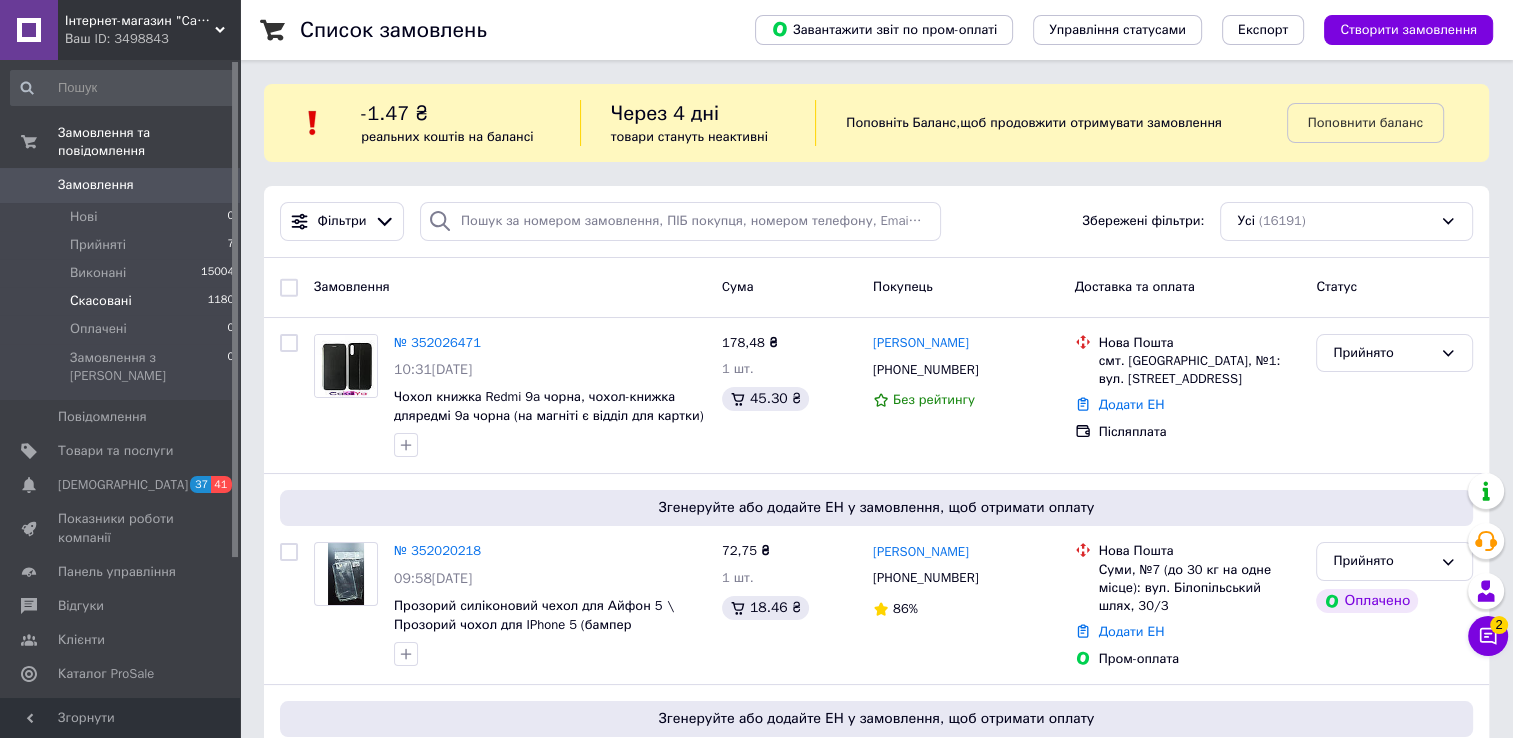 drag, startPoint x: 129, startPoint y: 309, endPoint x: 116, endPoint y: 271, distance: 40.16217 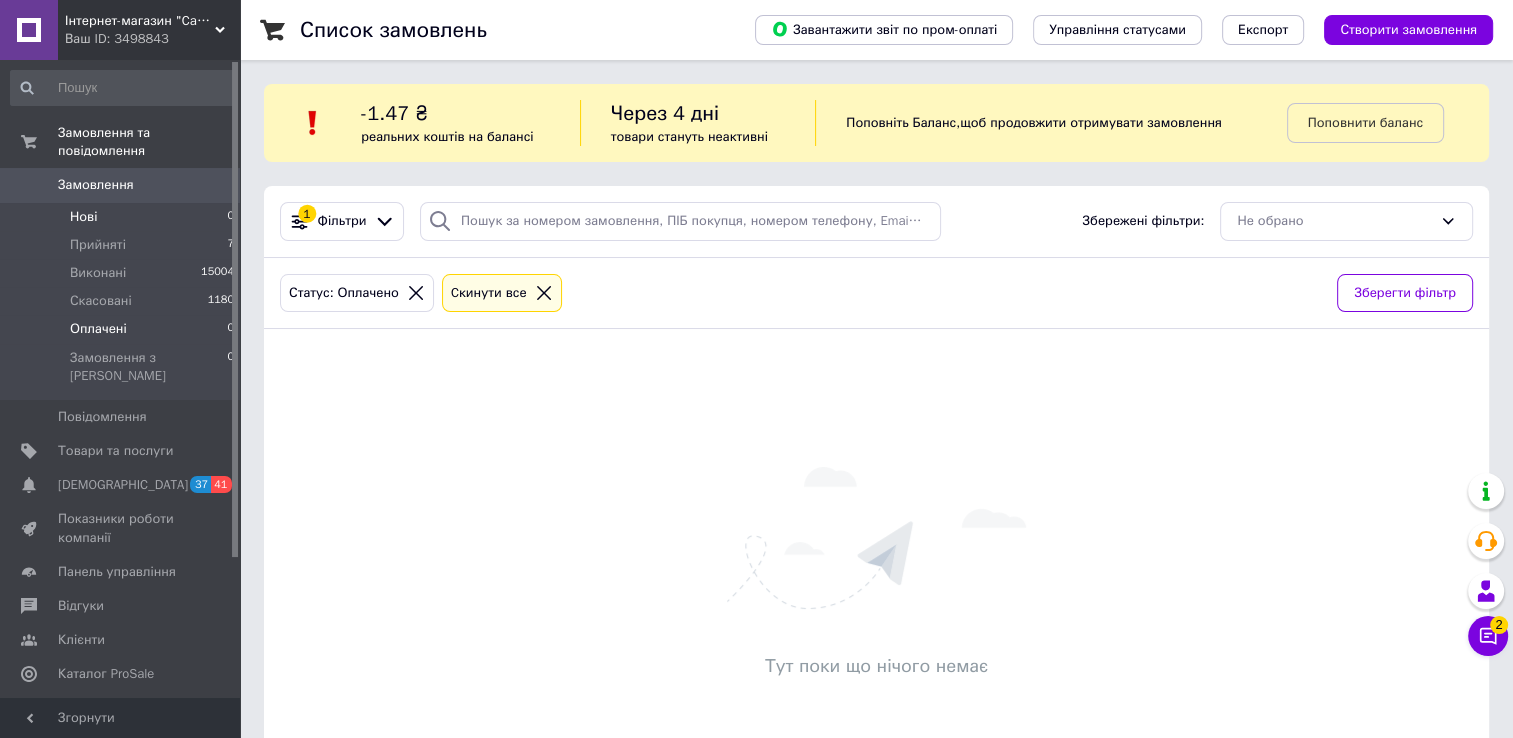 click on "Нові" at bounding box center (83, 217) 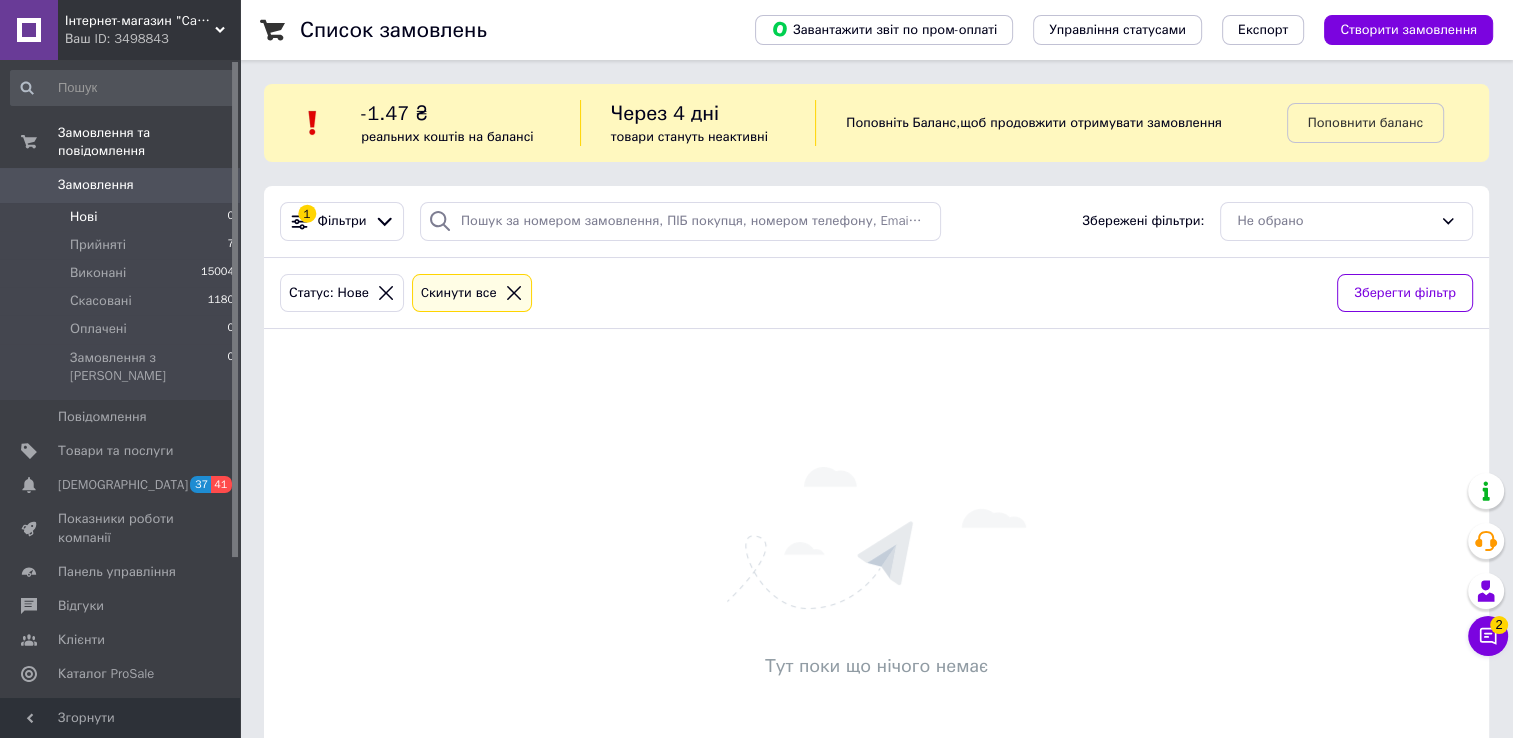 click on "Нові" at bounding box center [83, 217] 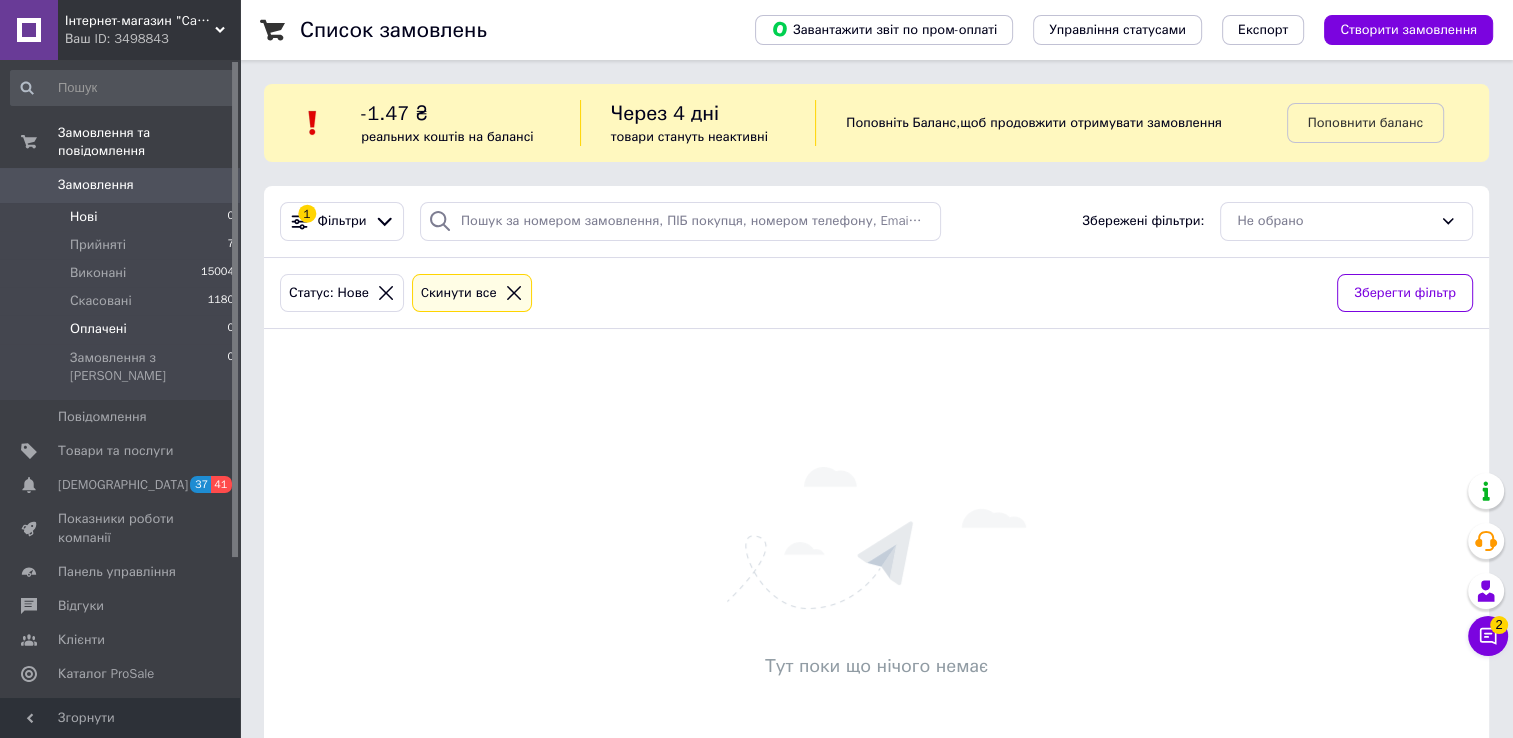 click on "Оплачені" at bounding box center [98, 329] 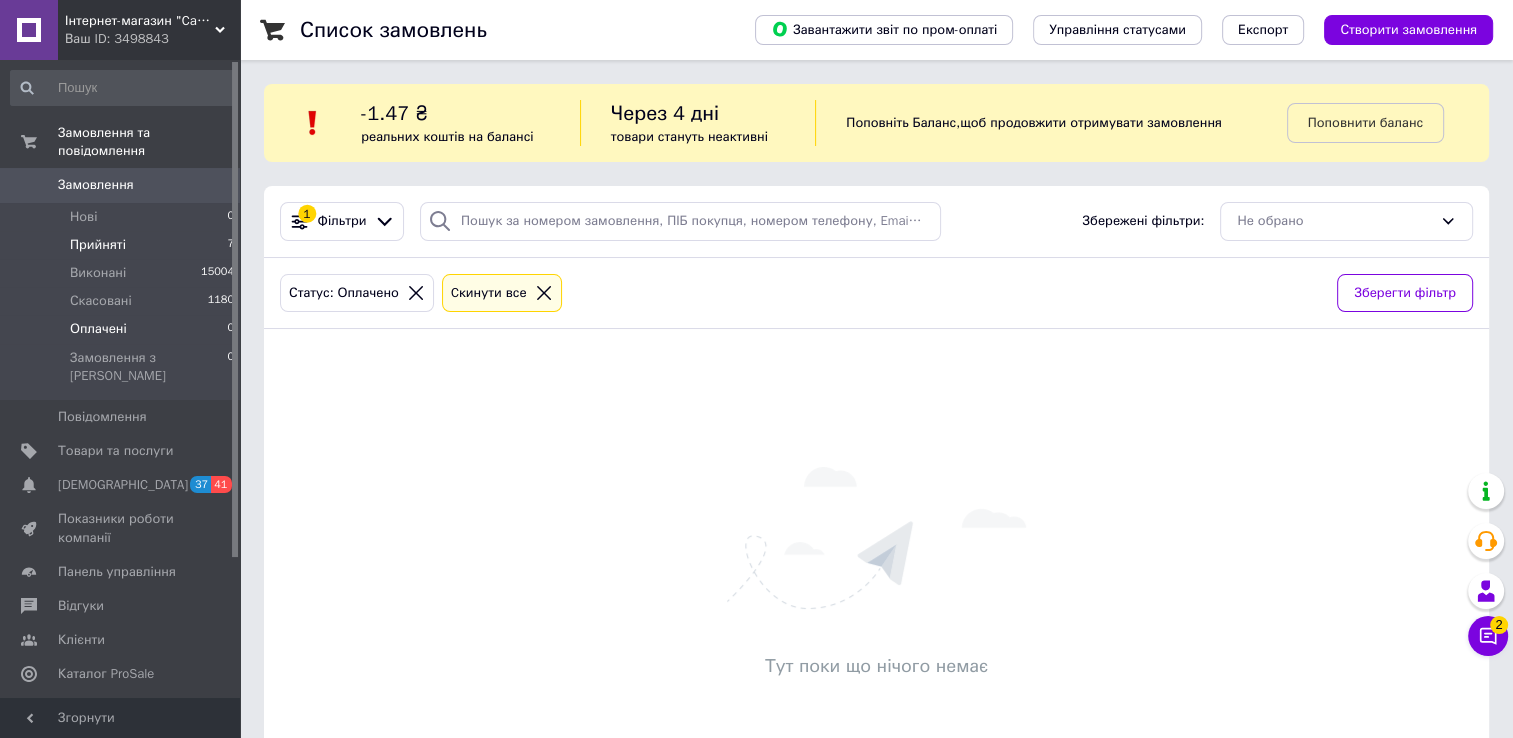click on "Прийняті" at bounding box center [98, 245] 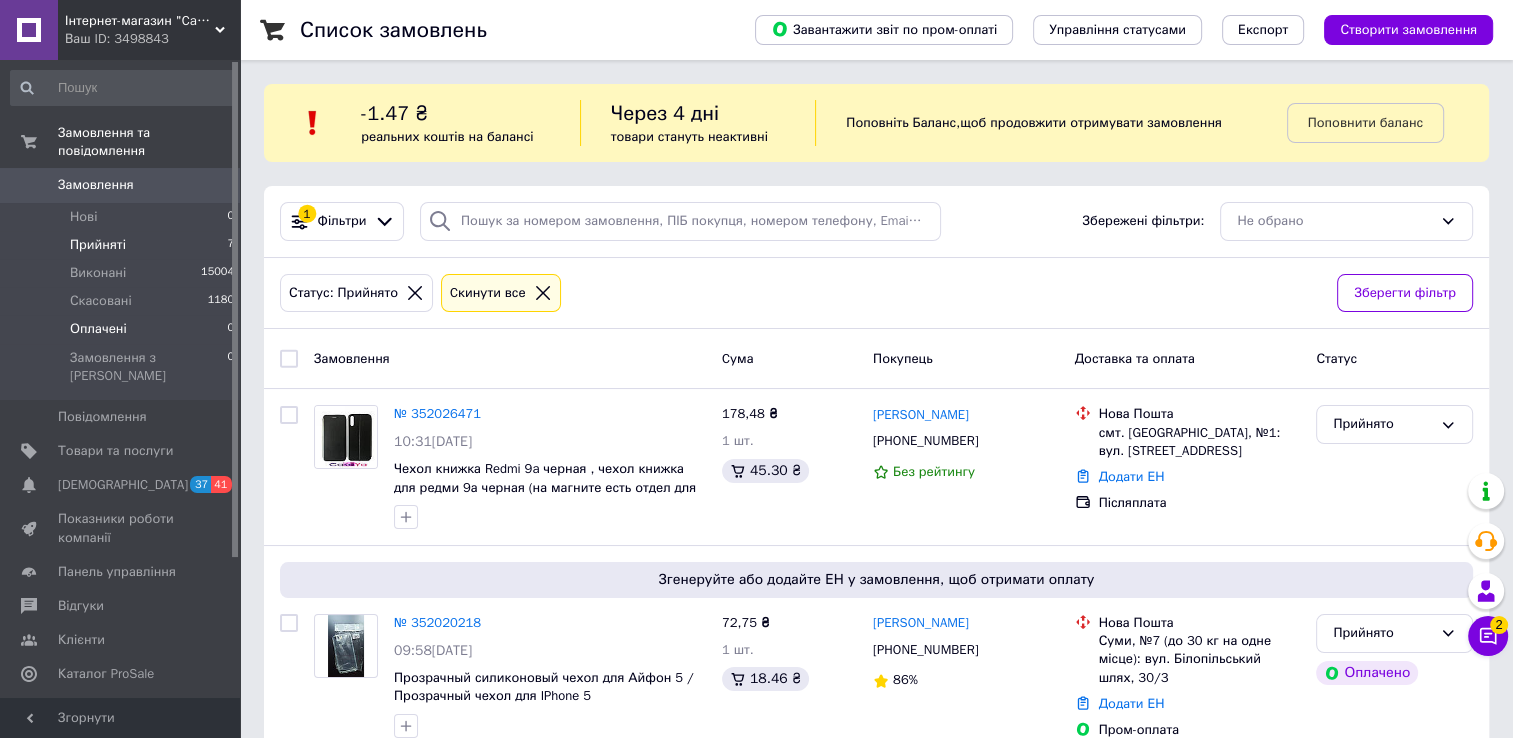 click on "Оплачені 0" at bounding box center [123, 329] 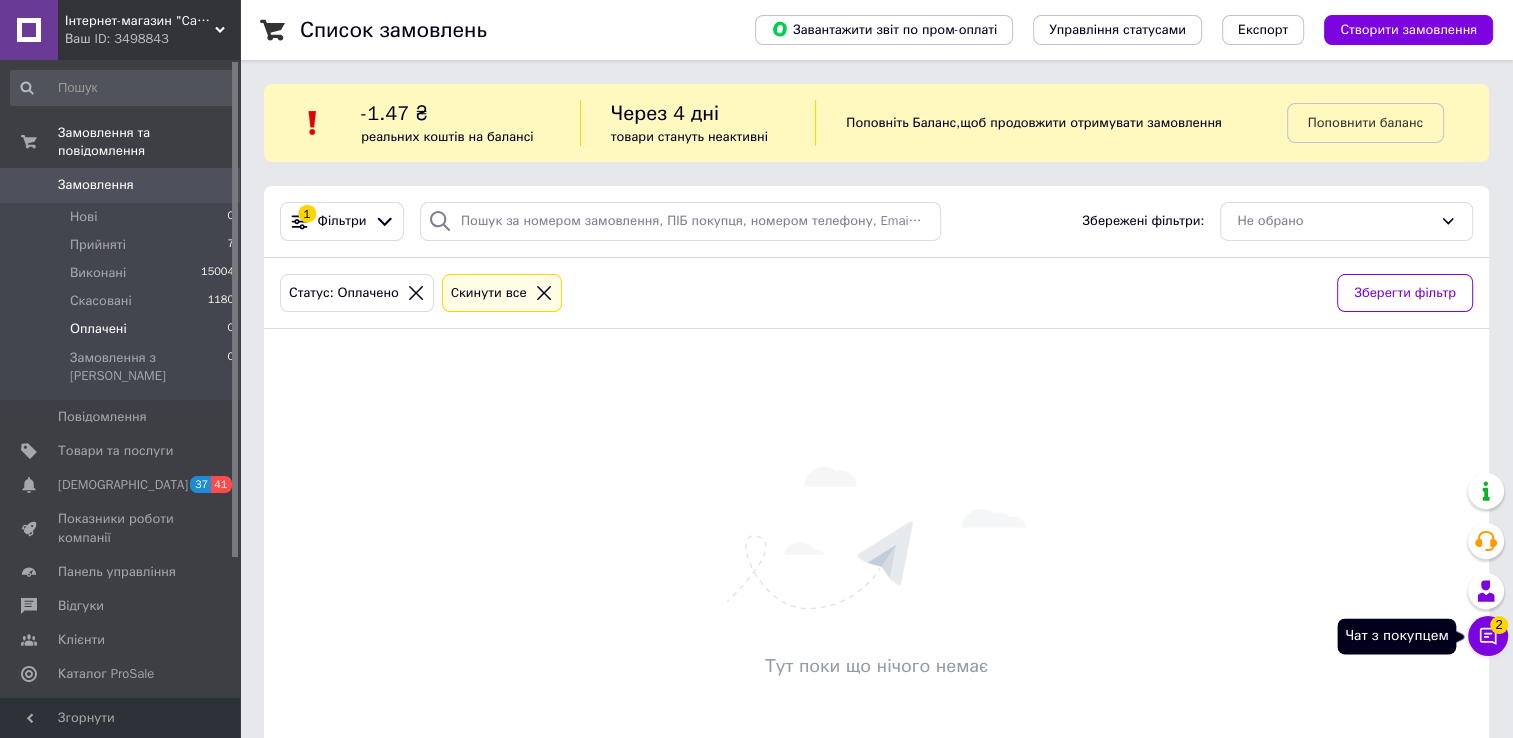 click 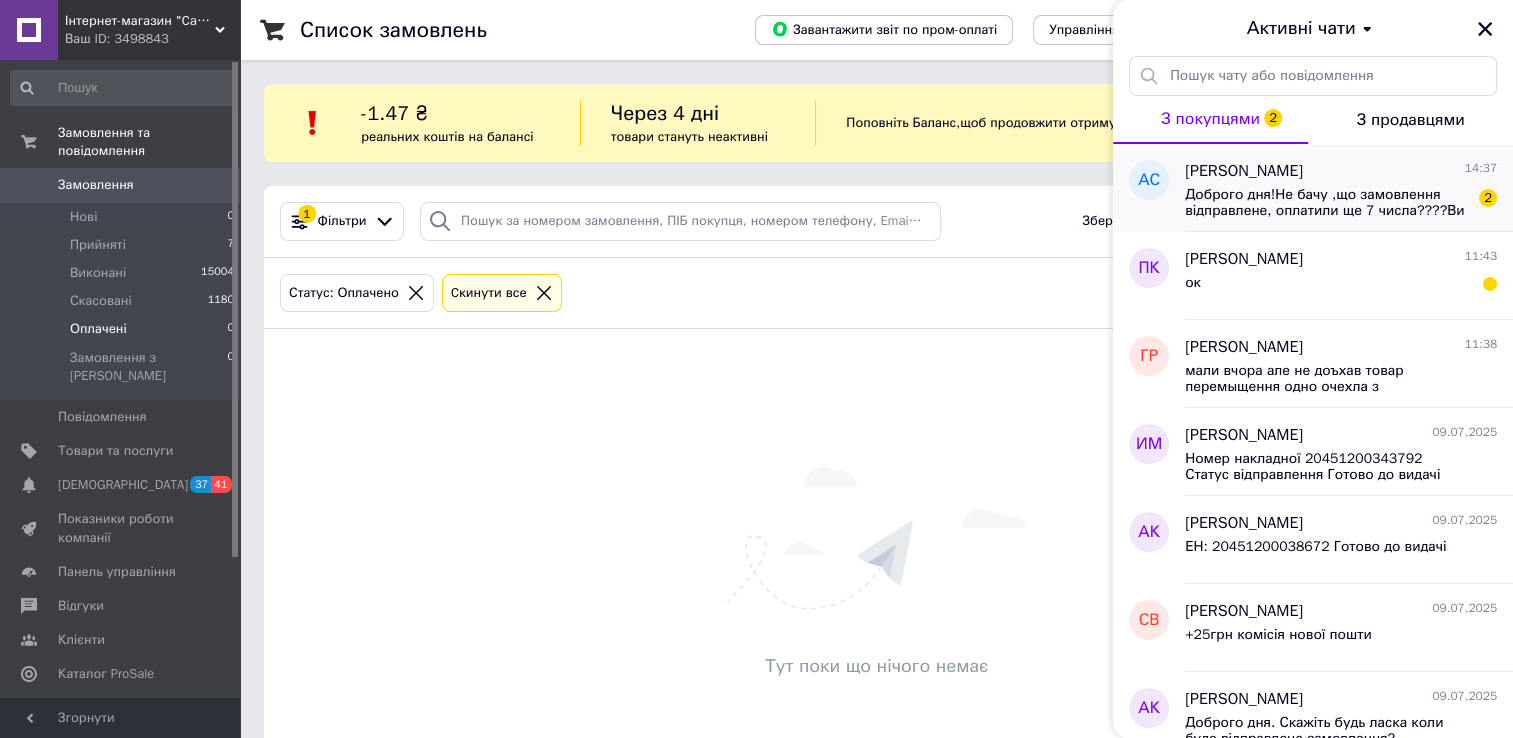 click on "Доброго дня!Не бачу ,що замовлення відправлене, оплатили ще 7 числа????Ви хочете негативного відгуку??" at bounding box center (1327, 203) 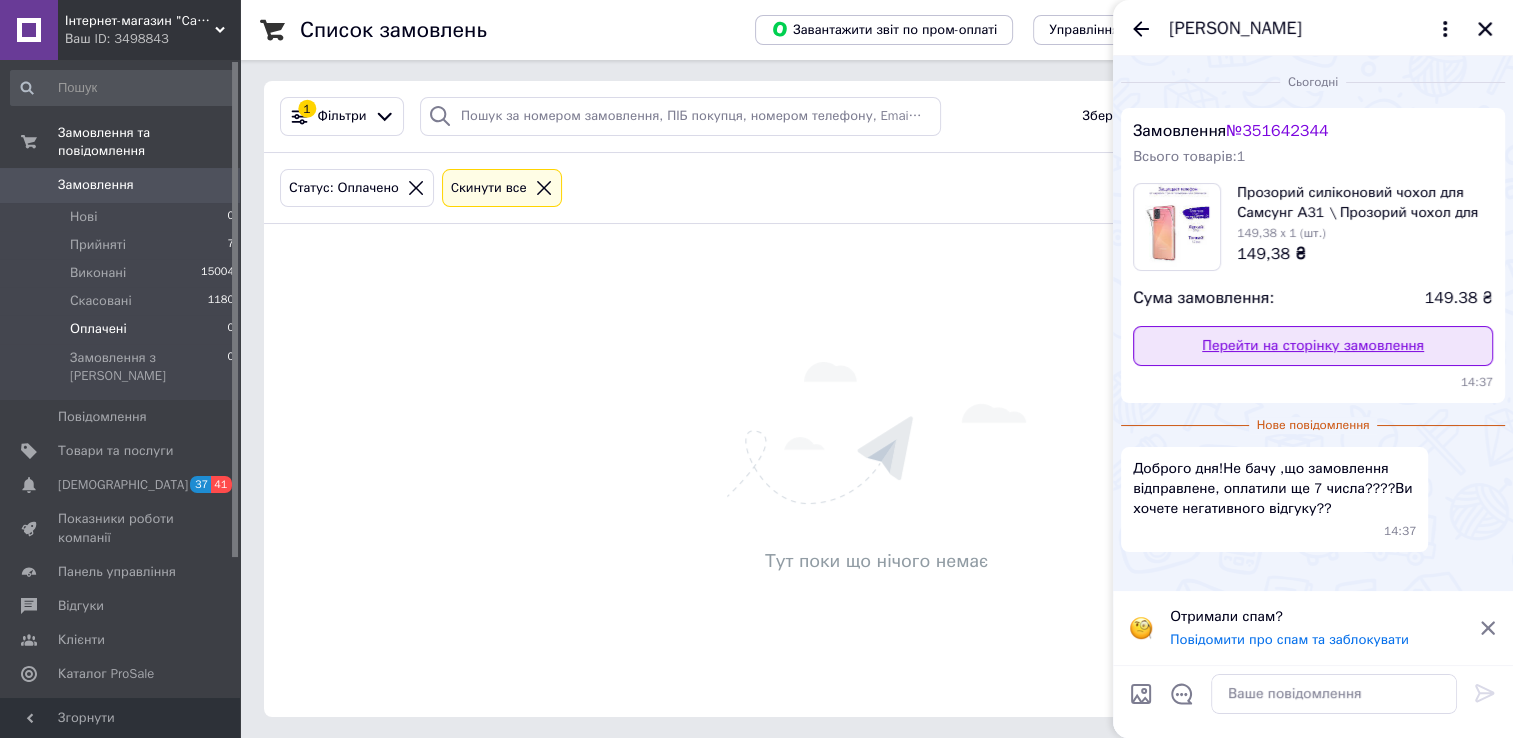 scroll, scrollTop: 107, scrollLeft: 0, axis: vertical 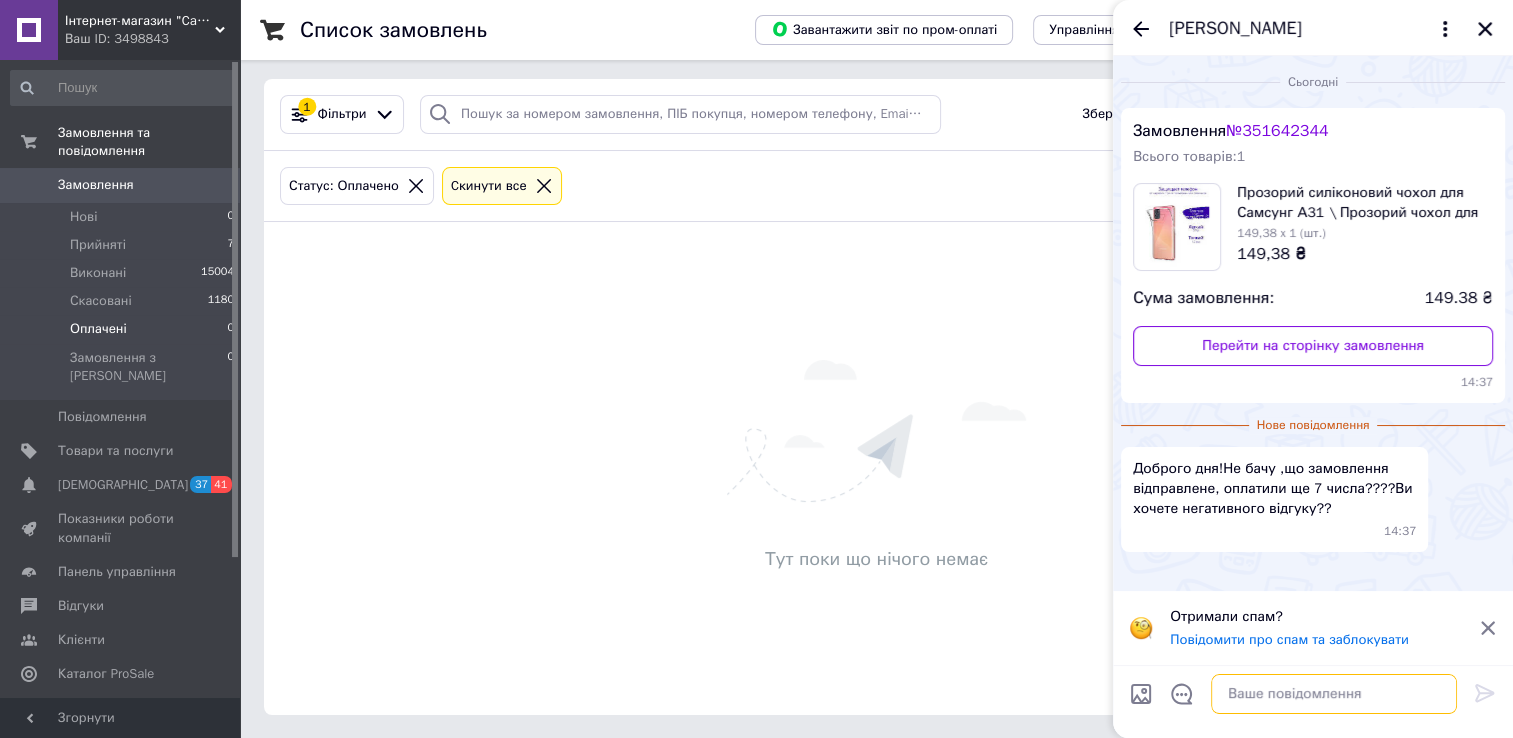 click at bounding box center (1334, 694) 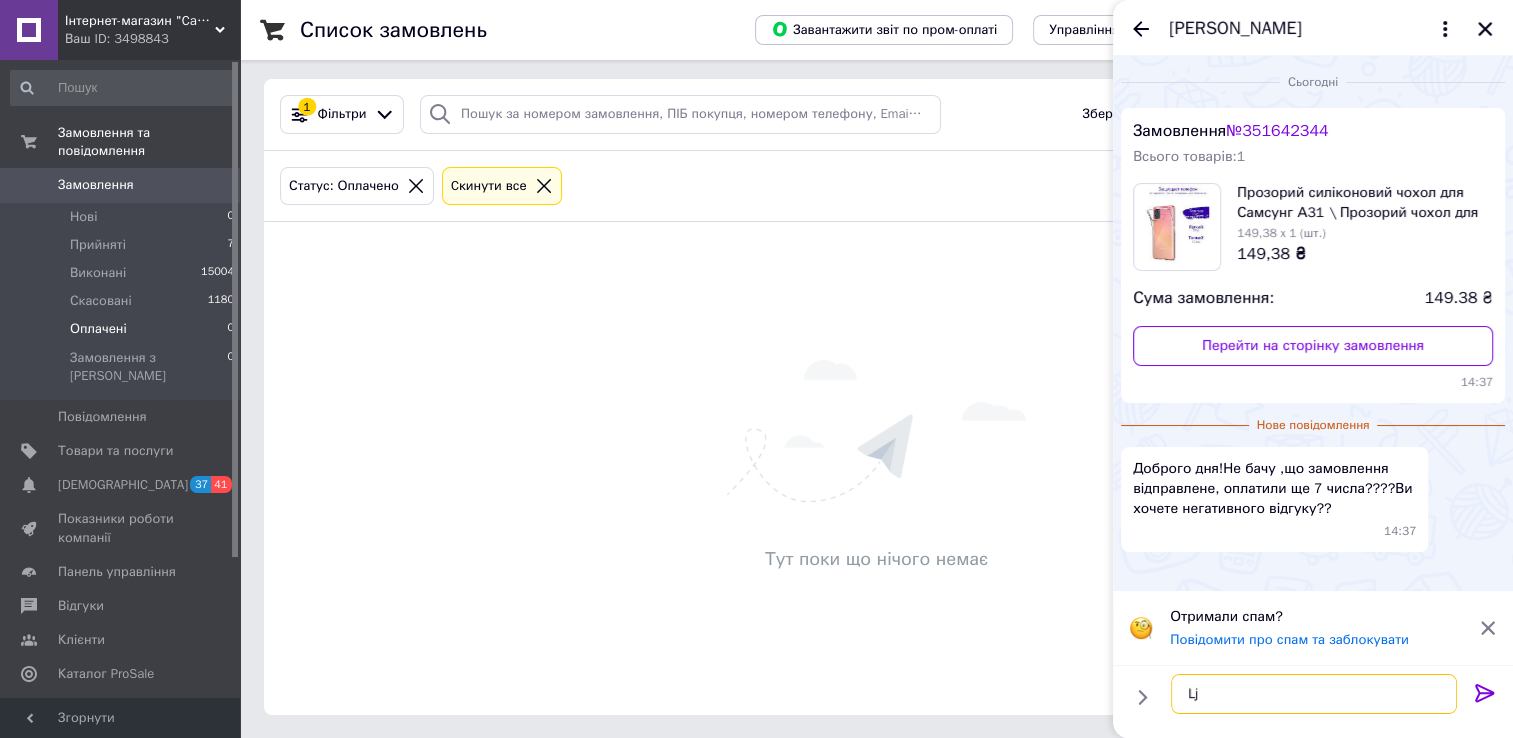 type on "L" 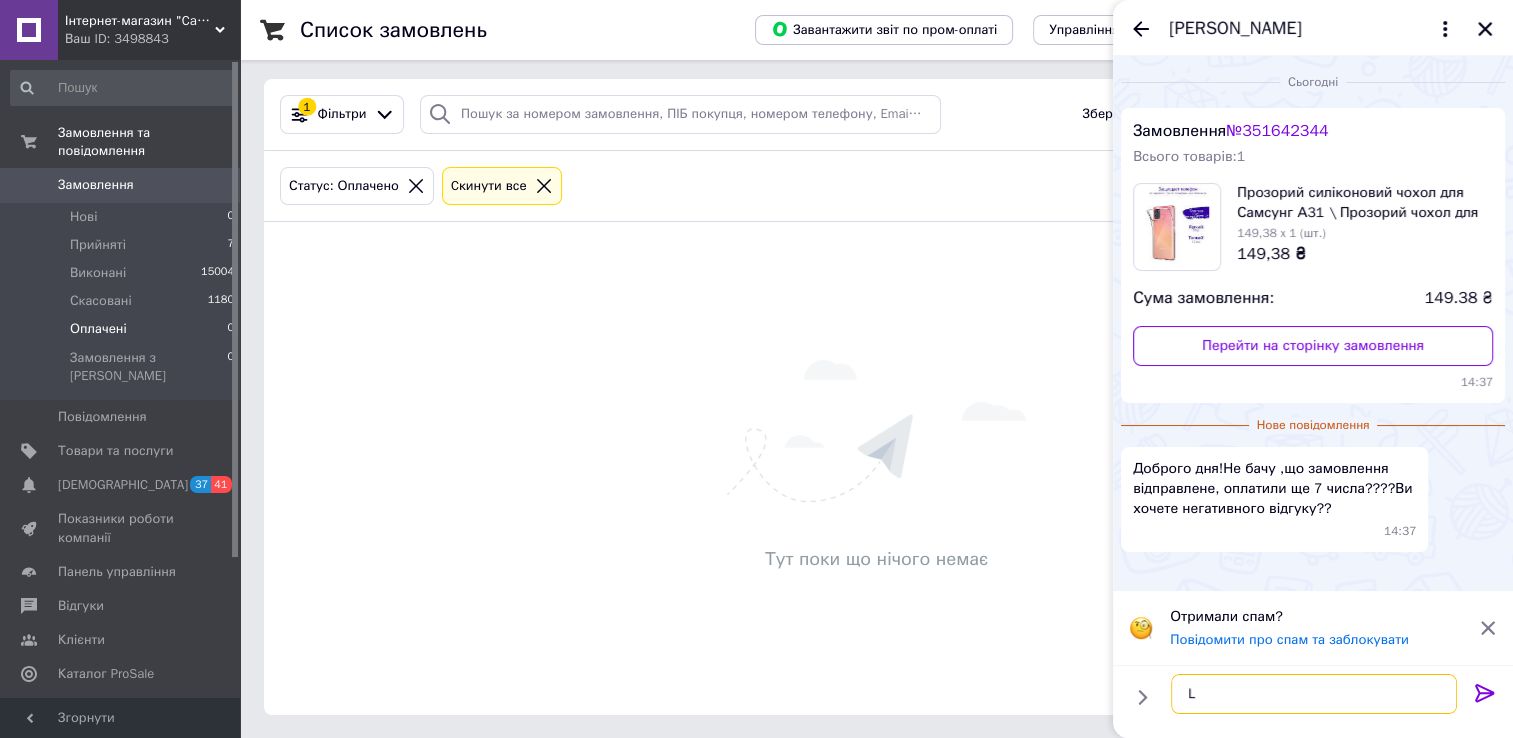type 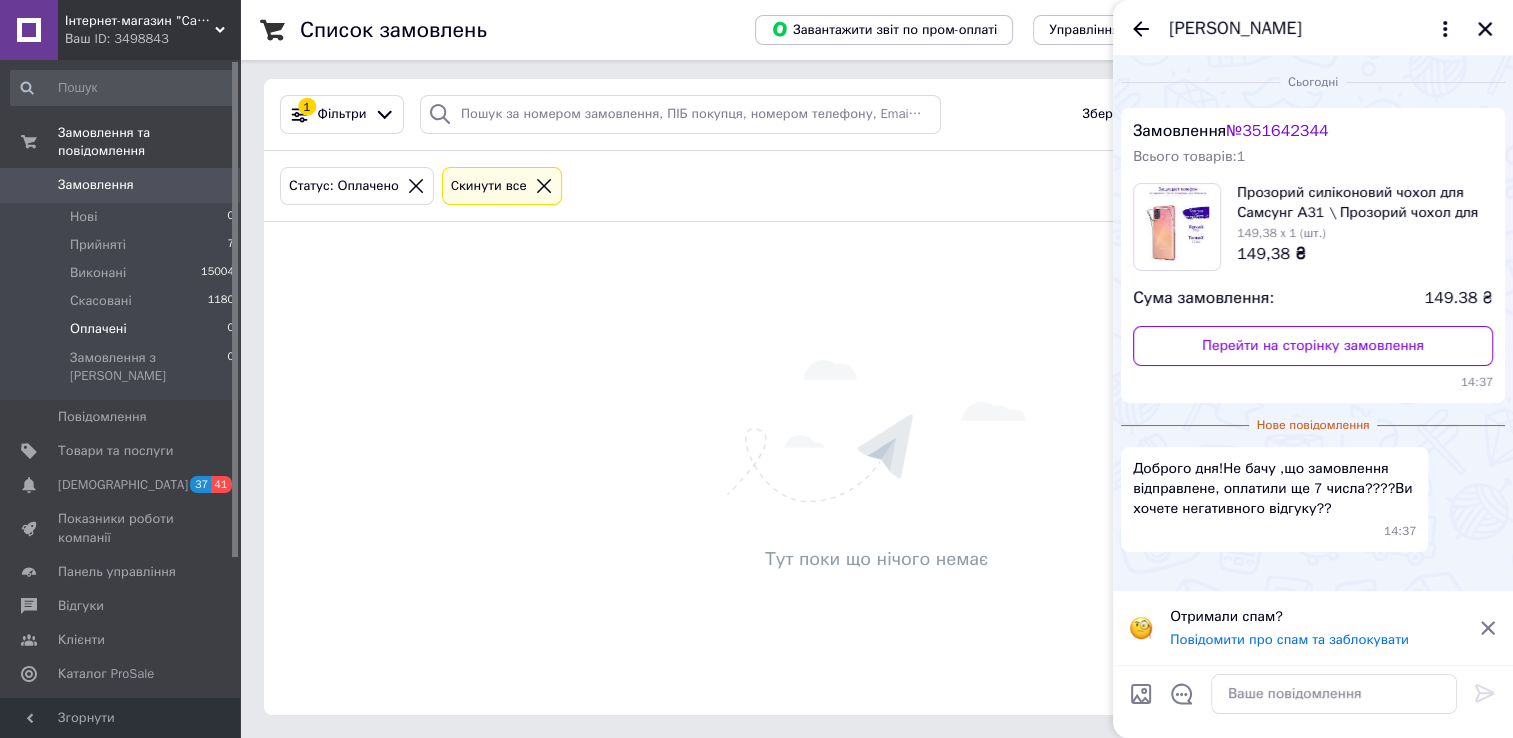 click on "Алена Семеник" at bounding box center (1235, 29) 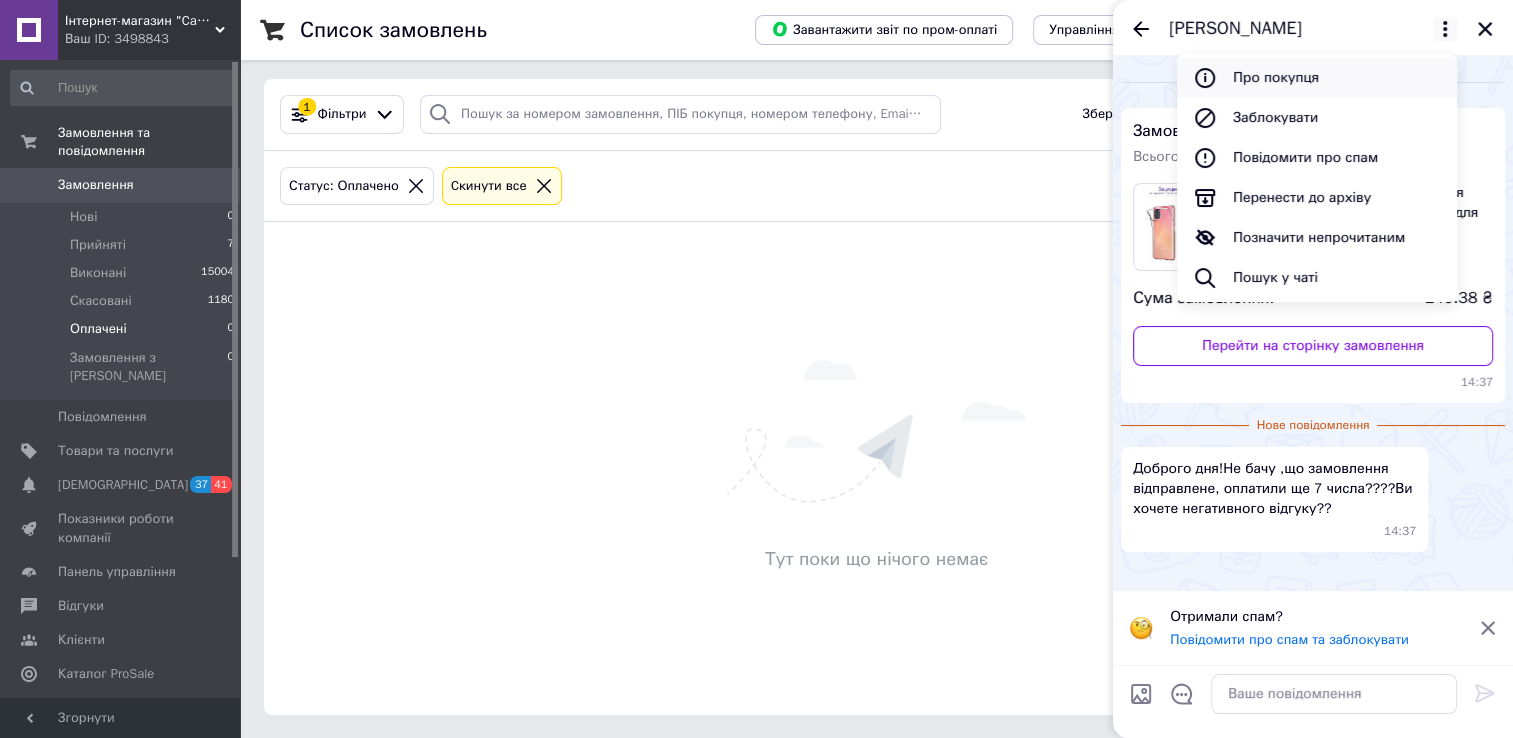 click on "Про покупця" at bounding box center (1317, 78) 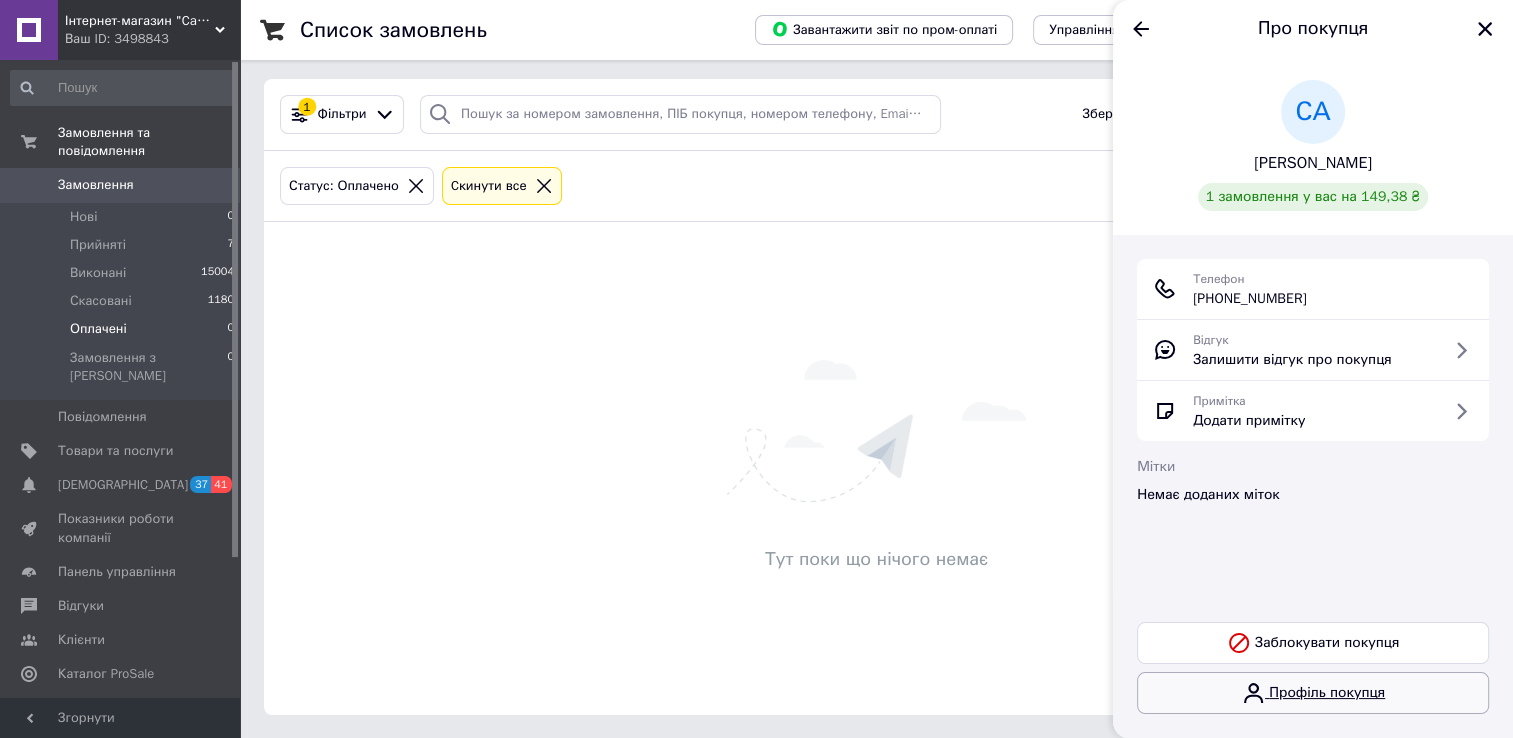 click on "Профіль покупця" at bounding box center [1313, 693] 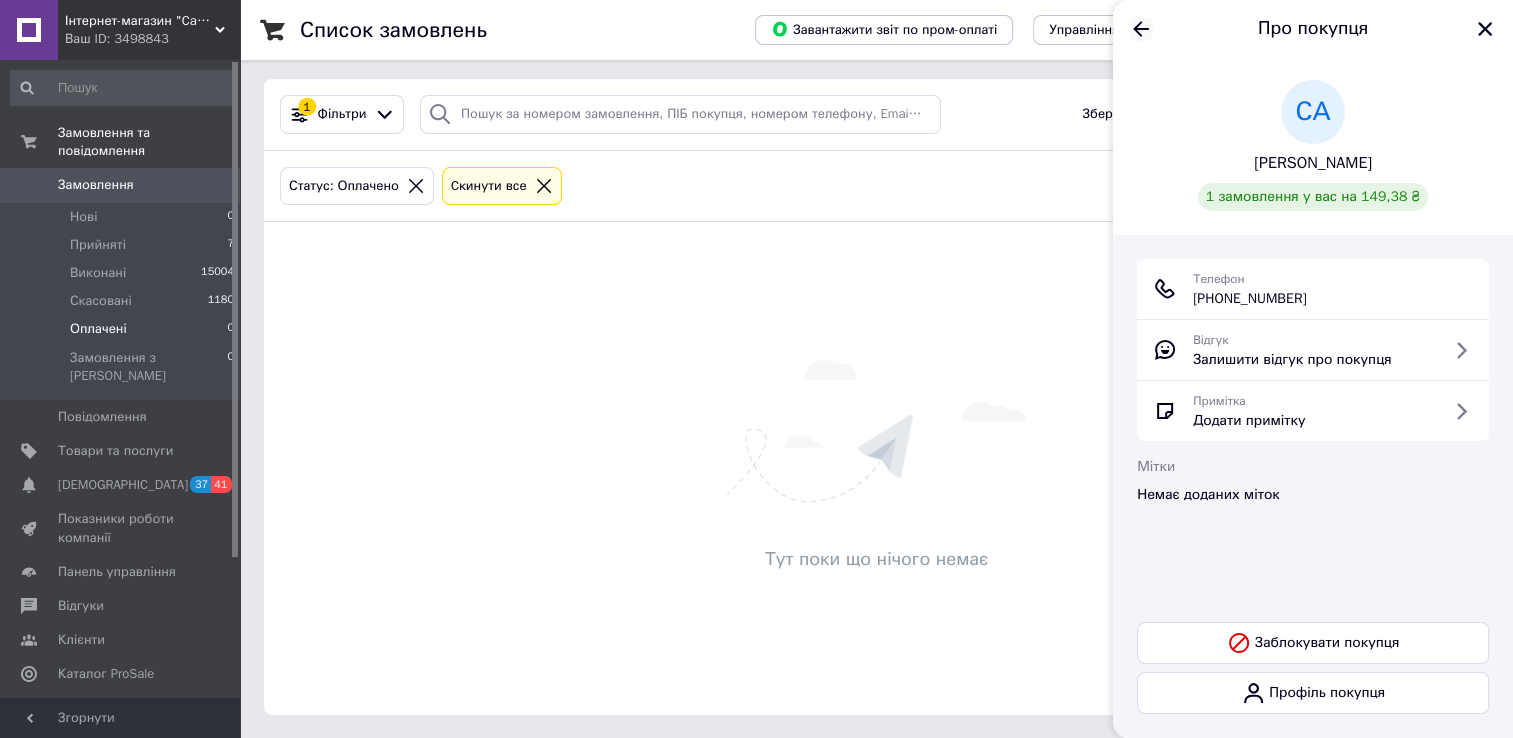 click 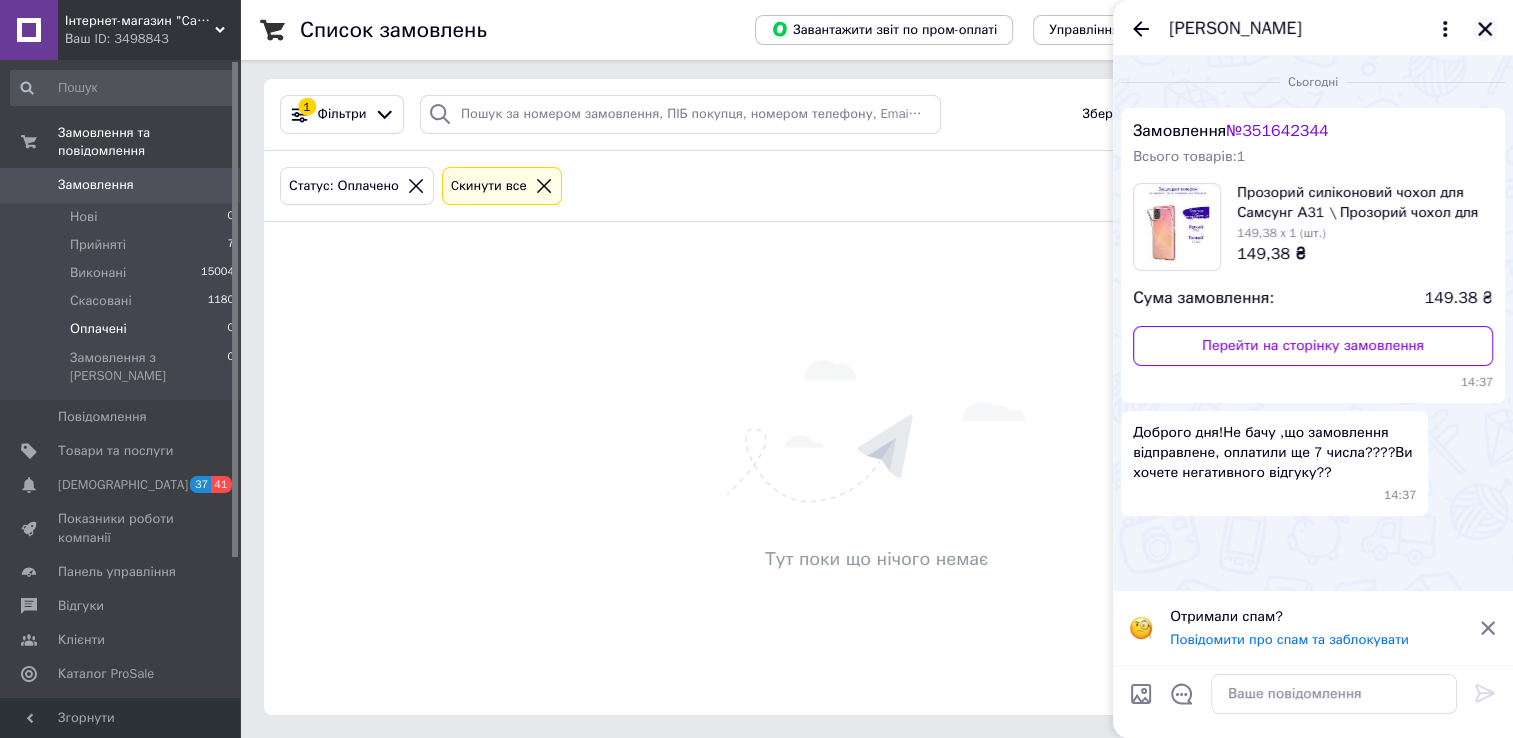 click 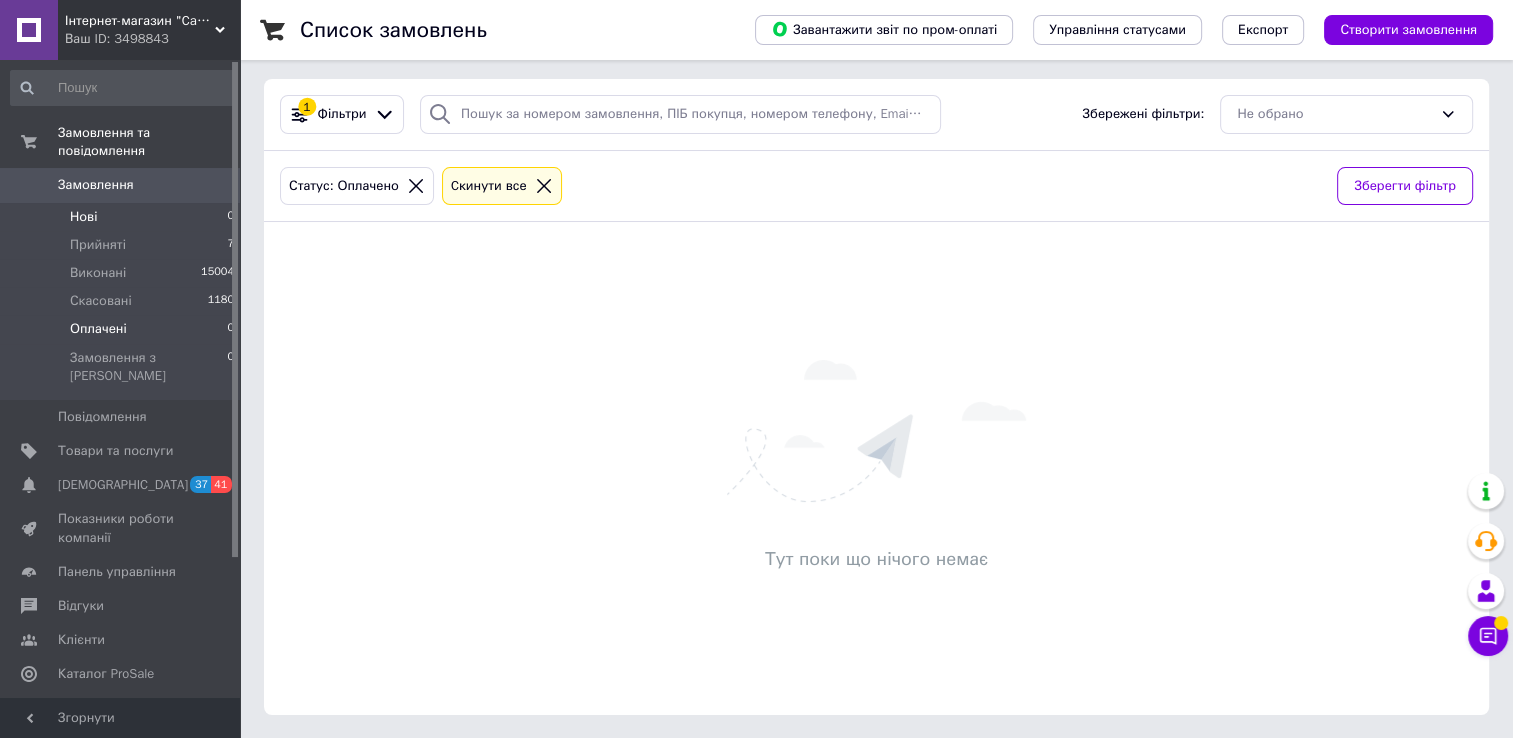 click on "Нові 0" at bounding box center [123, 217] 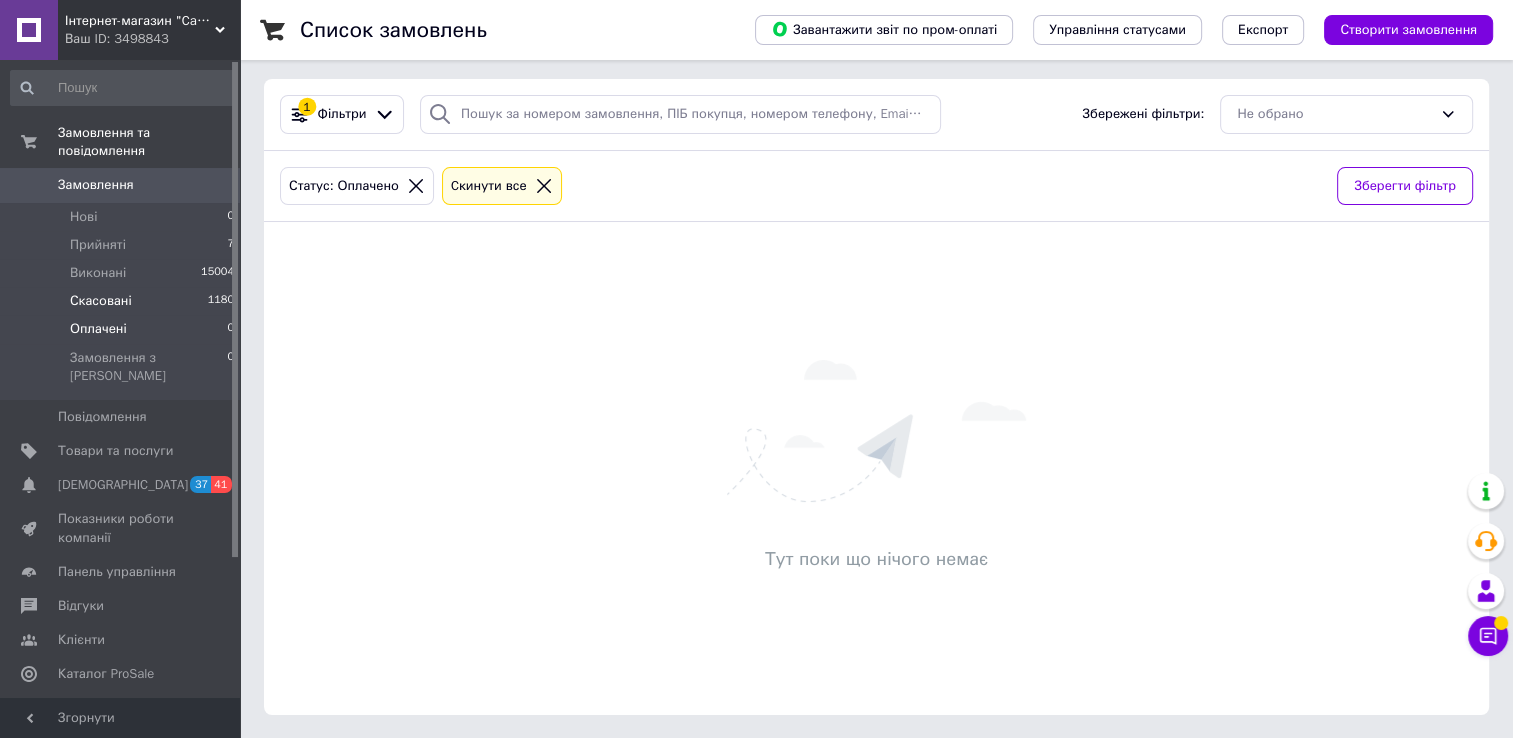 scroll, scrollTop: 0, scrollLeft: 0, axis: both 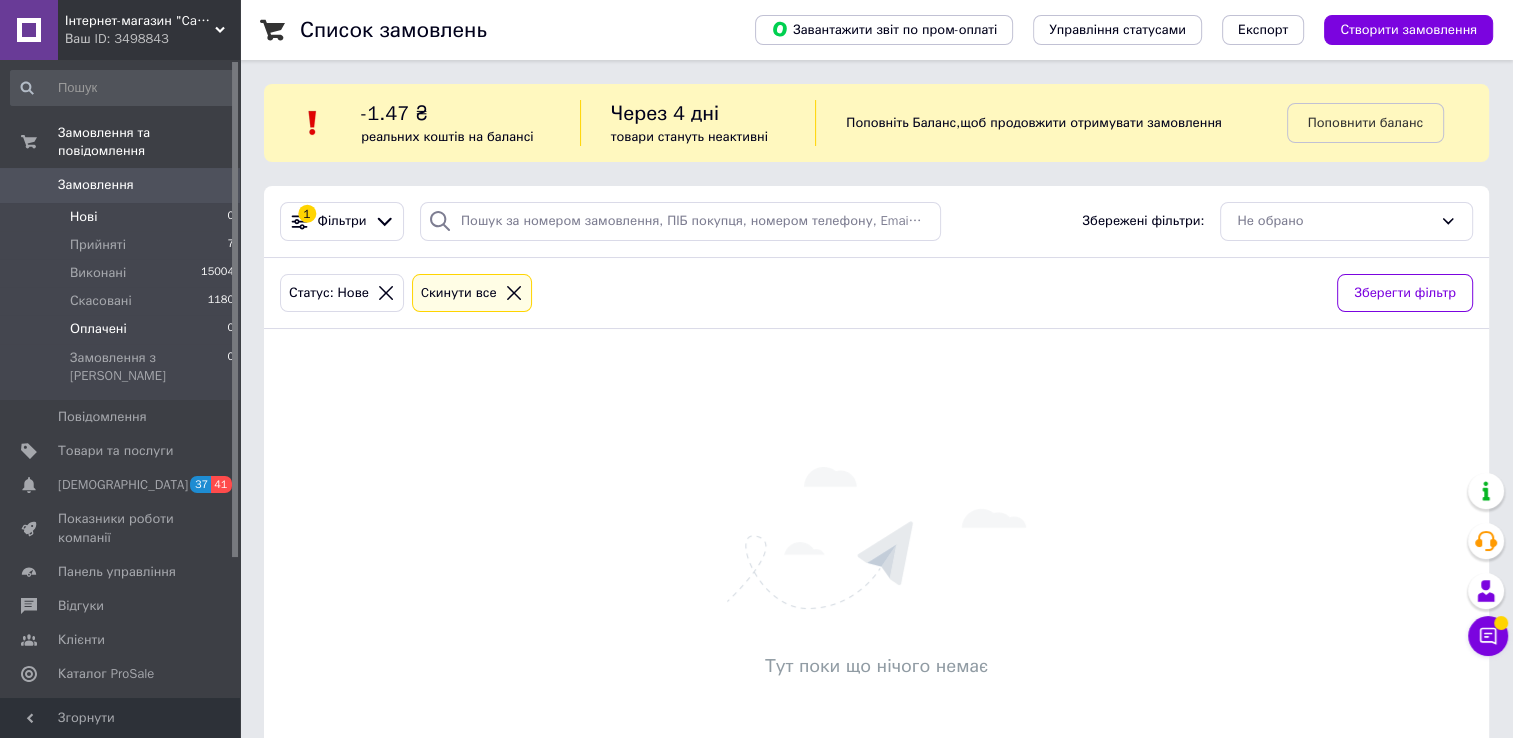 click on "Оплачені" at bounding box center (98, 329) 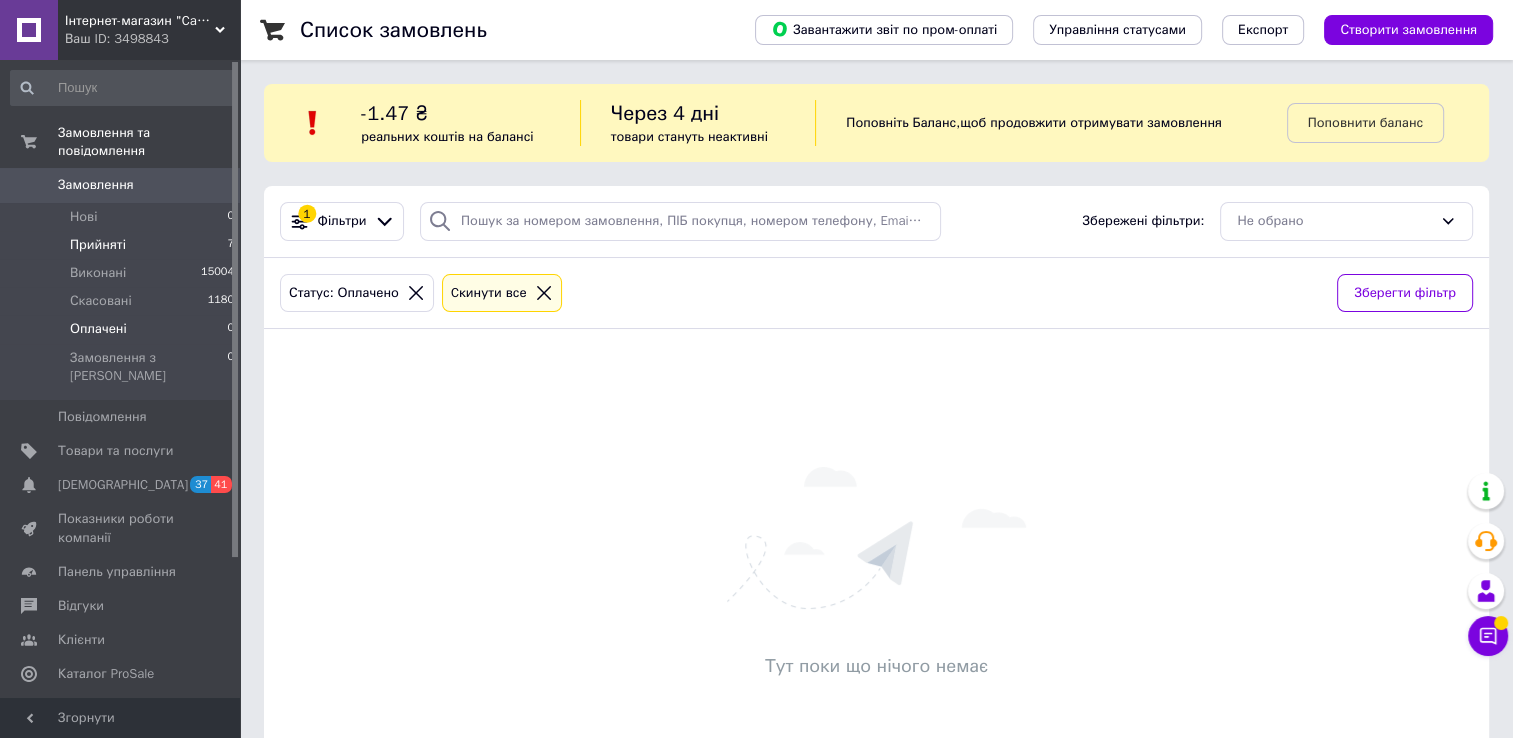click on "Прийняті" at bounding box center [98, 245] 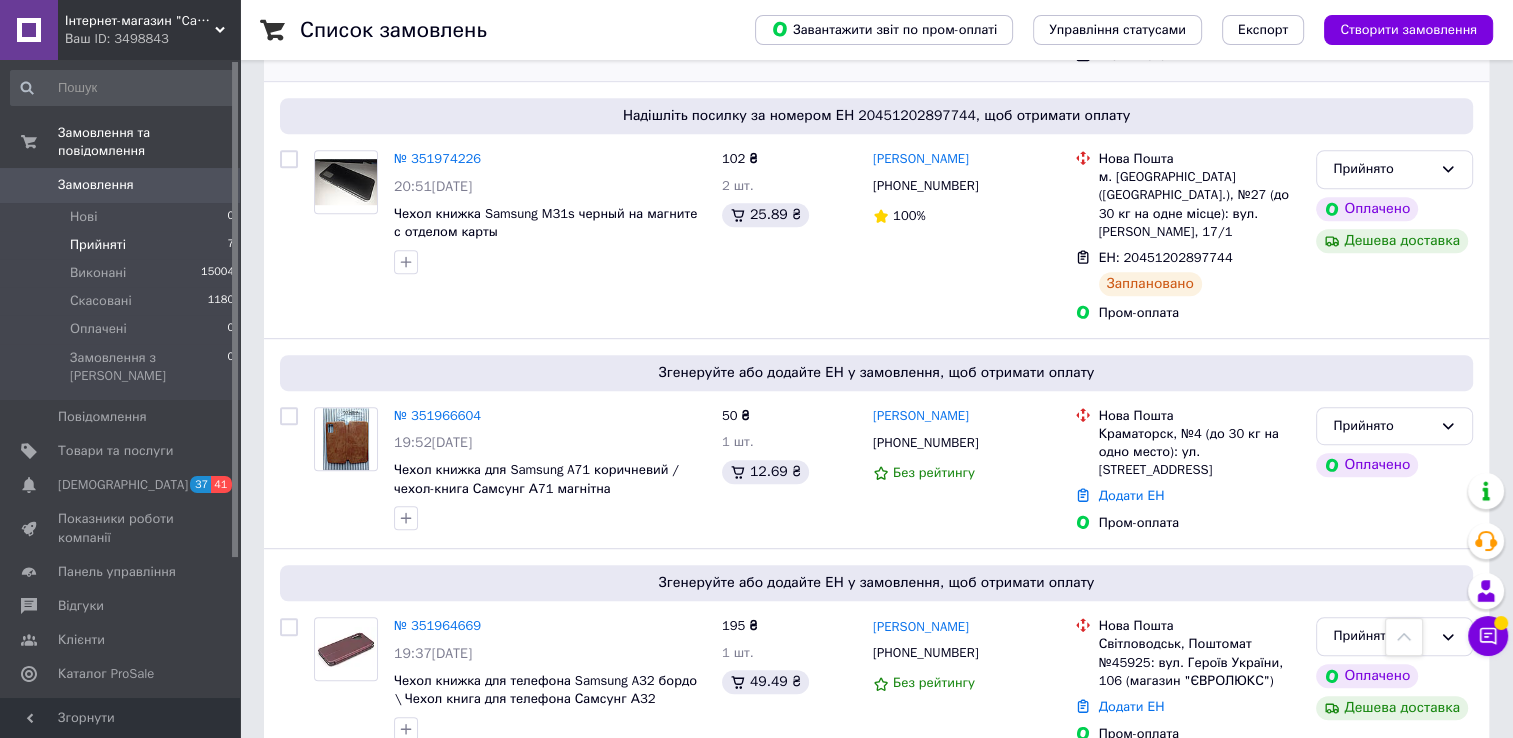 scroll, scrollTop: 1064, scrollLeft: 0, axis: vertical 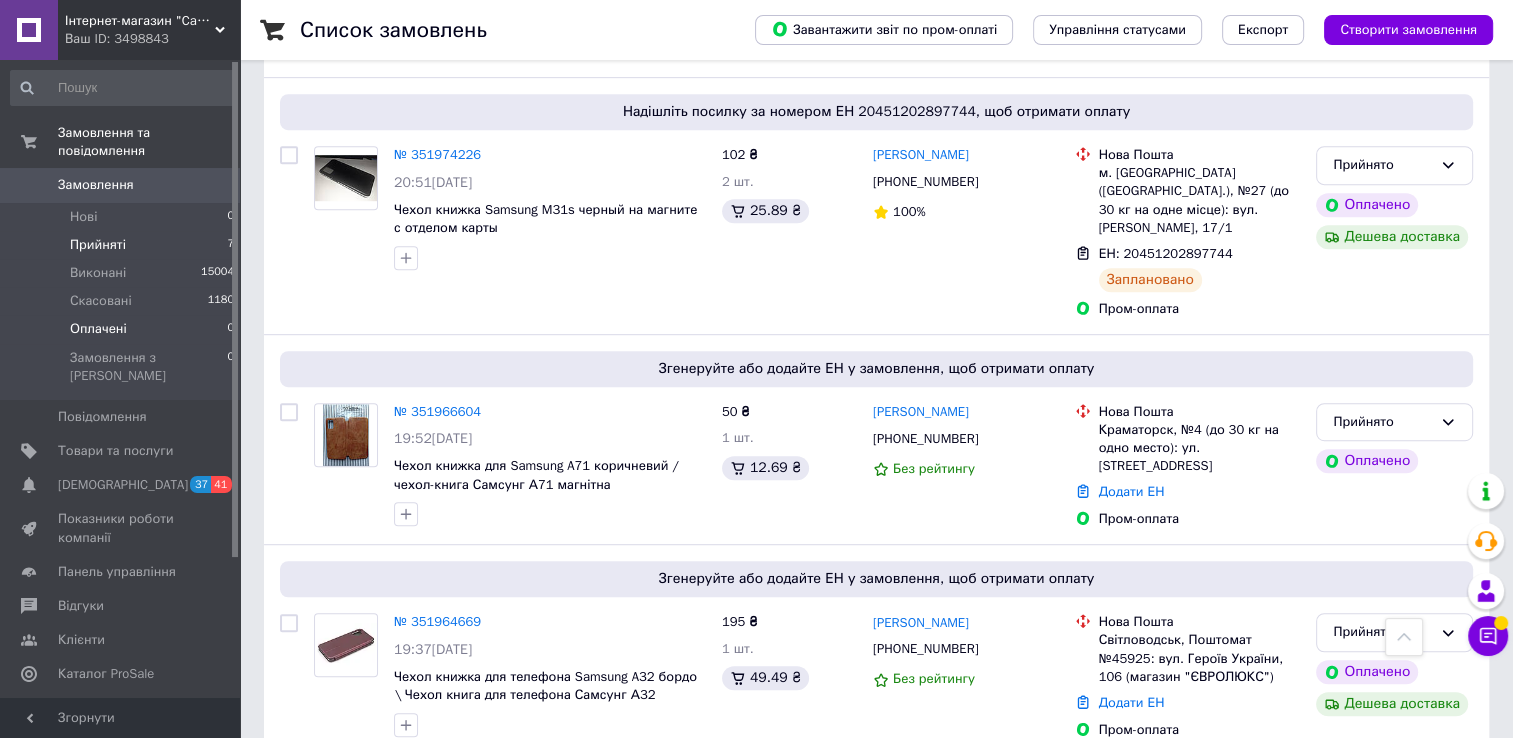 click on "Оплачені 0" at bounding box center (123, 329) 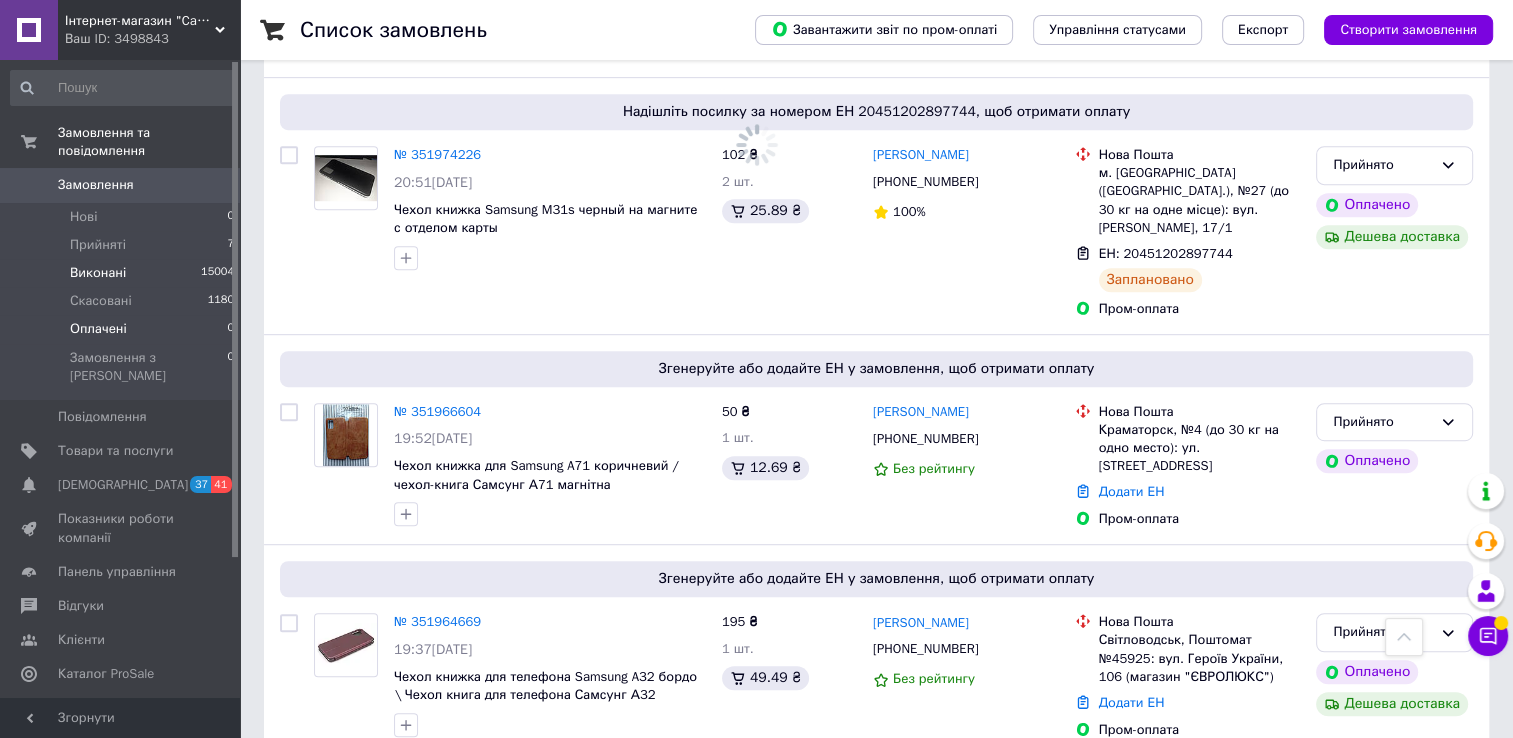 scroll, scrollTop: 0, scrollLeft: 0, axis: both 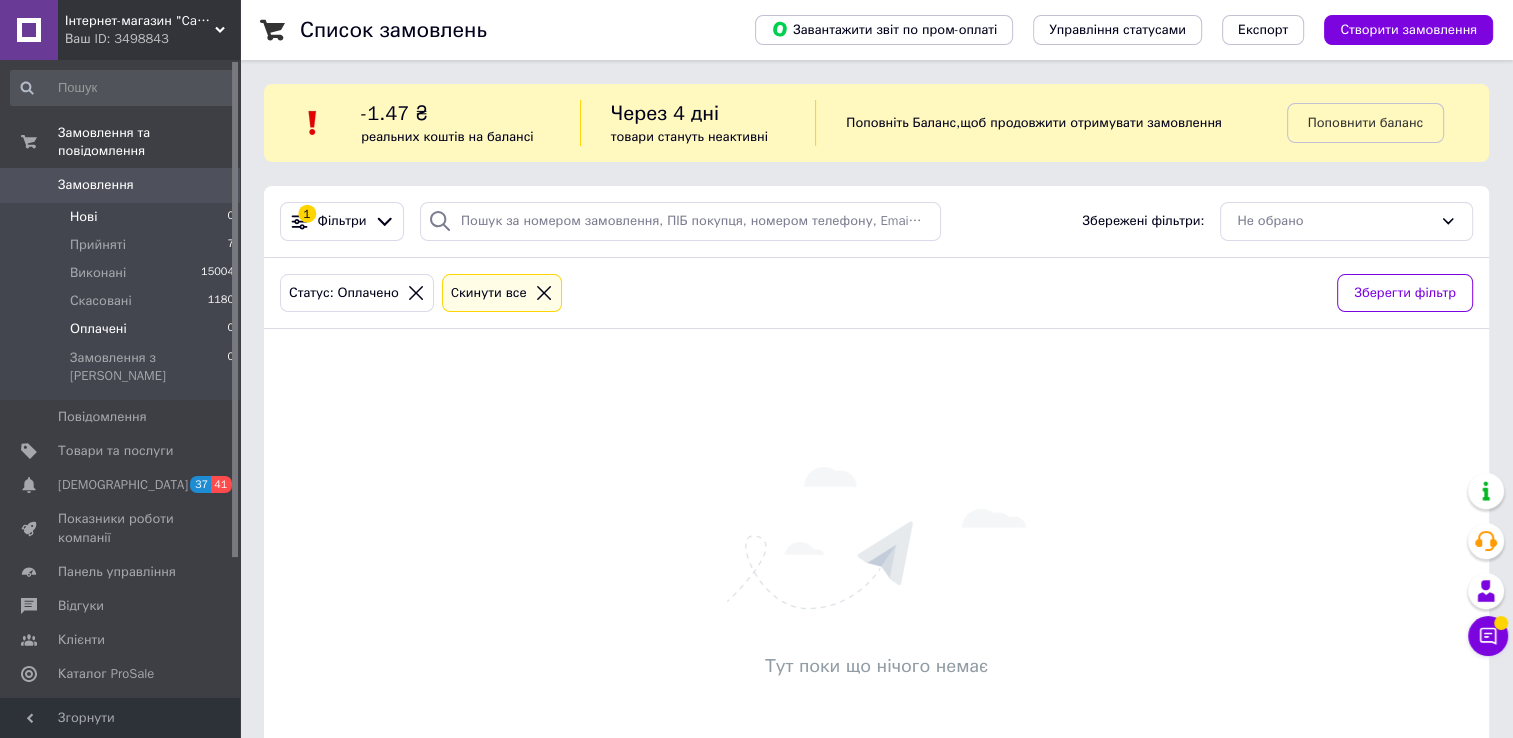 click on "Нові 0" at bounding box center (123, 217) 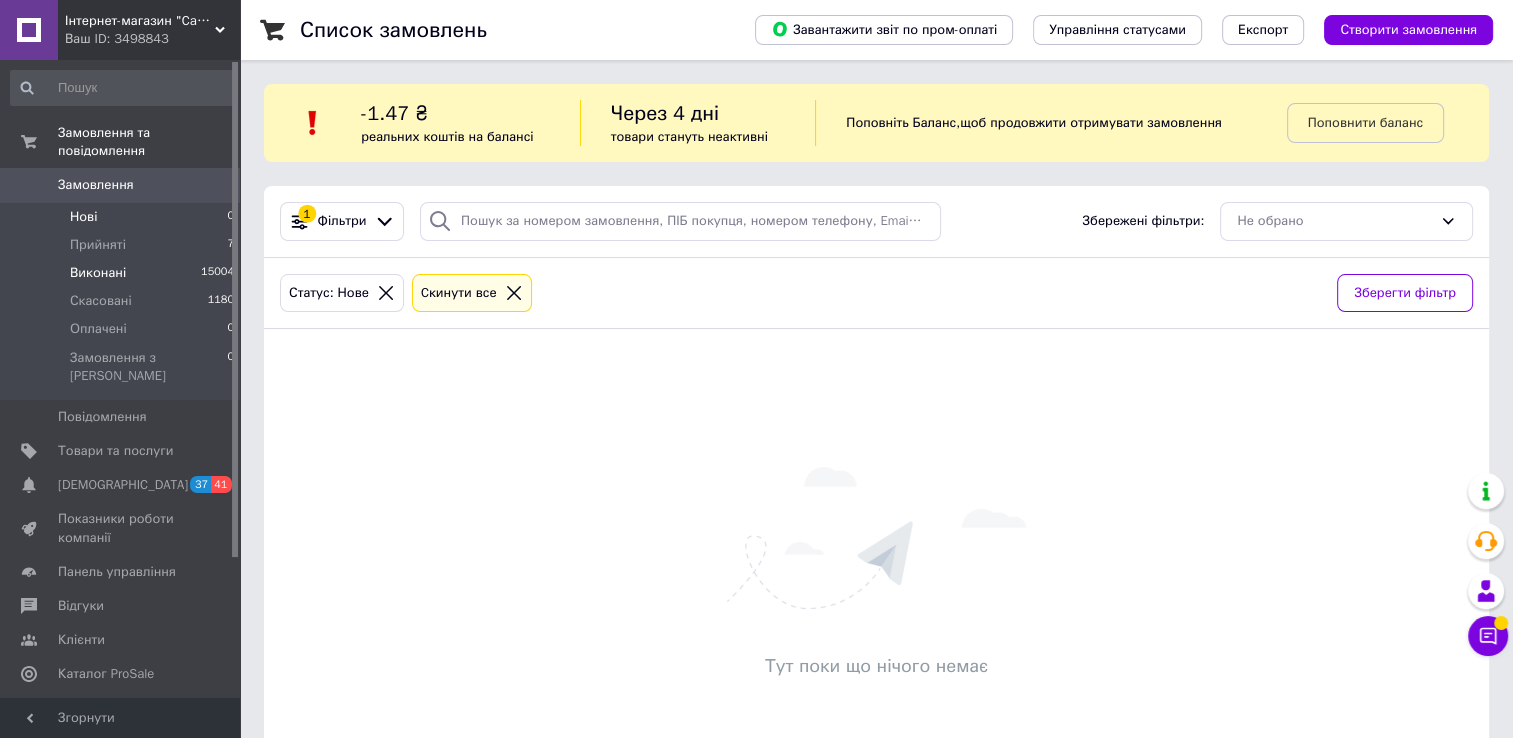 click on "Виконані" at bounding box center (98, 273) 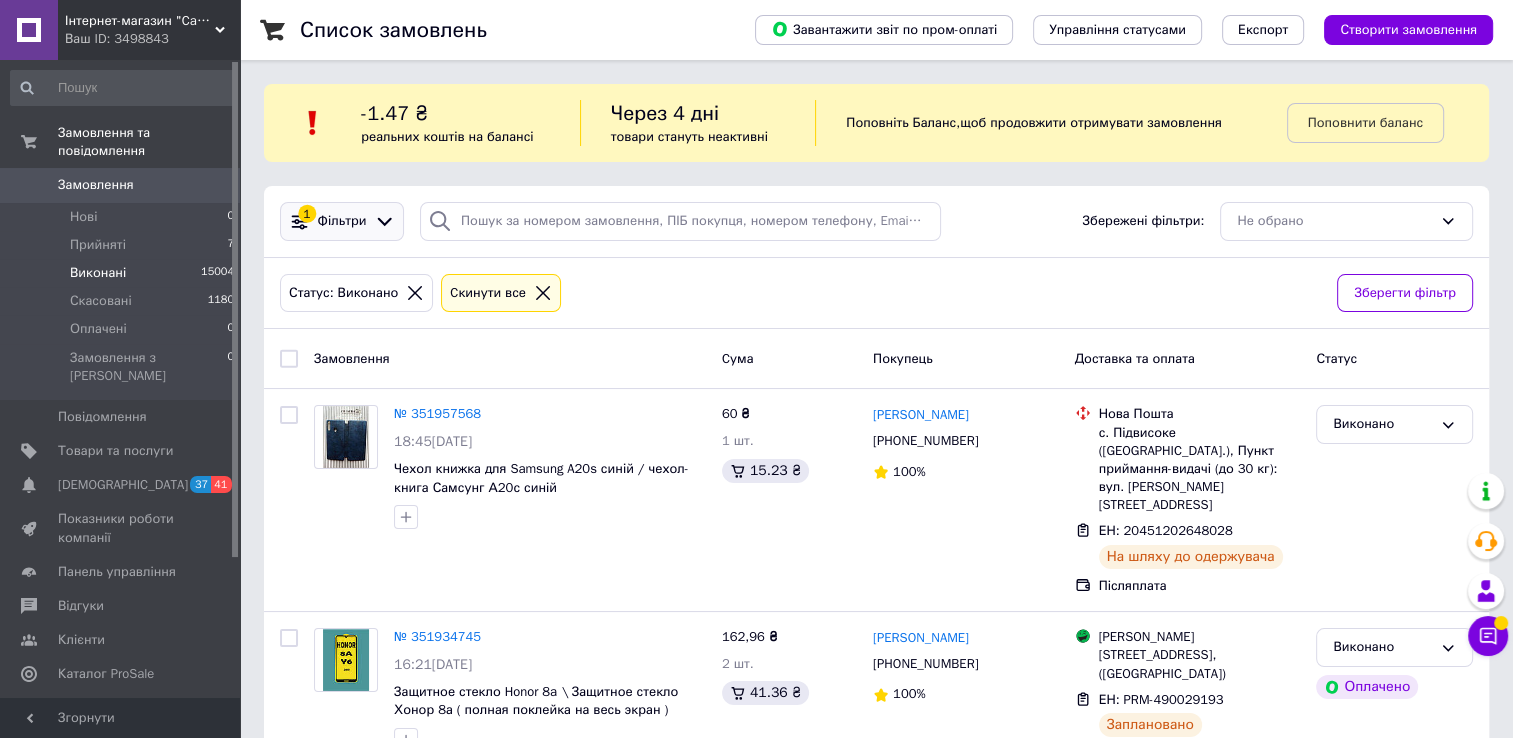 click at bounding box center [384, 221] 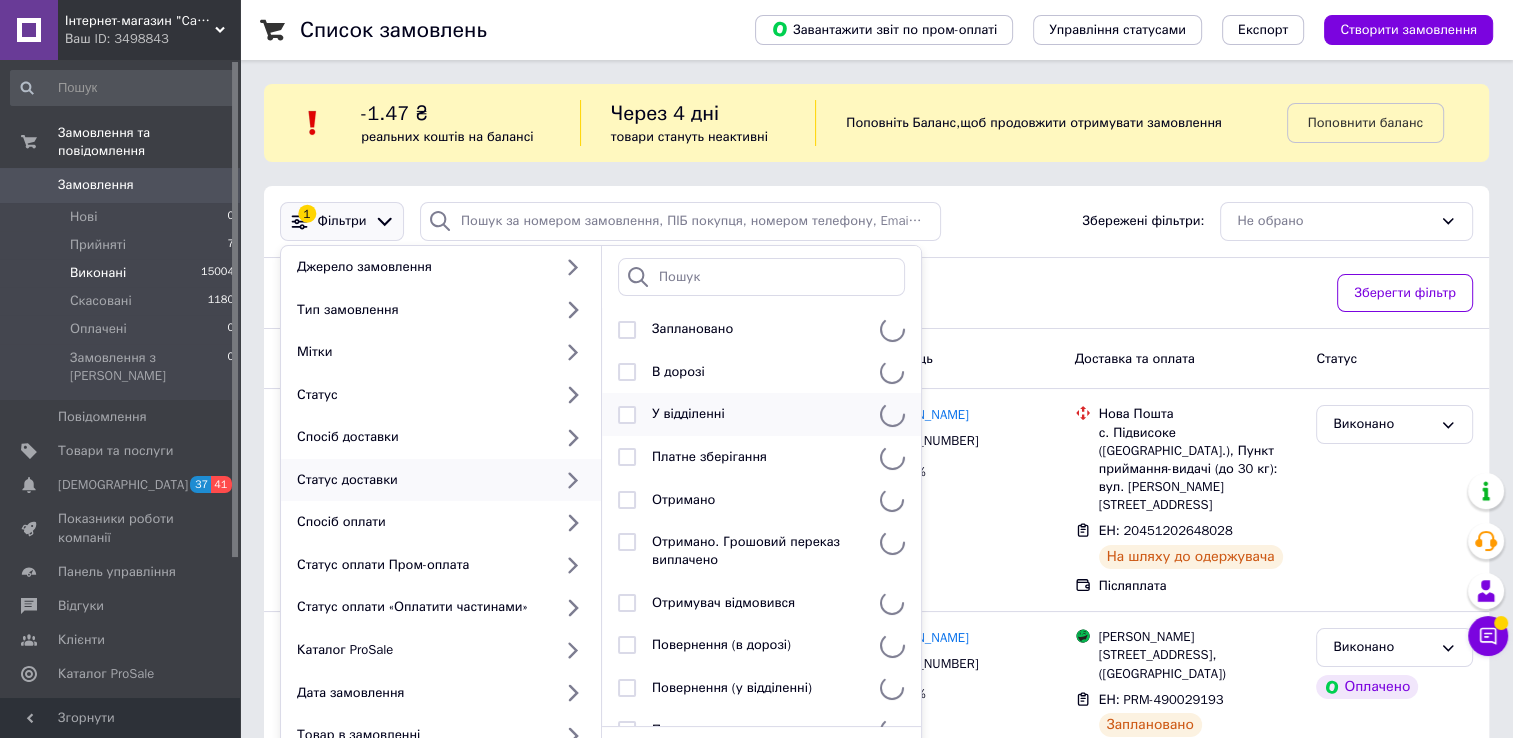 click on "У відділенні" at bounding box center [758, 414] 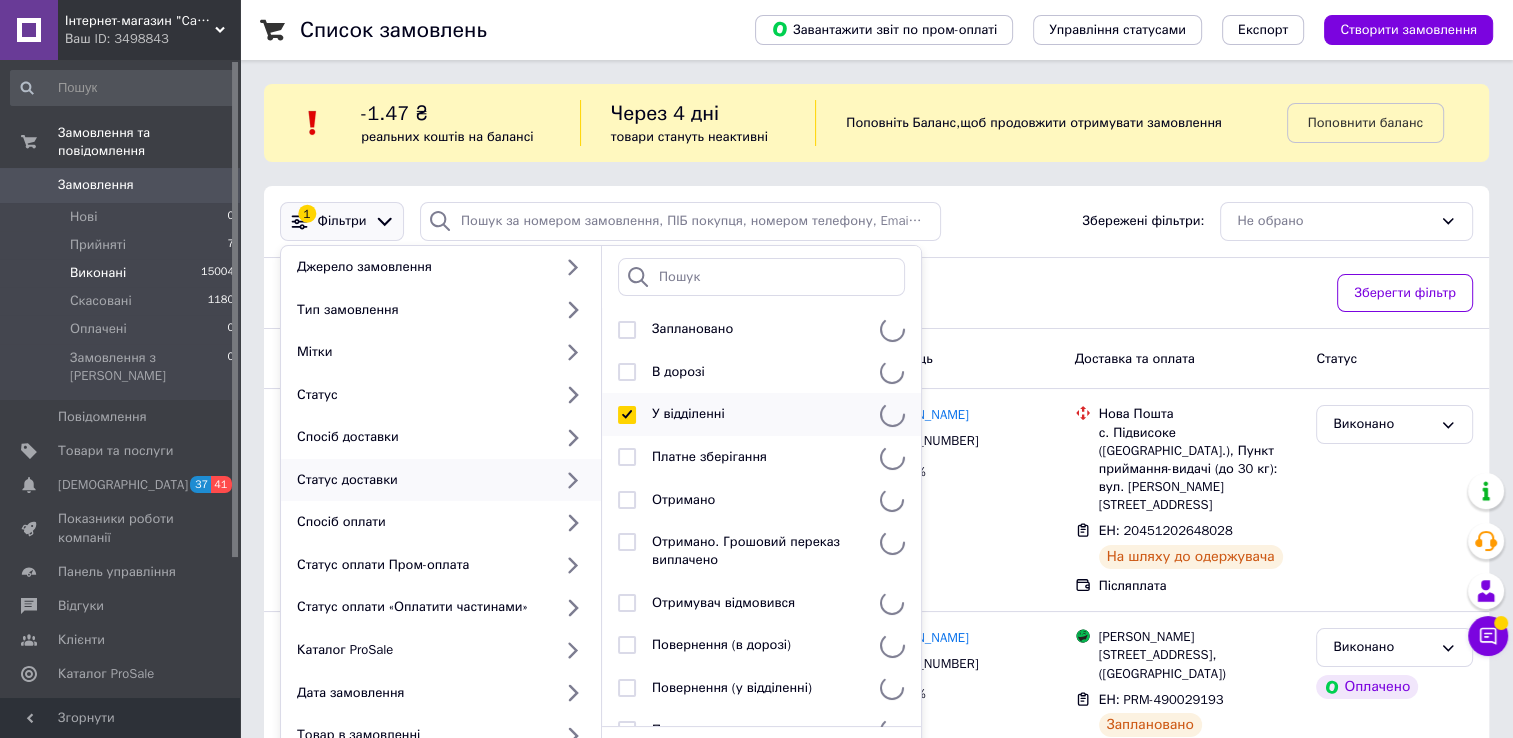 checkbox on "true" 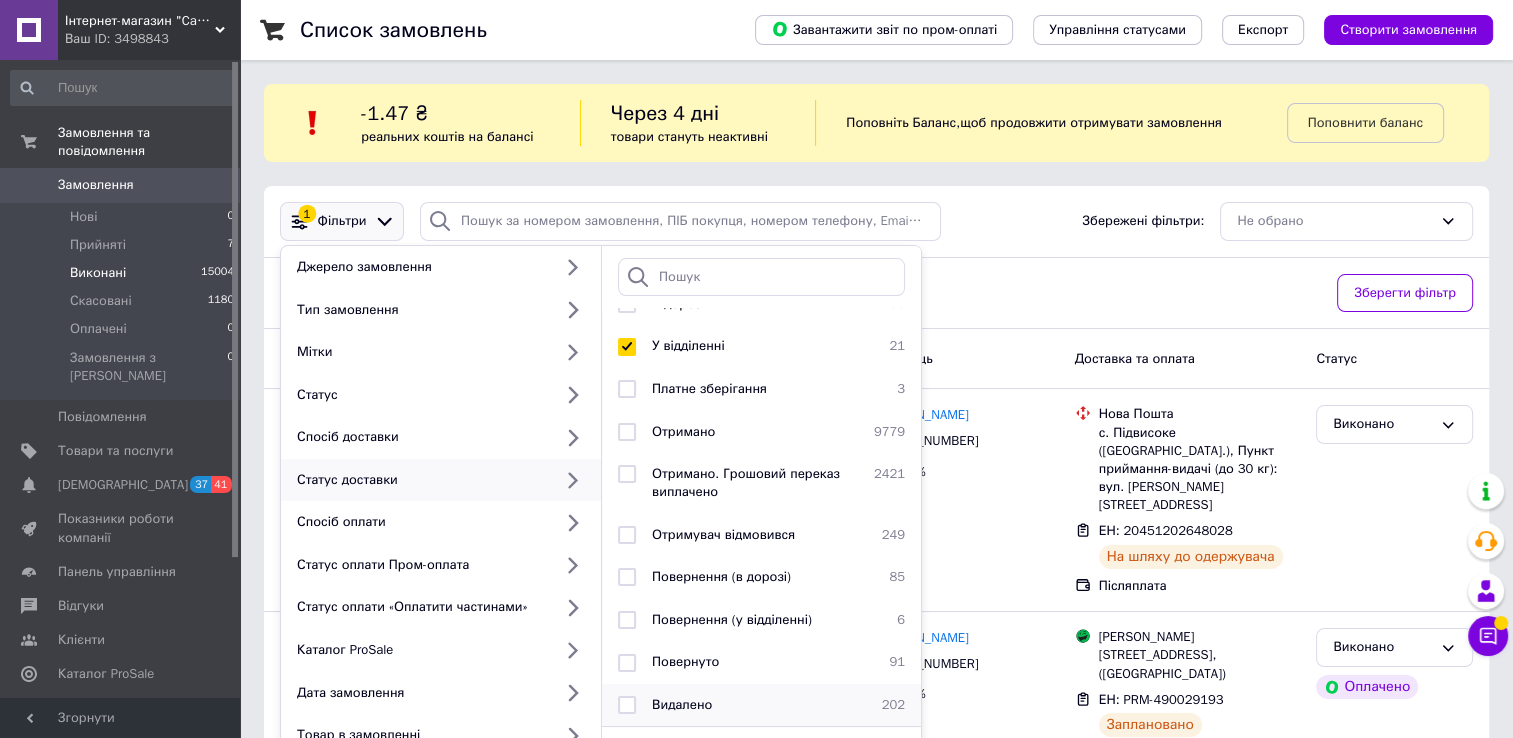 scroll, scrollTop: 108, scrollLeft: 0, axis: vertical 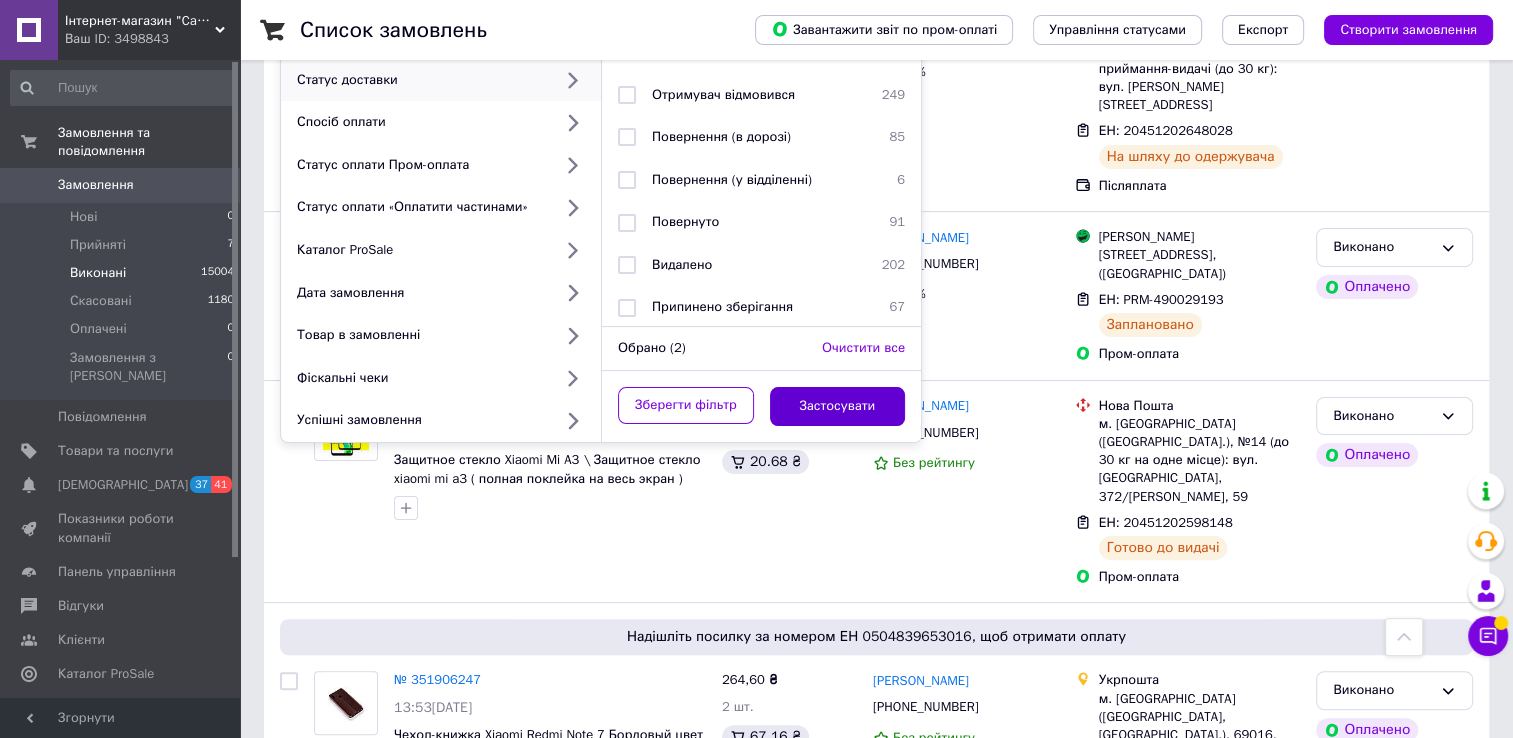 click on "Застосувати" at bounding box center [838, 406] 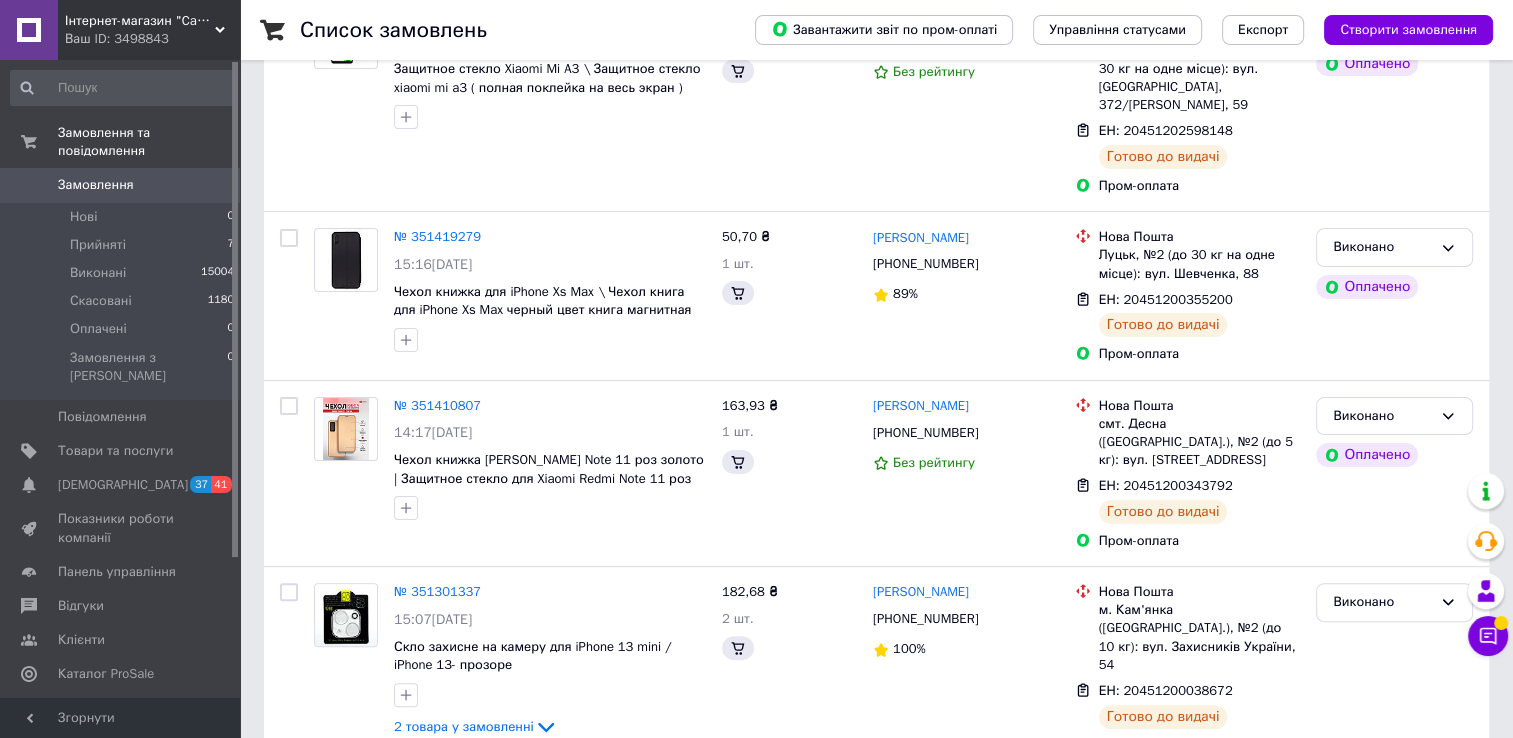 scroll, scrollTop: 0, scrollLeft: 0, axis: both 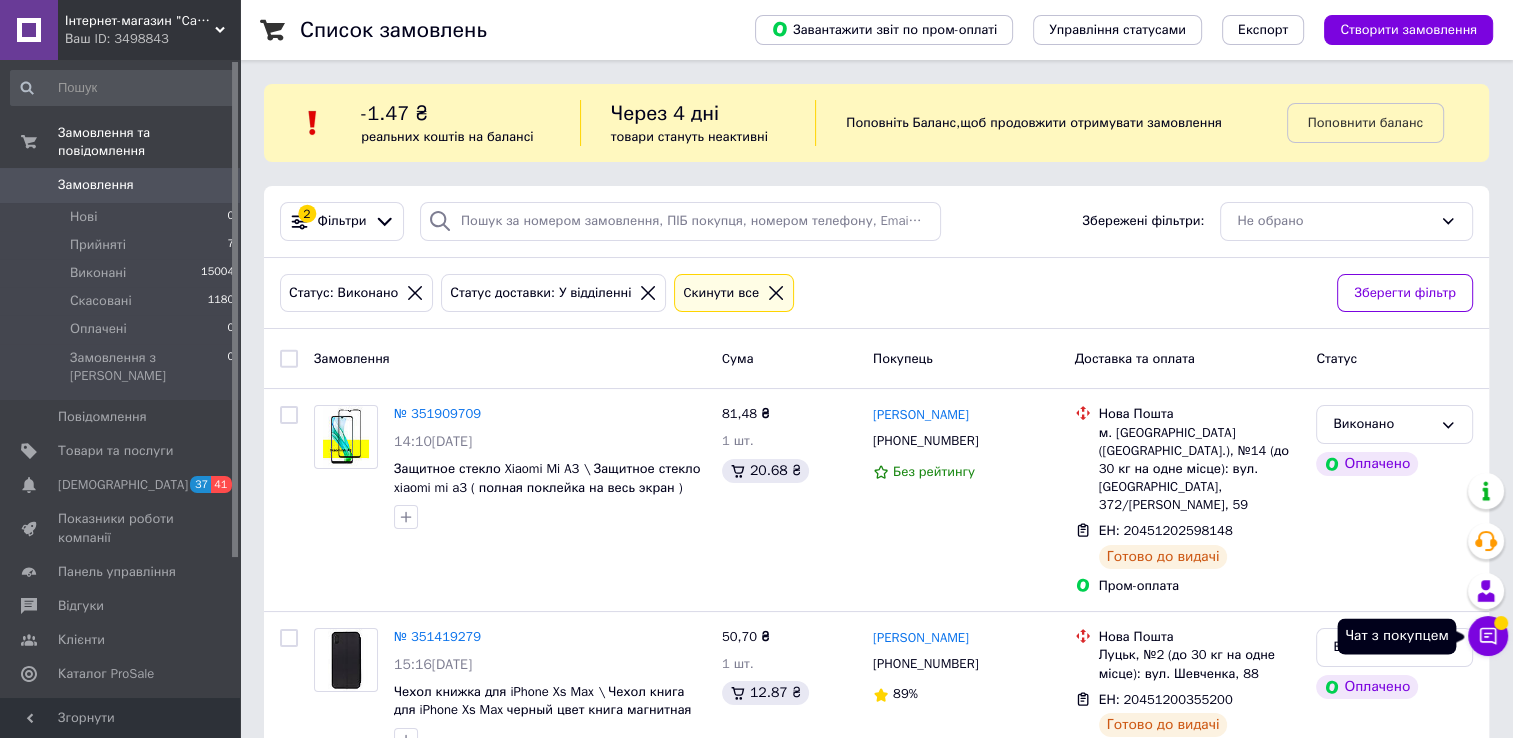 click 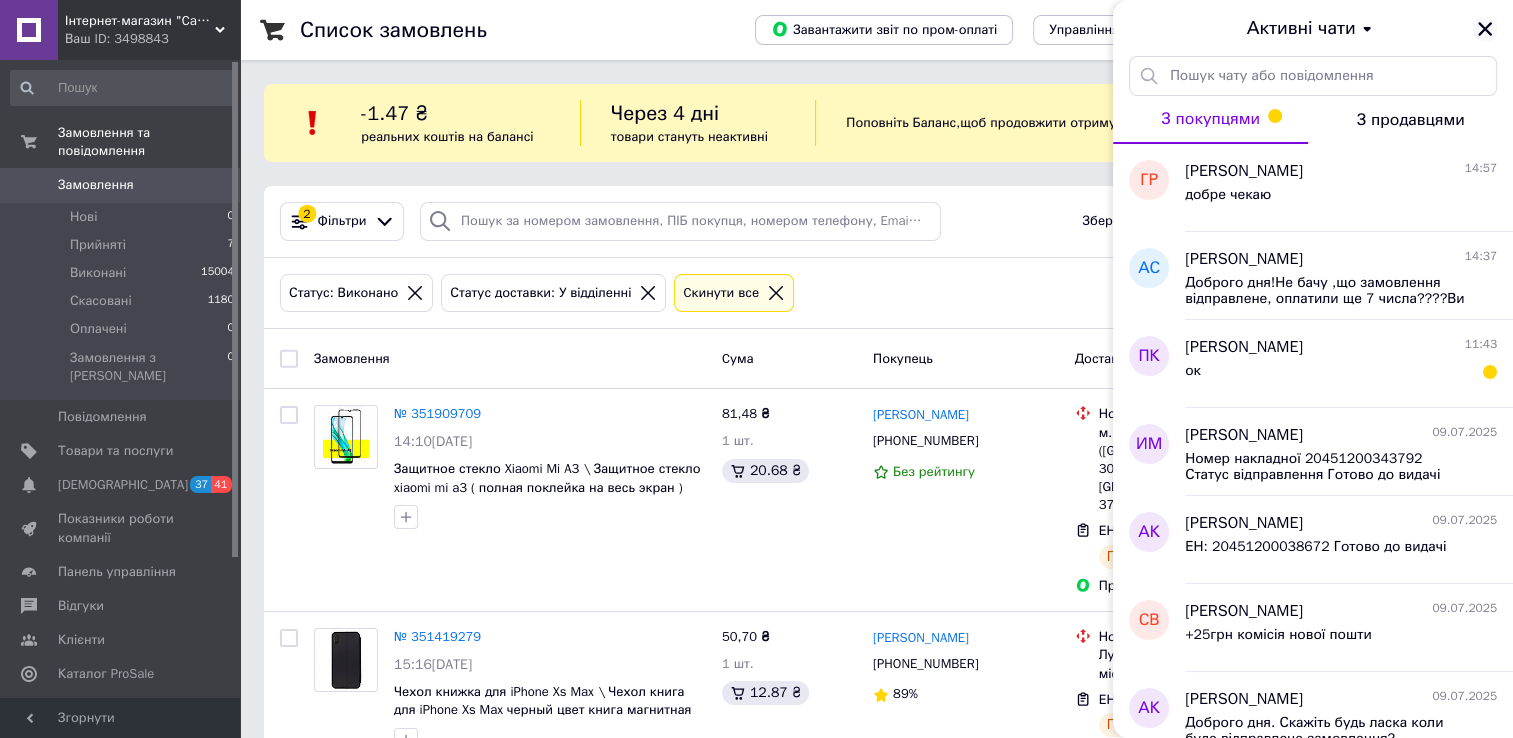 click 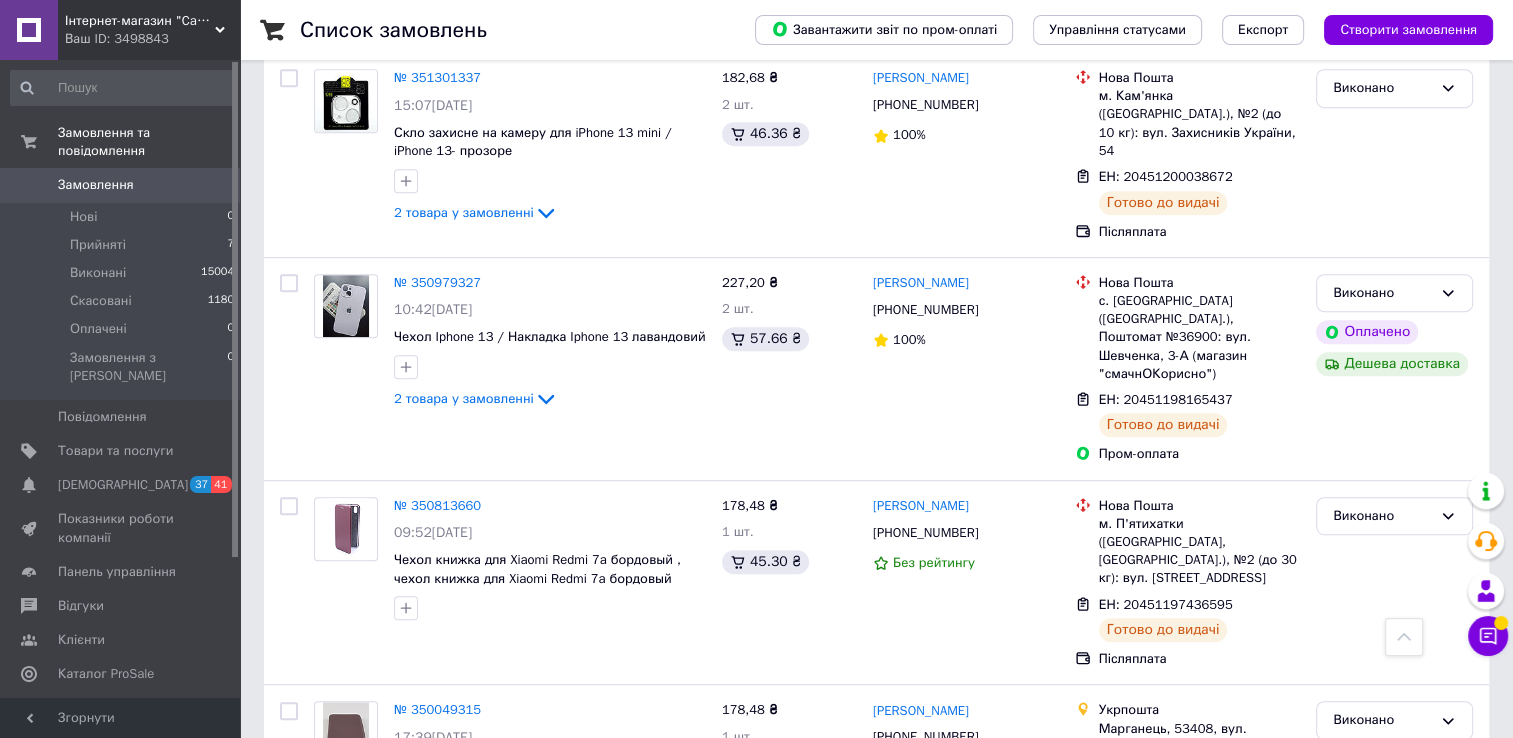 scroll, scrollTop: 1200, scrollLeft: 0, axis: vertical 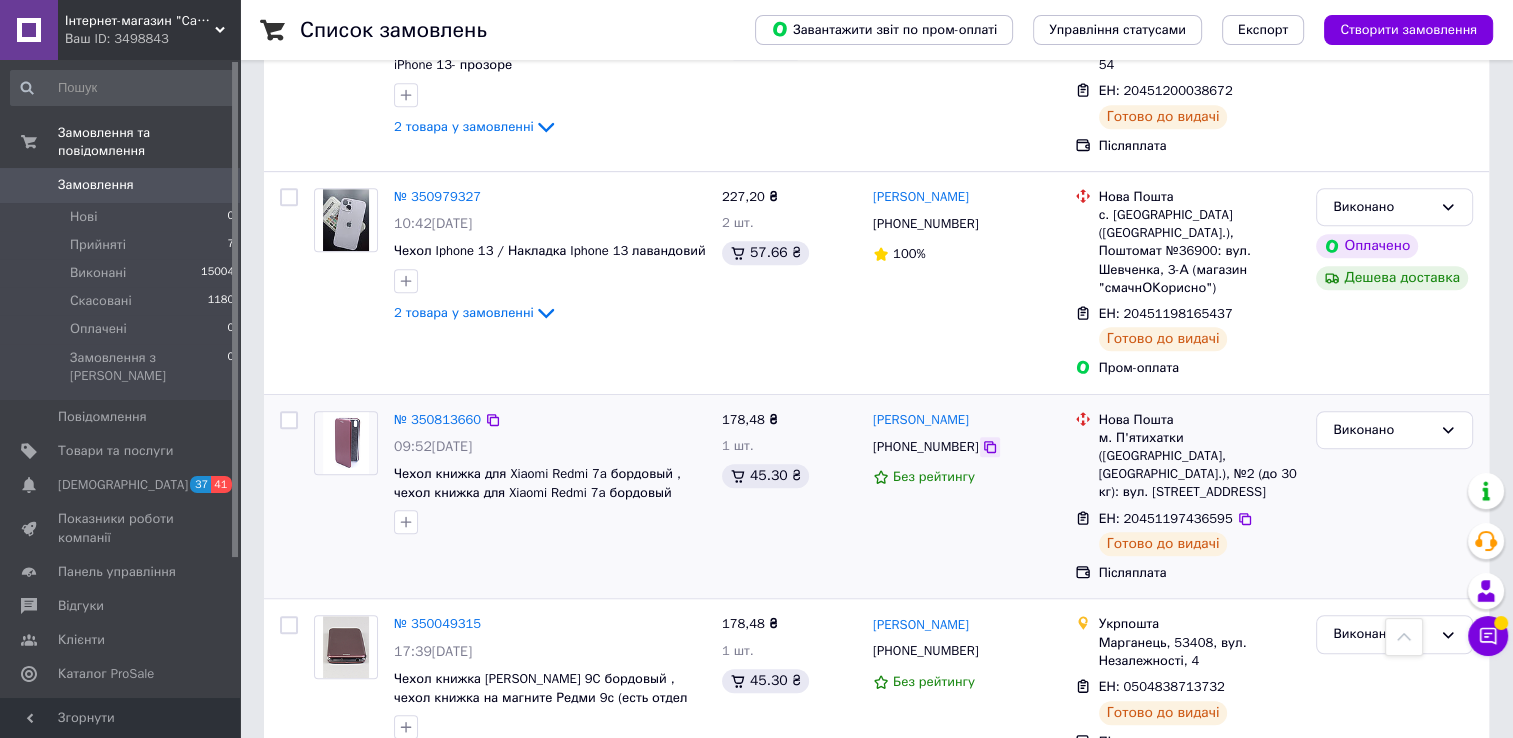 click 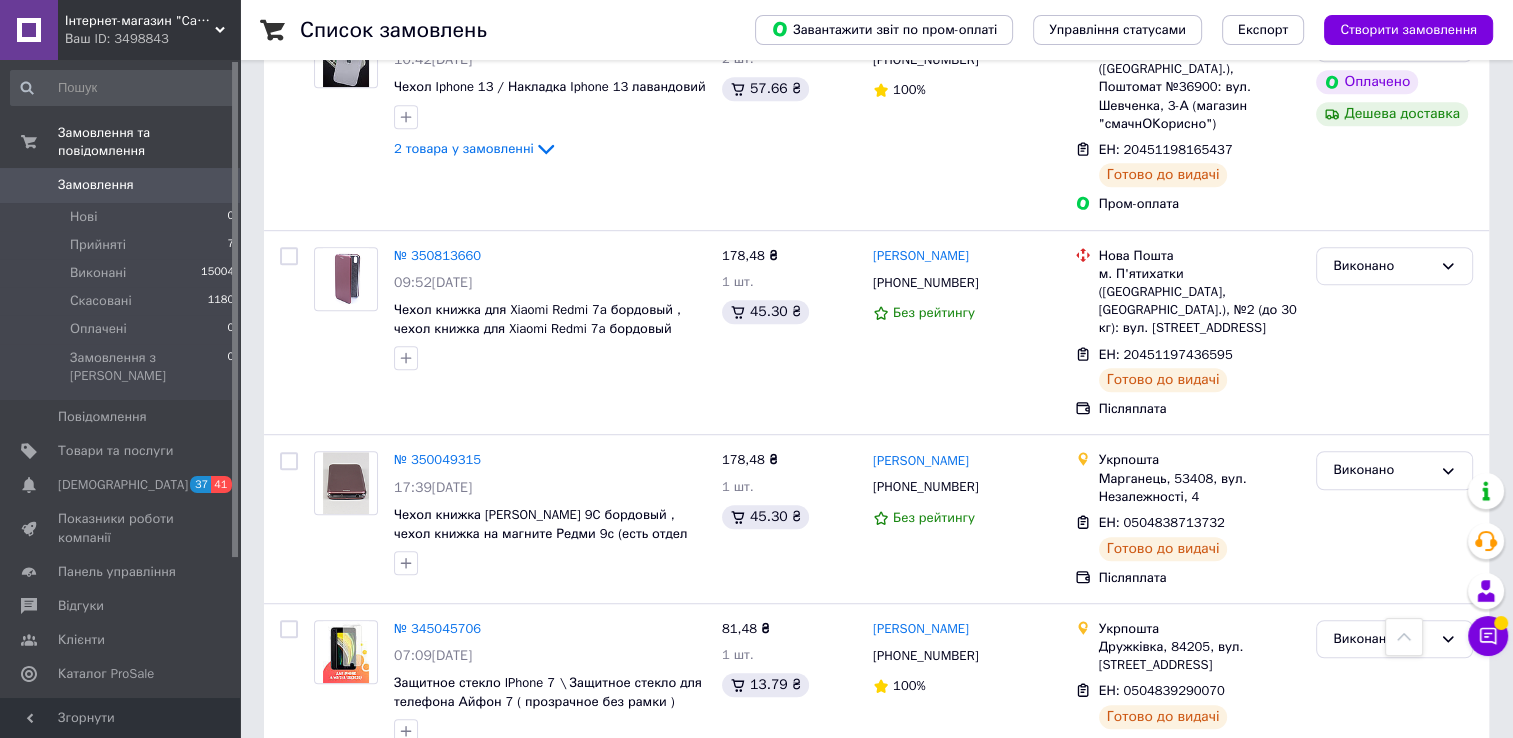 scroll, scrollTop: 1200, scrollLeft: 0, axis: vertical 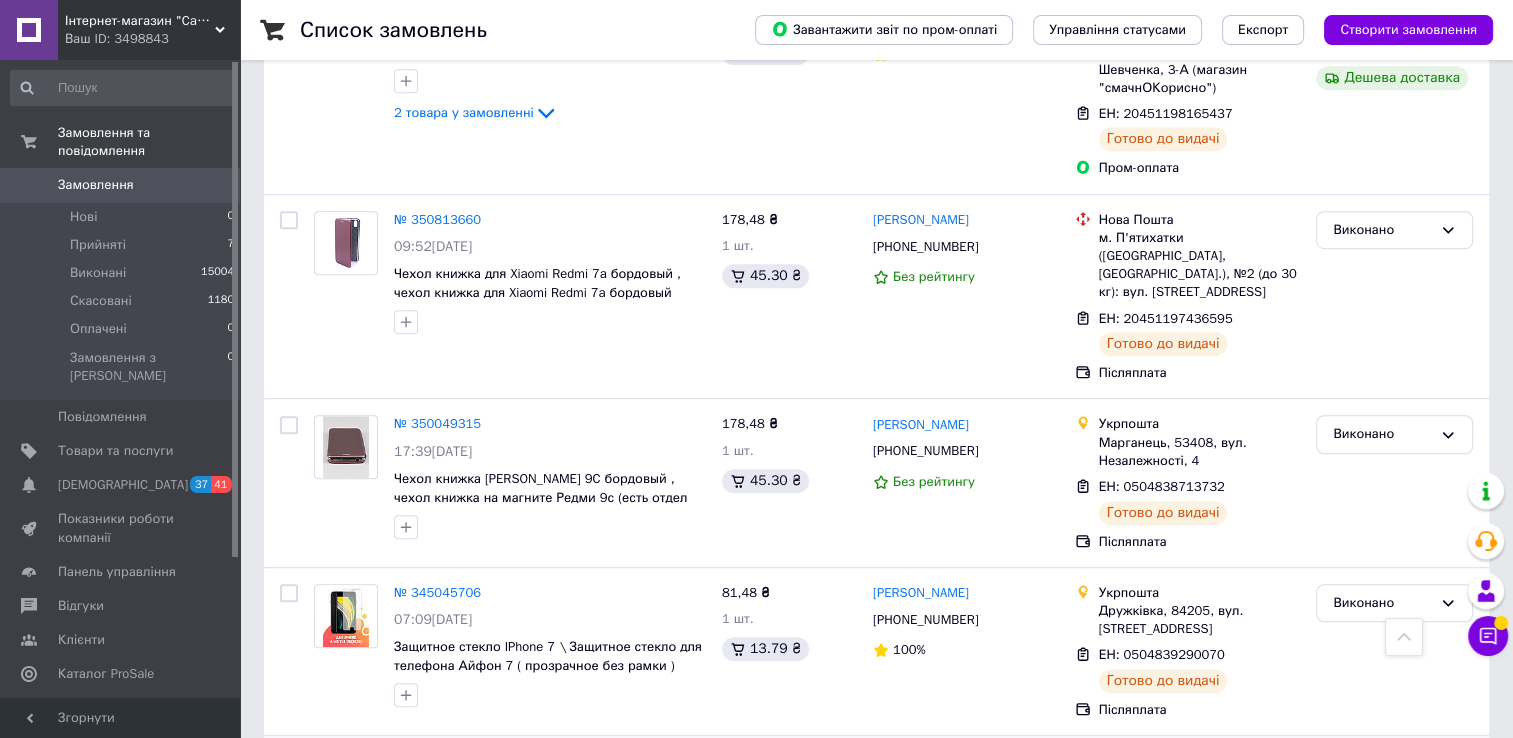 click on "Володимир Банах +380967536002 Без рейтингу" at bounding box center [966, 814] 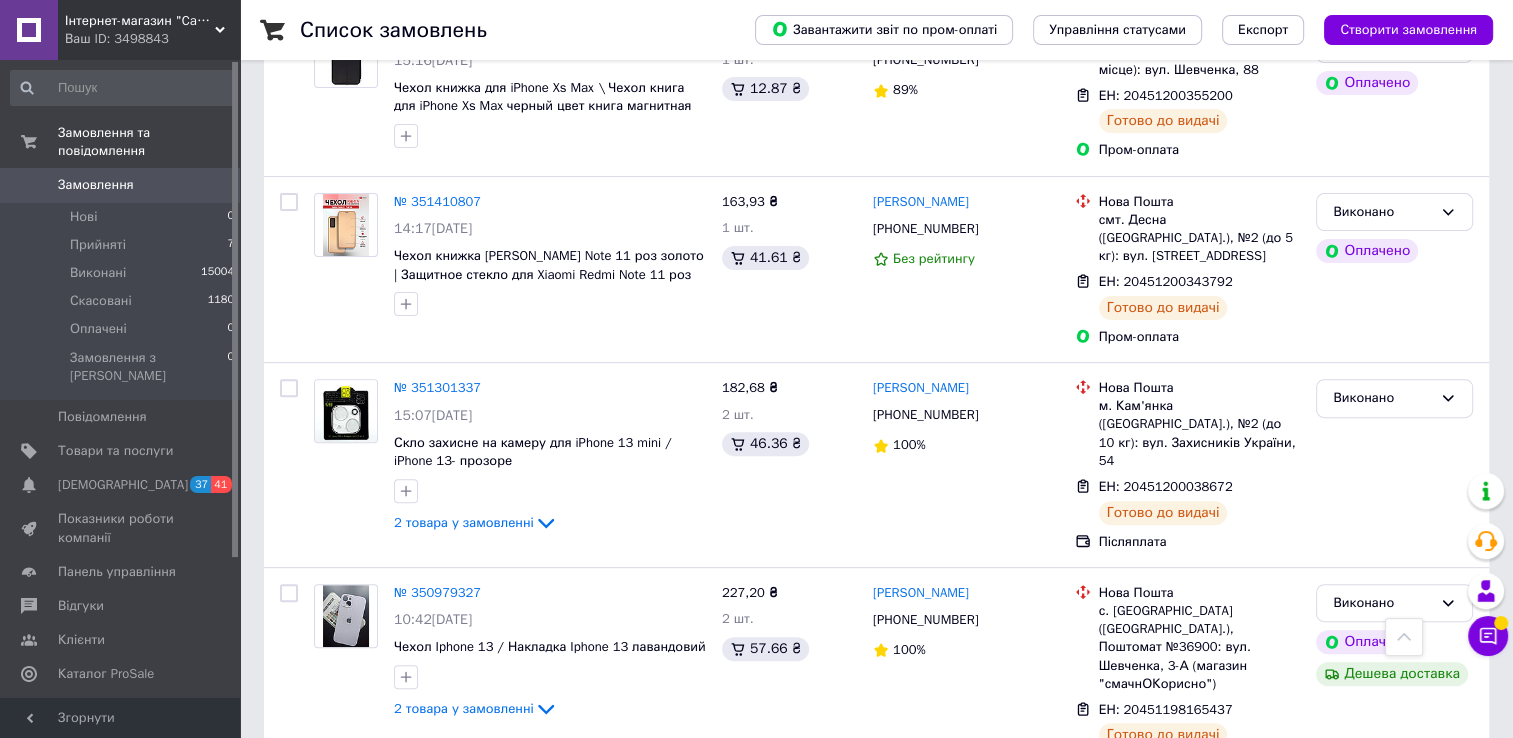 scroll, scrollTop: 600, scrollLeft: 0, axis: vertical 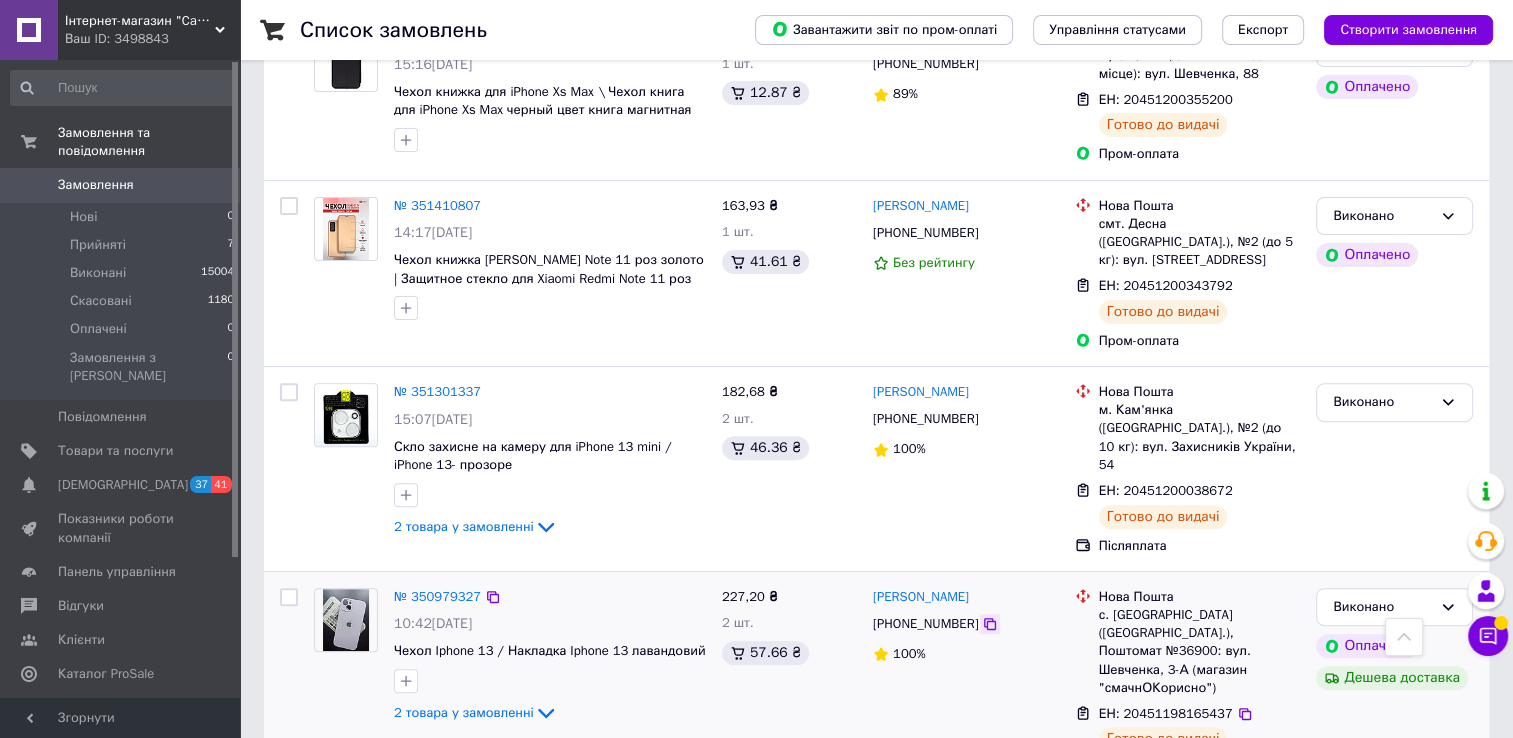 click 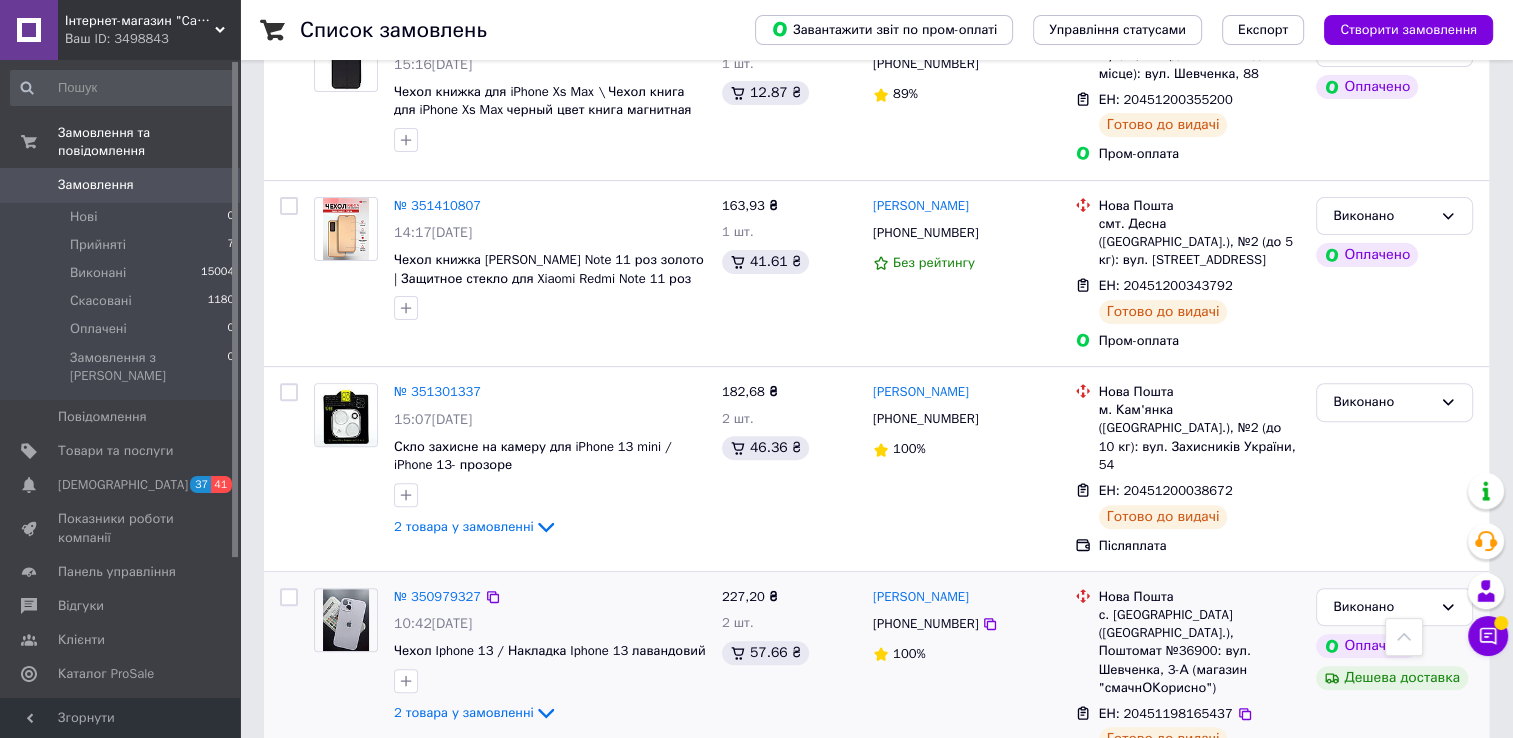 click on "Катерина Булавкіна +380508464411 100%" at bounding box center [966, 683] 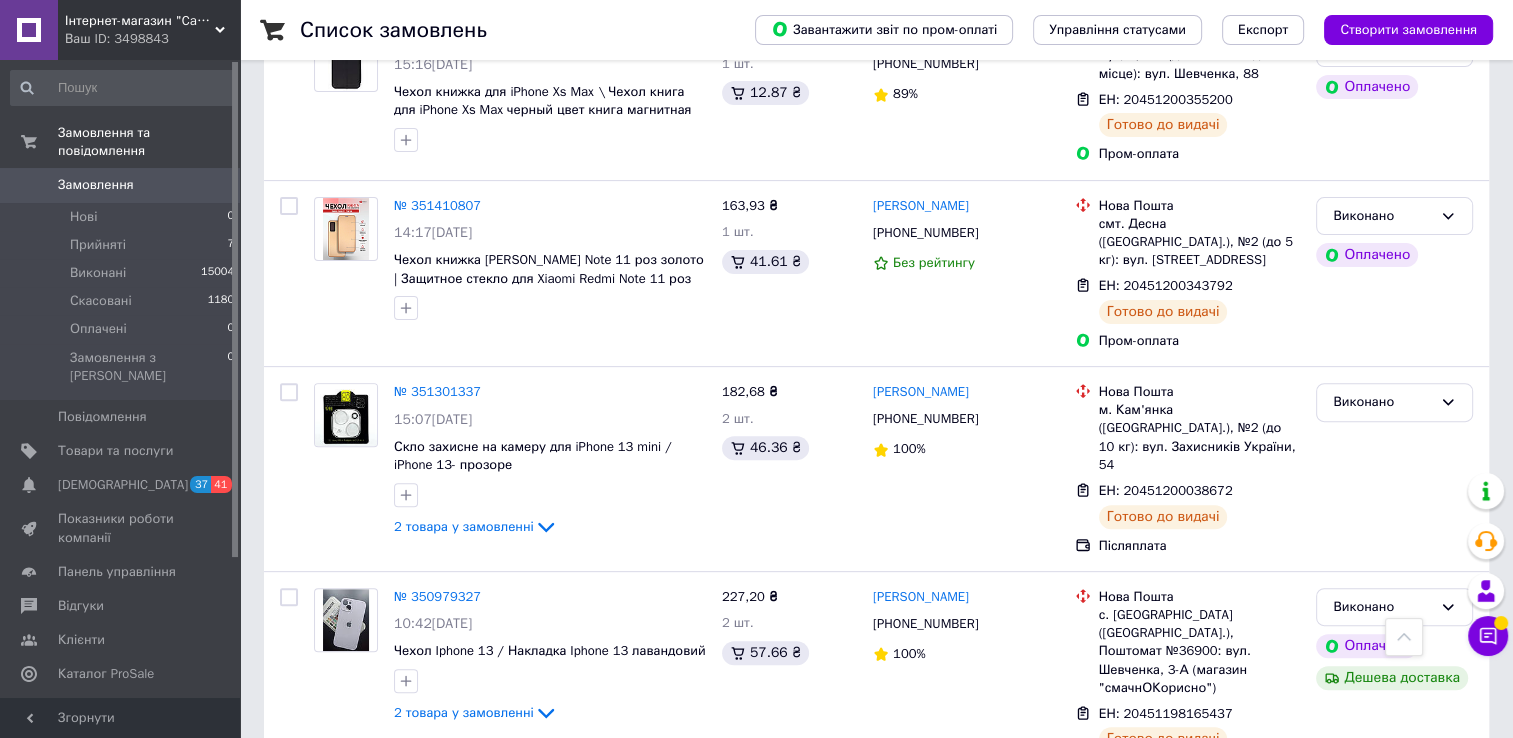 click on "№ 350813660 09:52, 02.07.2025 Чехол книжка для Xiaomi Redmi 7a бордовый , чехол книжка для Xiaomi Redmi 7a  бордовый 178,48 ₴ 1 шт. 45.30 ₴ Тетяна Вовенко +380963177190 Без рейтингу Нова Пошта м. П'ятихатки (Дніпропетровська обл., Кам'янський р-н.), №2 (до 30 кг): вул. Українська, 14а ЕН: 20451197436595 Готово до видачі Післяплата Виконано" at bounding box center (876, 897) 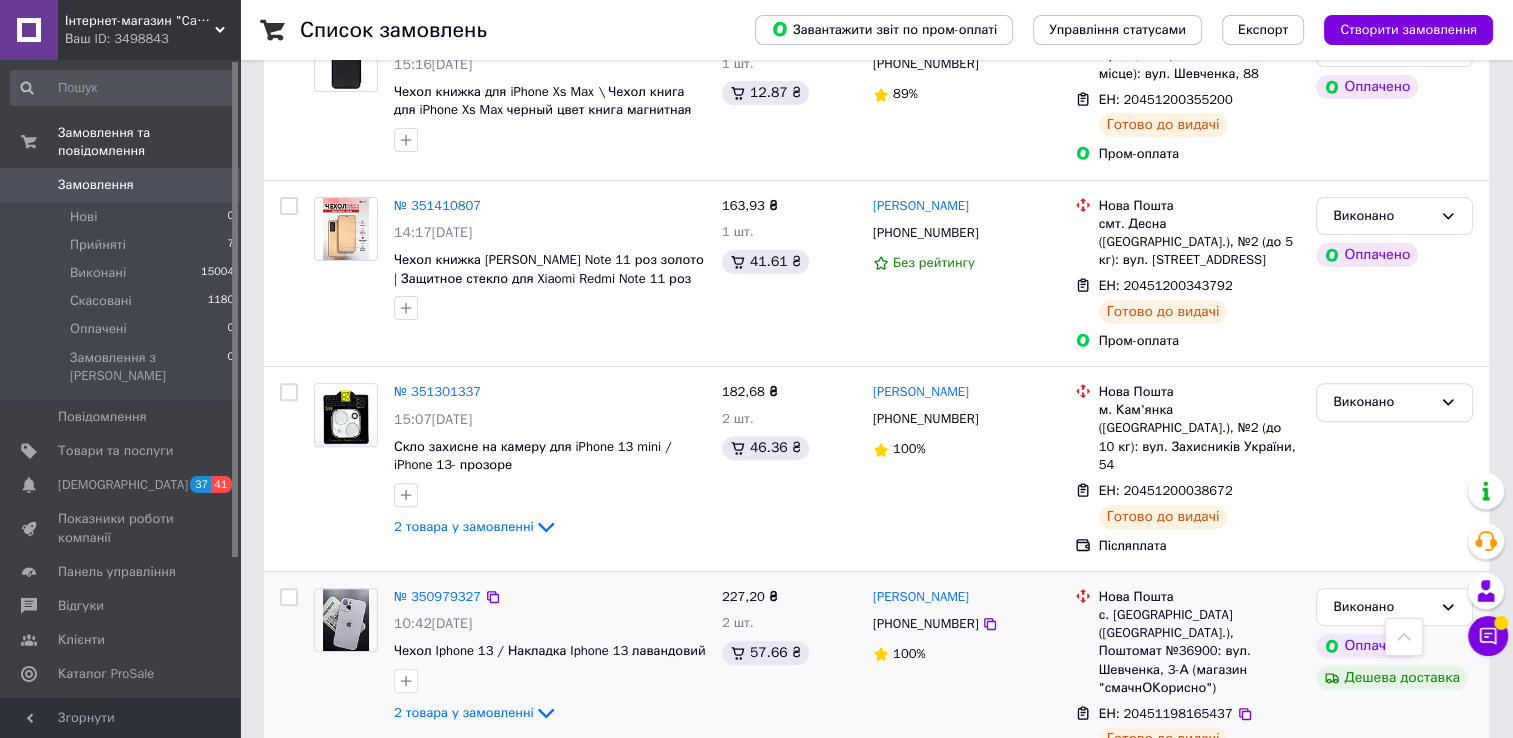 click on "№ 350979327 10:42, 03.07.2025 Чехол Iphone 13 / Накладка Iphone 13 лавандовий 2 товара у замовленні 227,20 ₴ 2 шт. 57.66 ₴ Катерина Булавкіна +380508464411 100% Нова Пошта с. Володимирівське (Запорізька обл.), Поштомат №36900: вул. Шевченка, 3-А (магазин "смачнОКорисно") ЕН: 20451198165437 Готово до видачі Пром-оплата Виконано Оплачено Дешева доставка" at bounding box center [876, 683] 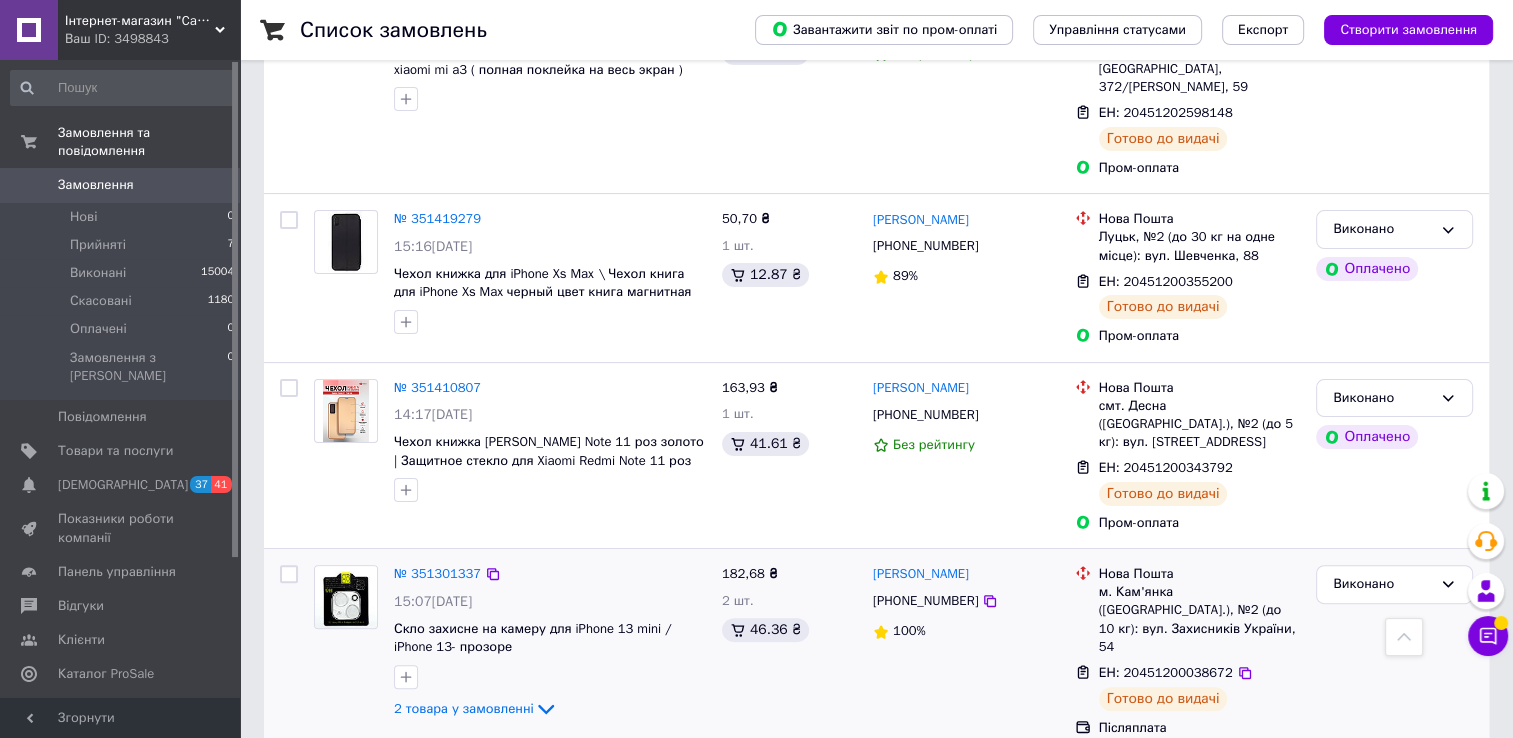 scroll, scrollTop: 300, scrollLeft: 0, axis: vertical 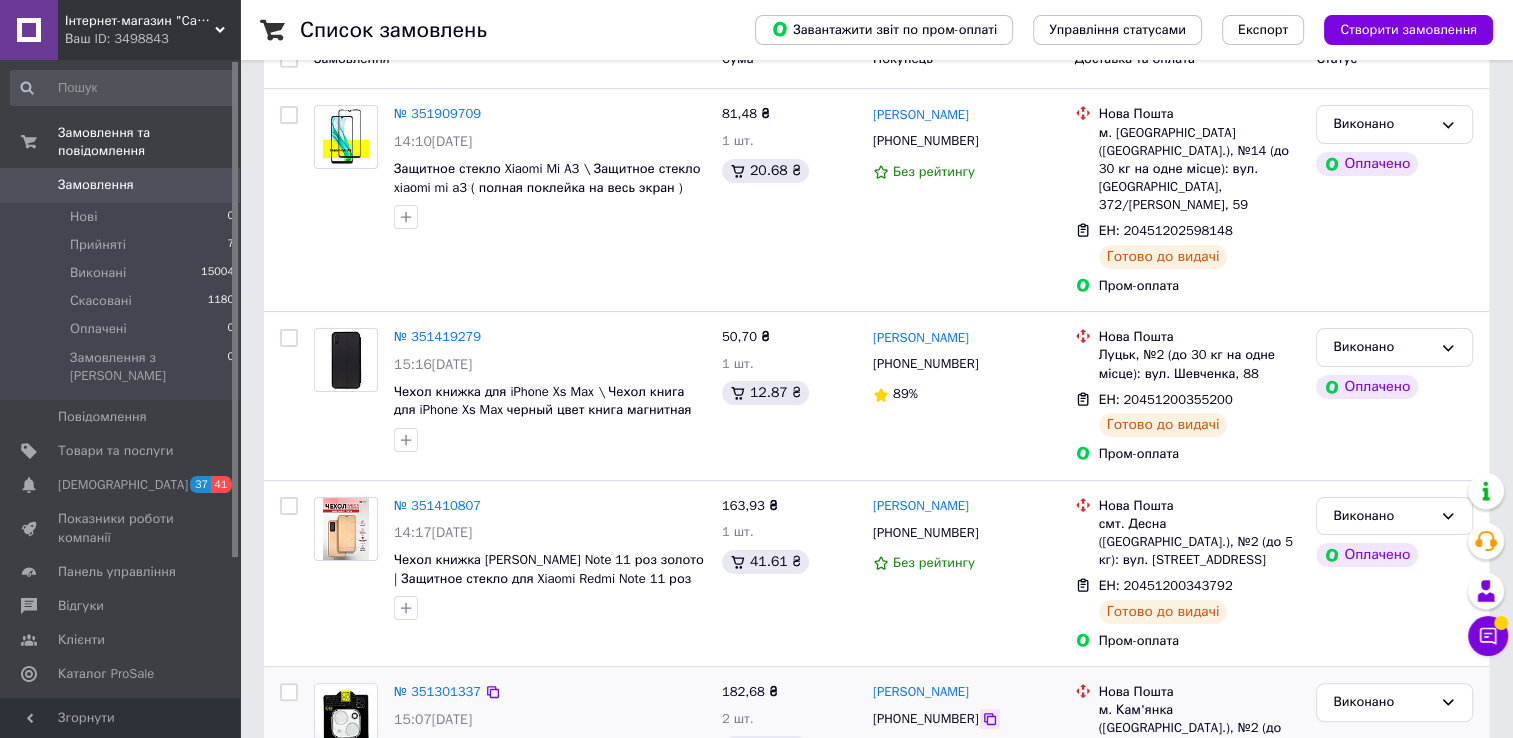 click 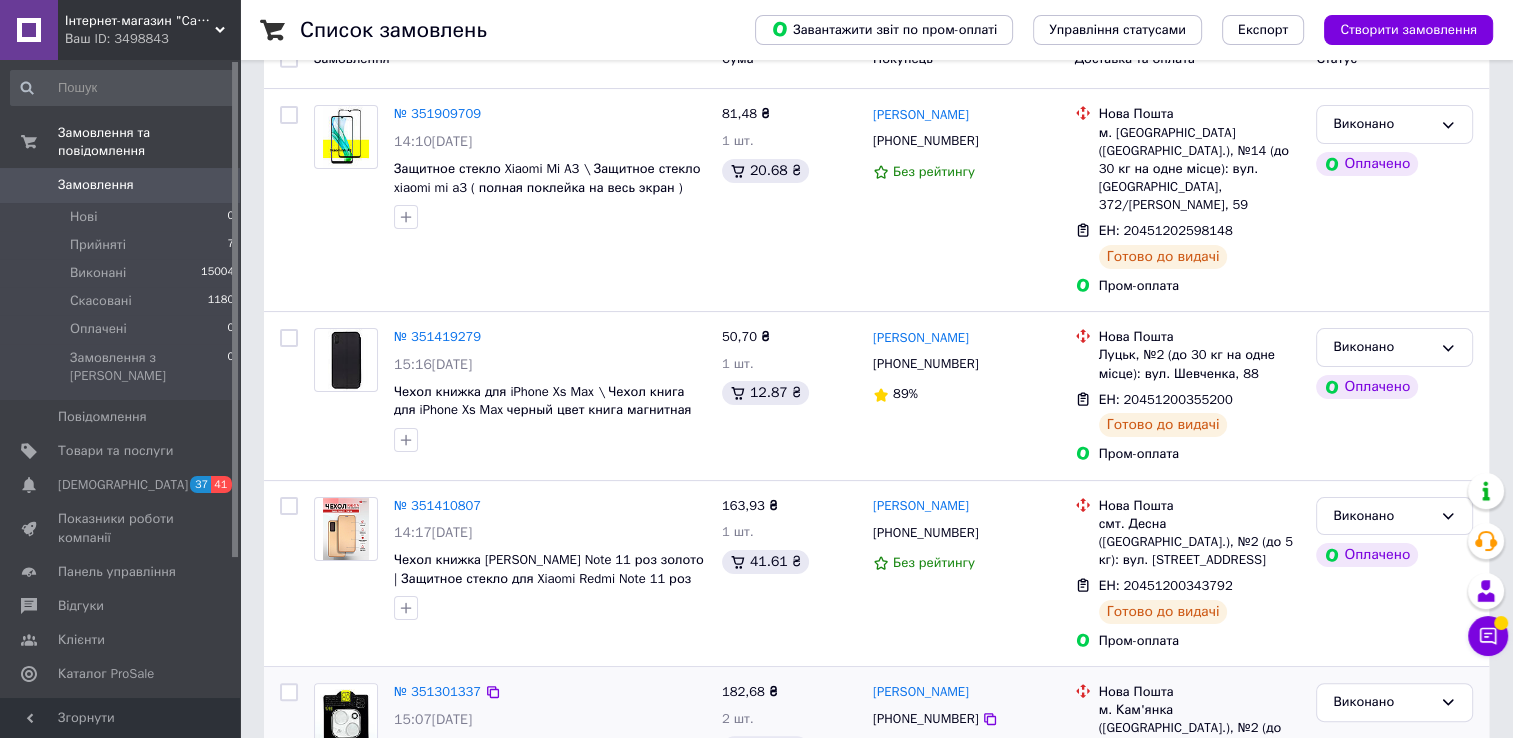 click on "Анастасія Коваленко +380677610057 100%" at bounding box center [966, 769] 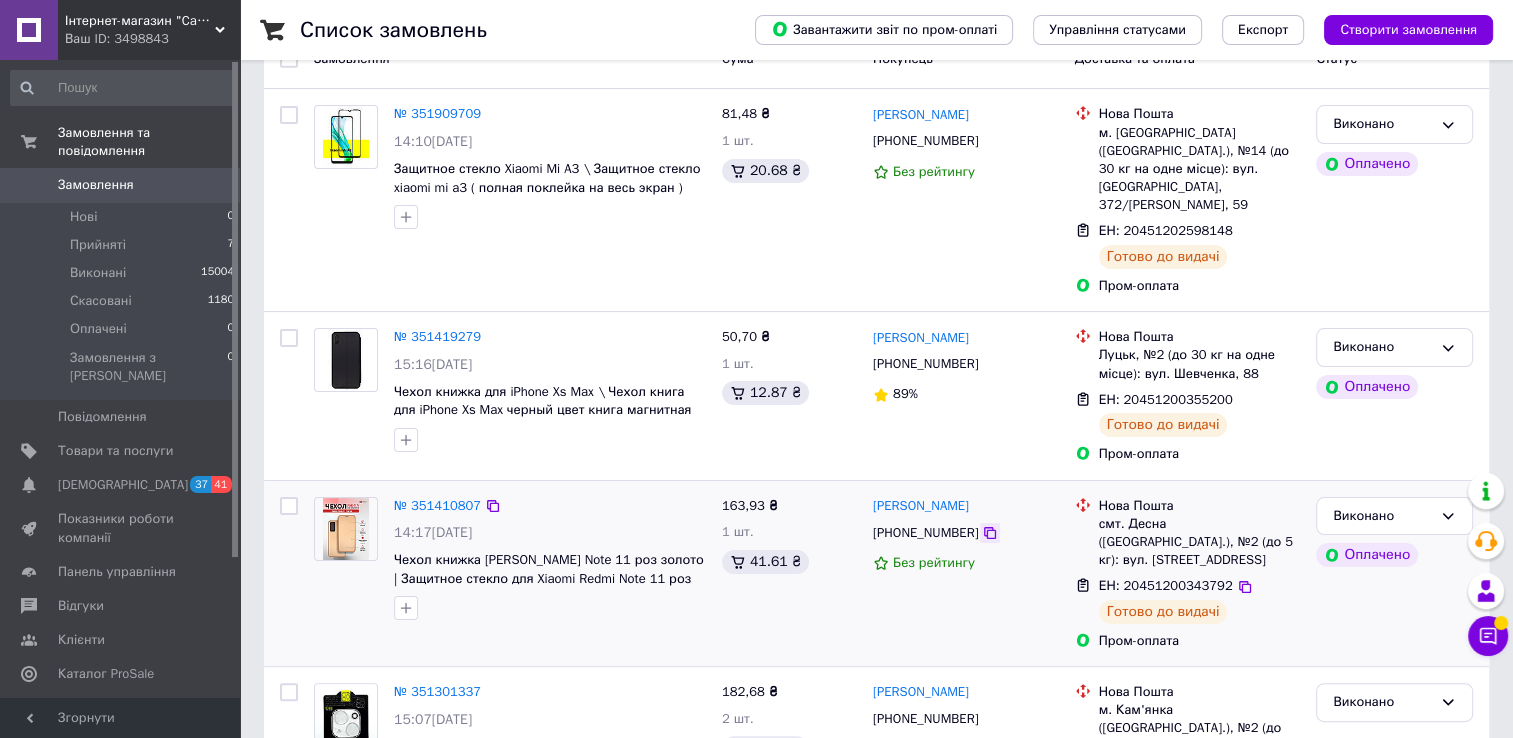 click 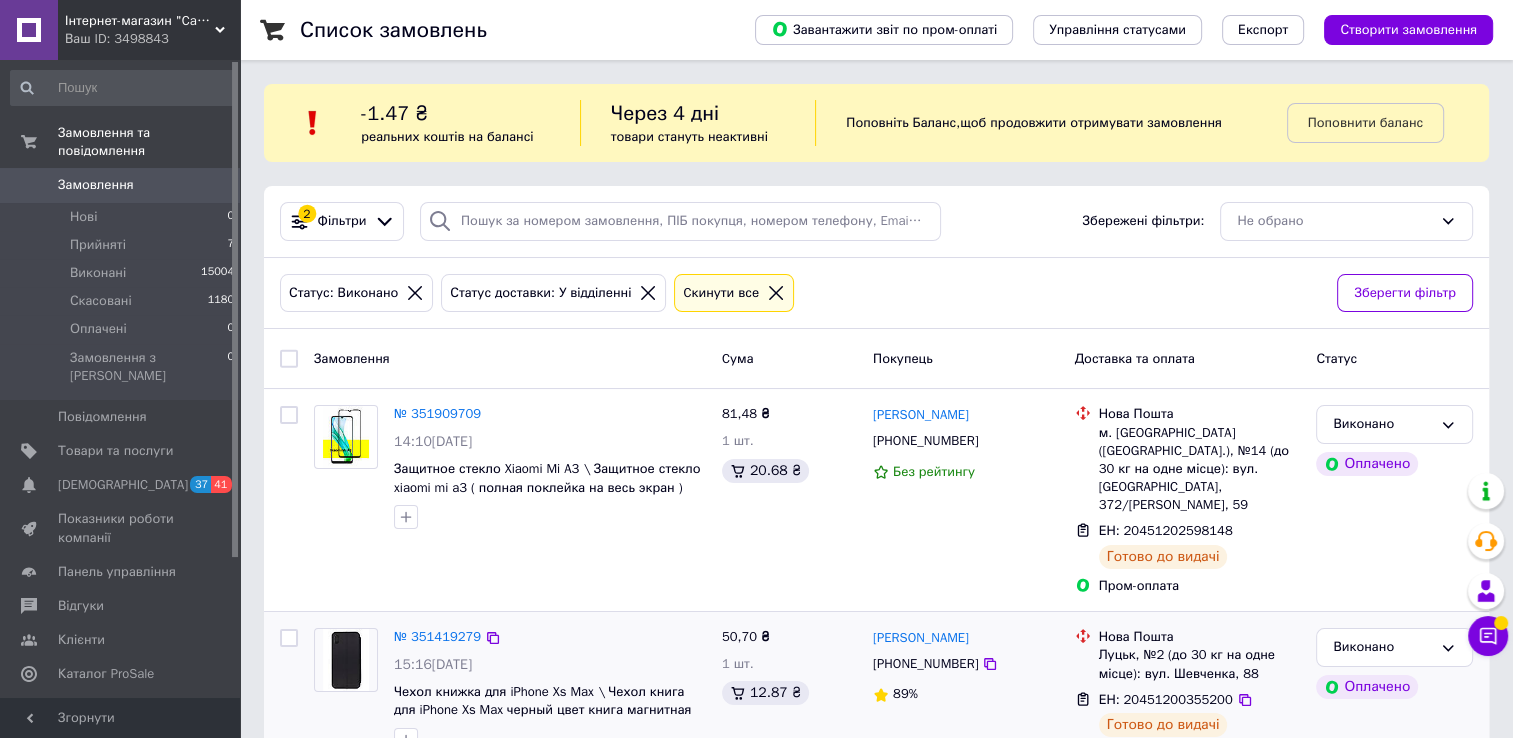 scroll, scrollTop: 0, scrollLeft: 0, axis: both 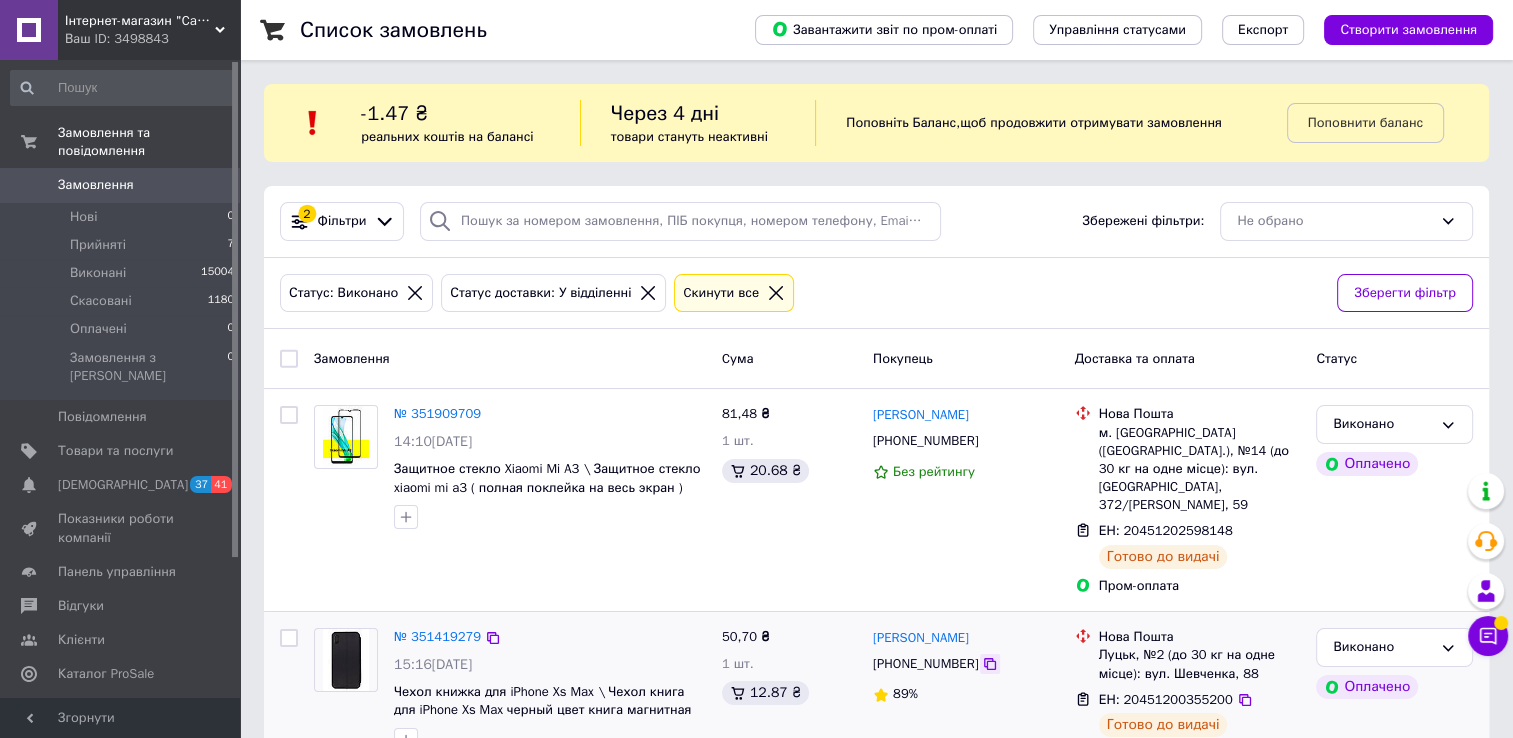 click 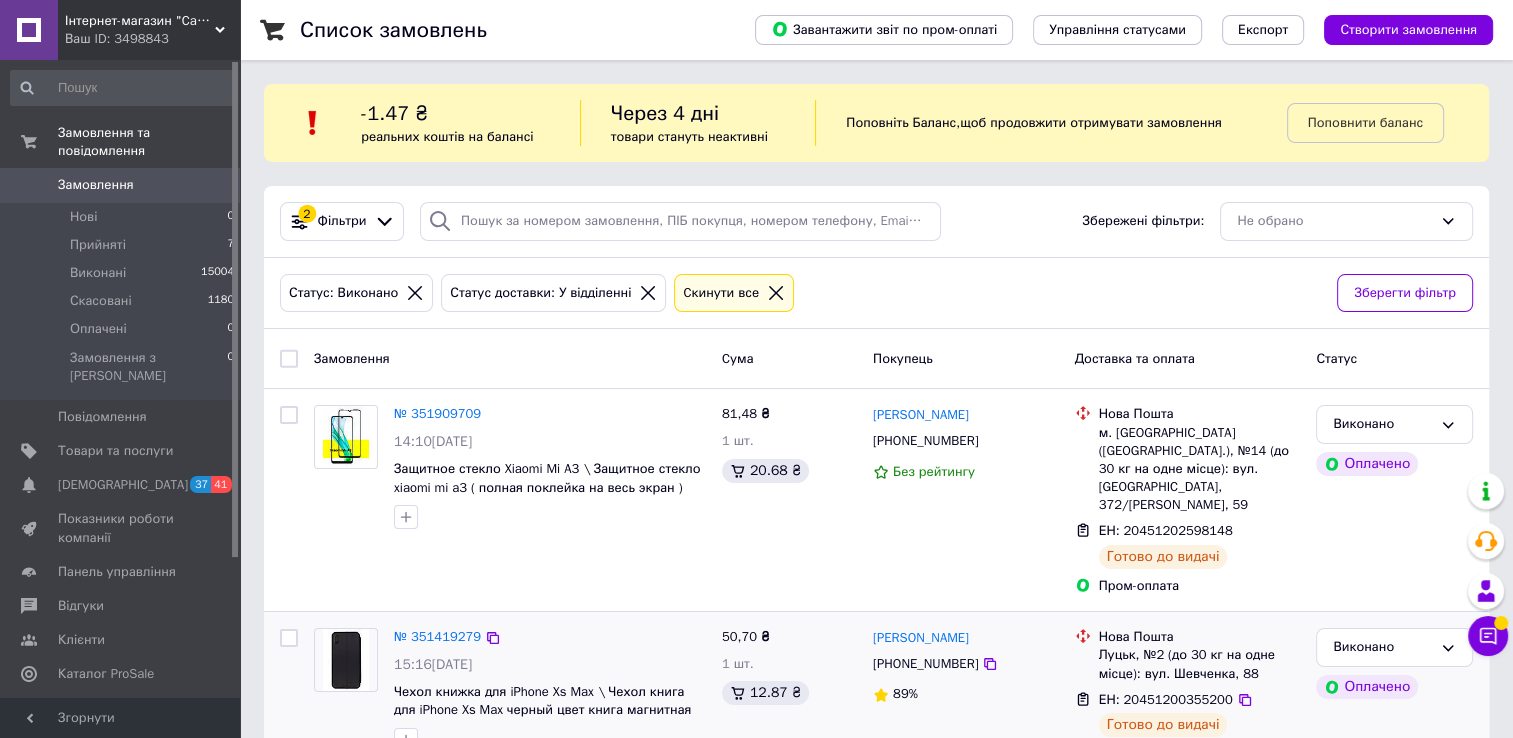 click on "Андрей Зайцев +380956386502 89%" at bounding box center (966, 695) 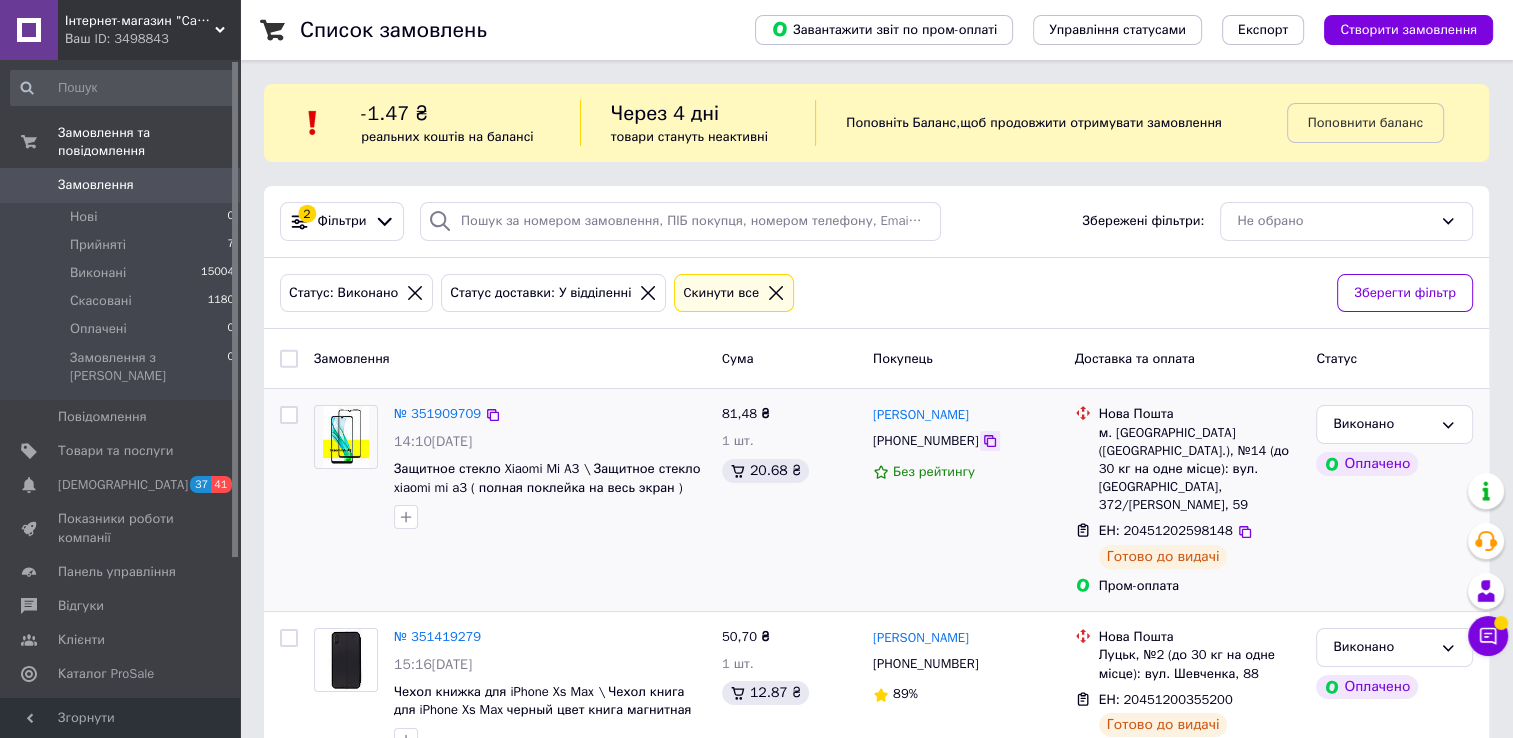 click 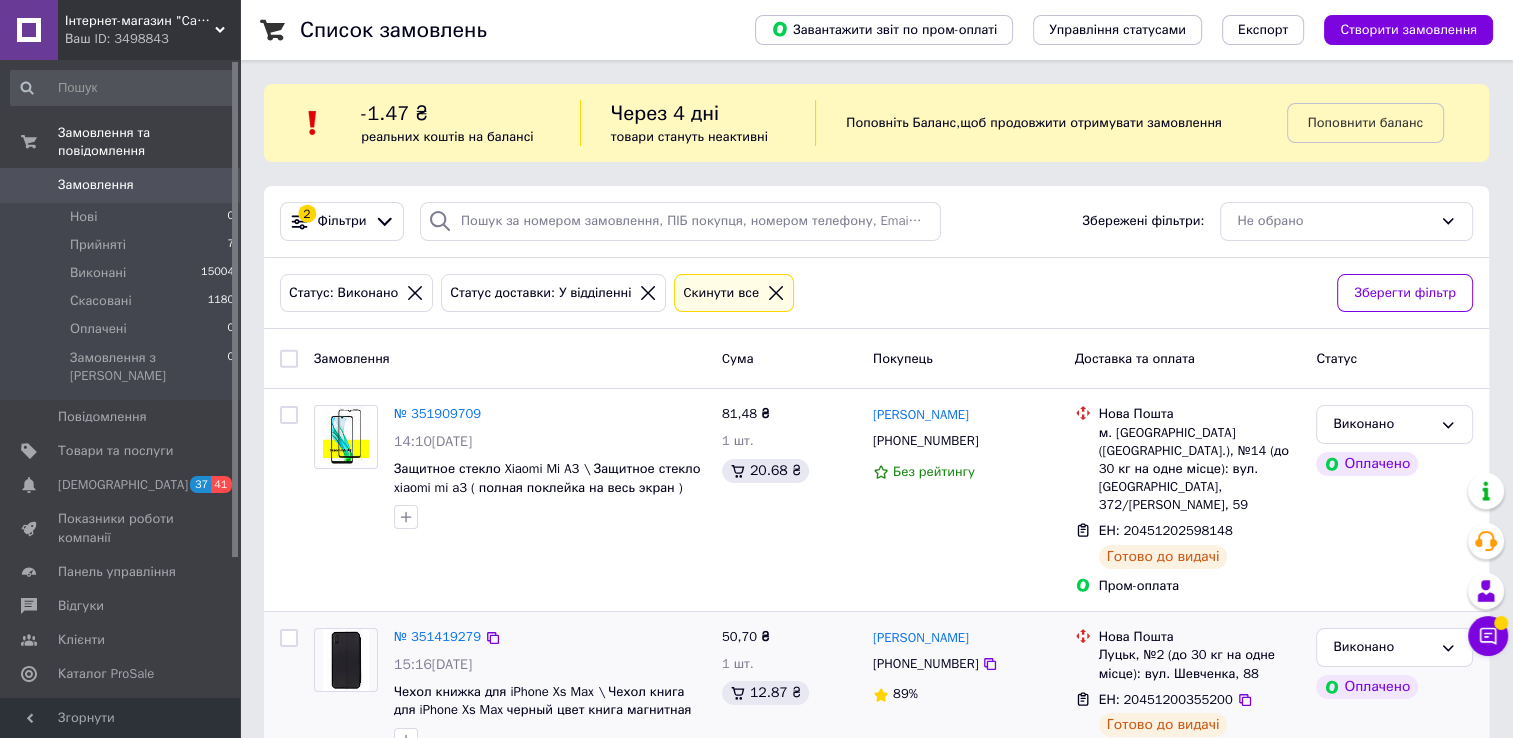 click on "Андрей Зайцев +380956386502 89%" at bounding box center [966, 695] 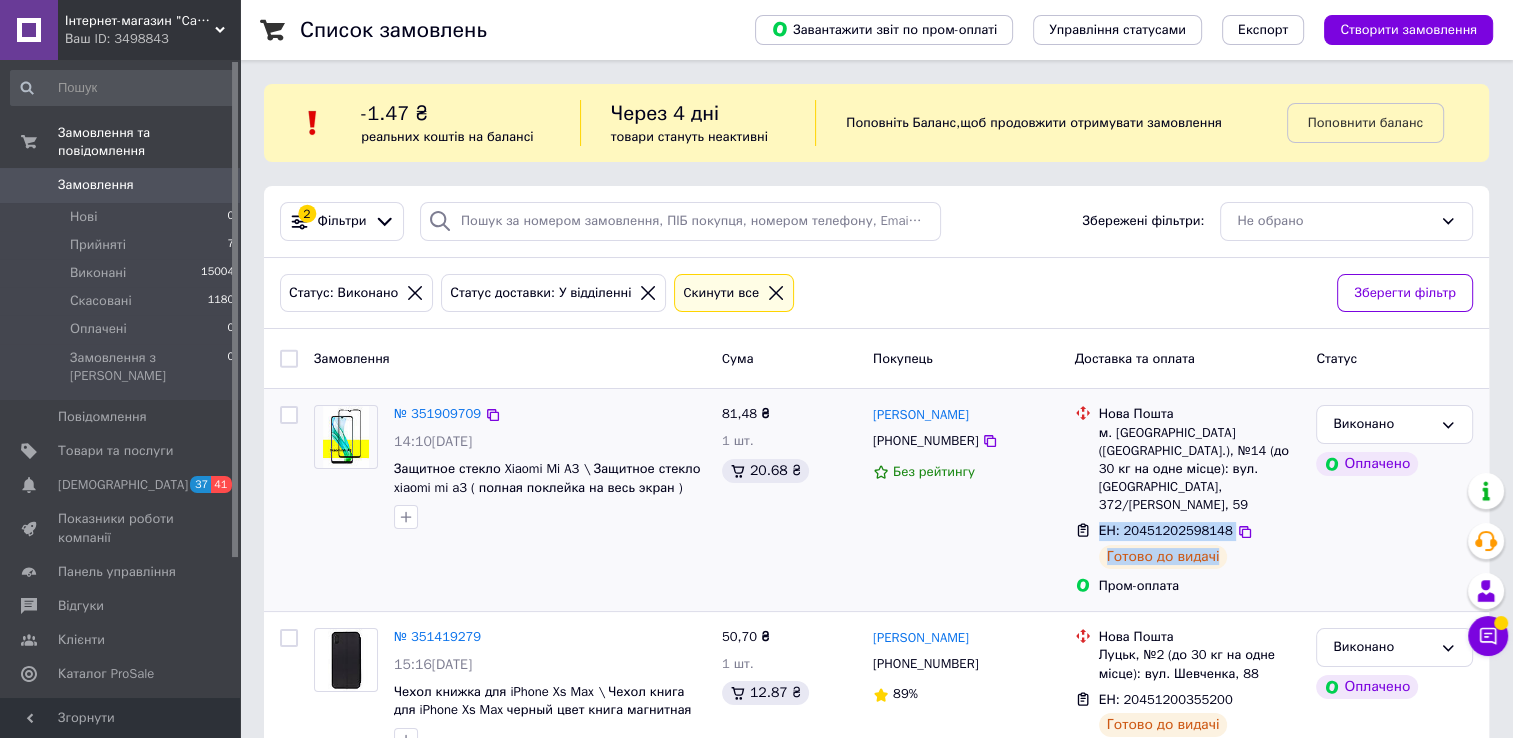 drag, startPoint x: 1254, startPoint y: 515, endPoint x: 1096, endPoint y: 496, distance: 159.1383 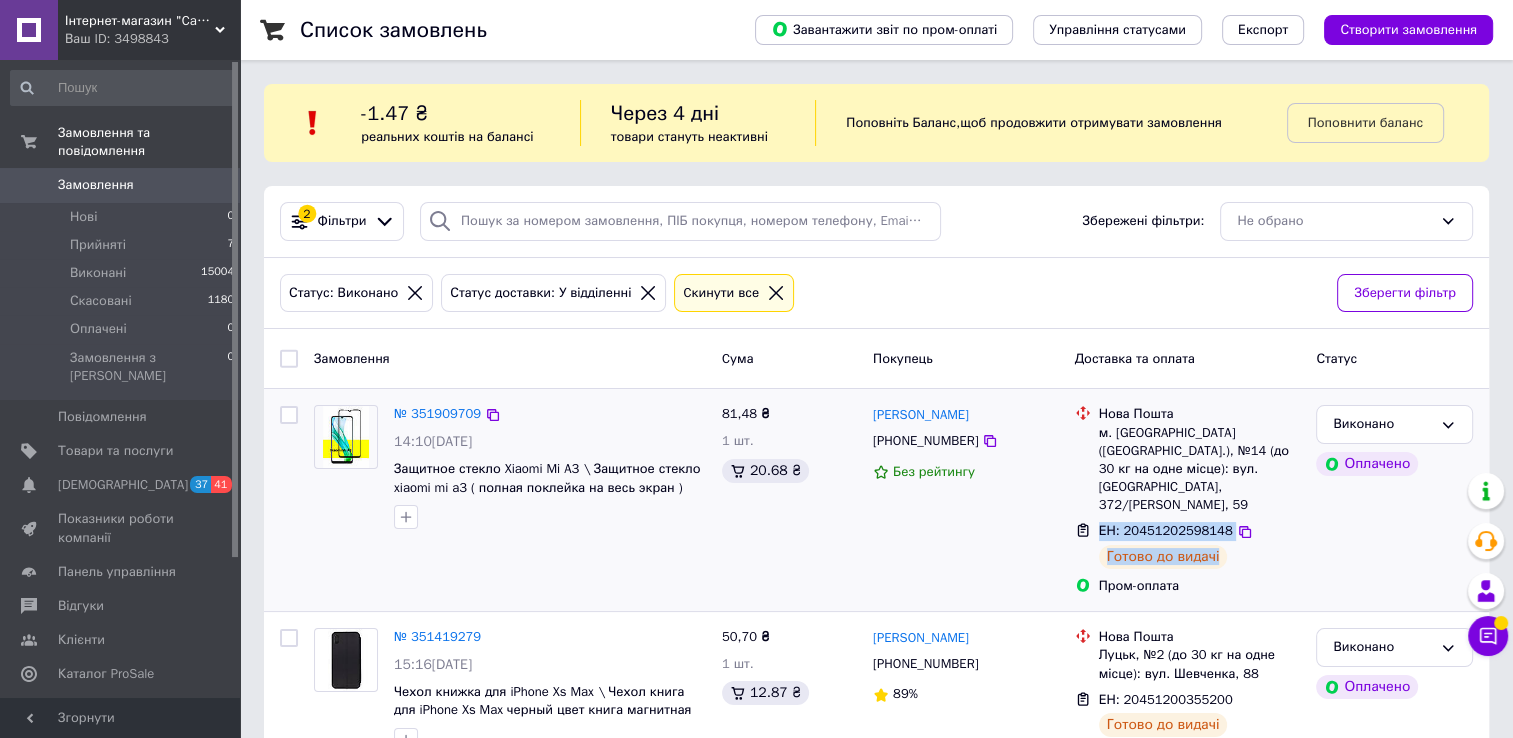 copy on "ЕН: 20451202598148 Готово до видачі" 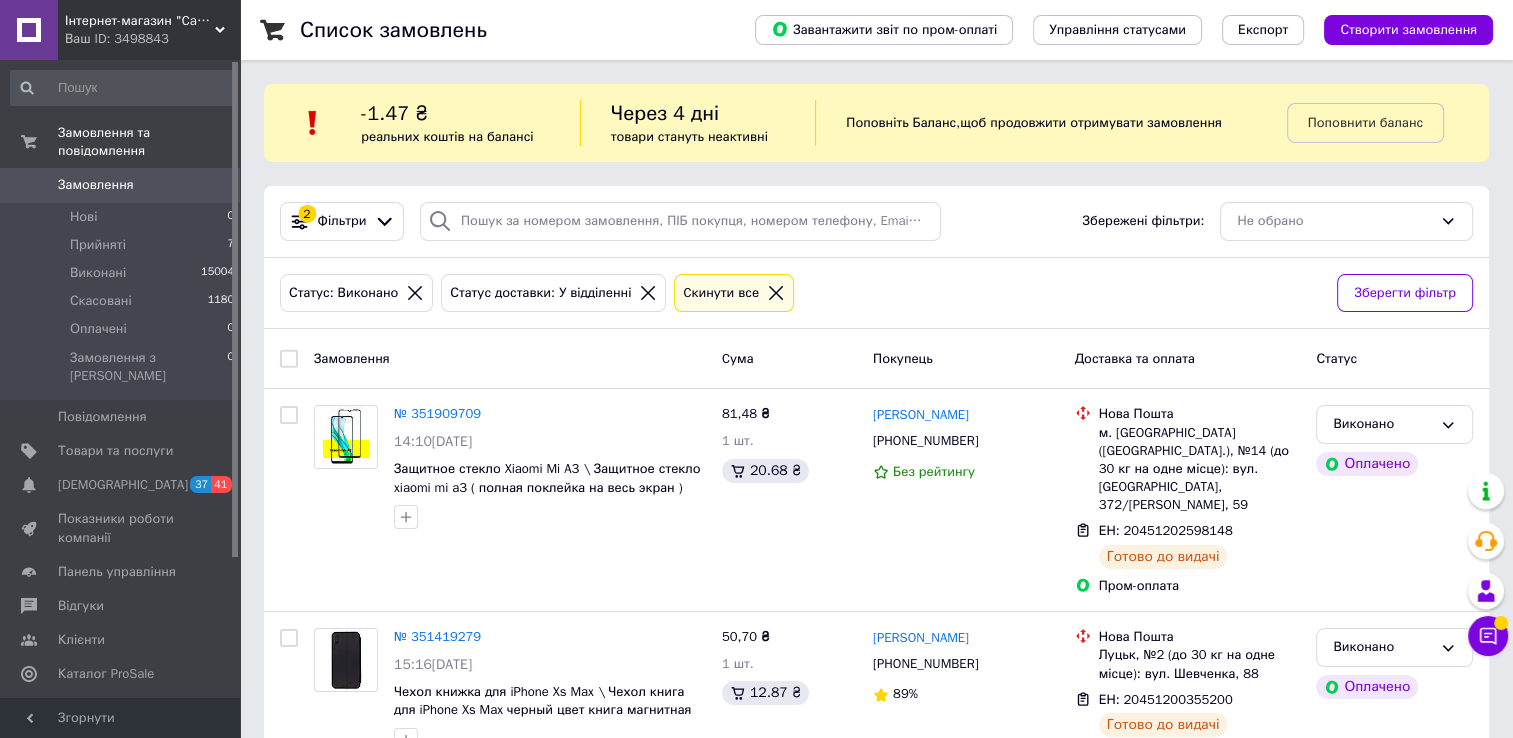 click on "Список замовлень   Завантажити звіт по пром-оплаті Управління статусами Експорт Створити замовлення -1.47 ₴ реальних коштів на балансі Через 4 дні товари стануть неактивні Поповніть Баланс ,  щоб продовжити отримувати замовлення Поповнити баланс 2 Фільтри Збережені фільтри: Не обрано Статус: Виконано Статус доставки: У відділенні Cкинути все Зберегти фільтр Замовлення Cума Покупець Доставка та оплата Статус № 351909709 14:10, 09.07.2025 Защитное стекло Xiaomi Mi A3 \ Защитное стекло xiaomi mi a3 ( полная поклейка на весь экран ) 81,48 ₴ 1 шт. 20.68 ₴ Інна Гоменюк +380978347406 Без рейтингу" at bounding box center (876, 2155) 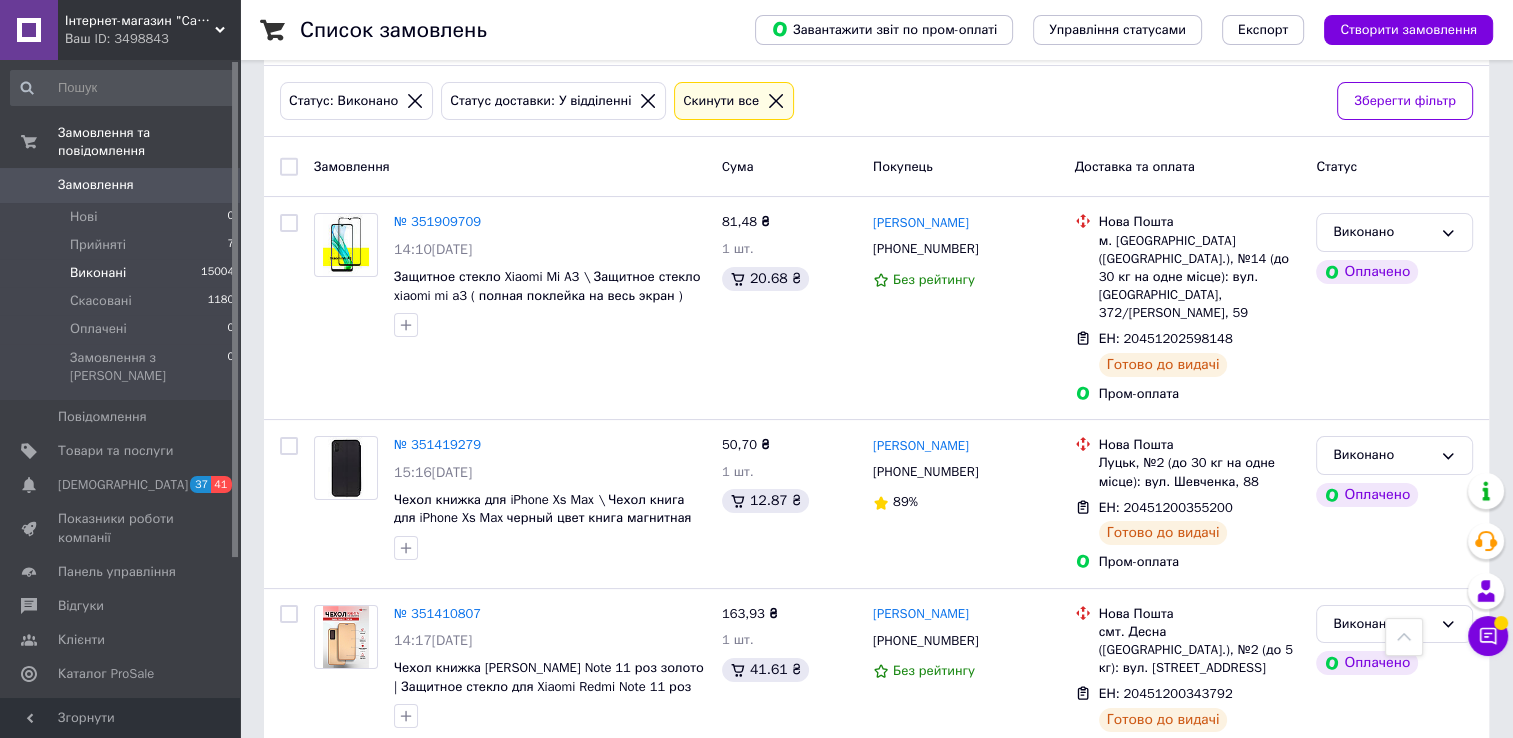 scroll, scrollTop: 0, scrollLeft: 0, axis: both 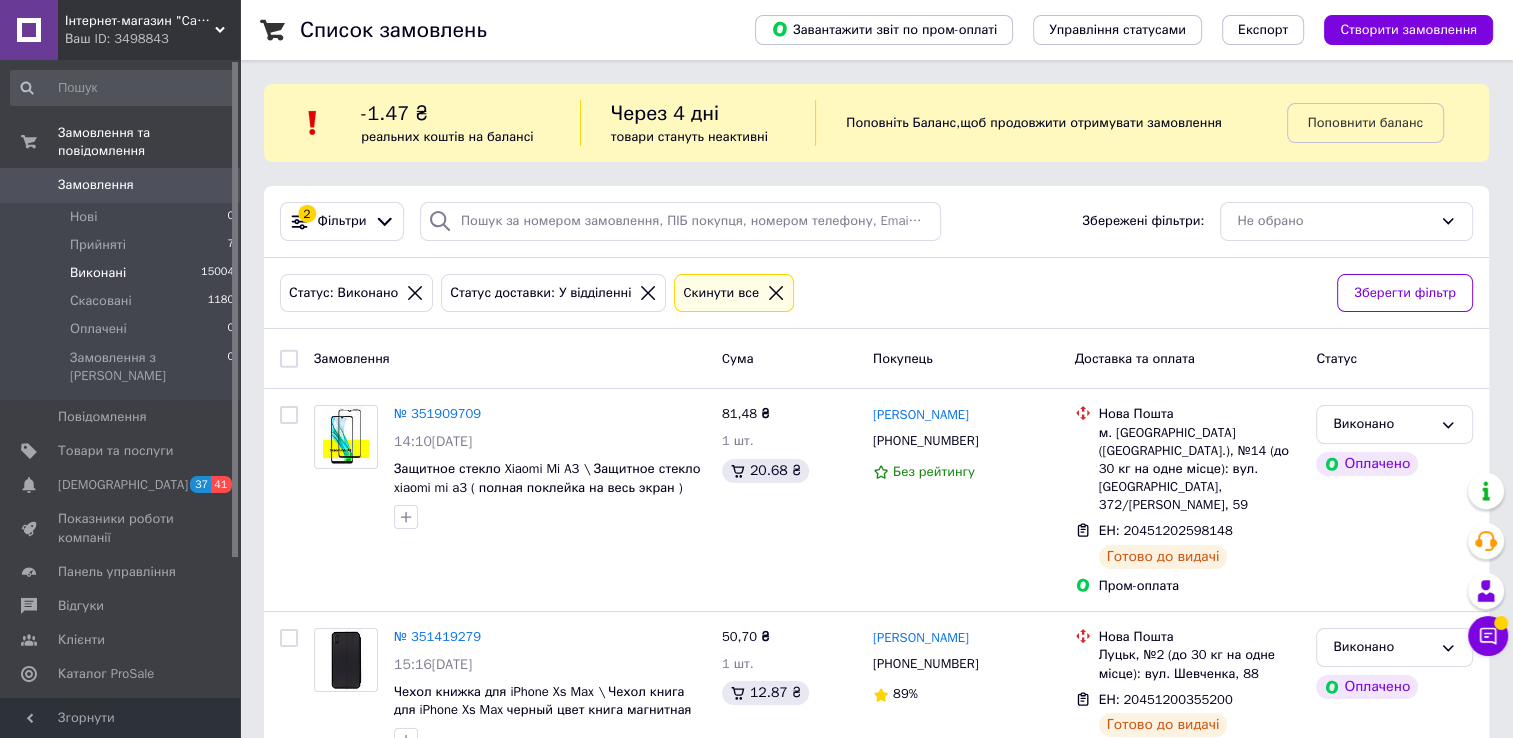 click on "Виконані" at bounding box center (98, 273) 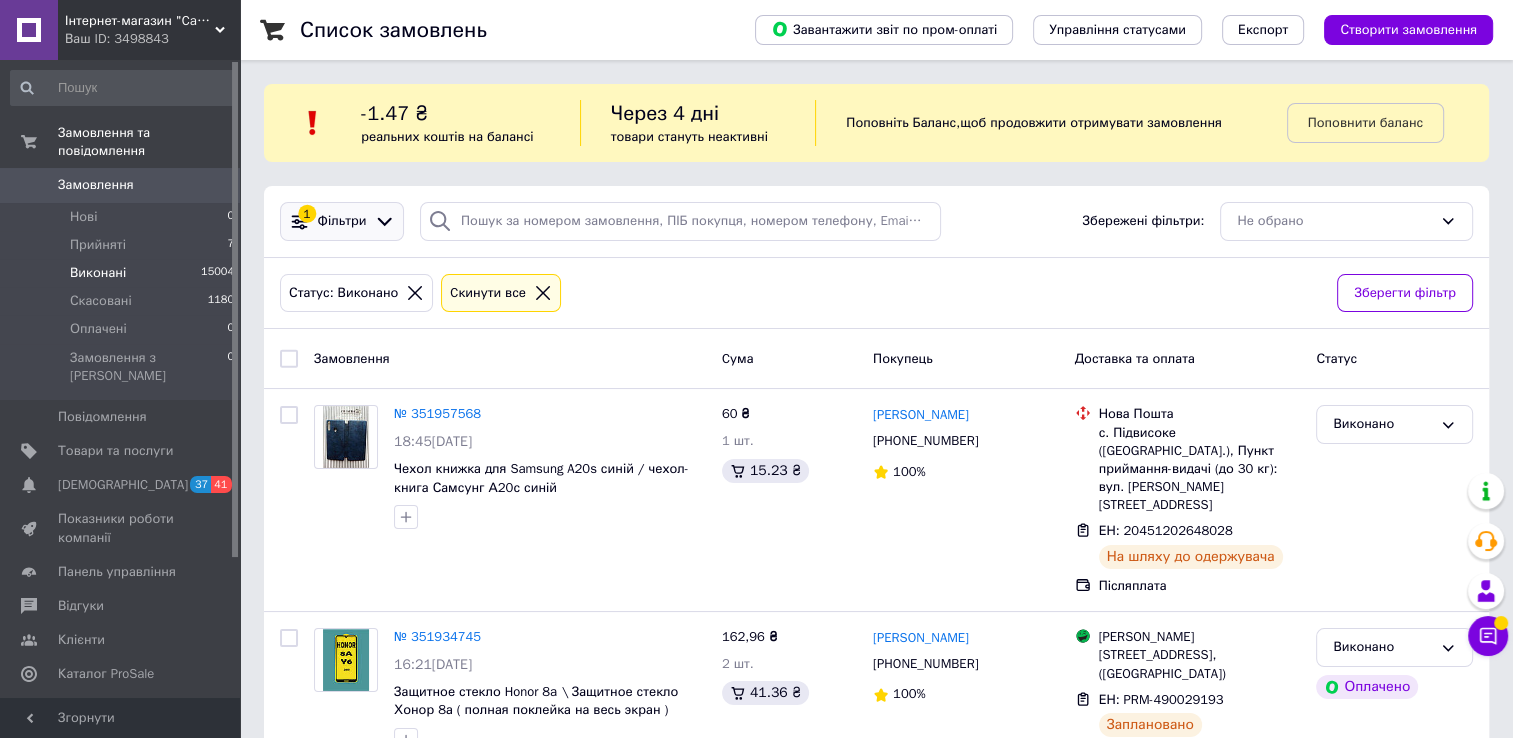 click 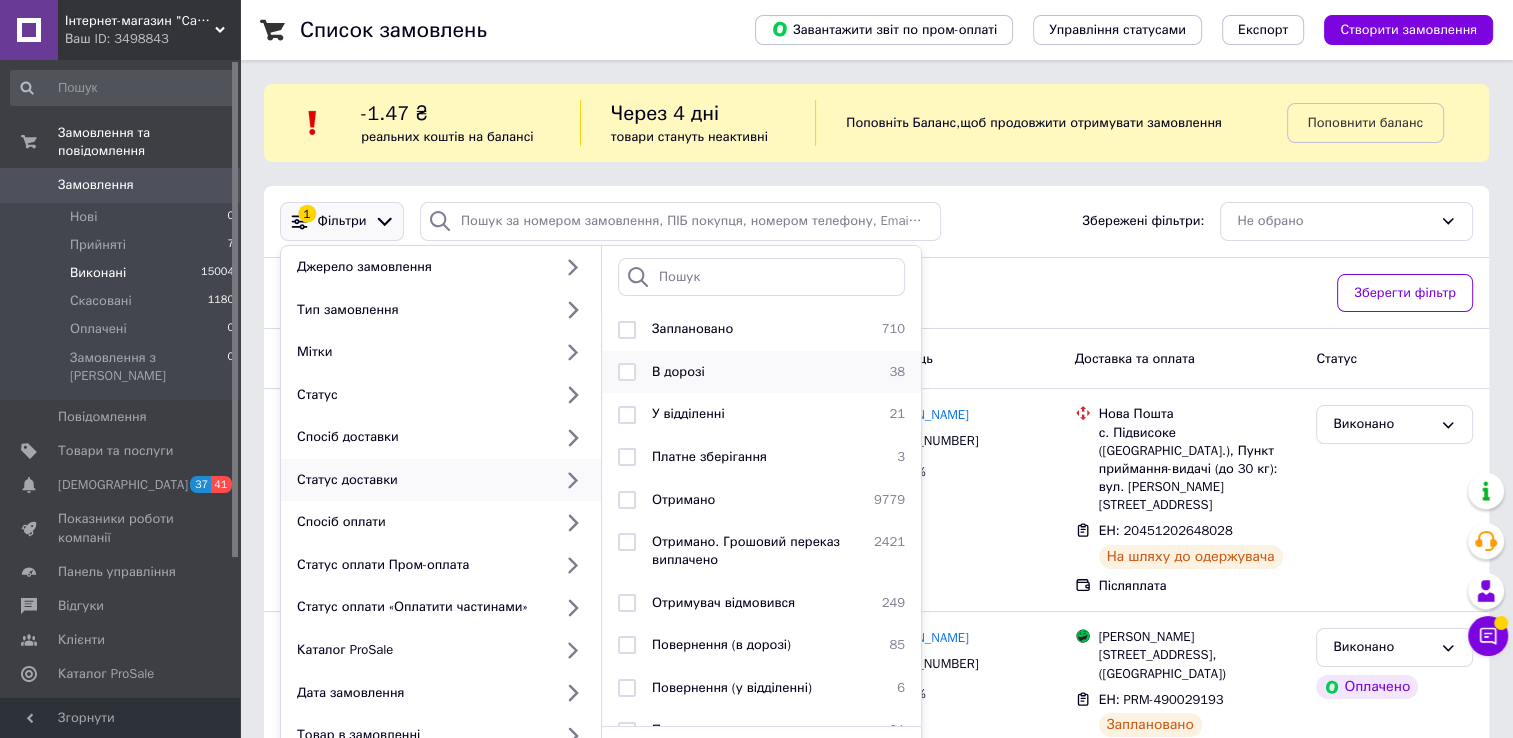 click on "В дорозі" at bounding box center [758, 372] 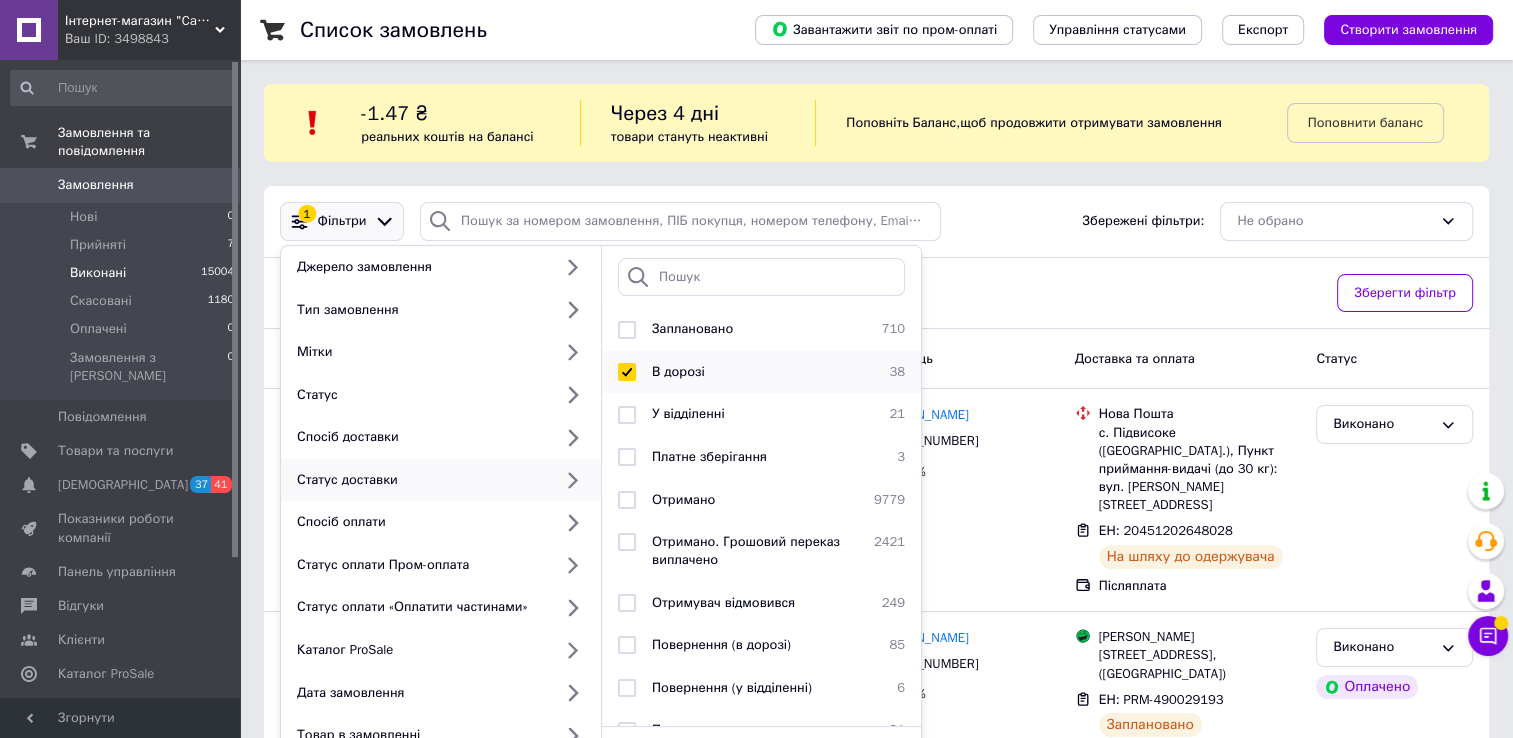 checkbox on "true" 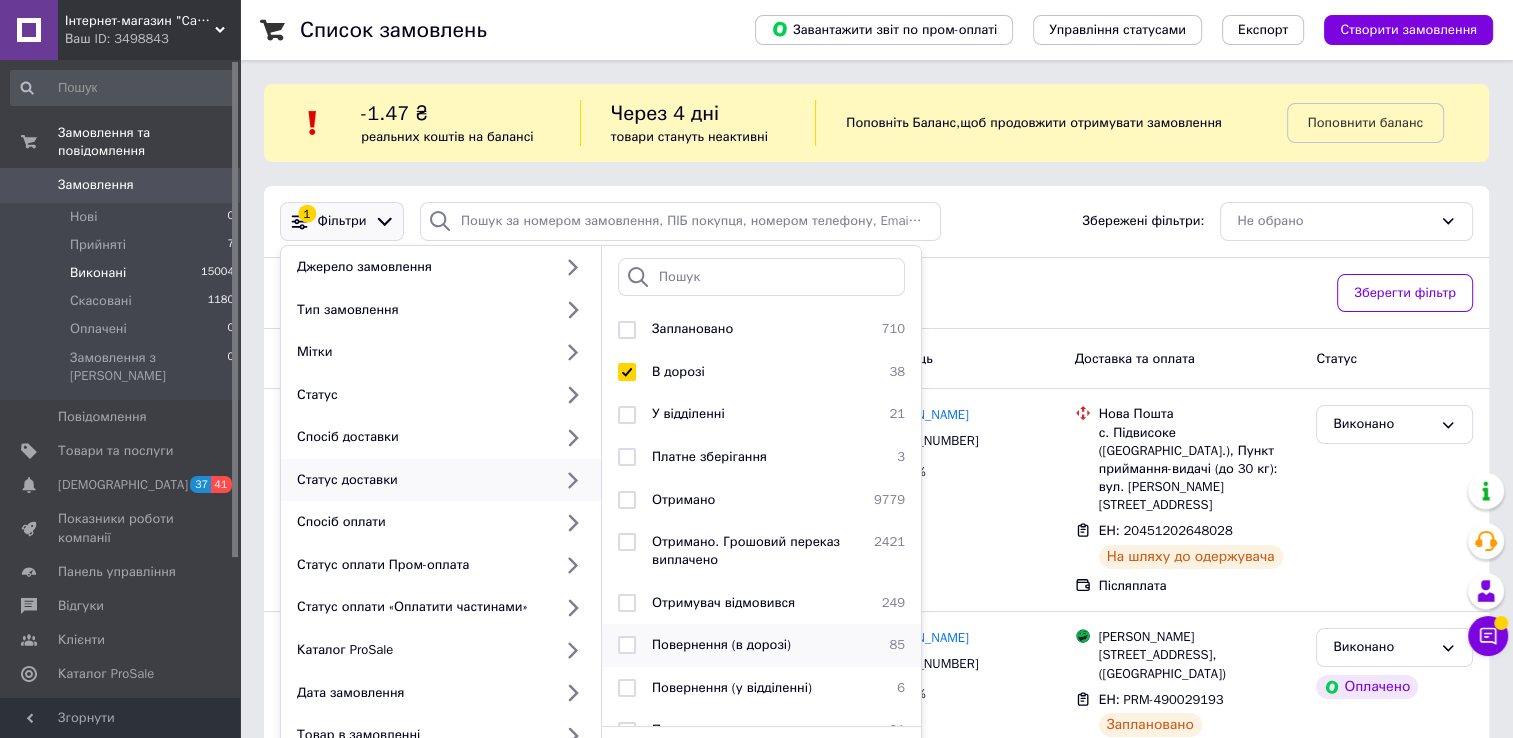 scroll, scrollTop: 108, scrollLeft: 0, axis: vertical 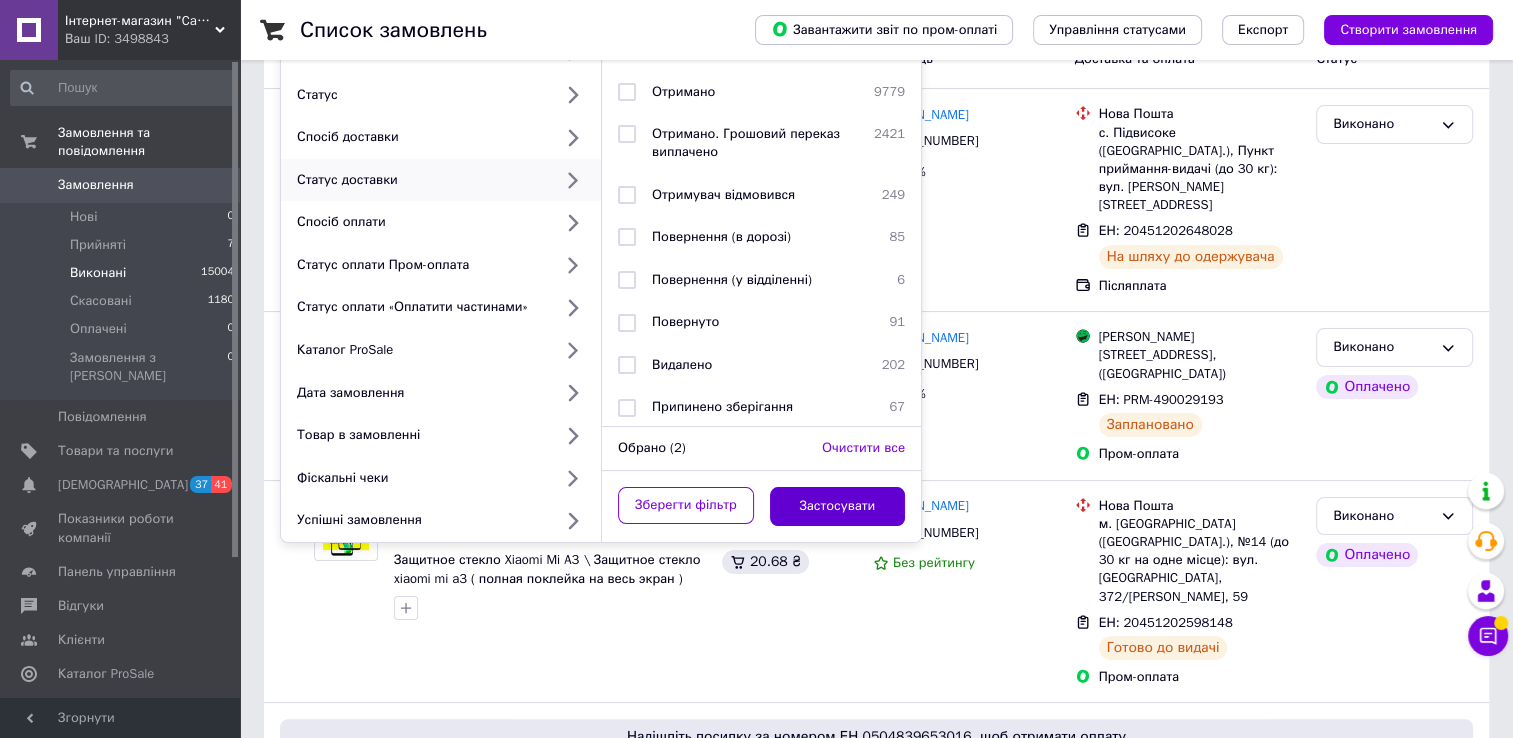 click on "Застосувати" at bounding box center [838, 506] 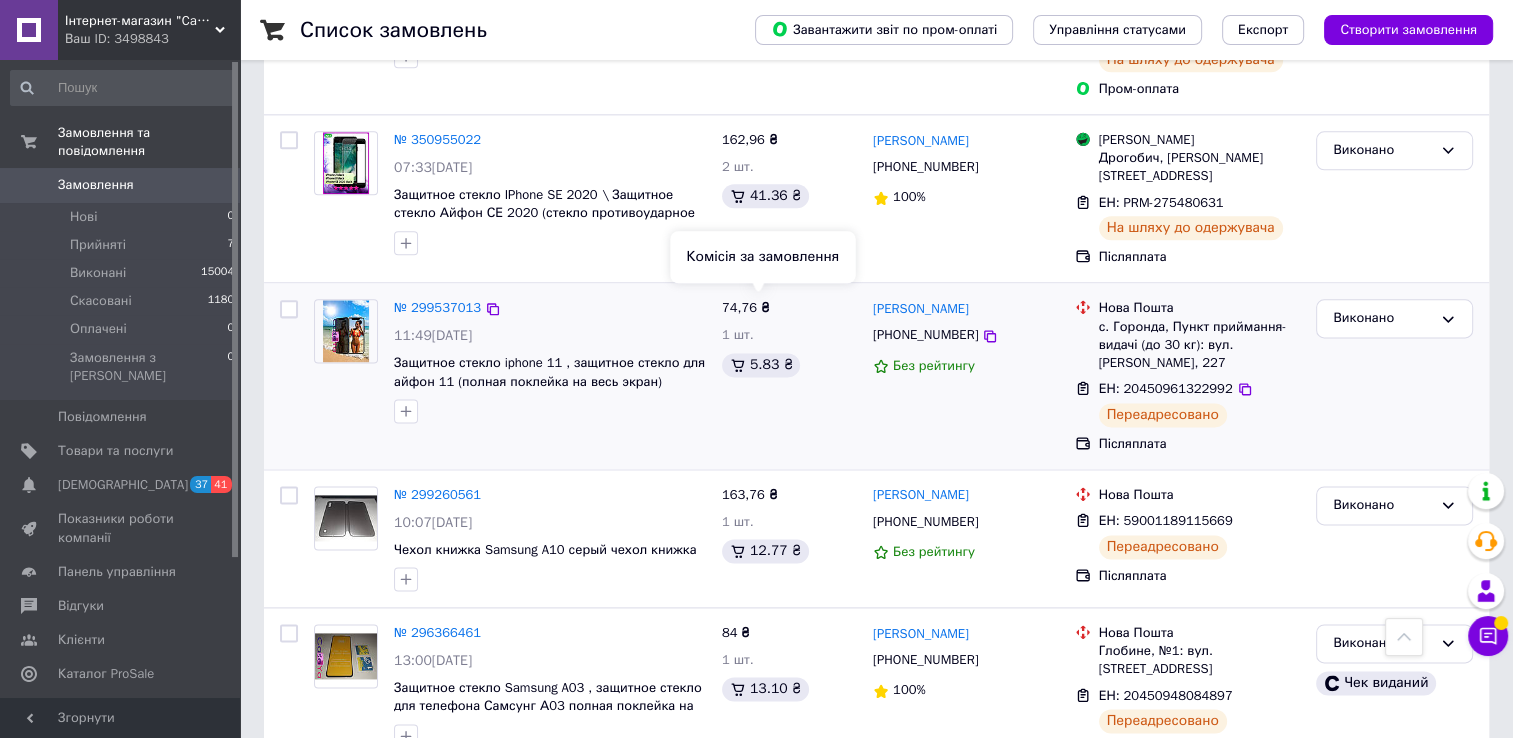 scroll, scrollTop: 2600, scrollLeft: 0, axis: vertical 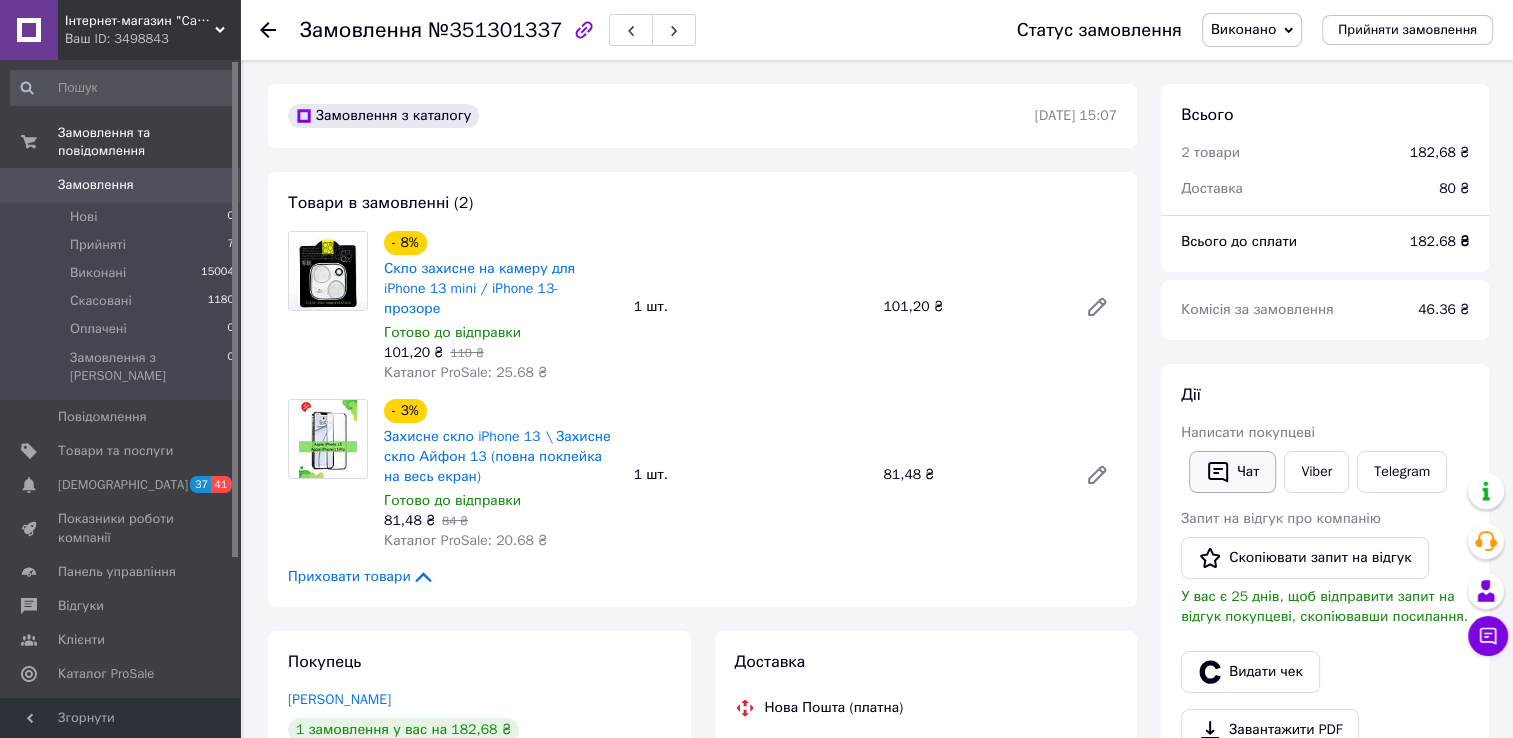 click 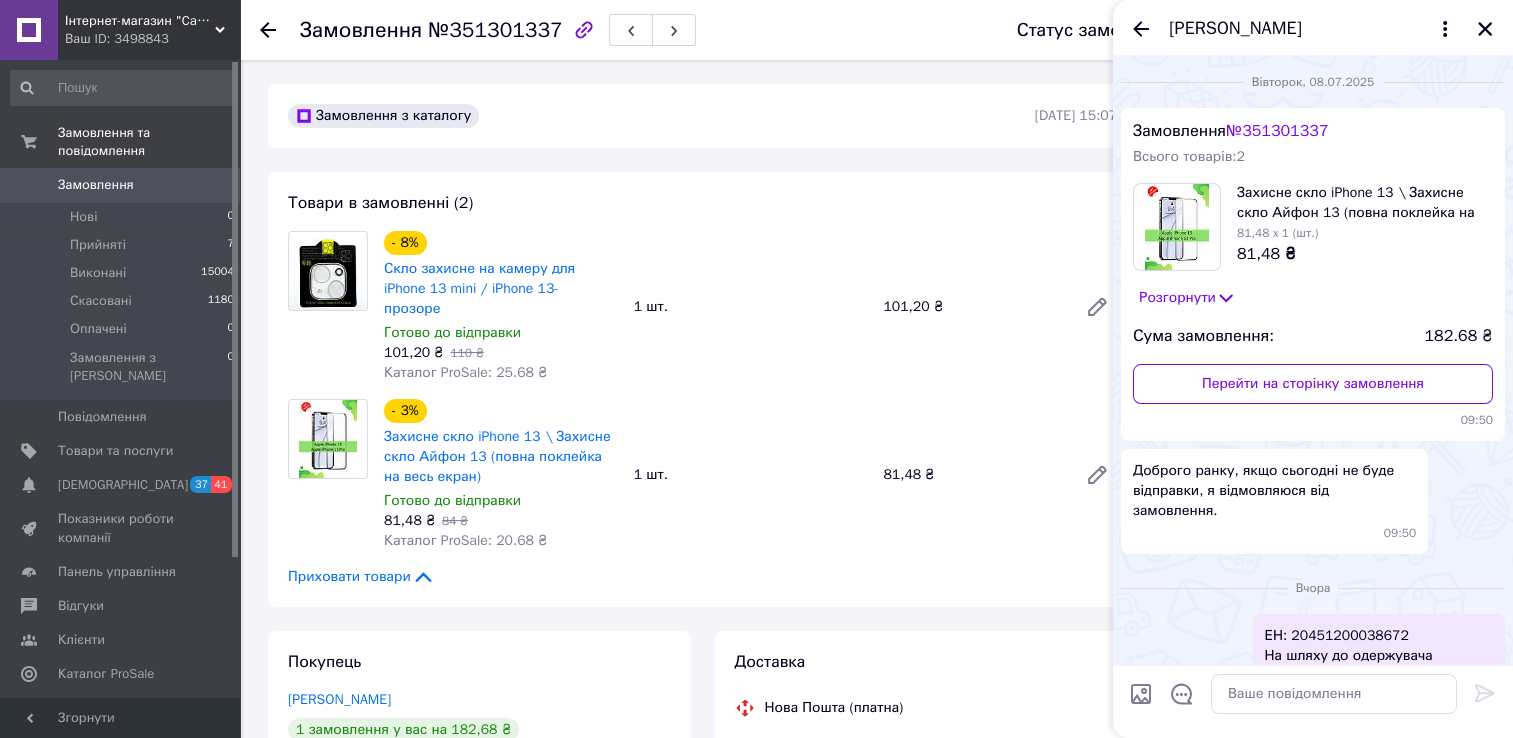 scroll, scrollTop: 292, scrollLeft: 0, axis: vertical 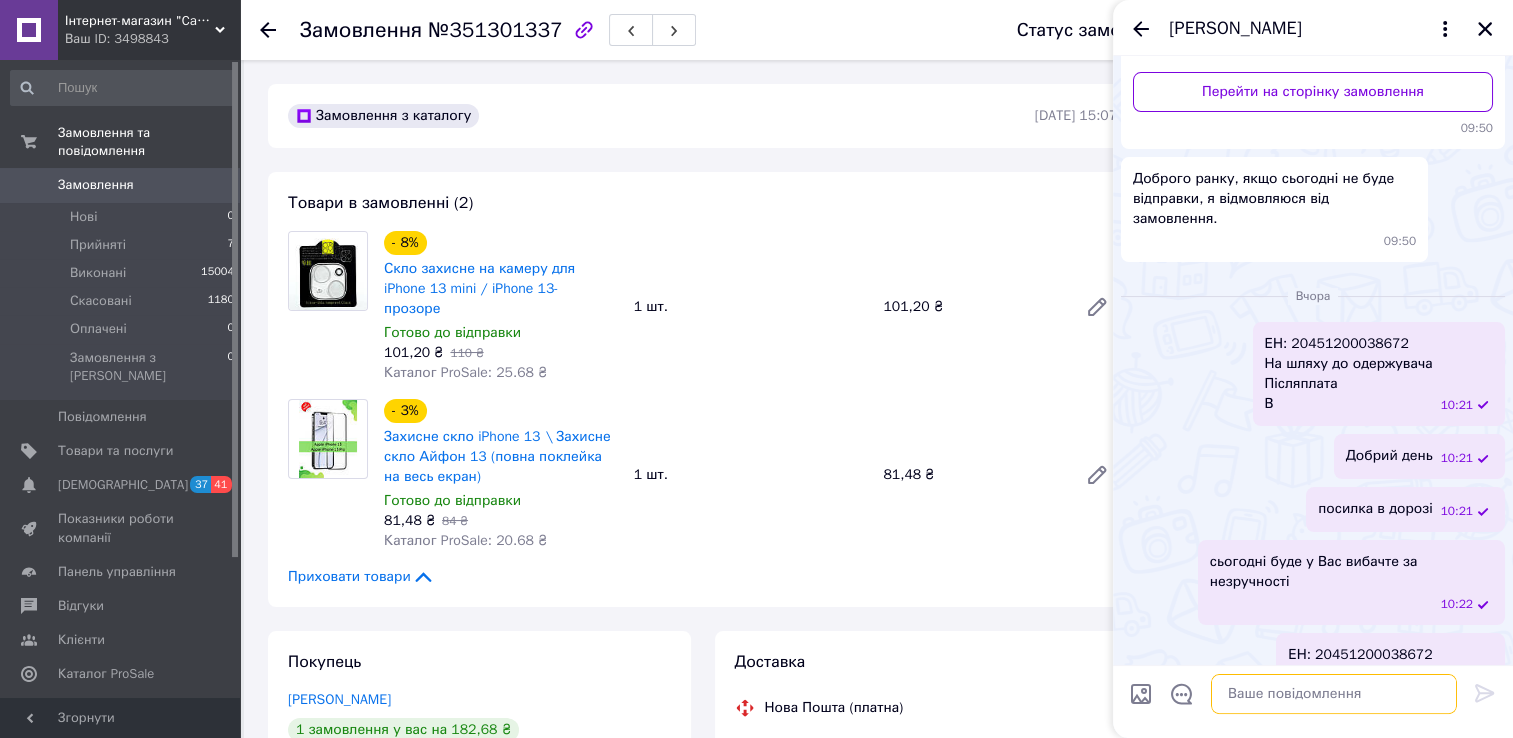 click at bounding box center [1334, 694] 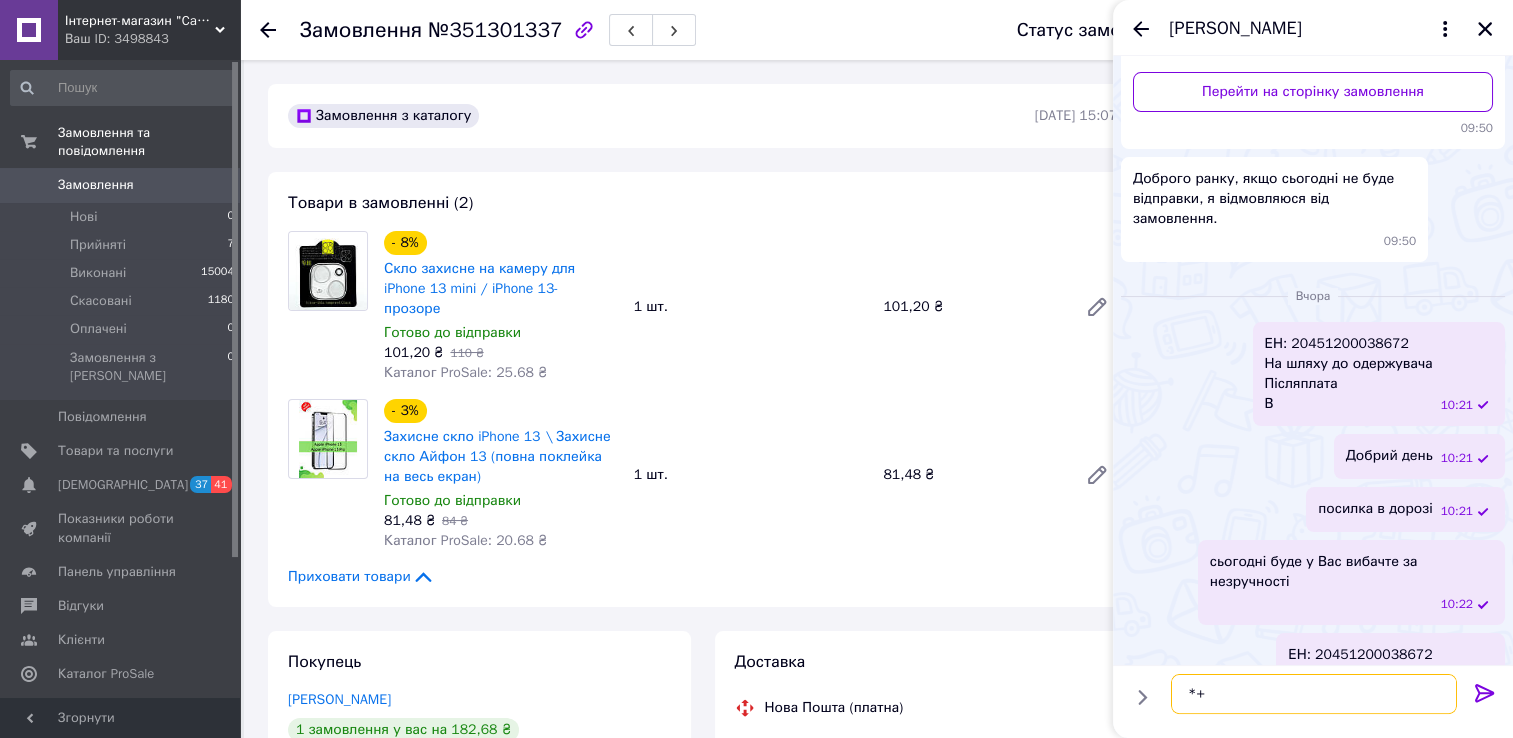 type on "*" 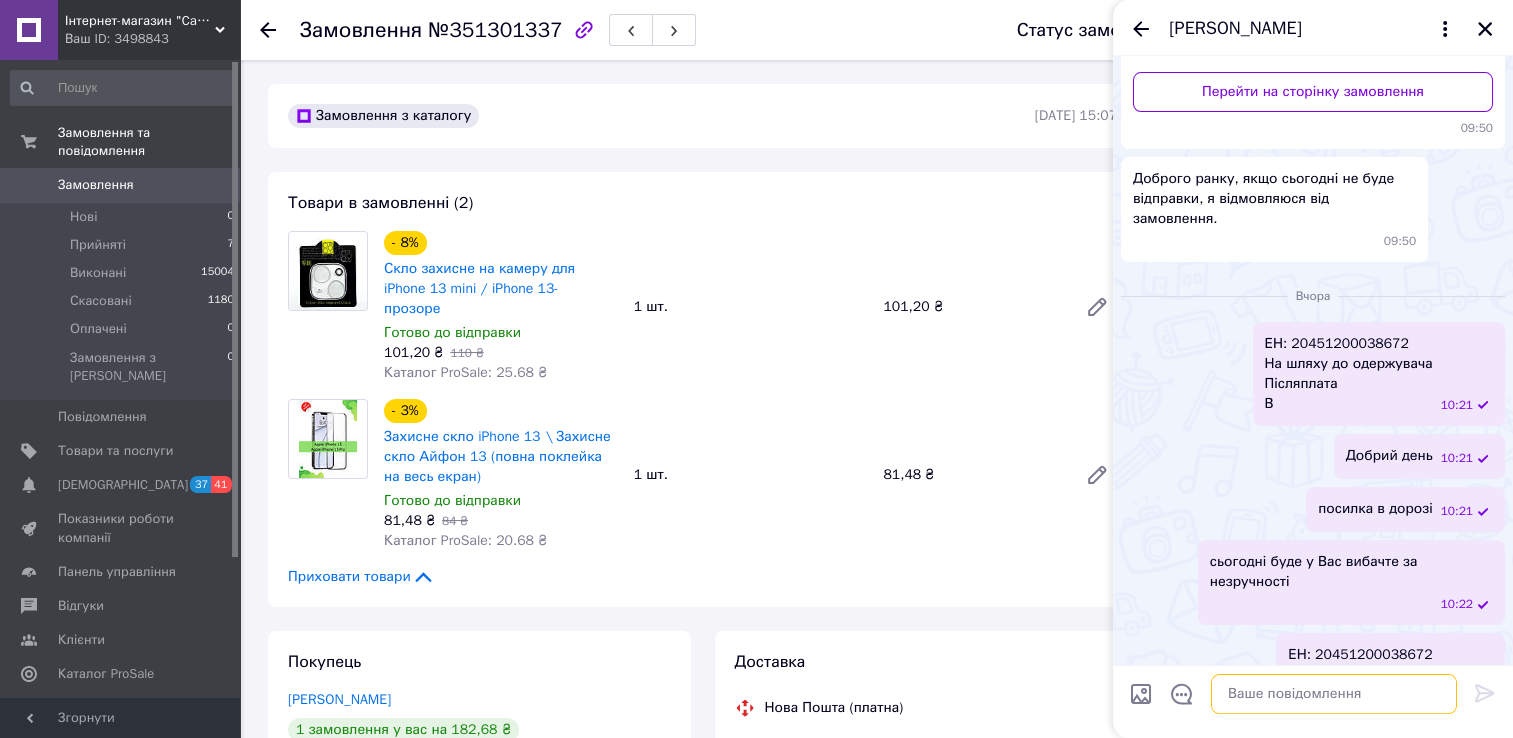 type on "+" 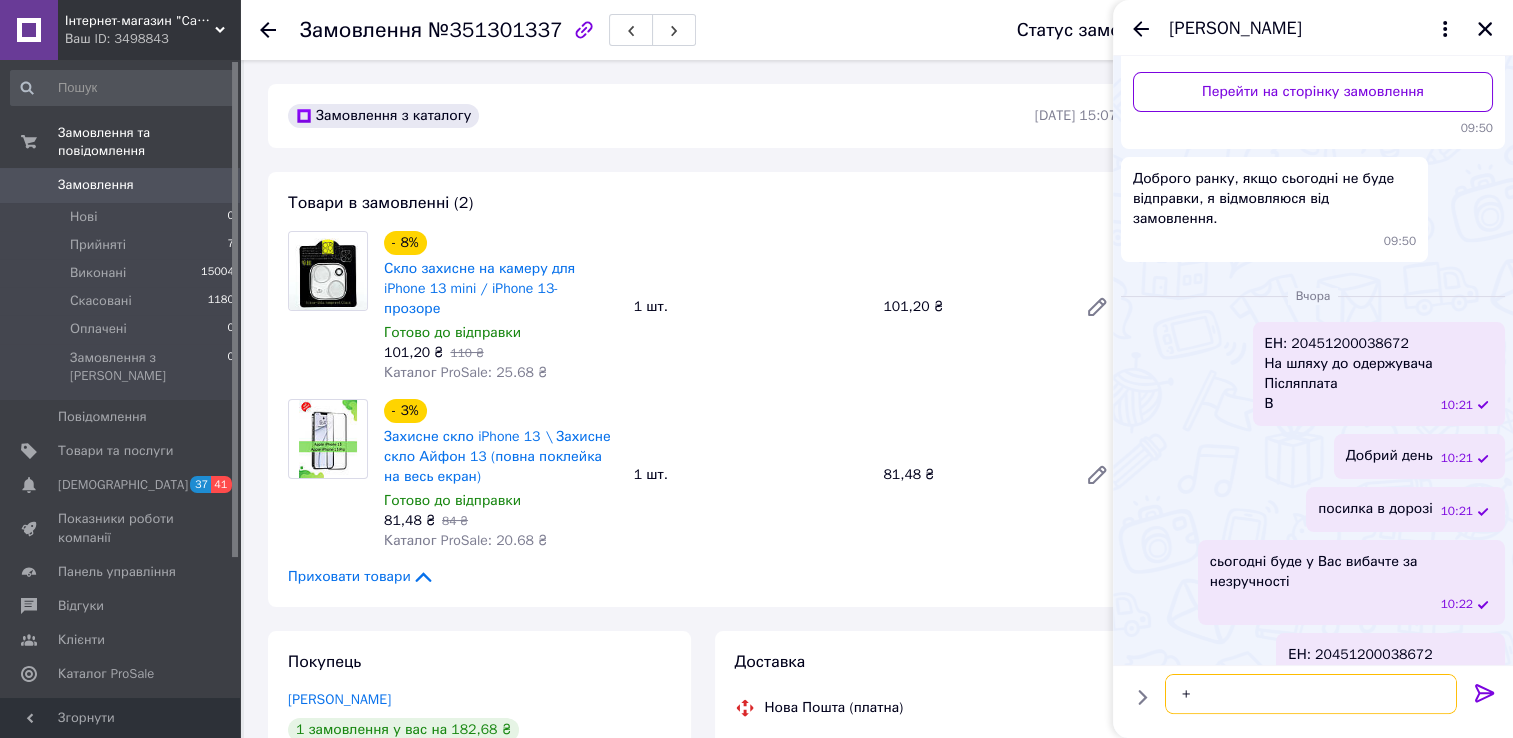 type 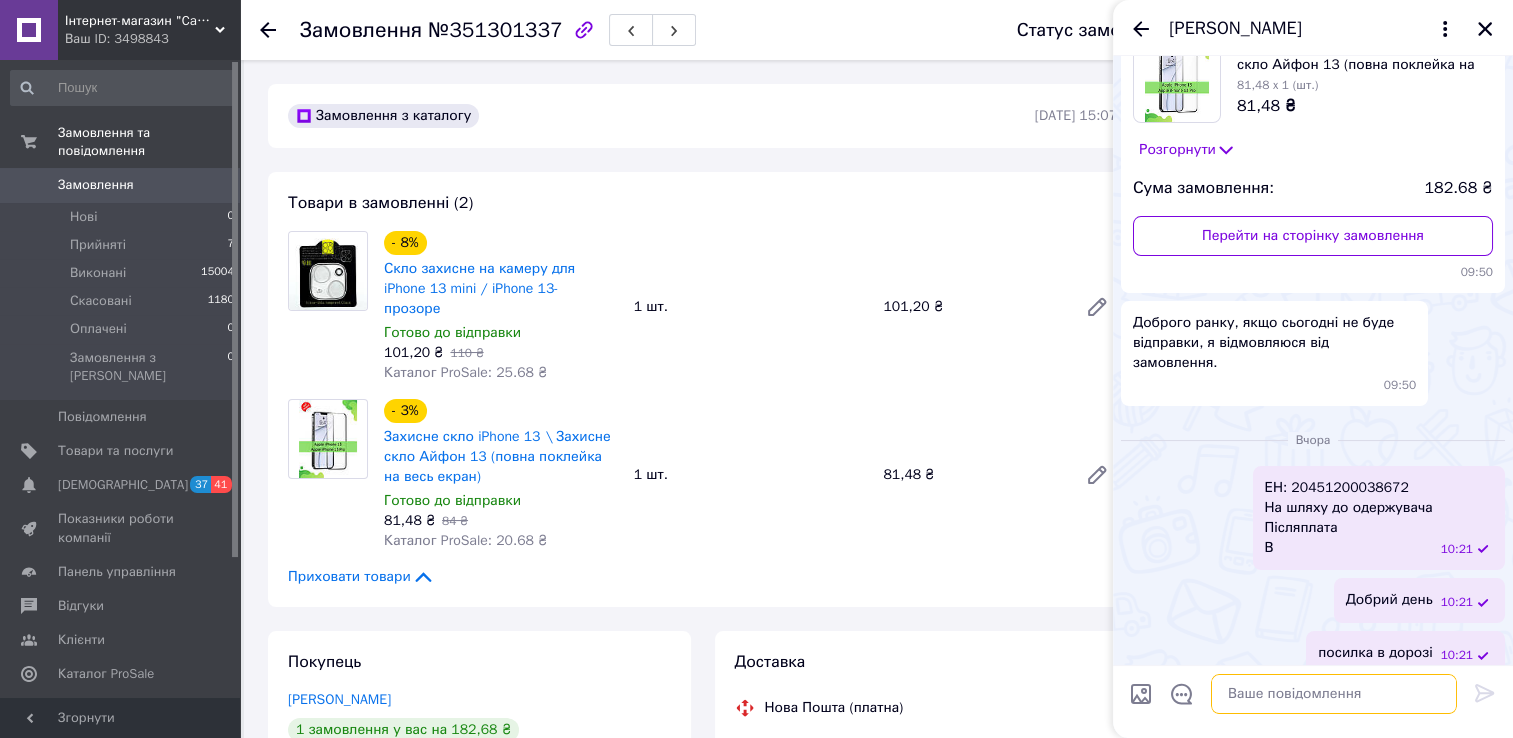 scroll, scrollTop: 97, scrollLeft: 0, axis: vertical 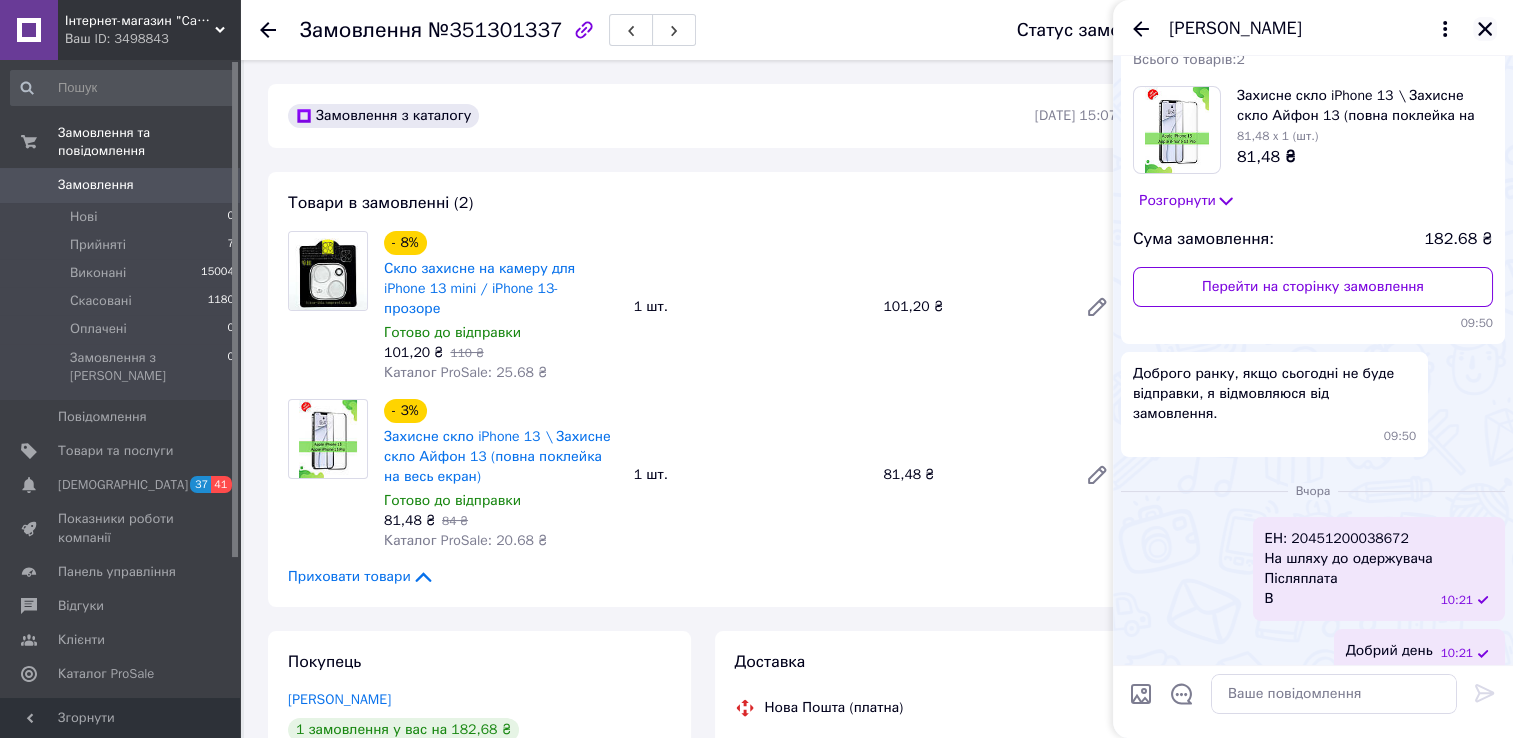 click 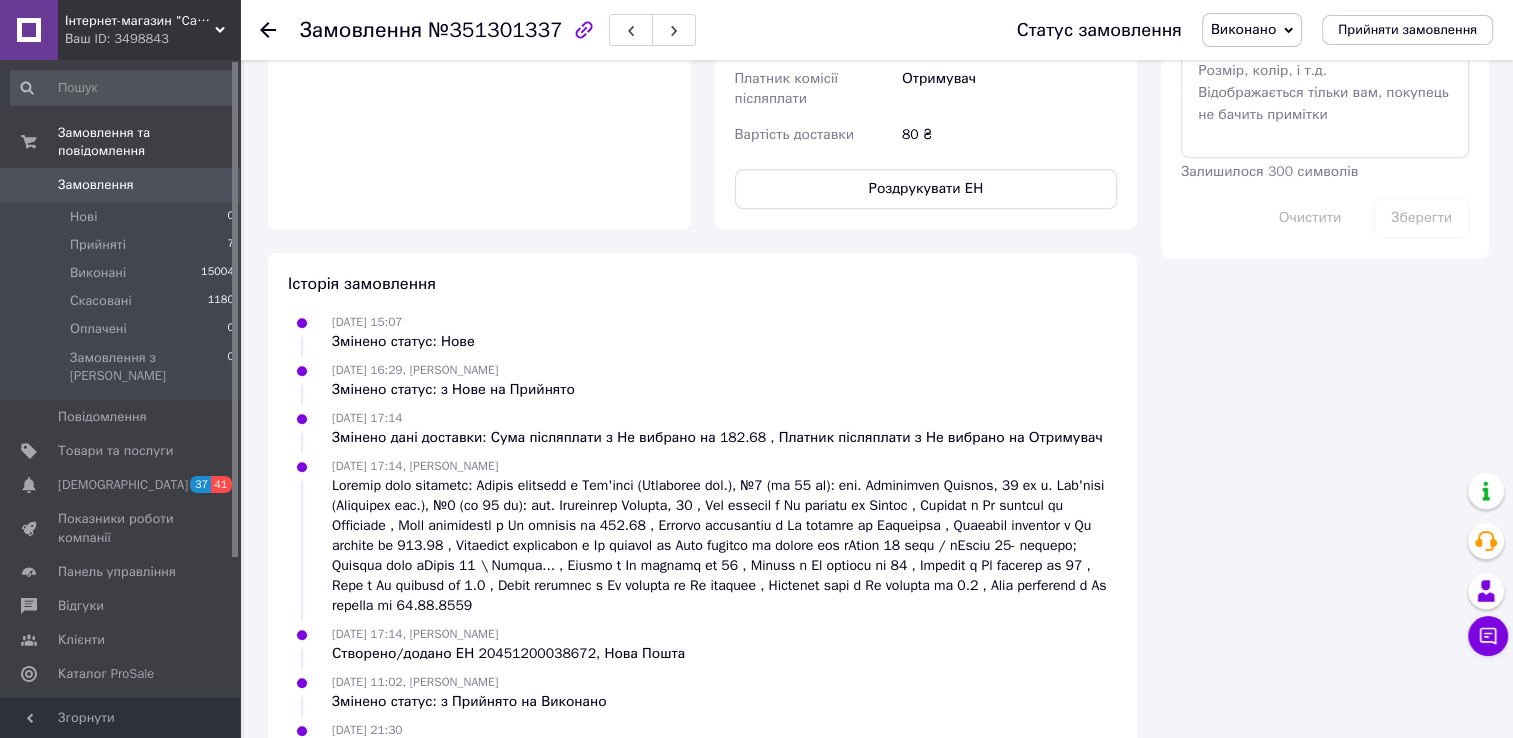 scroll, scrollTop: 1127, scrollLeft: 0, axis: vertical 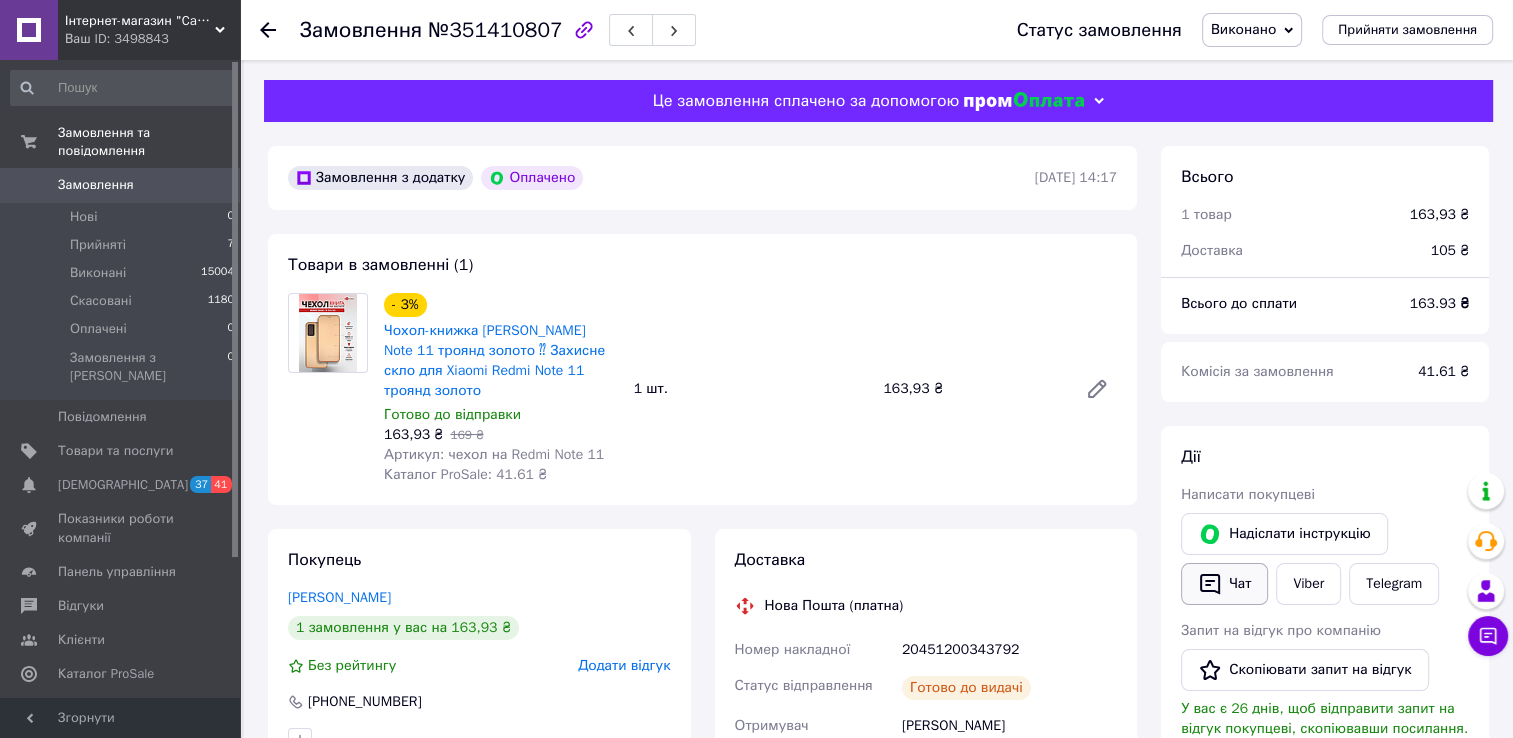 click on "Чат" at bounding box center (1224, 584) 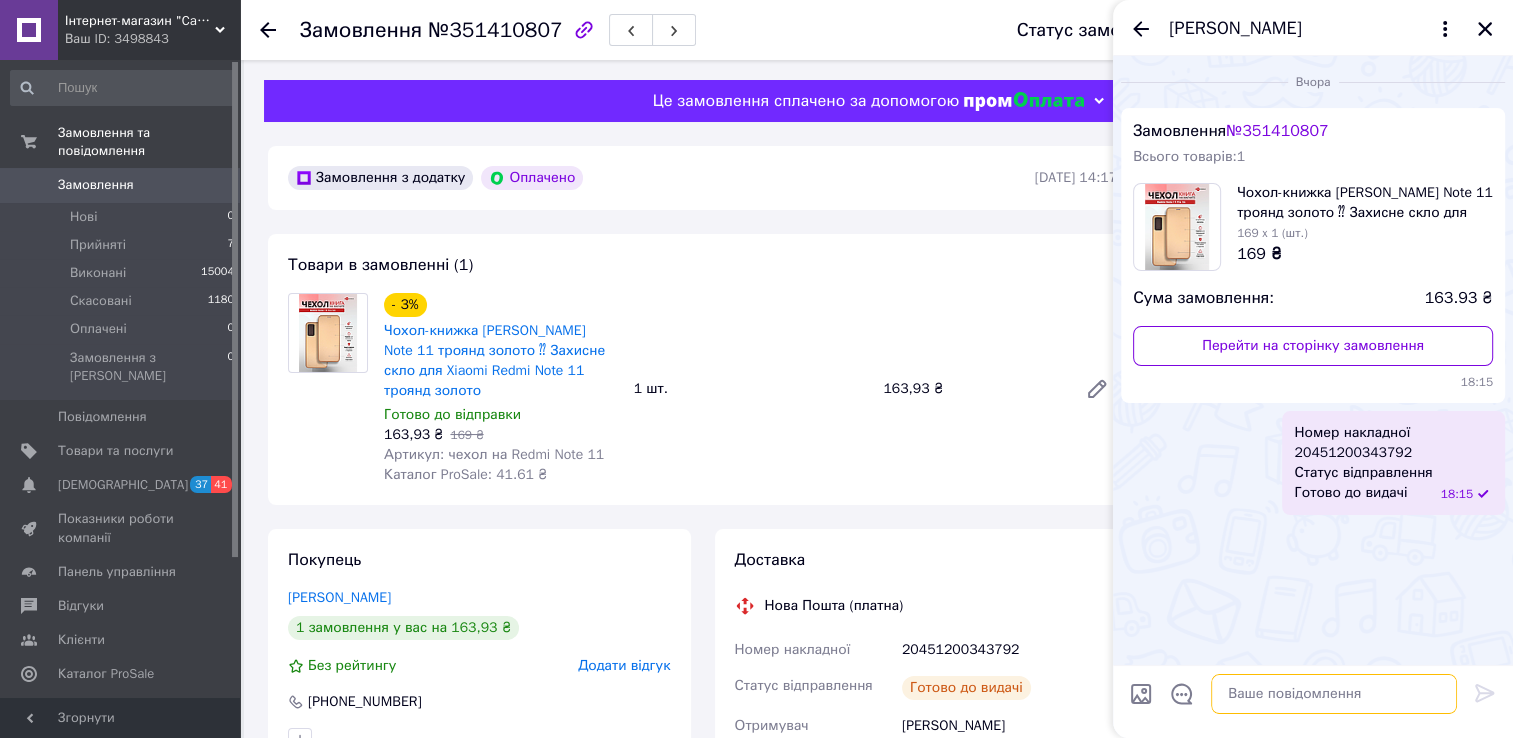 click at bounding box center (1334, 694) 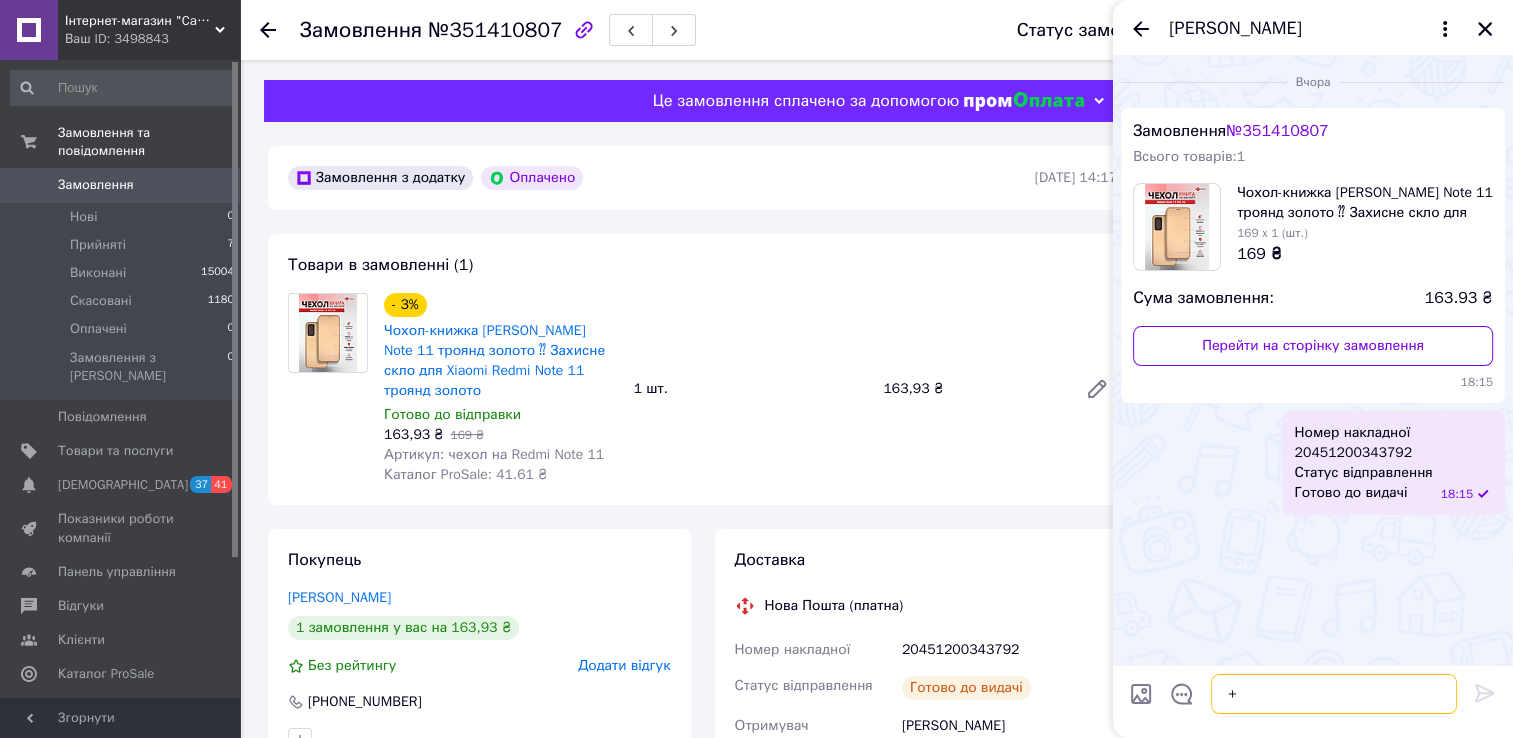 type 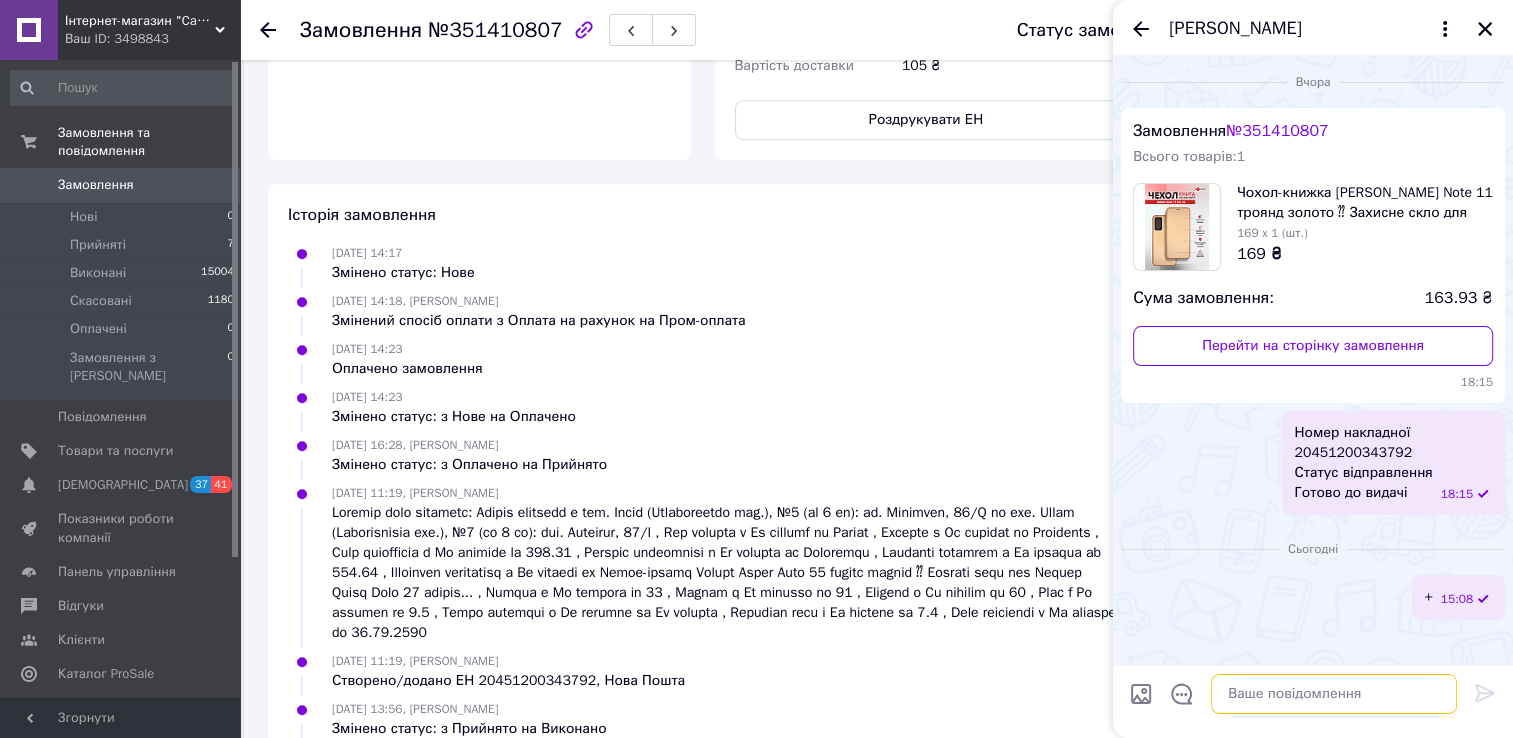 scroll, scrollTop: 1063, scrollLeft: 0, axis: vertical 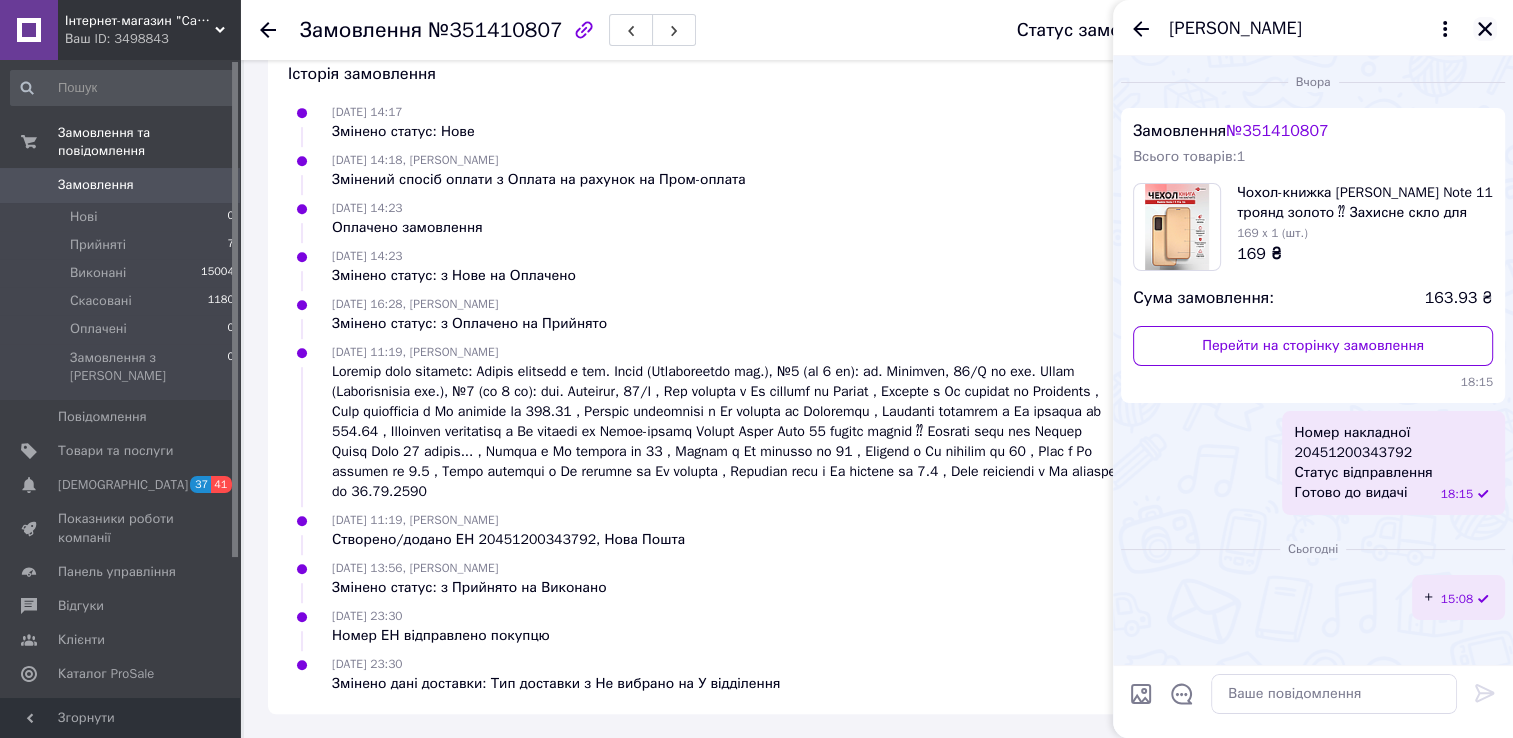 click at bounding box center (1485, 29) 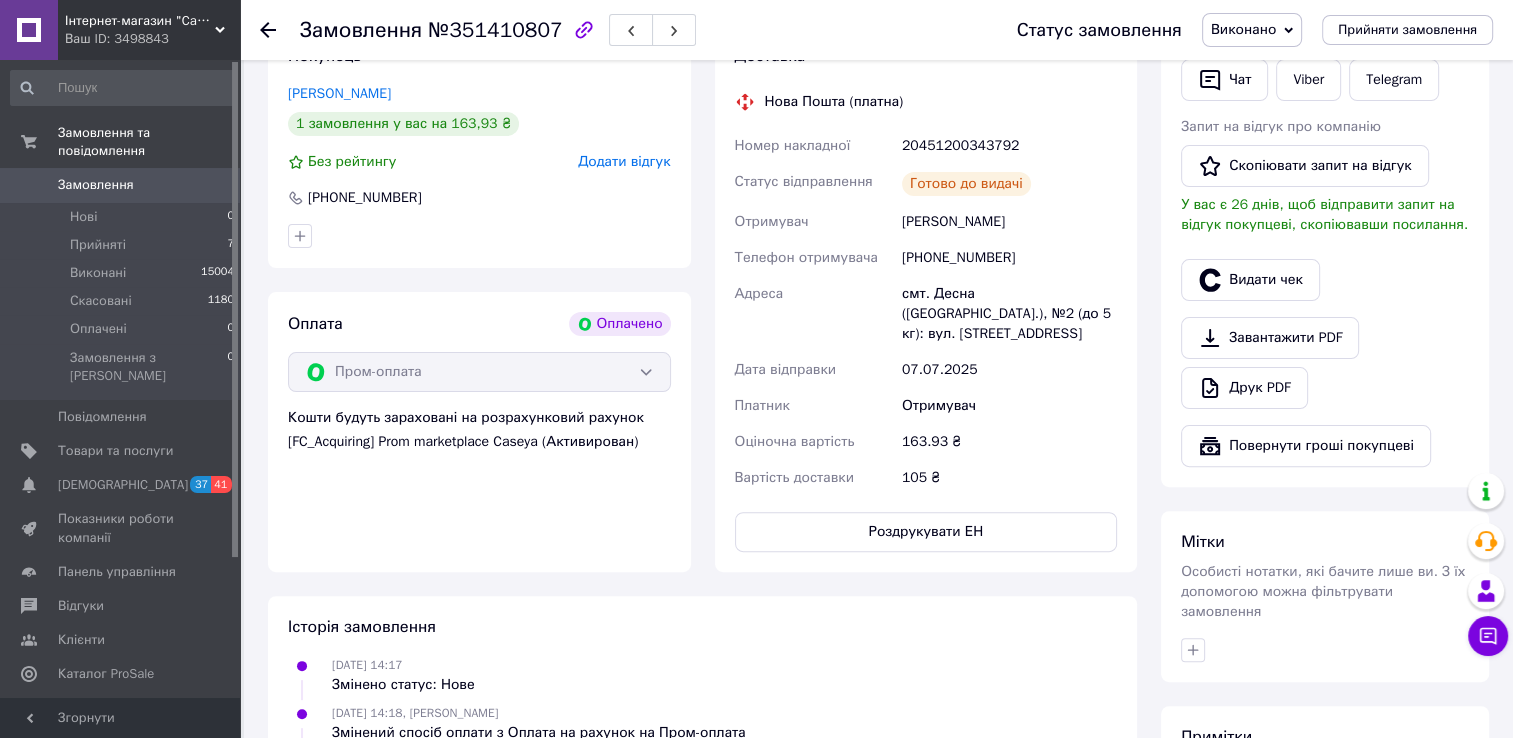 scroll, scrollTop: 263, scrollLeft: 0, axis: vertical 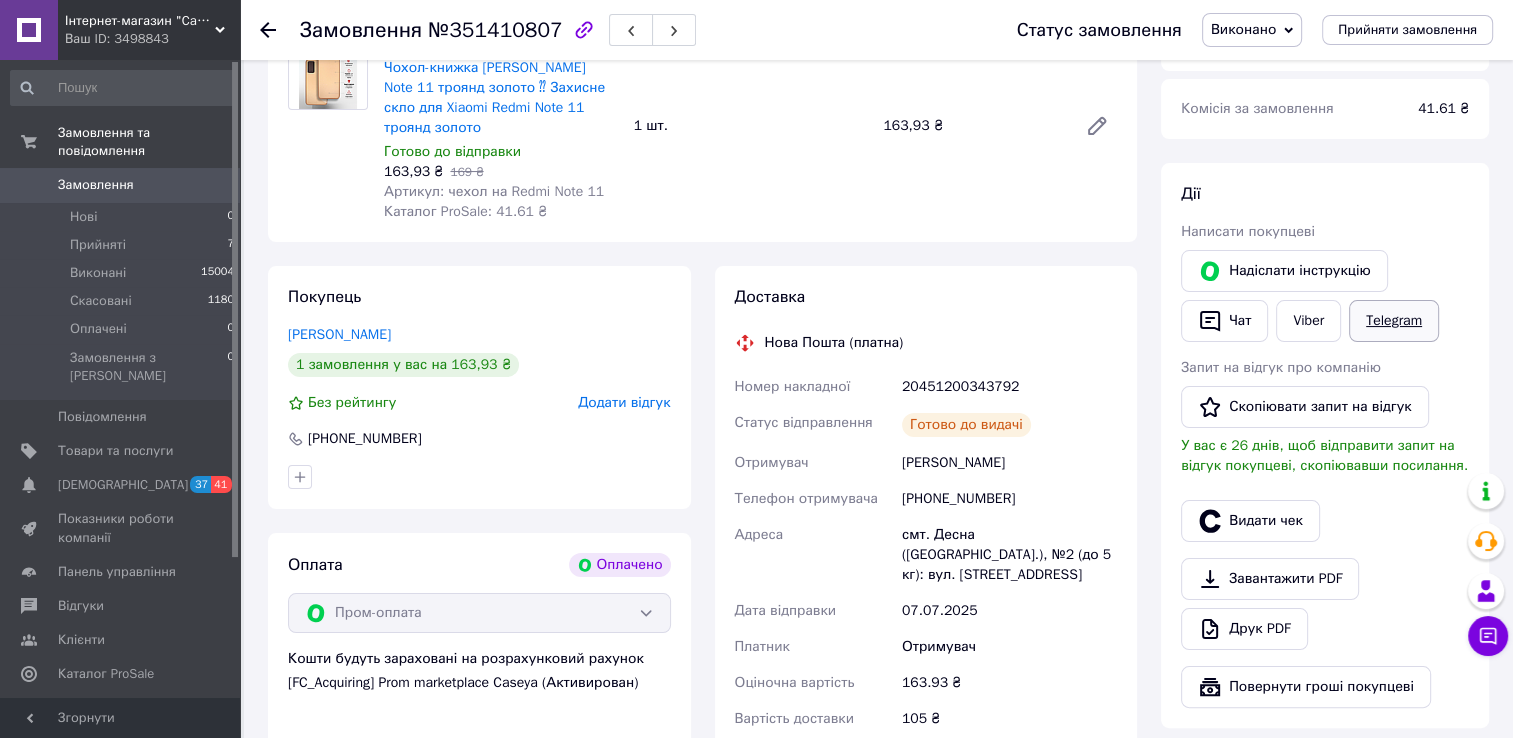 click on "Telegram" at bounding box center (1394, 321) 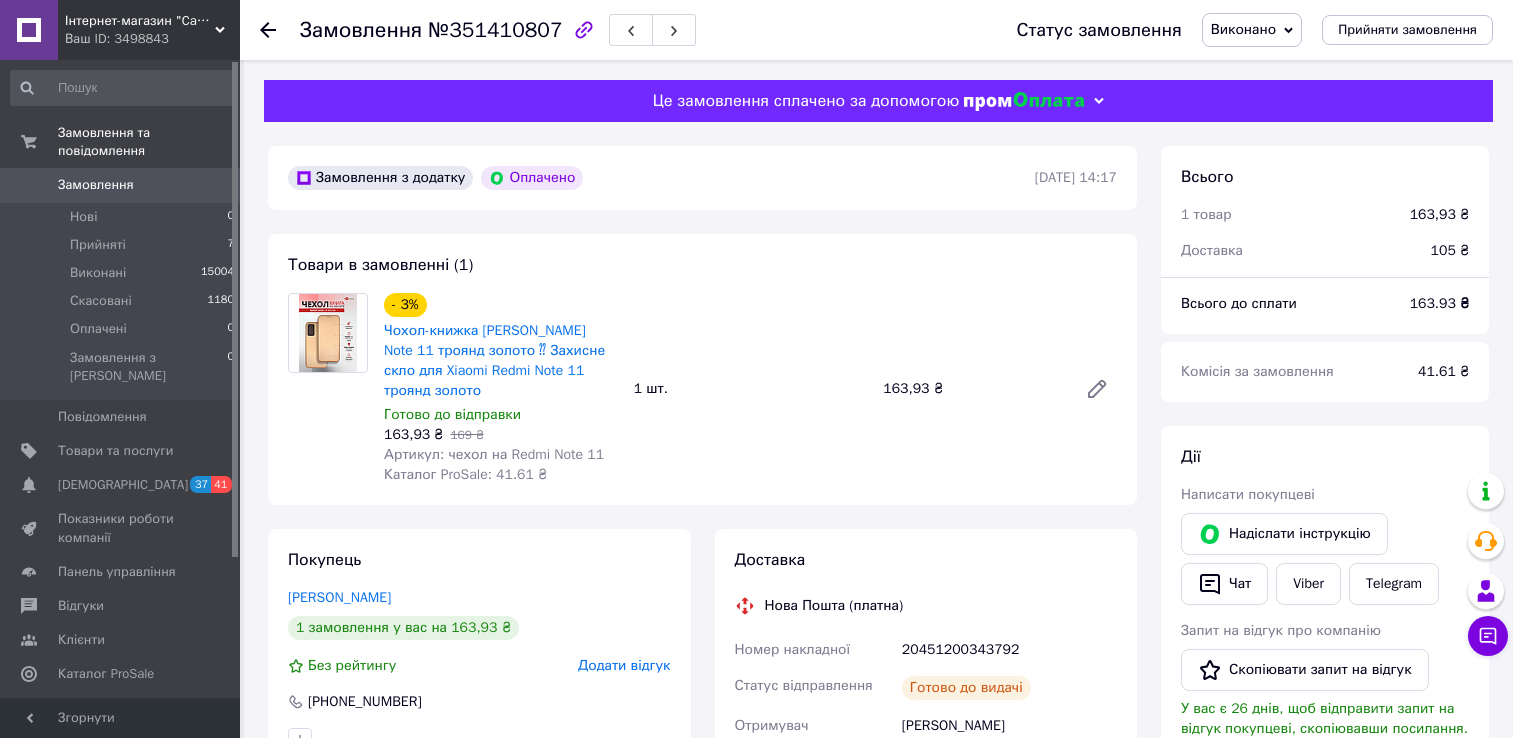 scroll, scrollTop: 263, scrollLeft: 0, axis: vertical 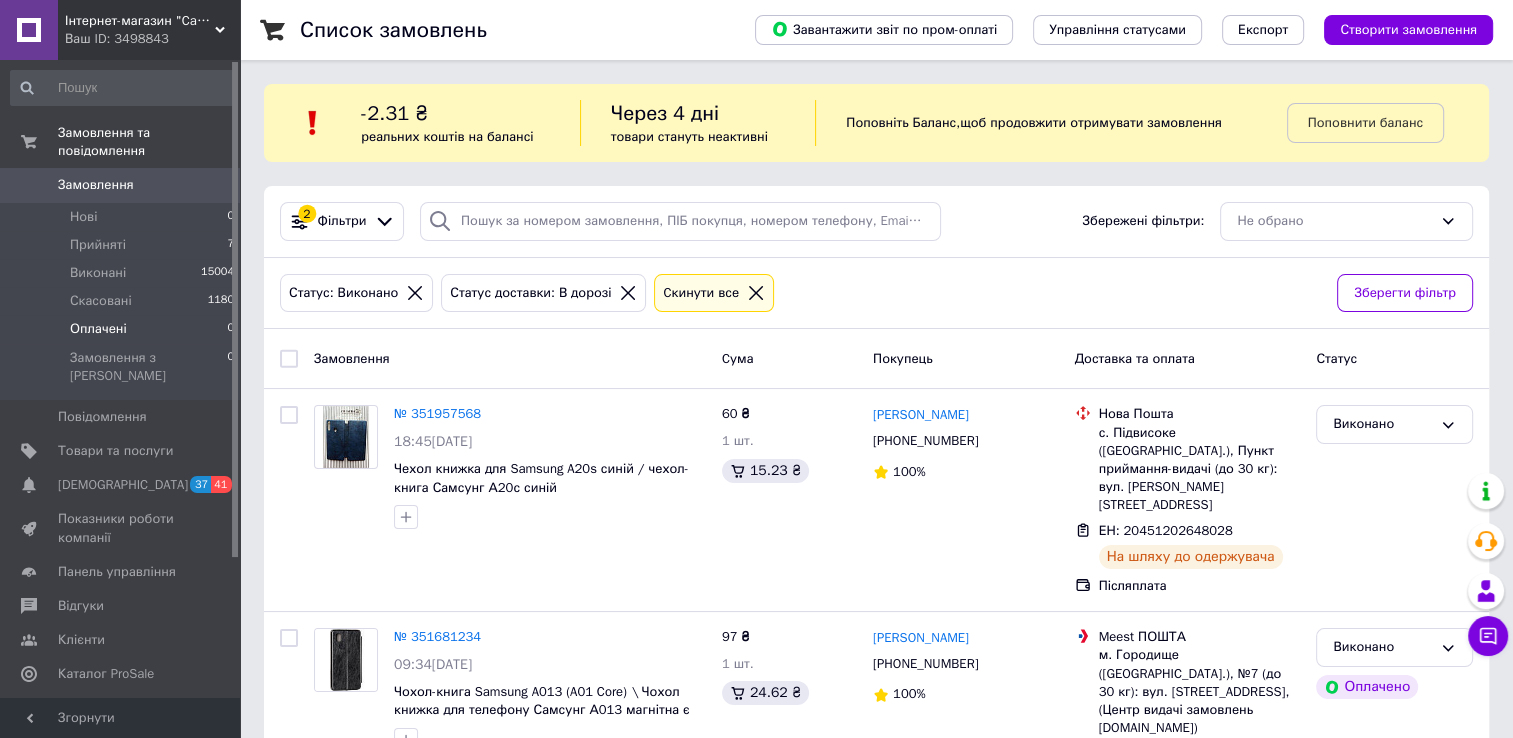 click on "Оплачені" at bounding box center [98, 329] 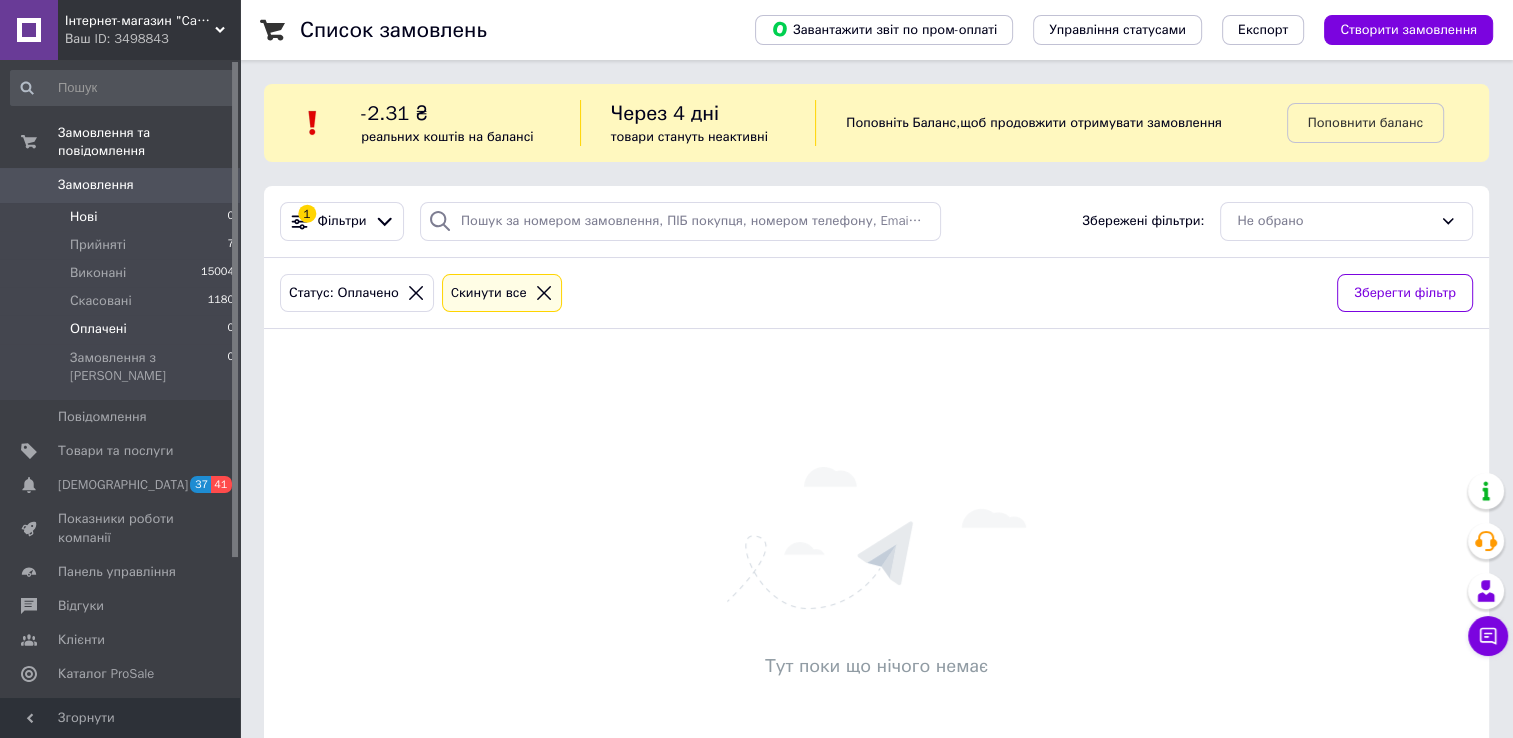 click on "Нові" at bounding box center [83, 217] 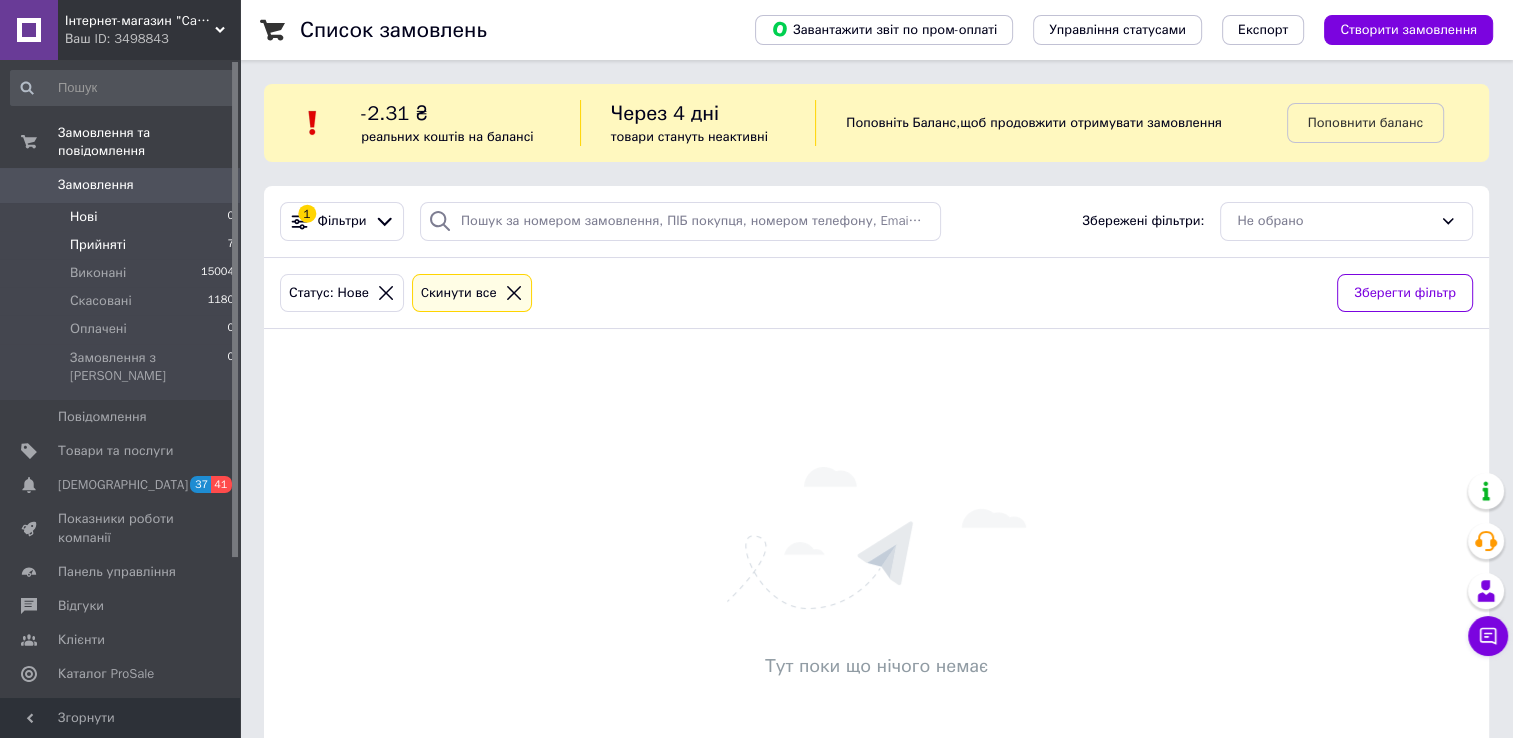 click on "Прийняті 7" at bounding box center [123, 245] 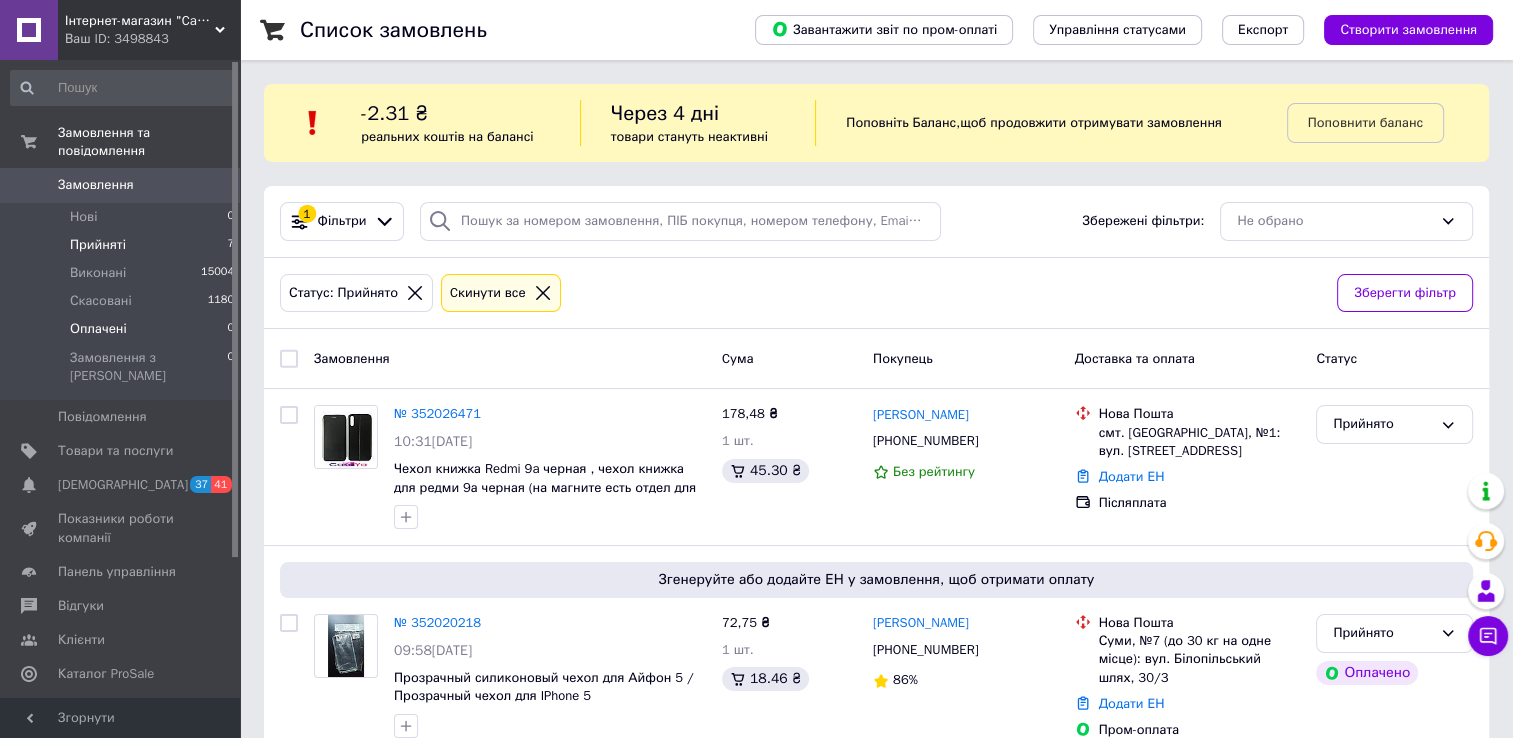 click on "Оплачені 0" at bounding box center (123, 329) 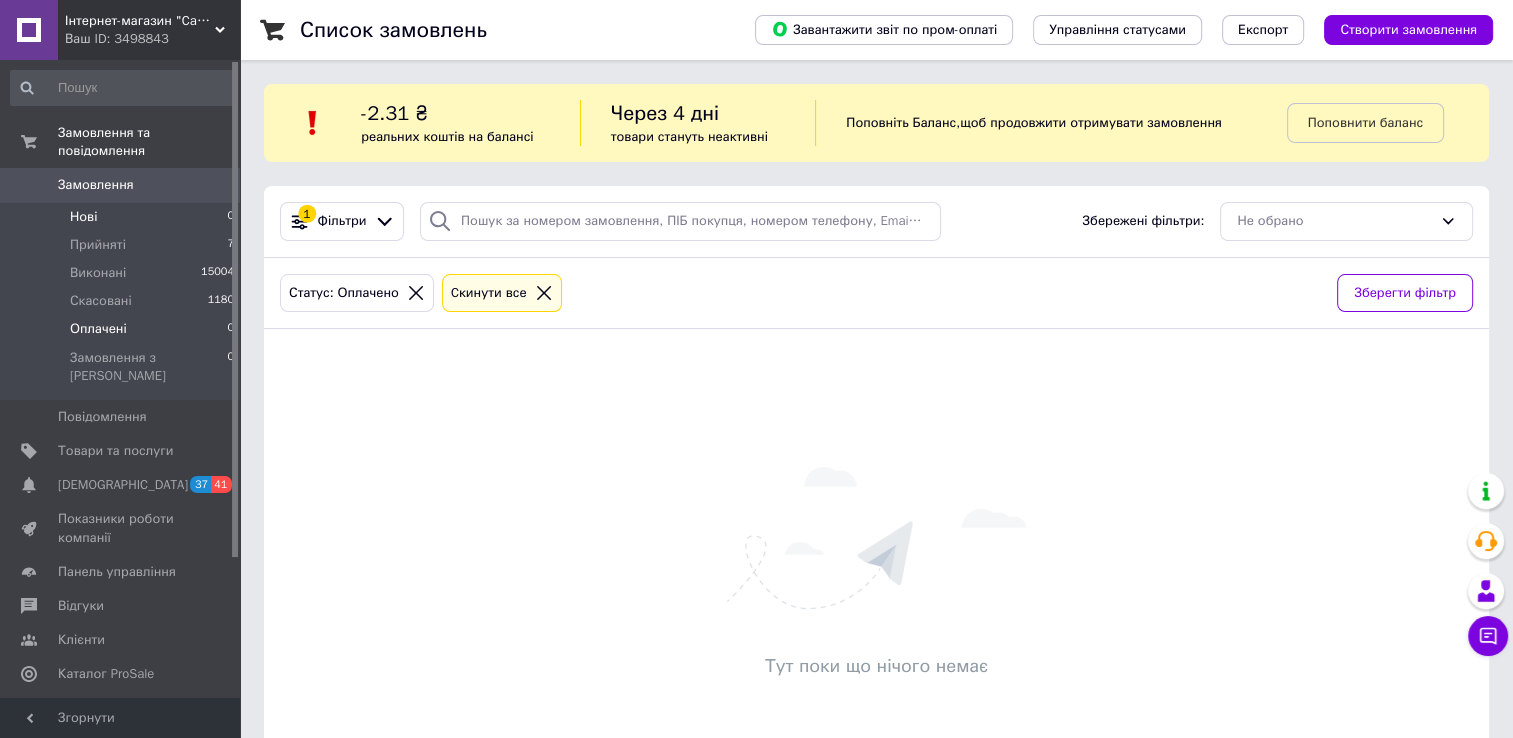 click on "Нові" at bounding box center (83, 217) 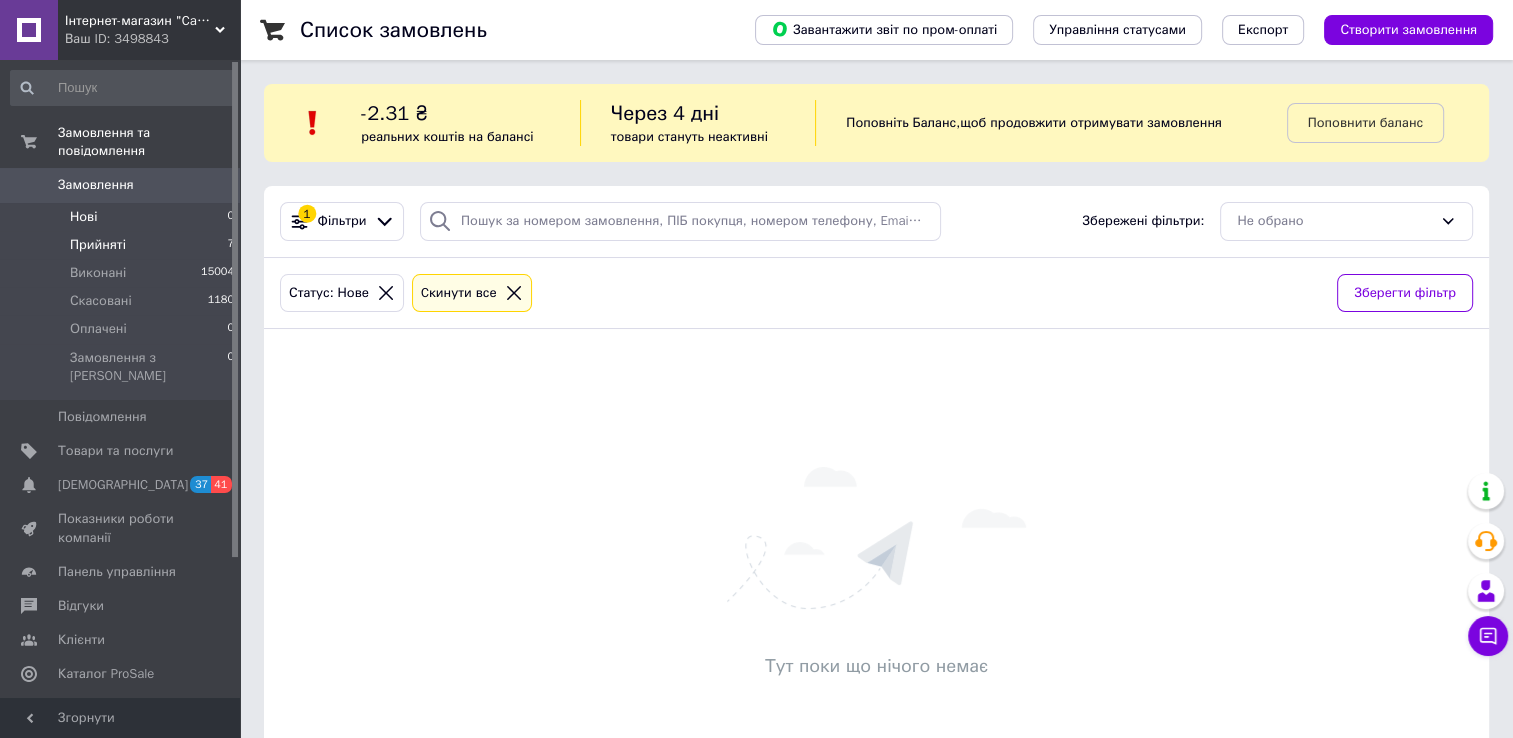 click on "Прийняті" at bounding box center [98, 245] 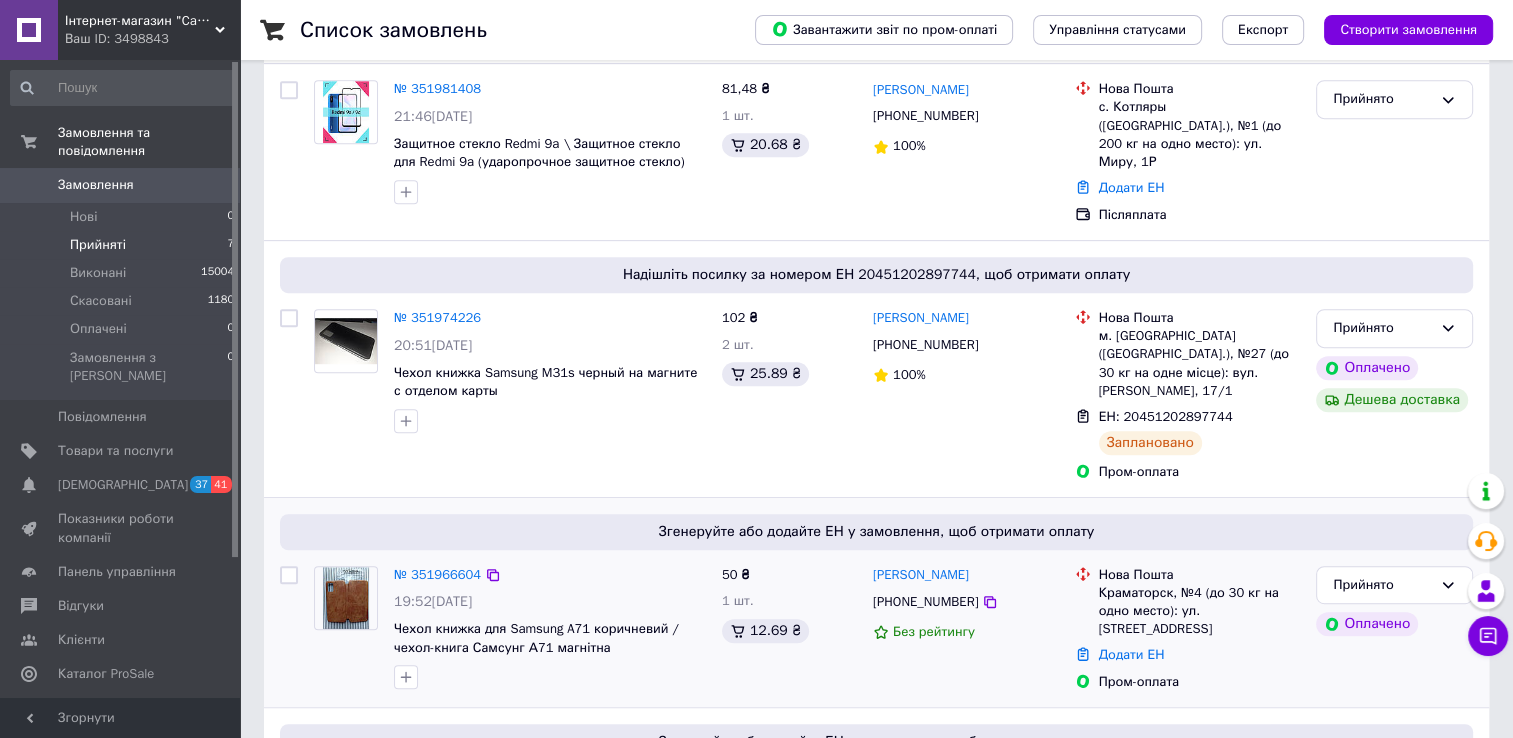 scroll, scrollTop: 1064, scrollLeft: 0, axis: vertical 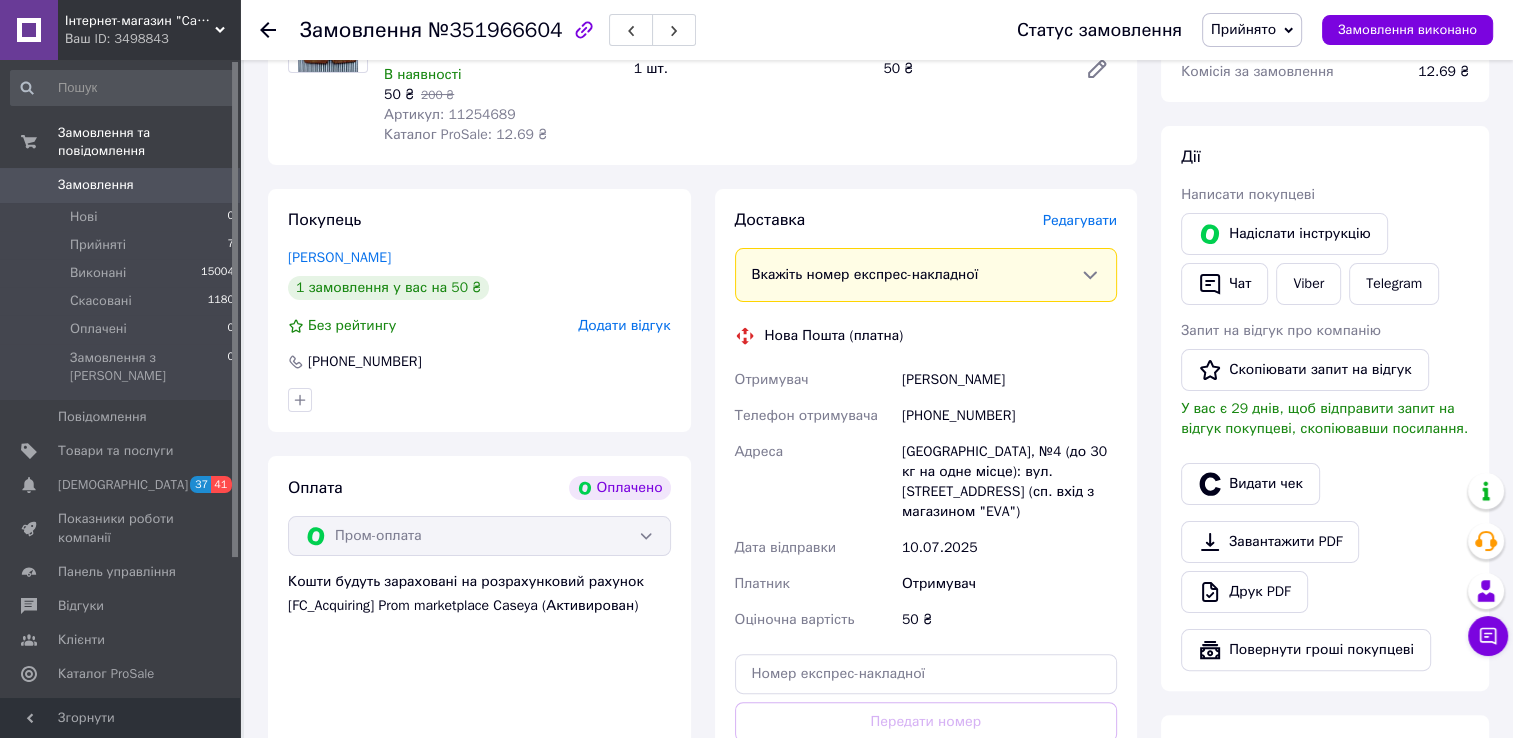 click on "Редагувати" at bounding box center (1080, 220) 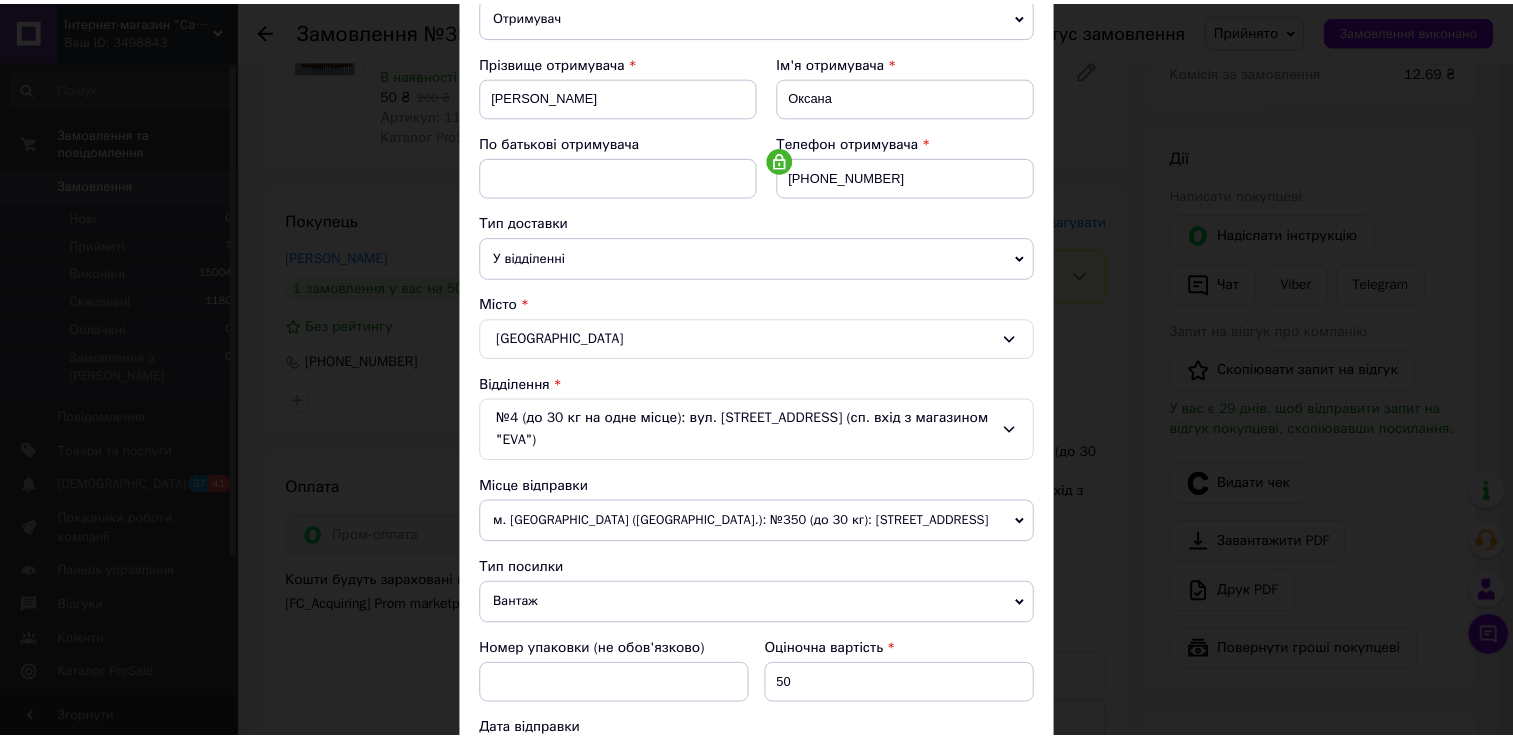 scroll, scrollTop: 584, scrollLeft: 0, axis: vertical 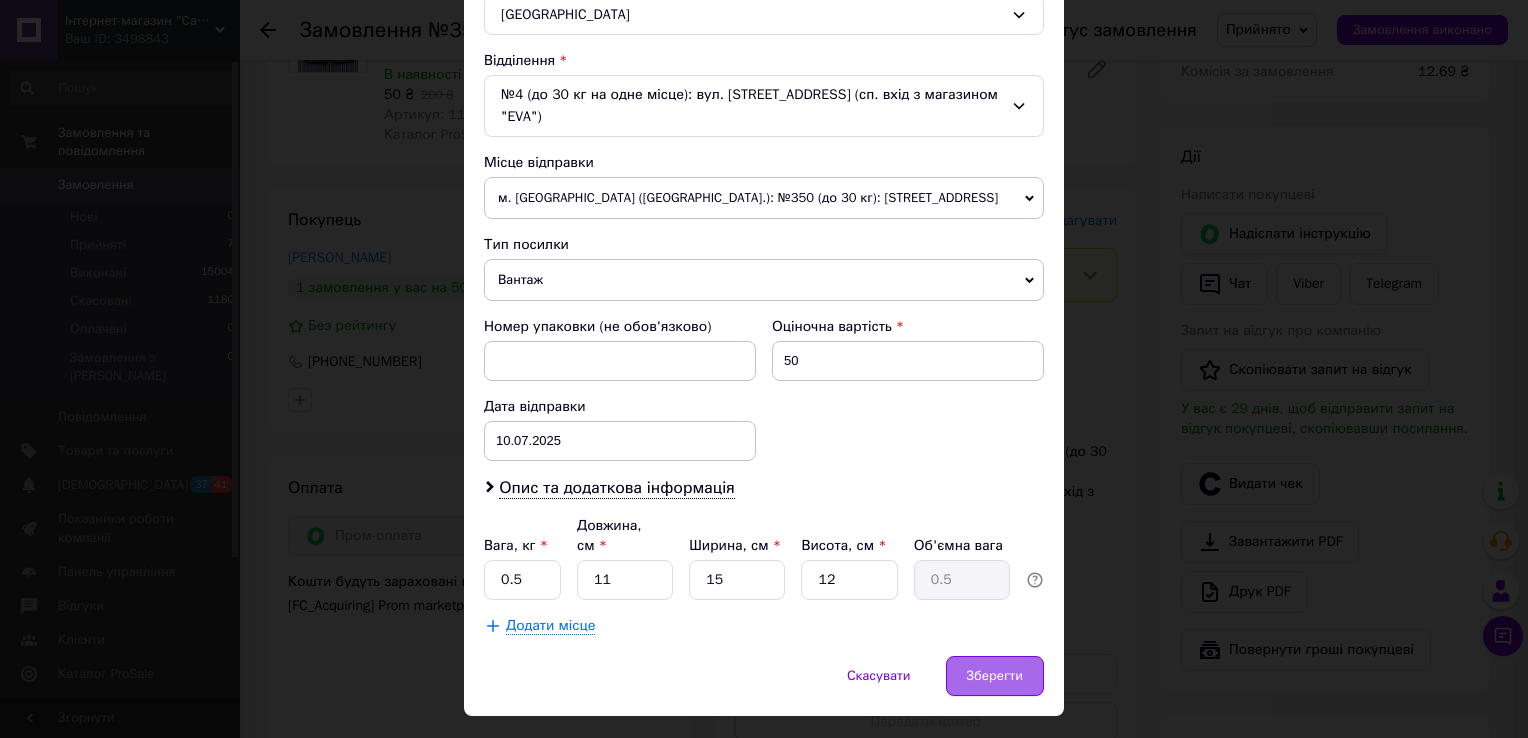 click on "Зберегти" at bounding box center [995, 676] 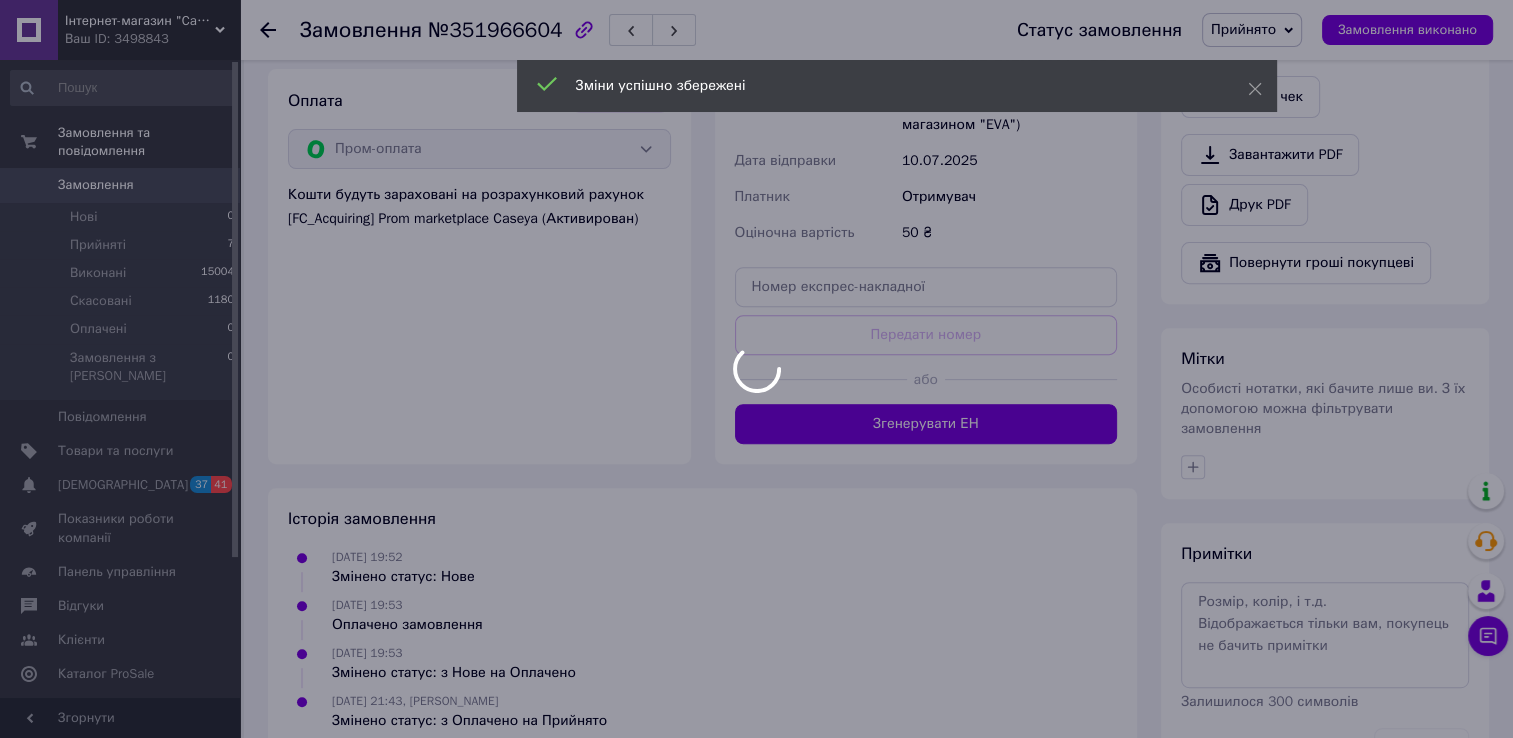 scroll, scrollTop: 700, scrollLeft: 0, axis: vertical 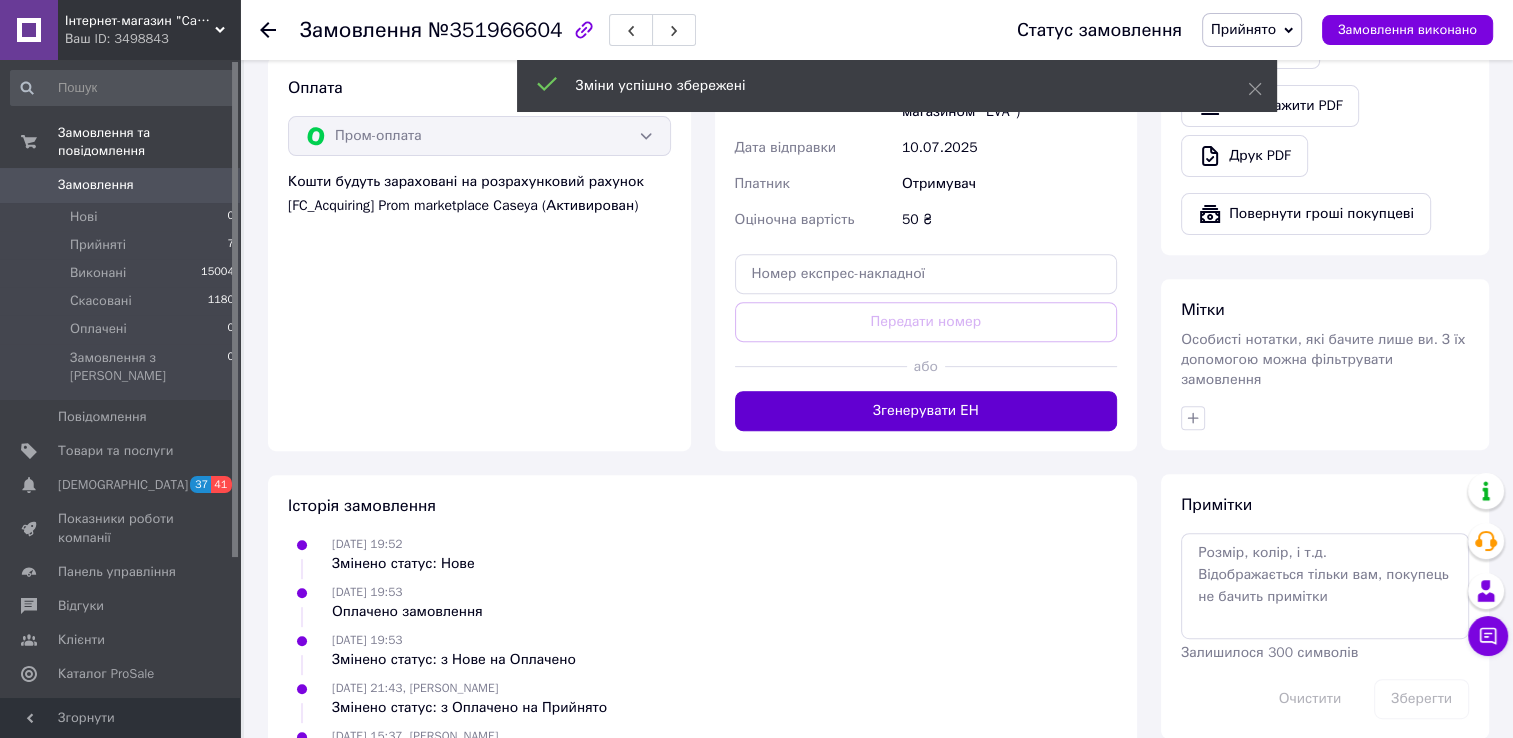 click on "Згенерувати ЕН" at bounding box center (926, 411) 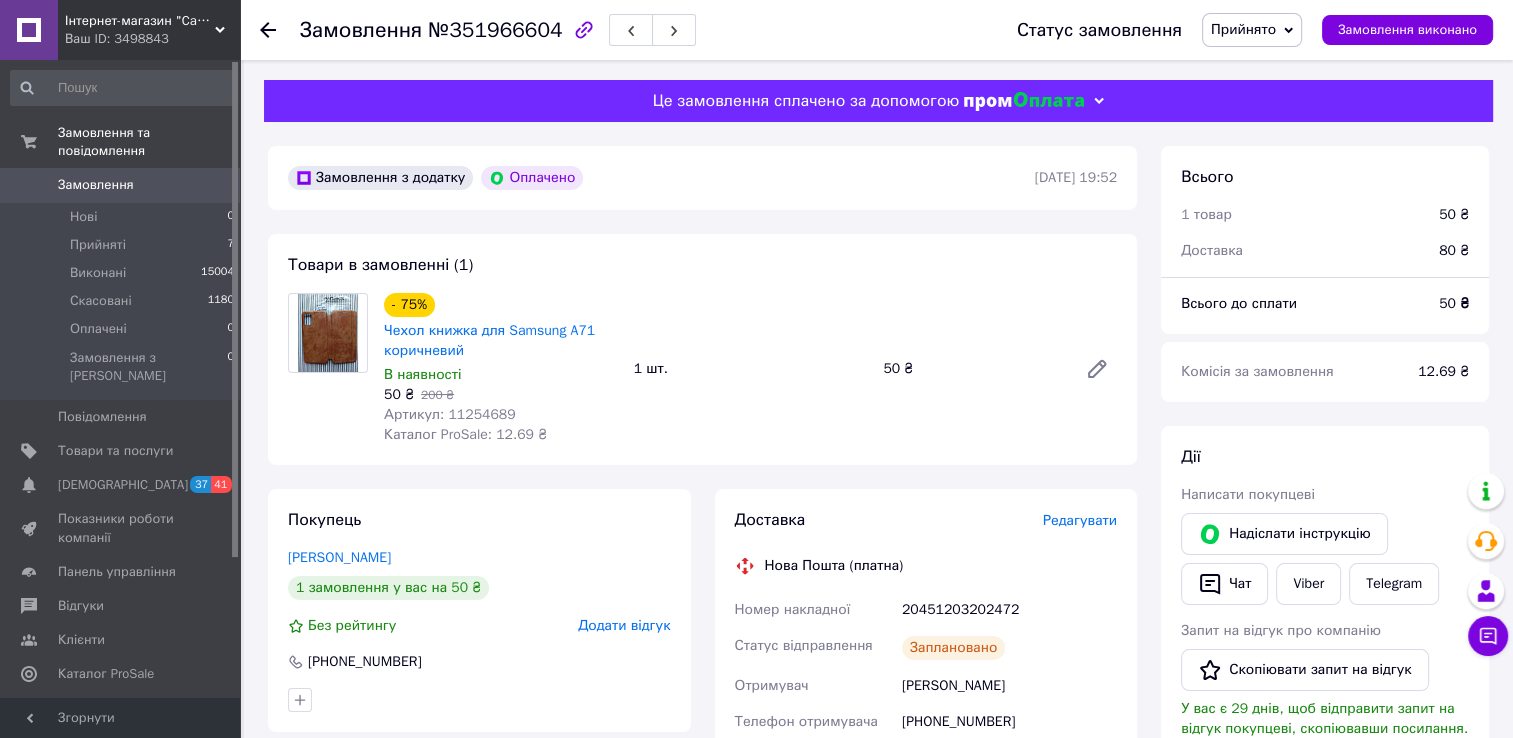 scroll, scrollTop: 0, scrollLeft: 0, axis: both 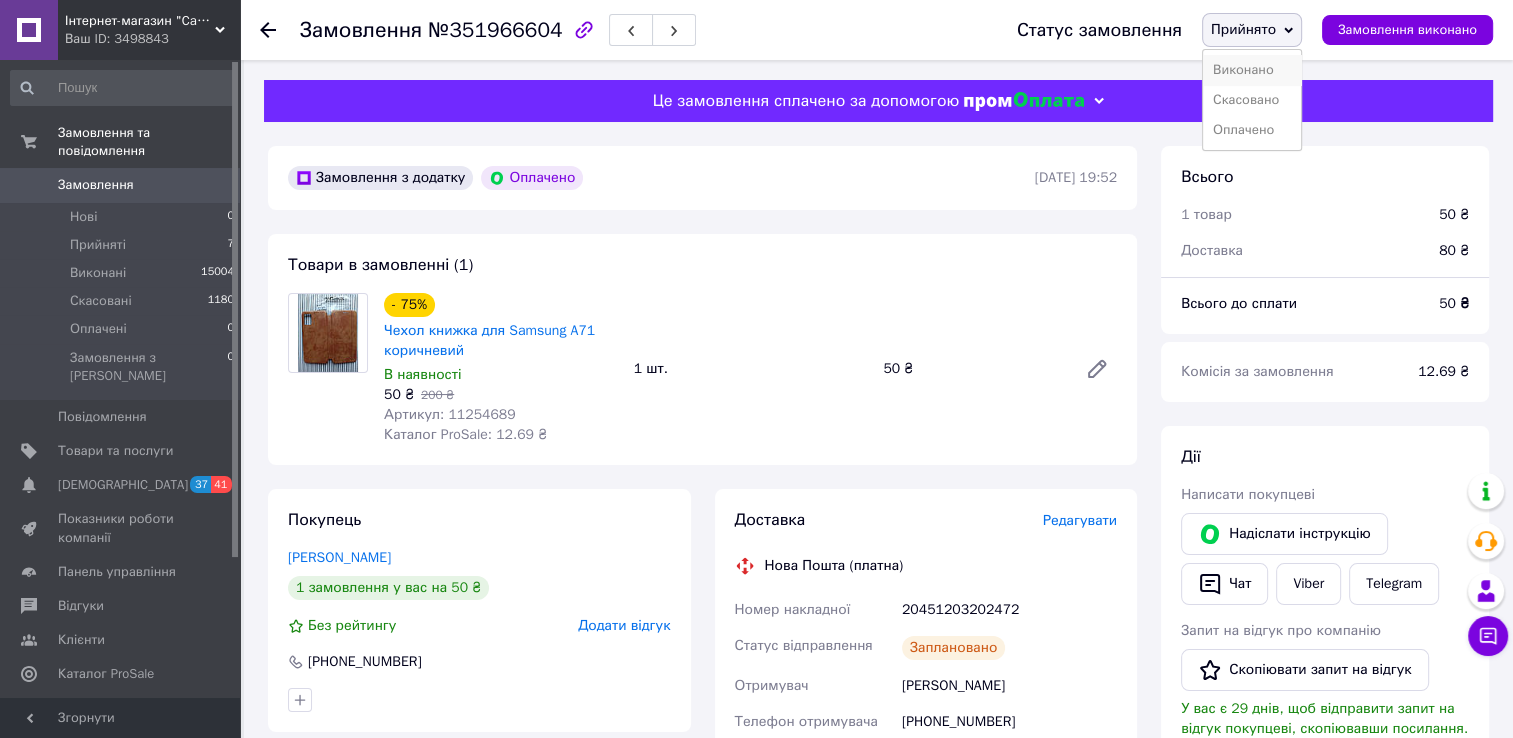 click on "Виконано" at bounding box center [1252, 70] 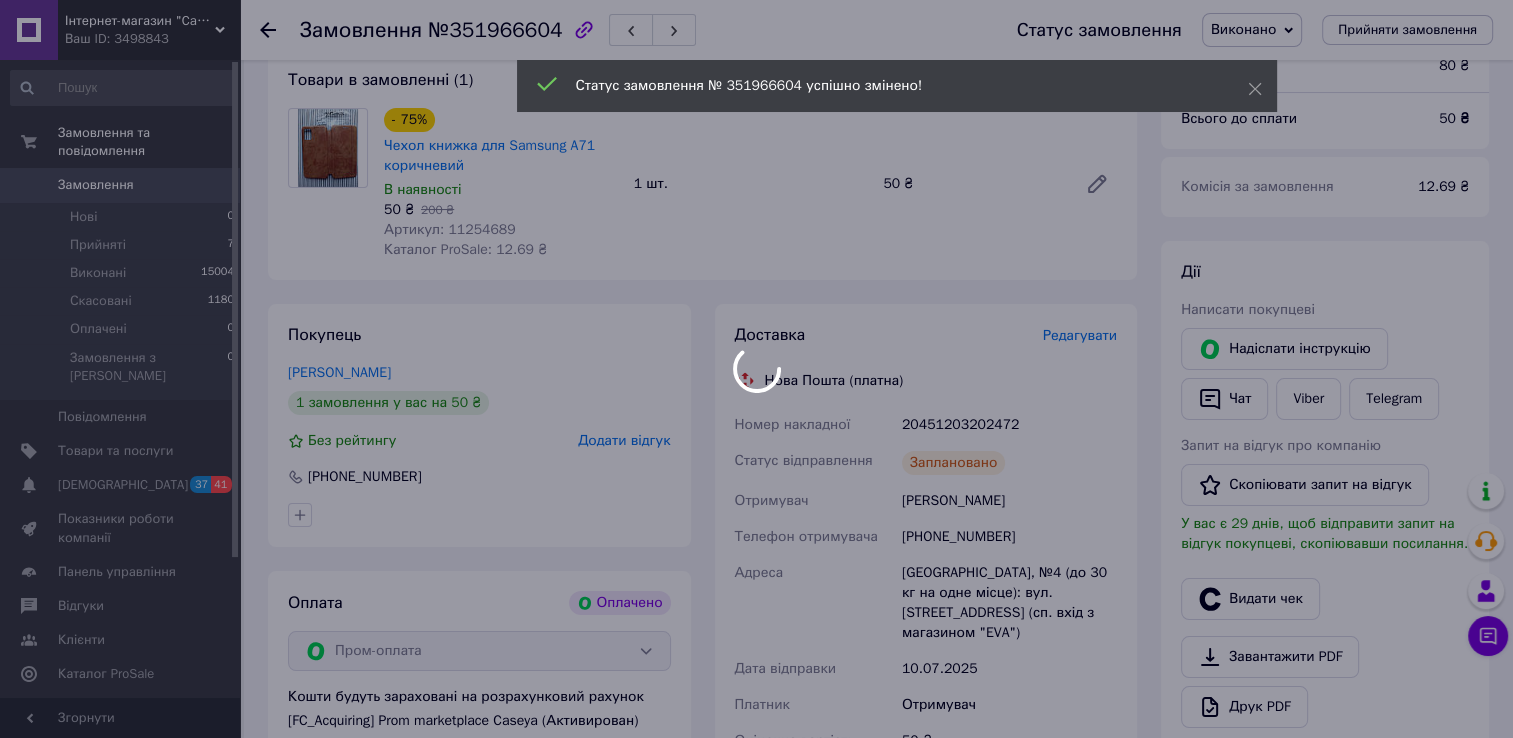 scroll, scrollTop: 600, scrollLeft: 0, axis: vertical 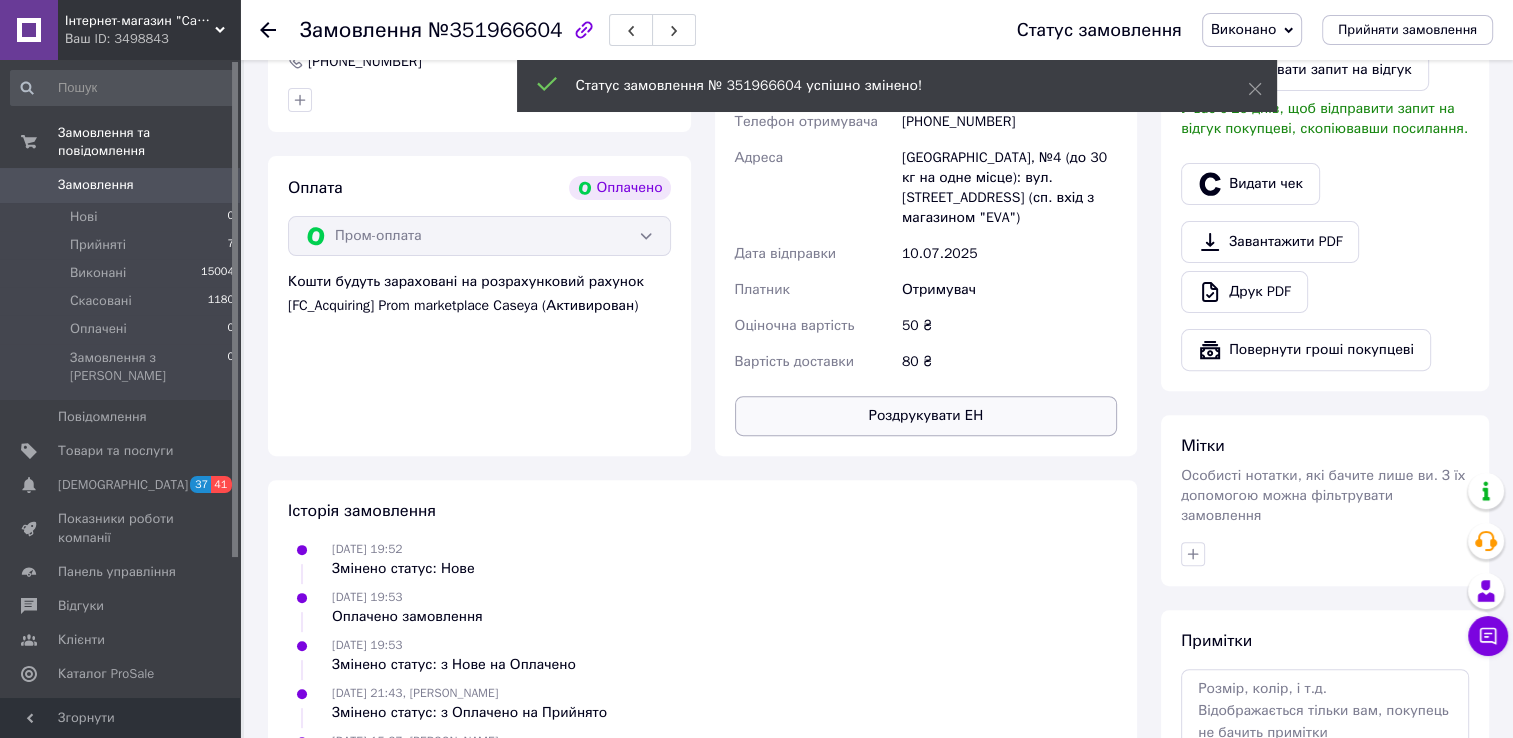 click on "Роздрукувати ЕН" at bounding box center (926, 416) 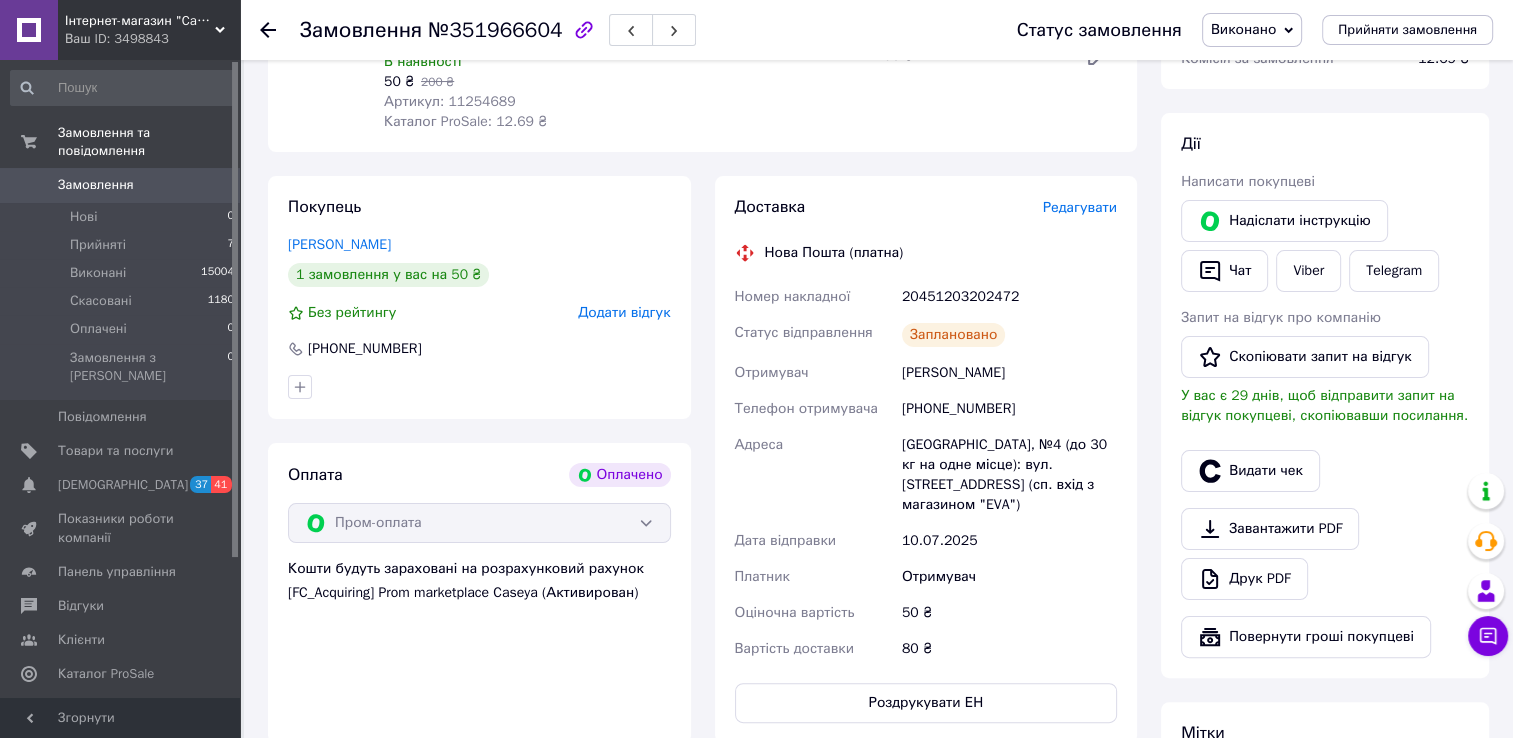 scroll, scrollTop: 100, scrollLeft: 0, axis: vertical 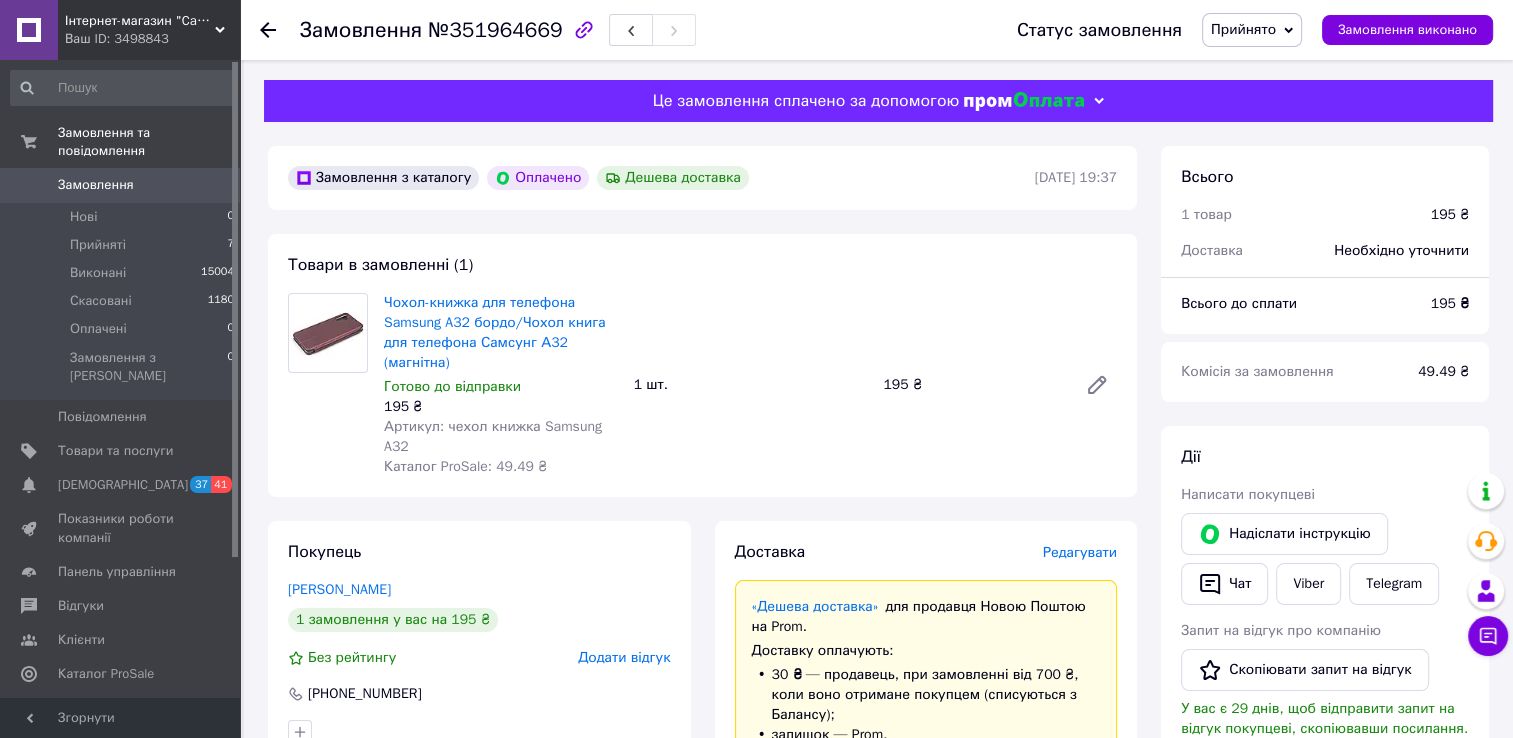 click on "Редагувати" at bounding box center (1080, 552) 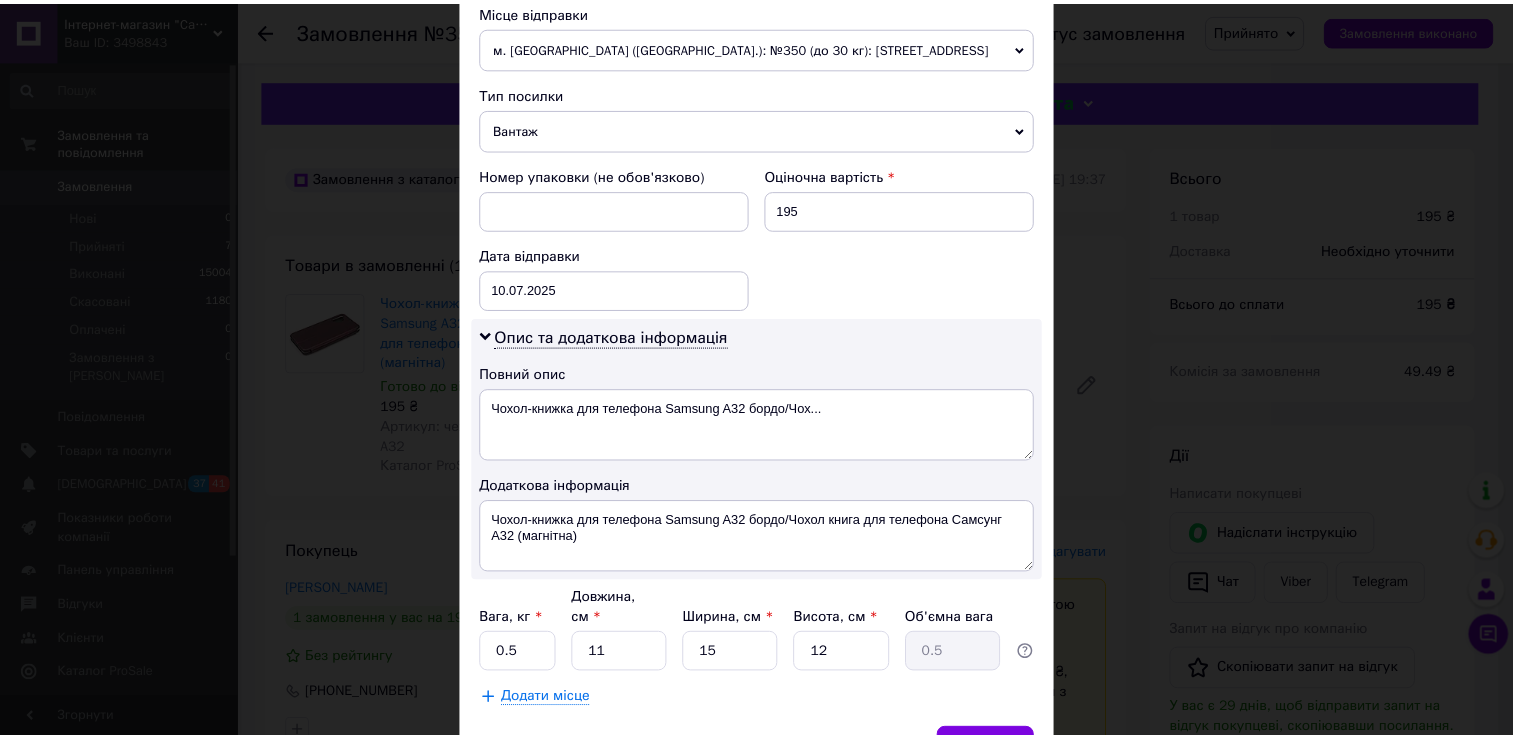 scroll, scrollTop: 807, scrollLeft: 0, axis: vertical 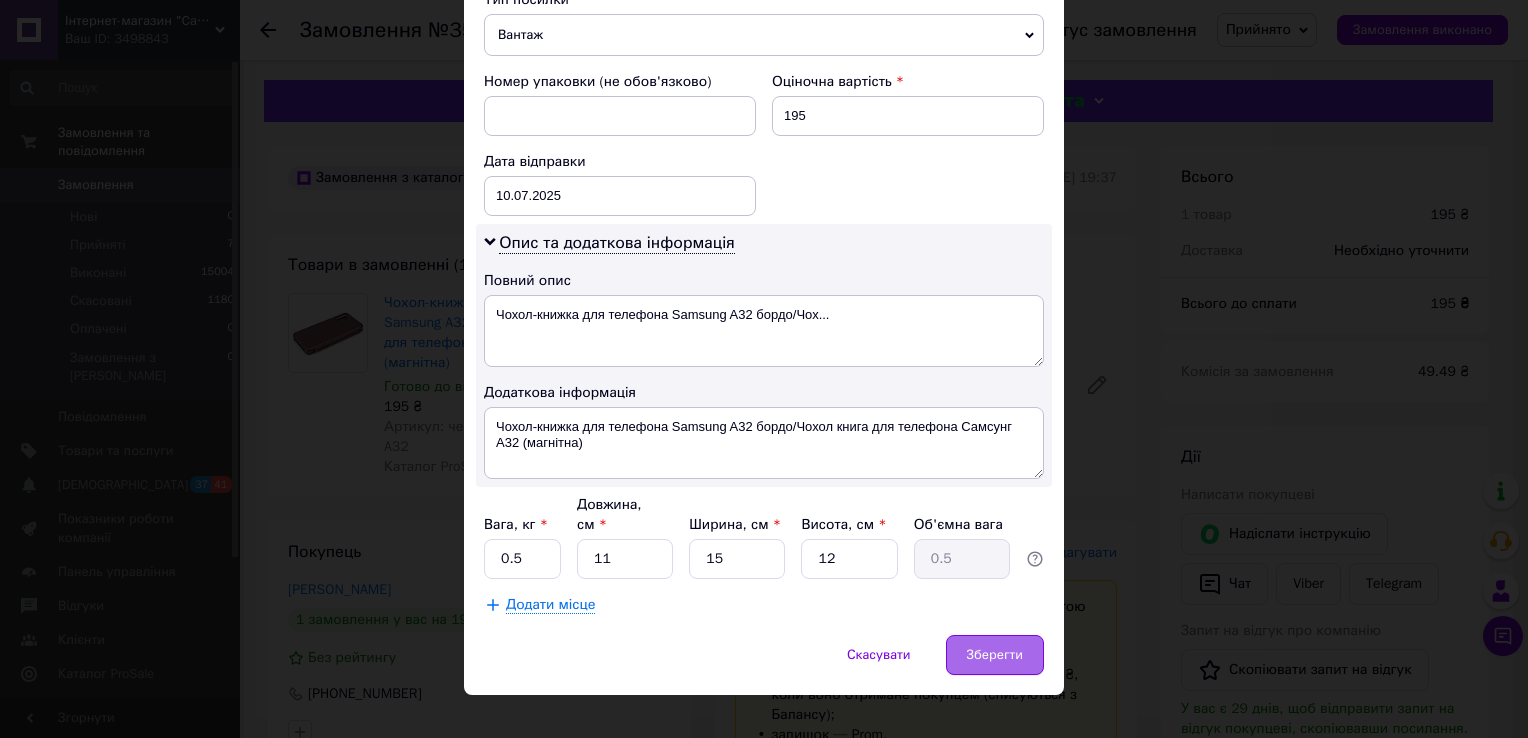 click on "Зберегти" at bounding box center (995, 655) 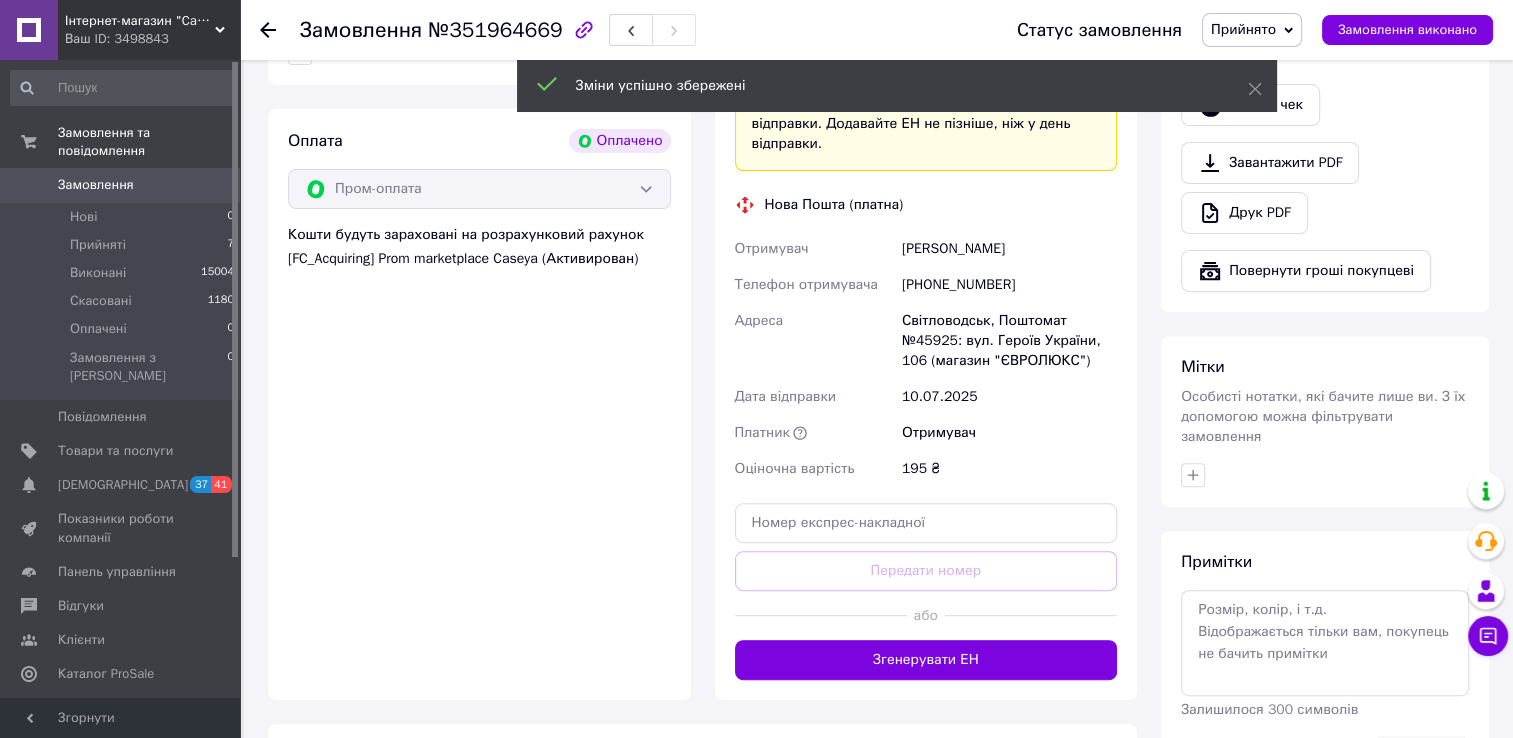 scroll, scrollTop: 800, scrollLeft: 0, axis: vertical 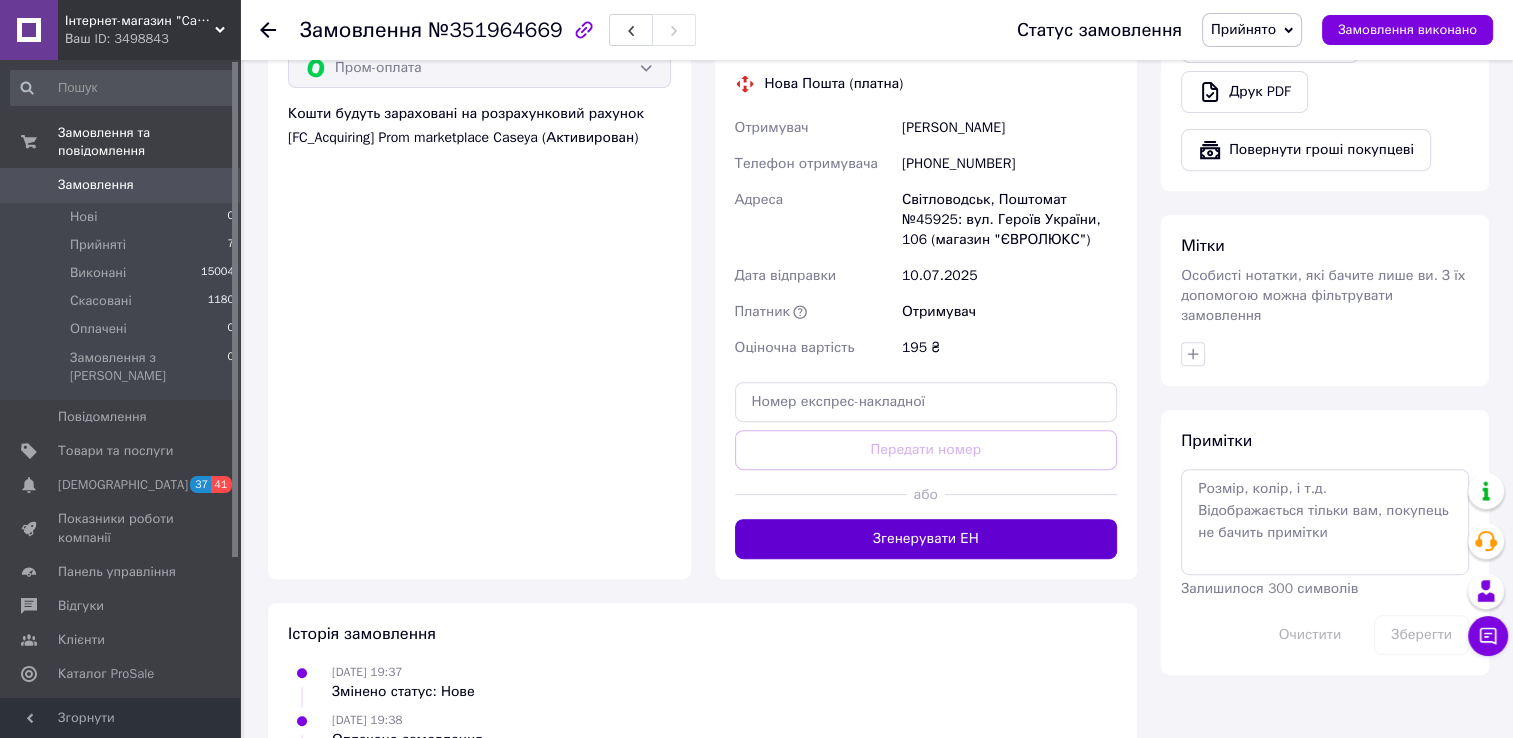 click on "Згенерувати ЕН" at bounding box center (926, 539) 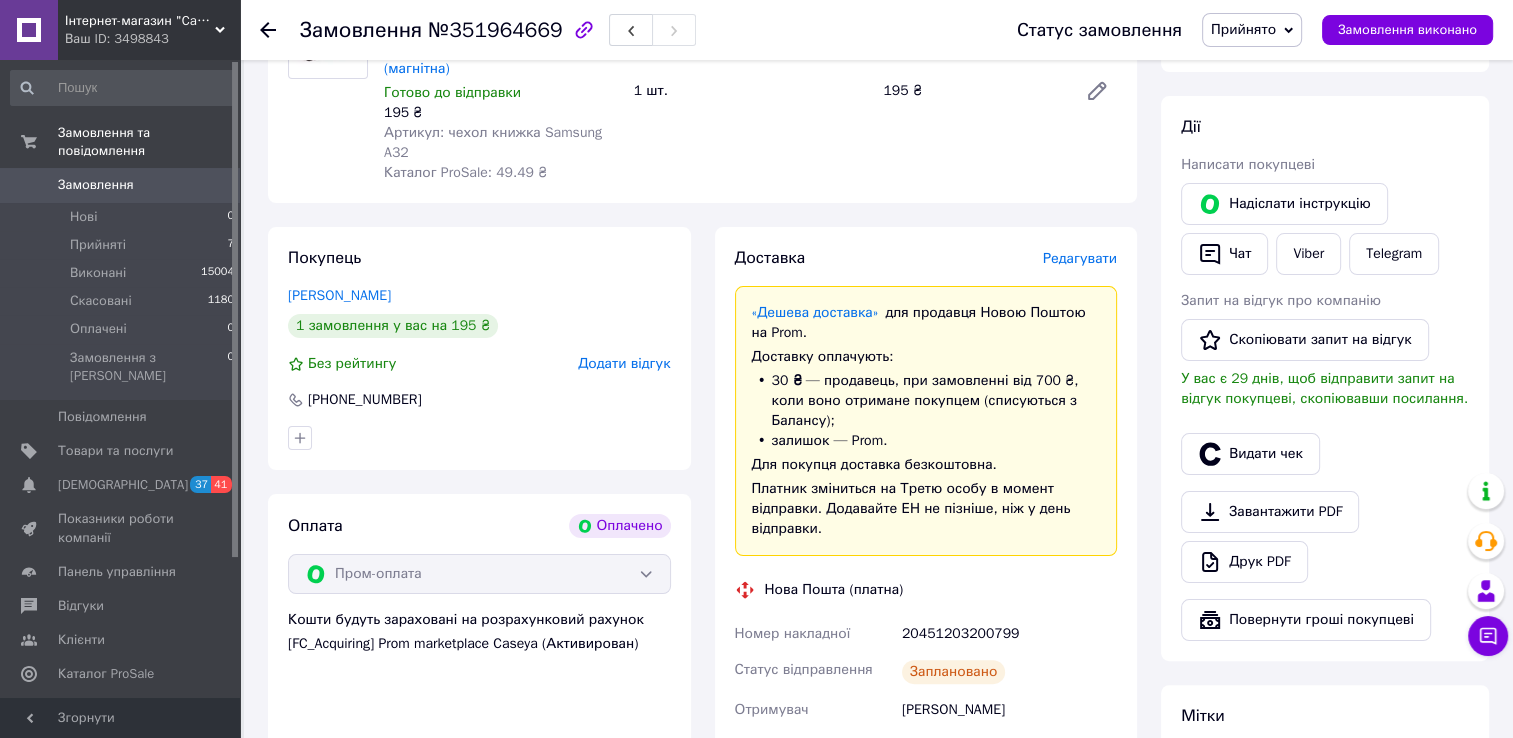 scroll, scrollTop: 100, scrollLeft: 0, axis: vertical 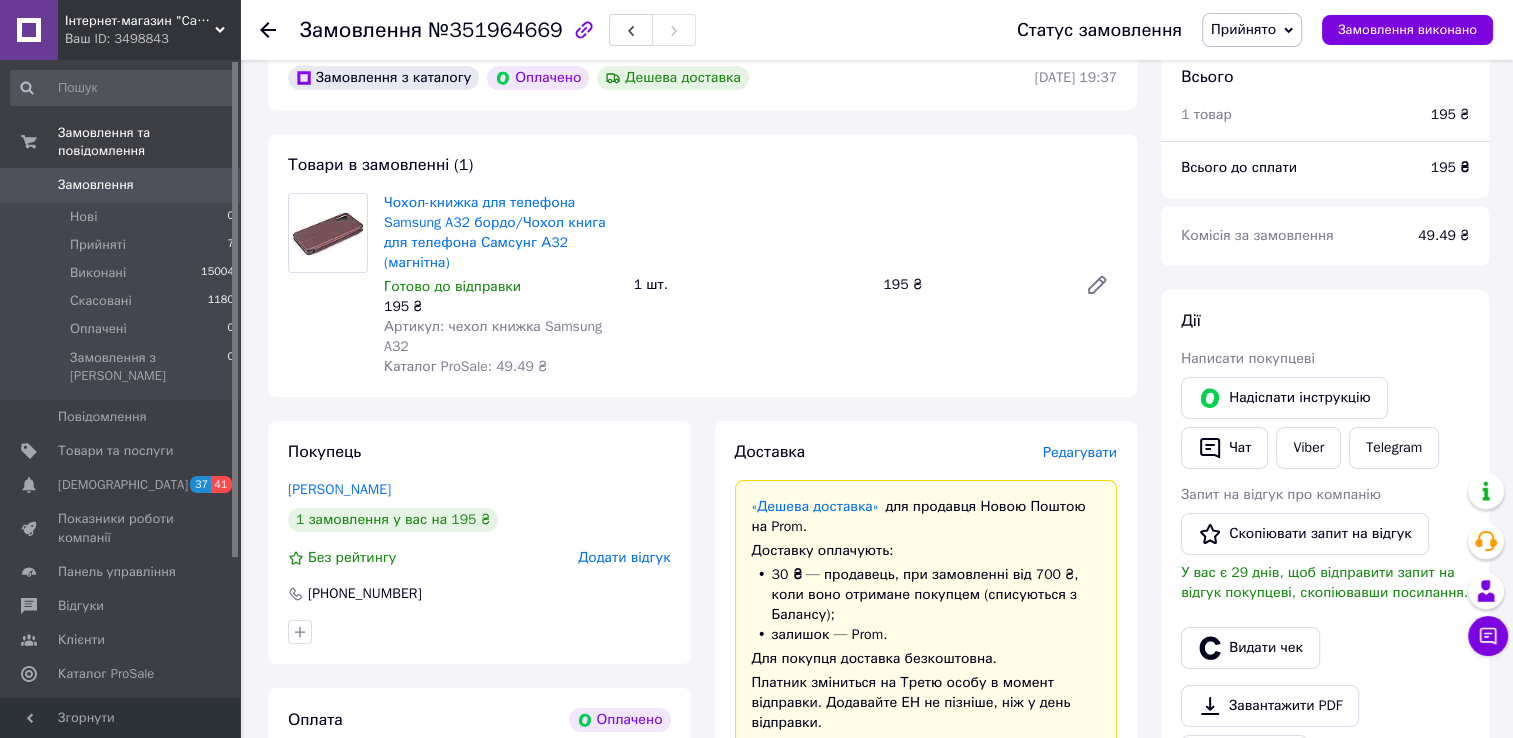 click on "Прийнято" at bounding box center [1243, 29] 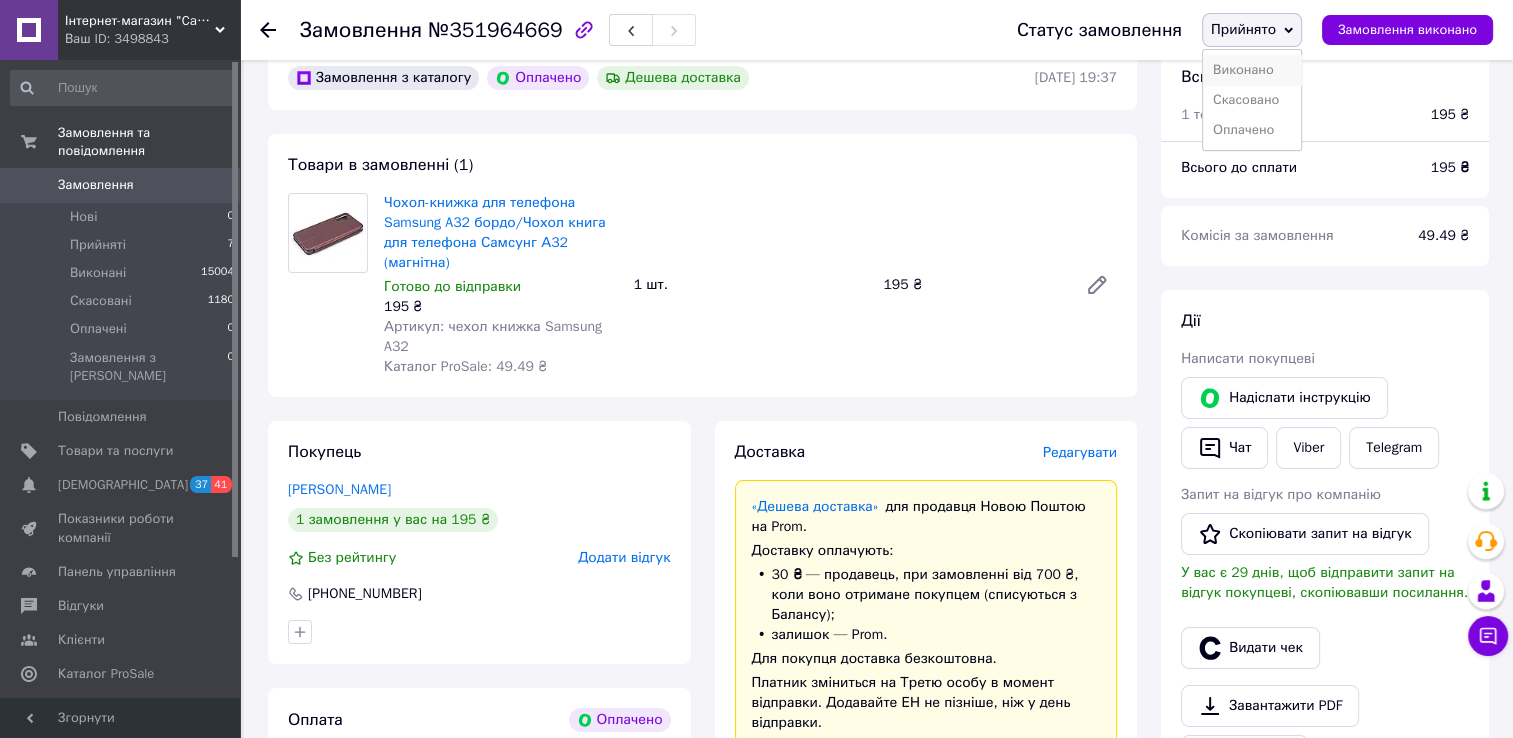 click on "Виконано" at bounding box center (1252, 70) 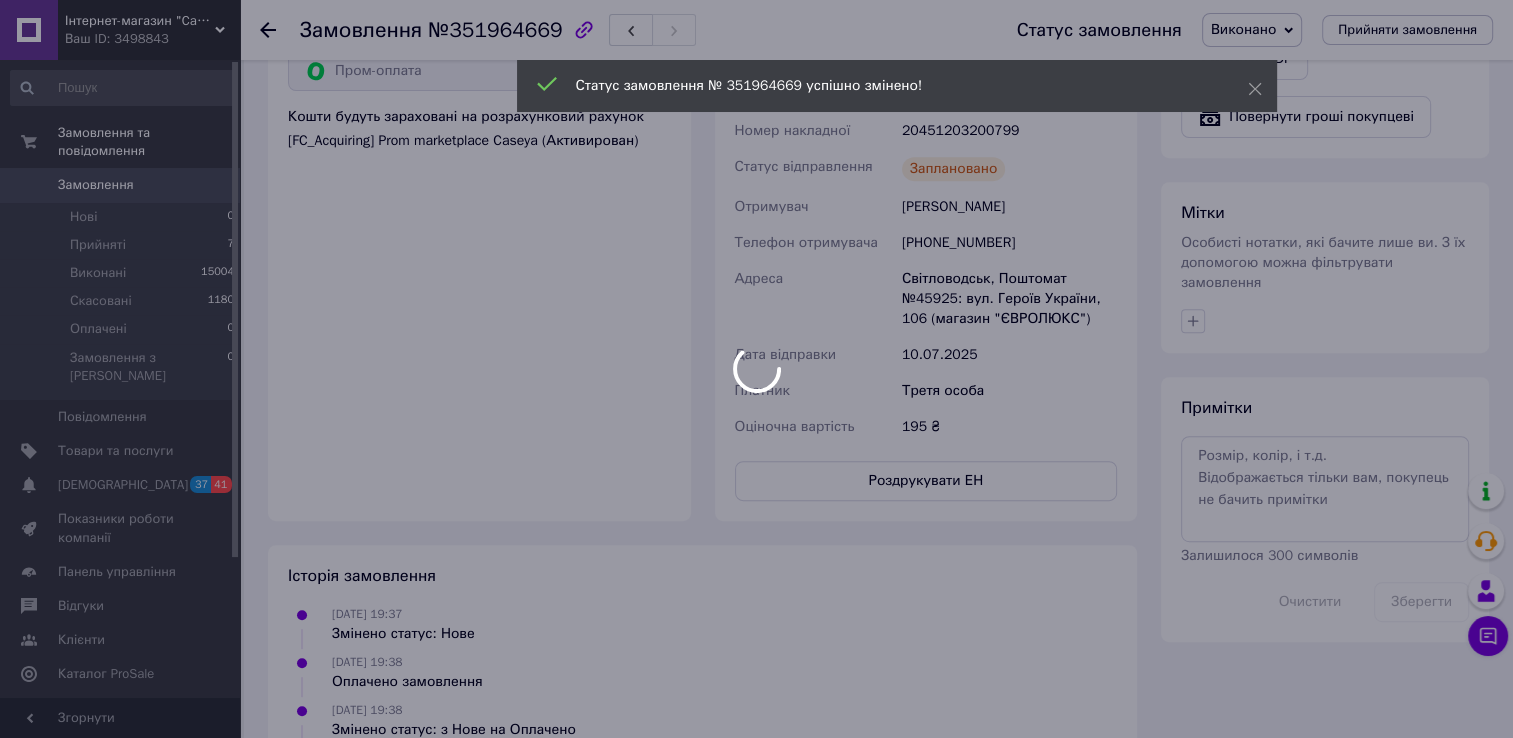 scroll, scrollTop: 900, scrollLeft: 0, axis: vertical 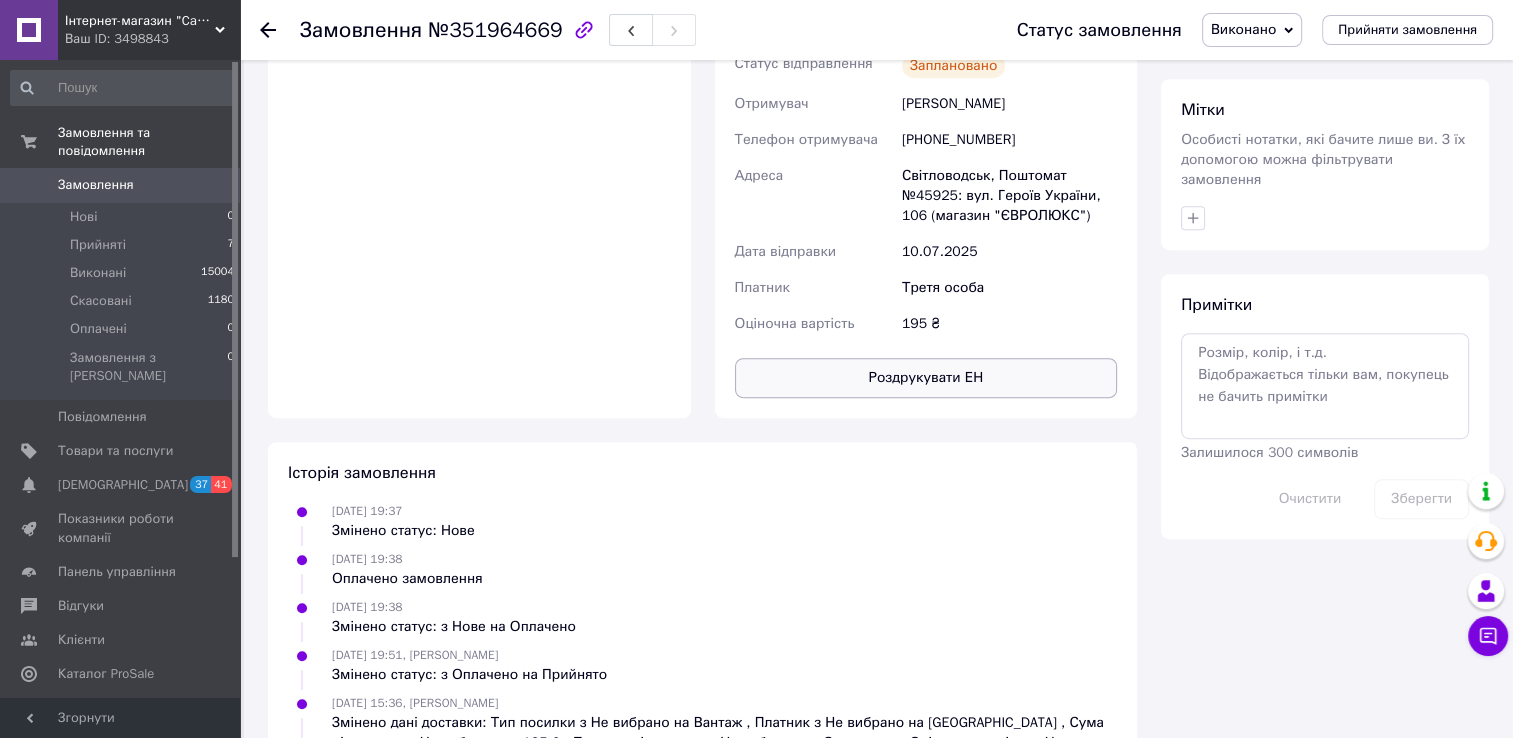 click on "Роздрукувати ЕН" at bounding box center [926, 378] 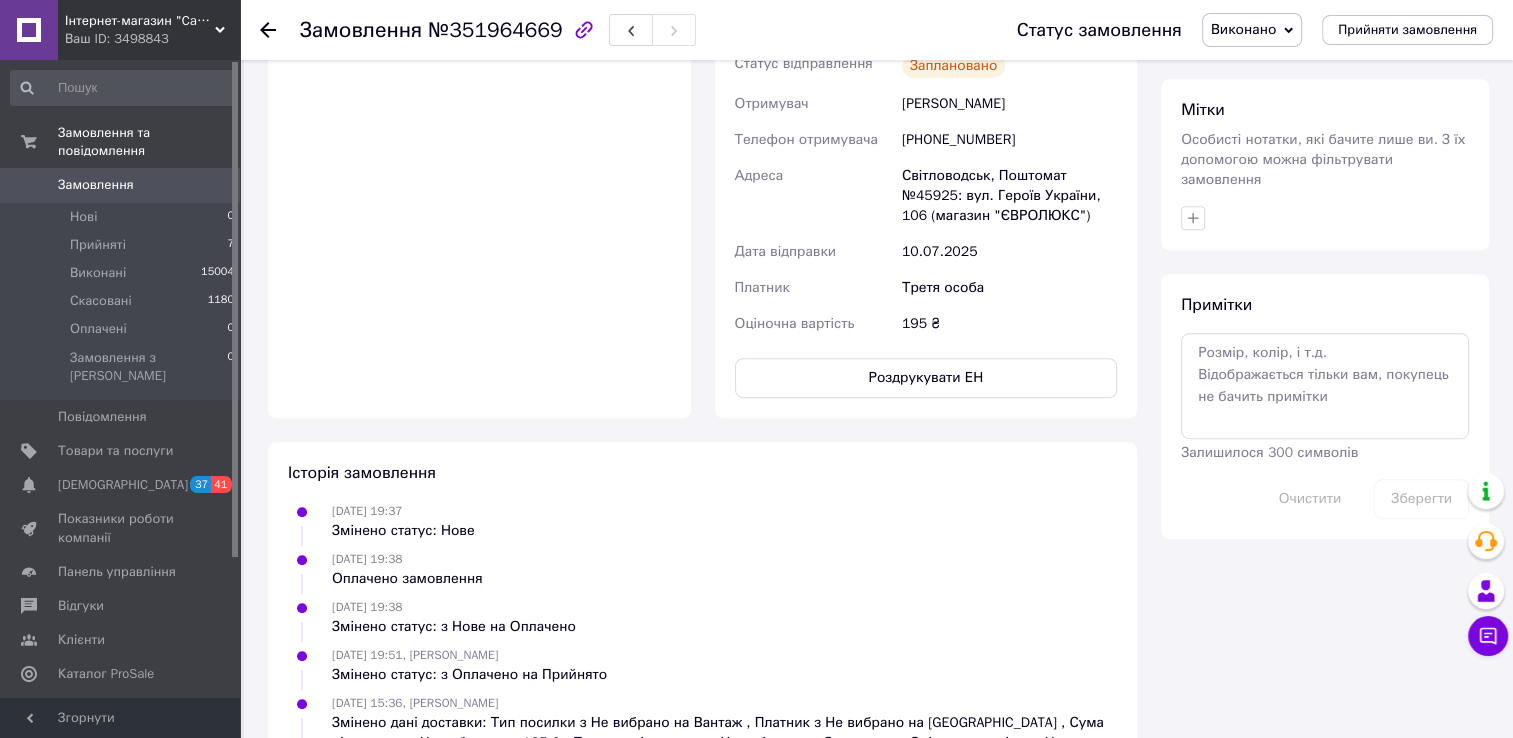 click on "Оплата Оплачено Пром-оплата Кошти будуть зараховані на розрахунковий рахунок [FC_Acquiring] Prom marketplace Caseya (Активирован)" at bounding box center [479, 153] 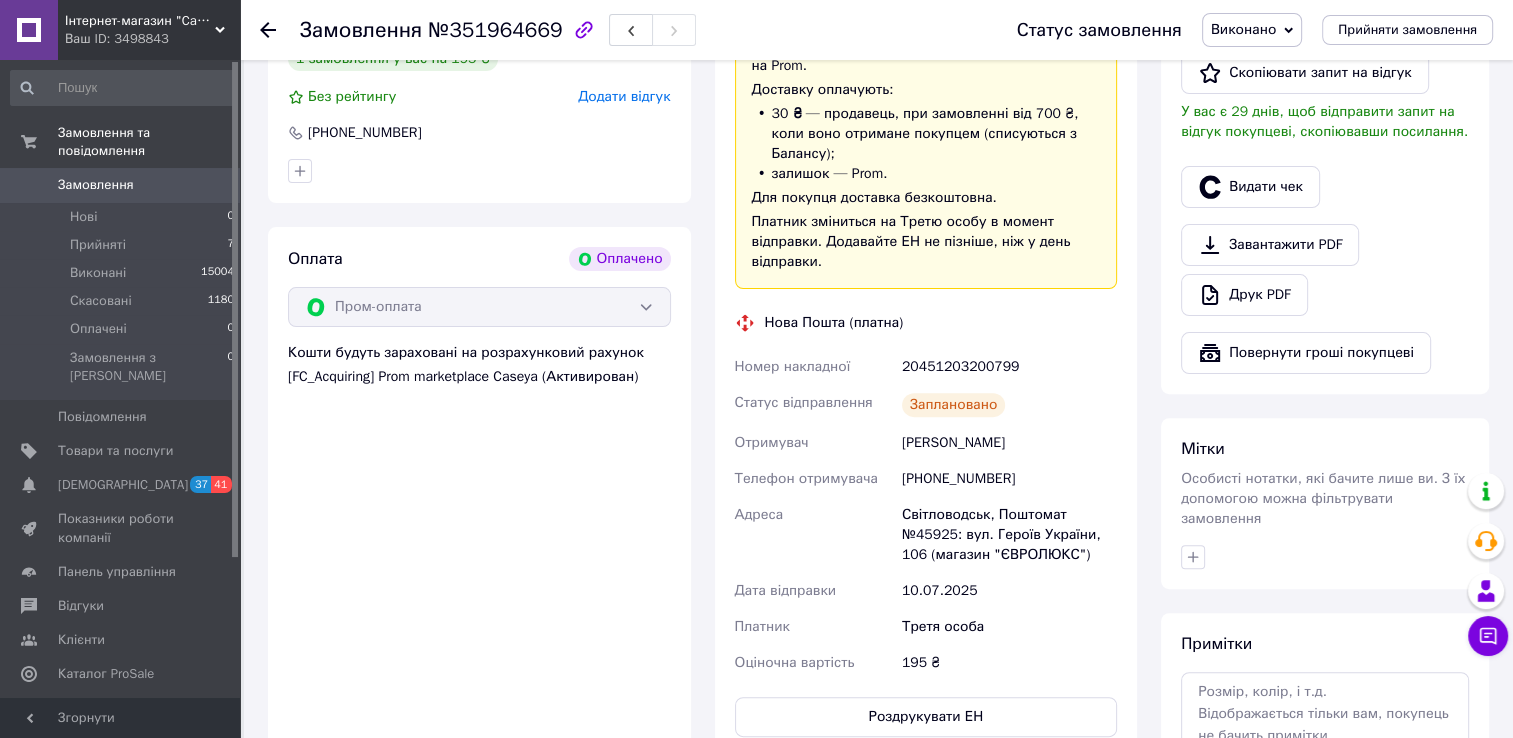 scroll, scrollTop: 600, scrollLeft: 0, axis: vertical 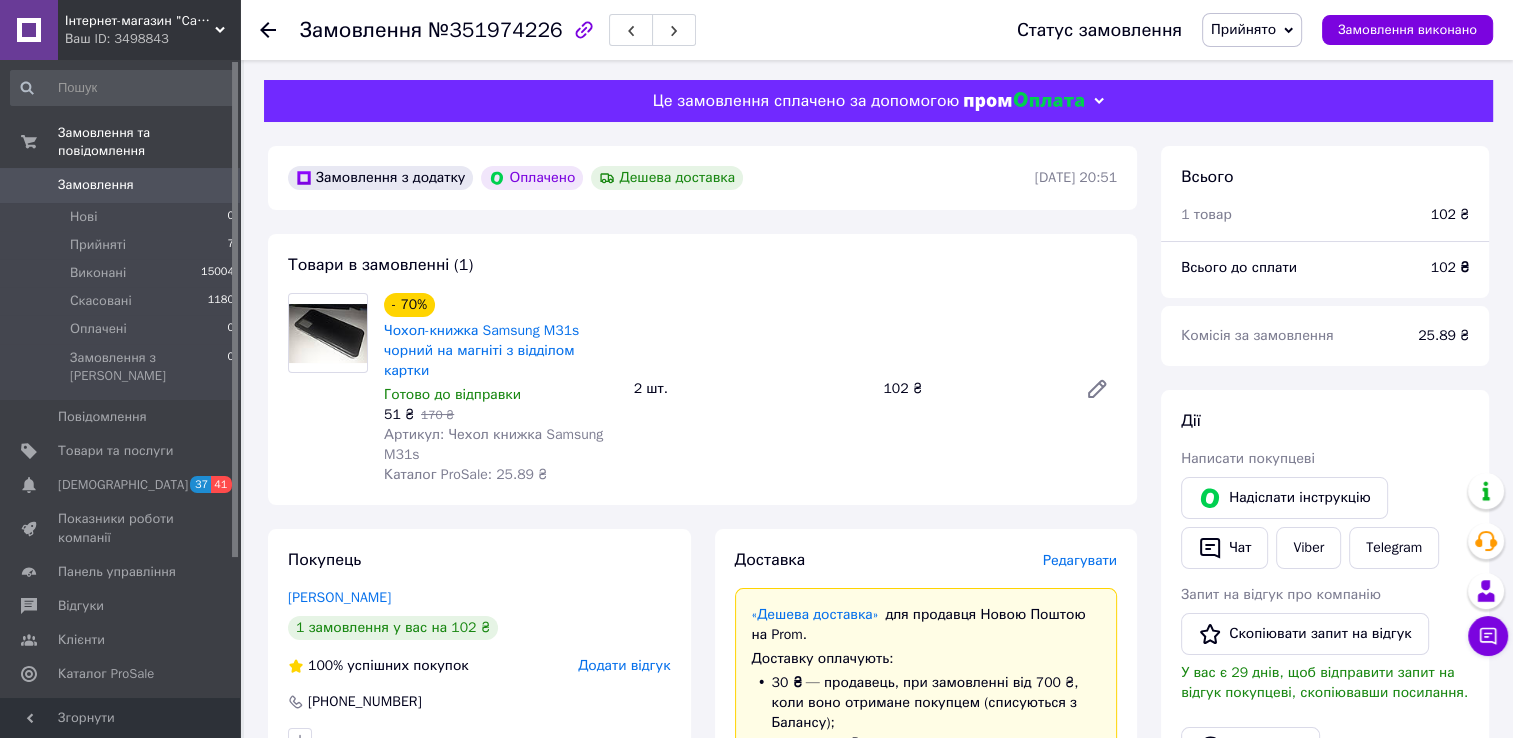 click on "Редагувати" at bounding box center [1080, 560] 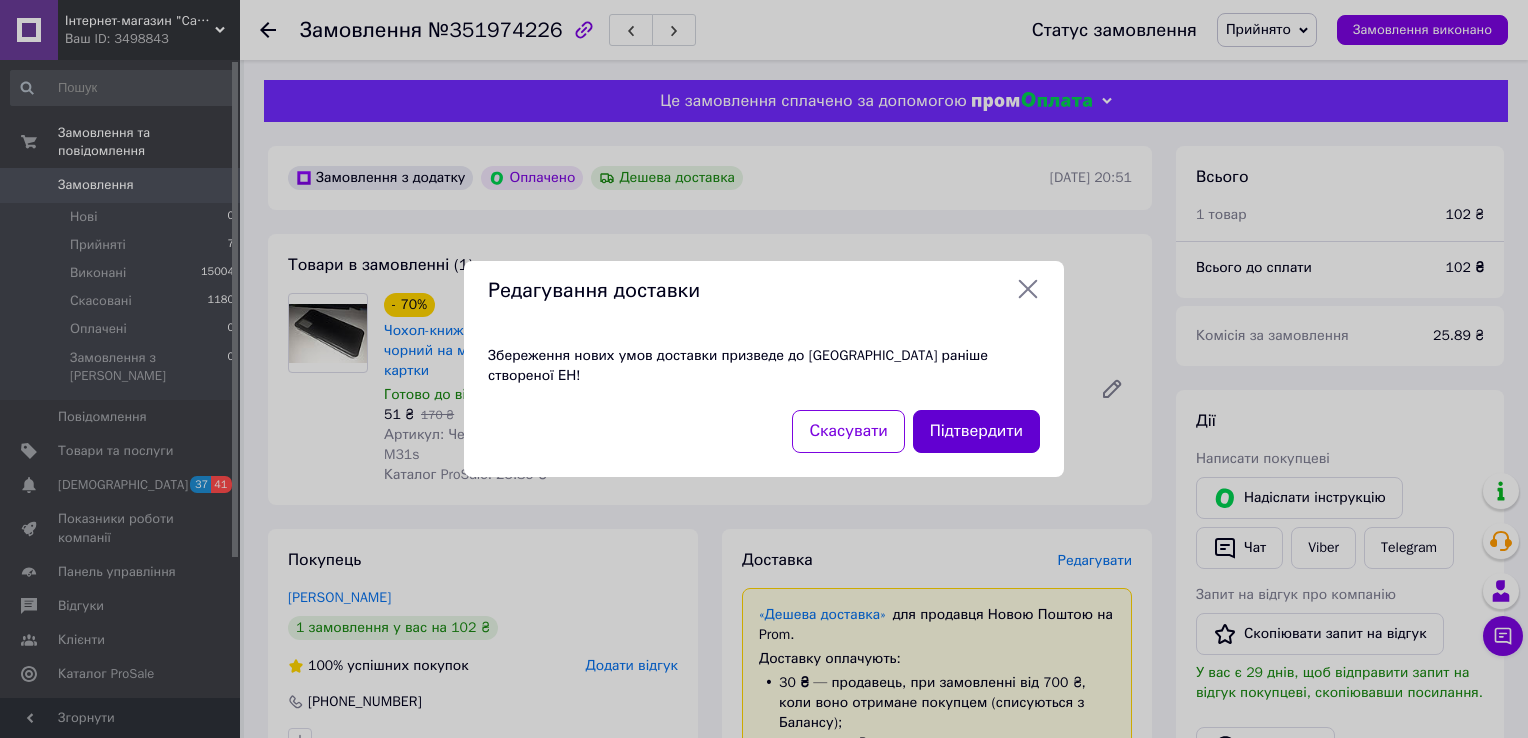 click on "Підтвердити" at bounding box center (976, 431) 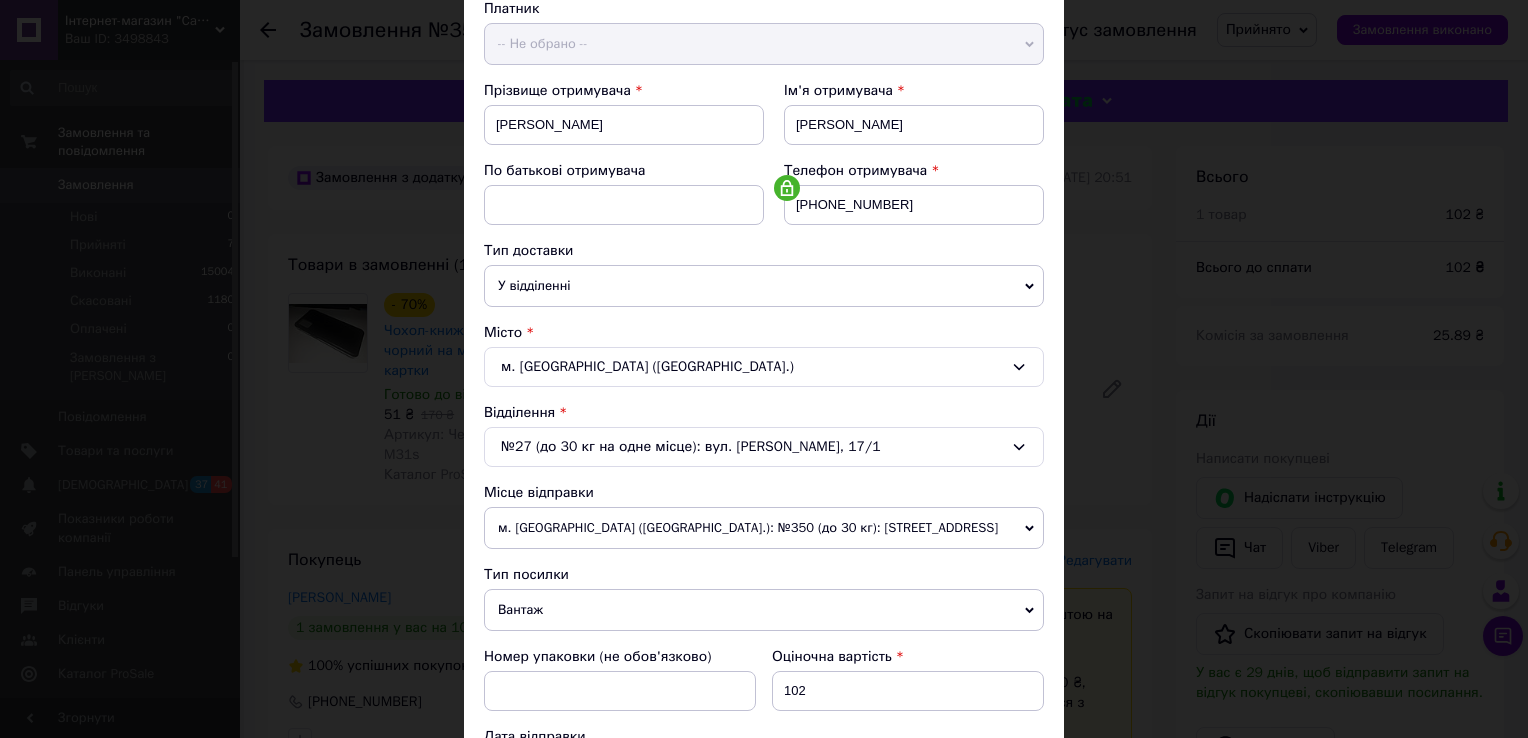 scroll, scrollTop: 584, scrollLeft: 0, axis: vertical 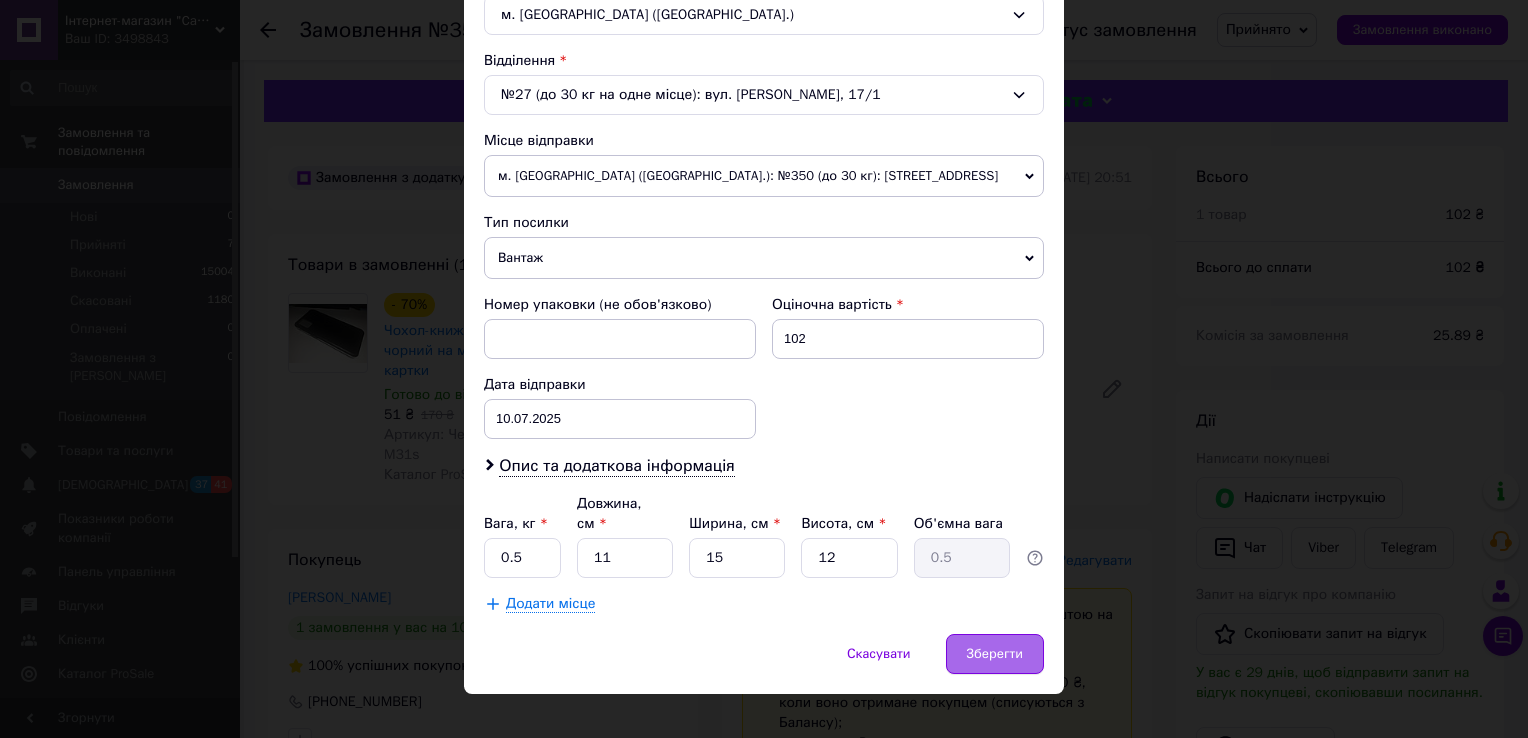 click on "Зберегти" at bounding box center [995, 654] 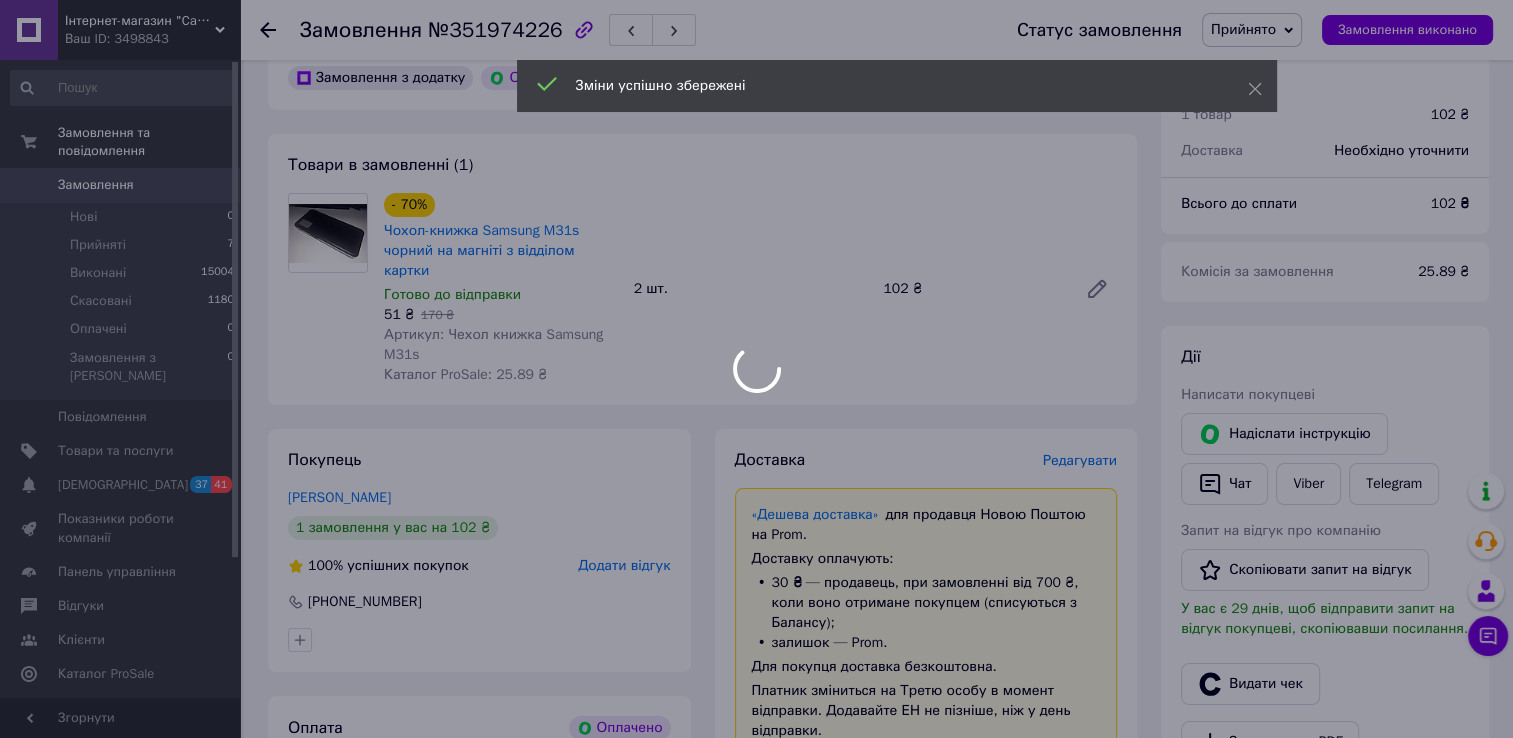 scroll, scrollTop: 700, scrollLeft: 0, axis: vertical 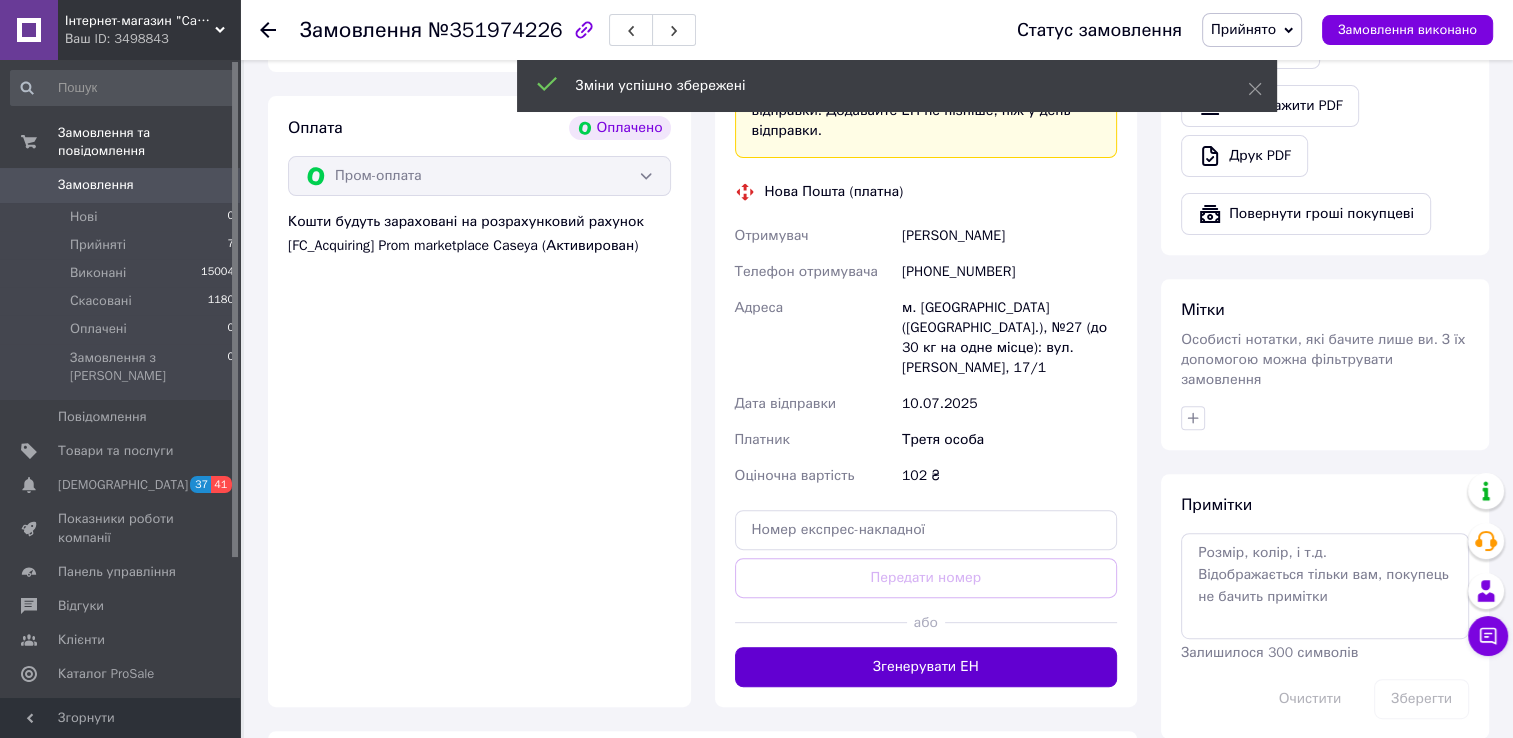 click on "Згенерувати ЕН" at bounding box center (926, 667) 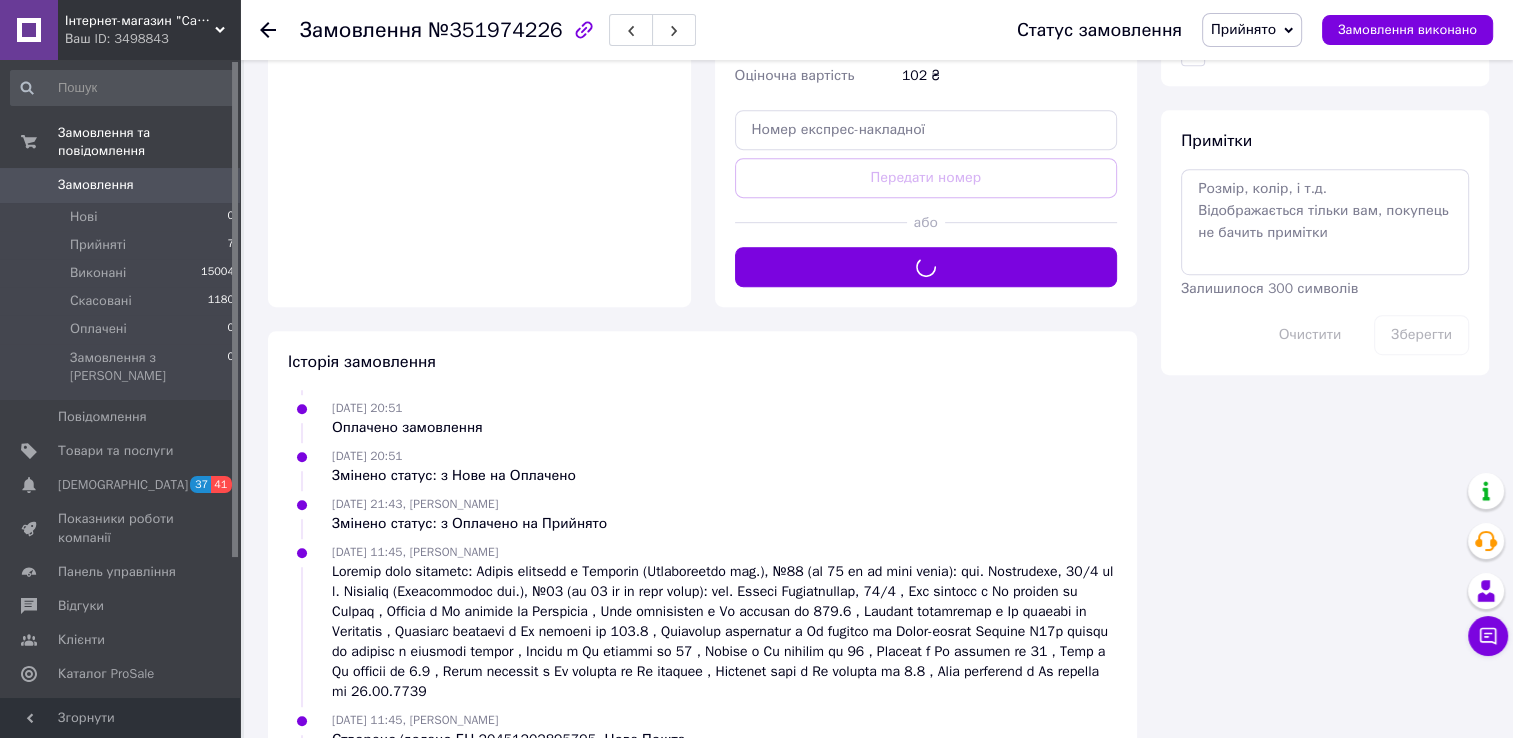 scroll, scrollTop: 600, scrollLeft: 0, axis: vertical 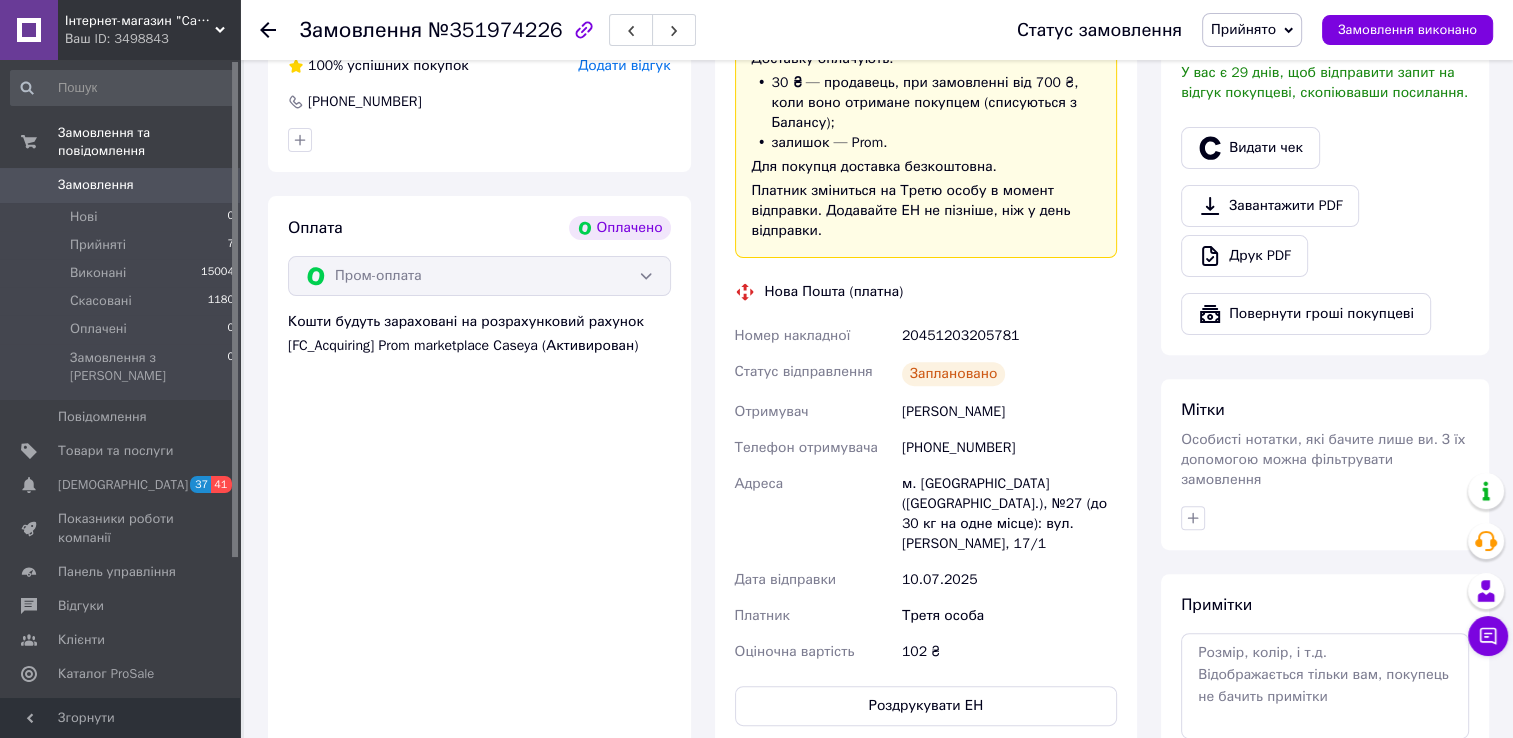 click on "Прийнято" at bounding box center [1243, 29] 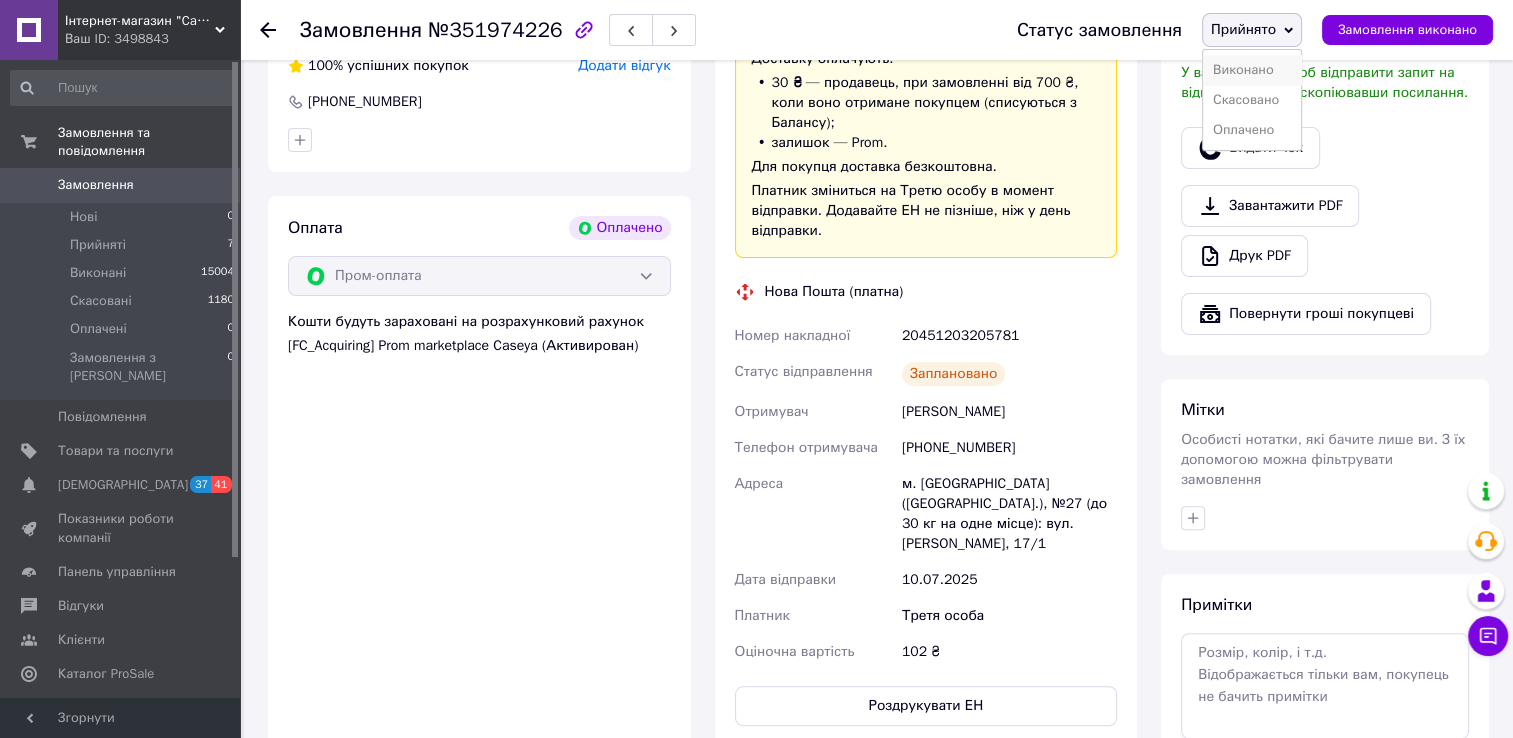 click on "Виконано" at bounding box center [1252, 70] 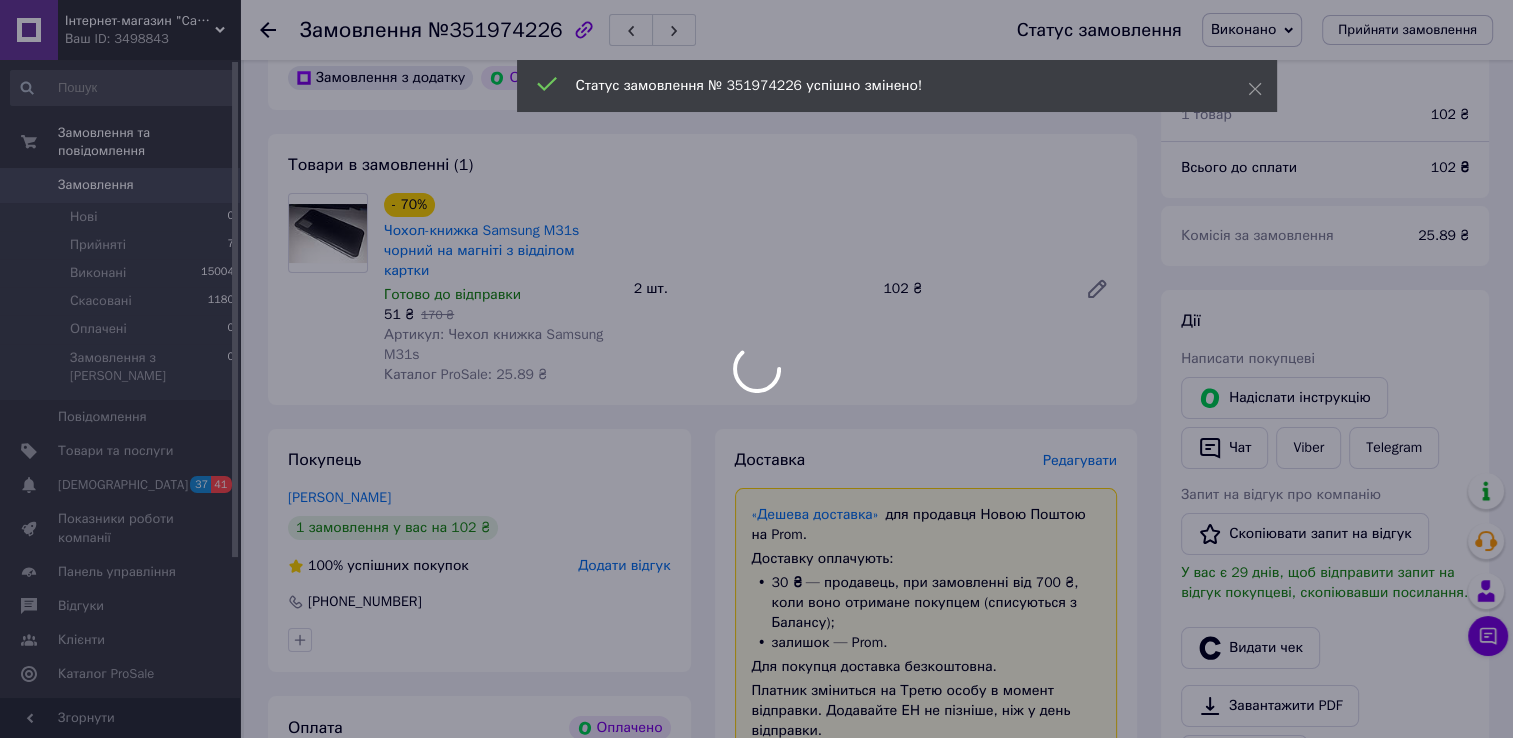 scroll, scrollTop: 308, scrollLeft: 0, axis: vertical 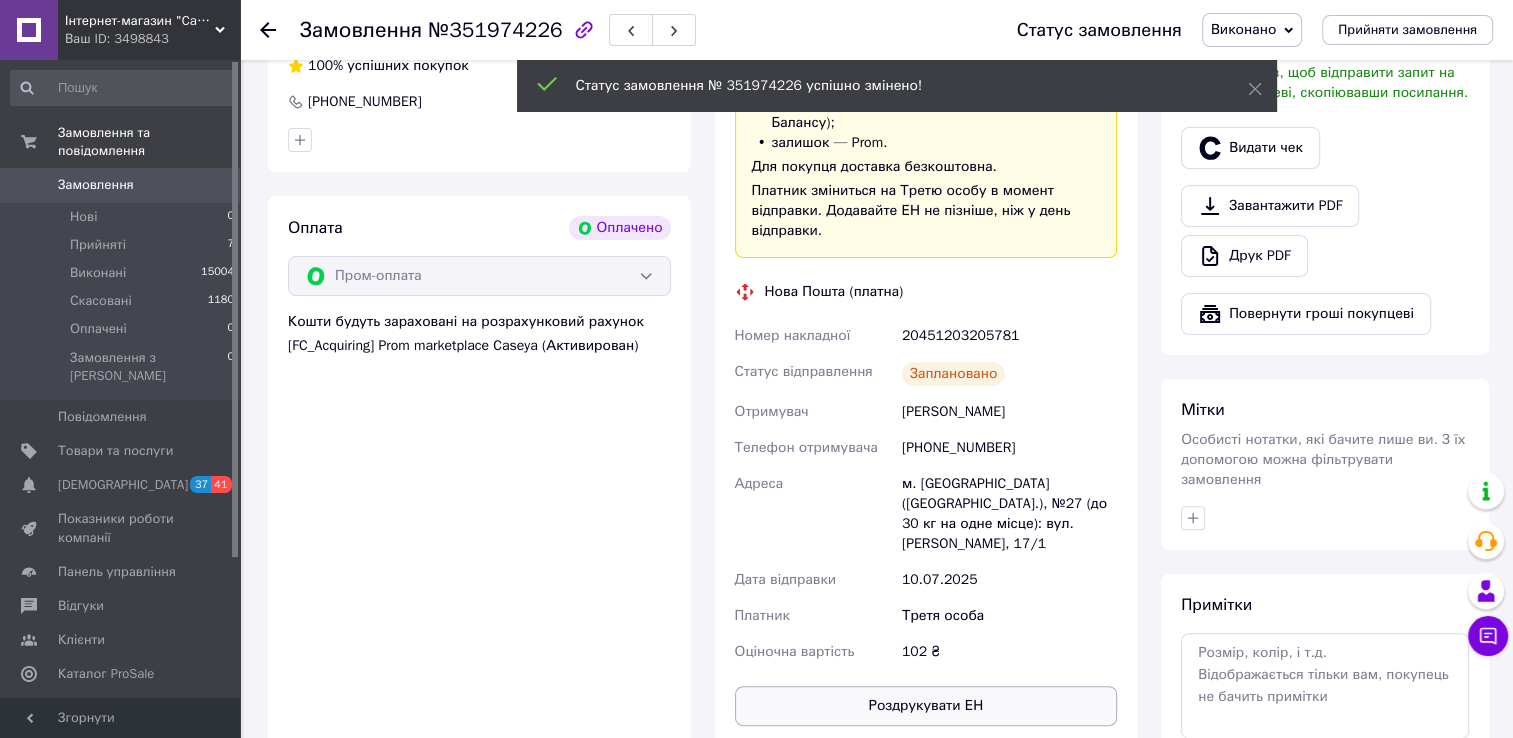 click on "Роздрукувати ЕН" at bounding box center (926, 706) 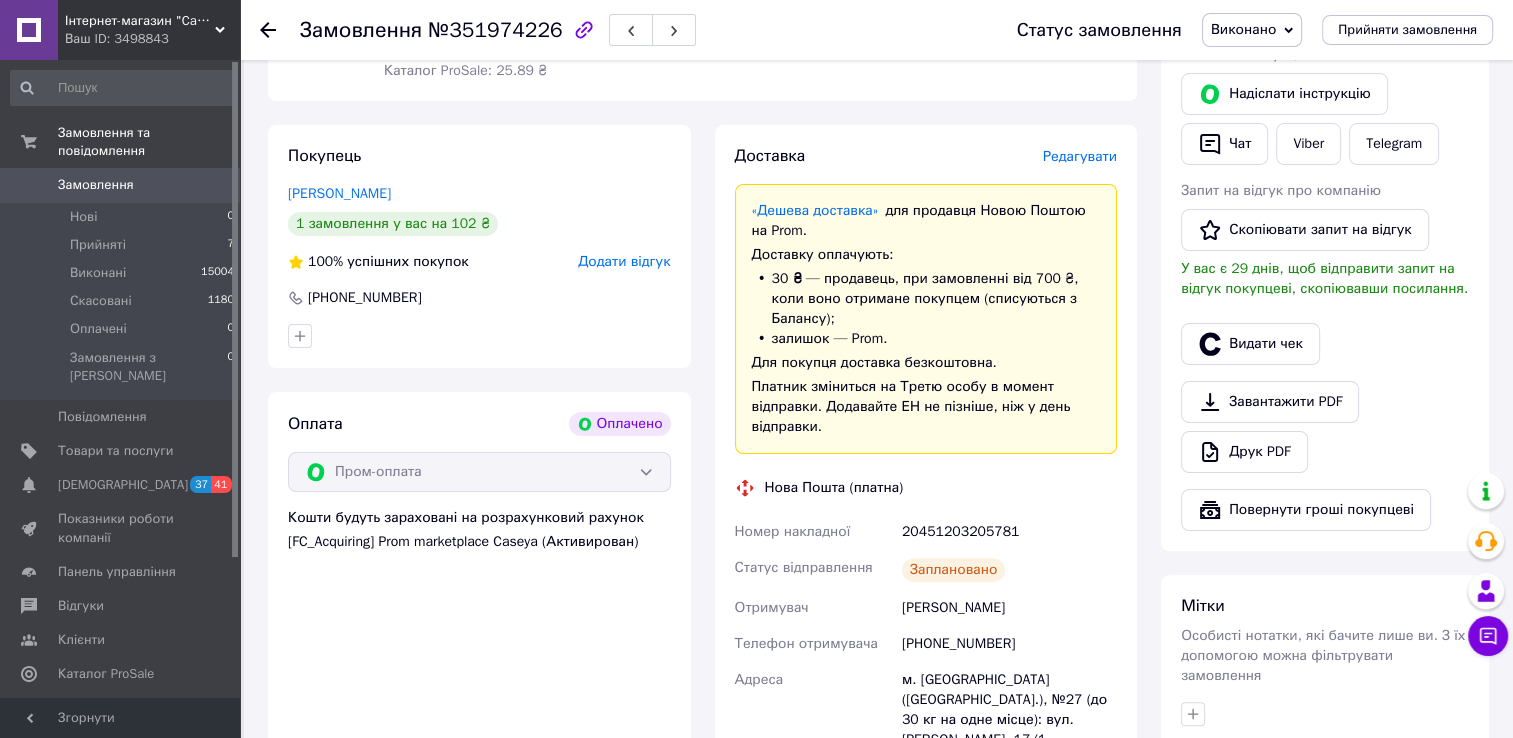 scroll, scrollTop: 0, scrollLeft: 0, axis: both 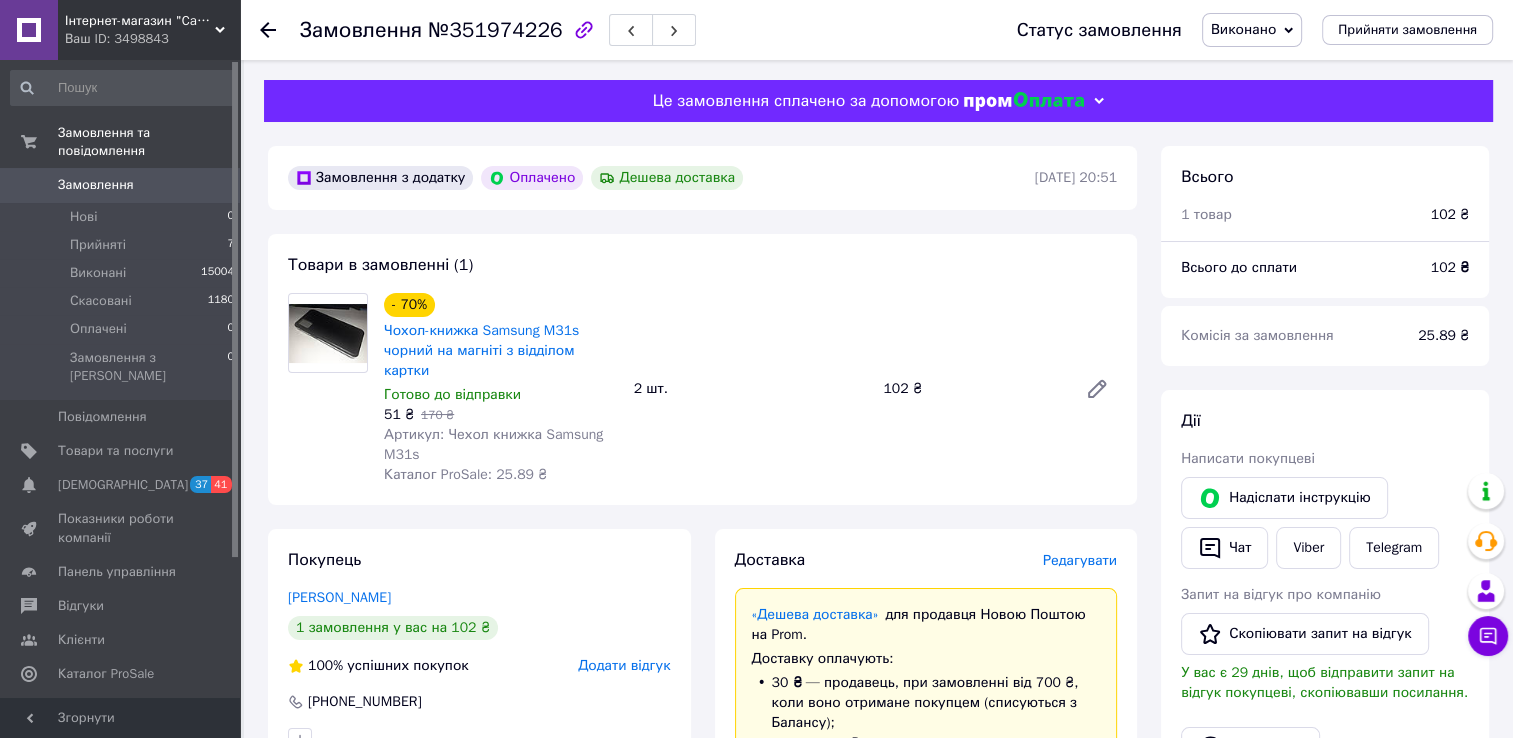 click on "Товари в замовленні (1) - 70% Чохол-книжка Samsung M31s чорний на магніті з відділом картки Готово до відправки 51 ₴   170 ₴ Артикул: Чехол книжка Samsung M31s Каталог ProSale: 25.89 ₴  2 шт. 102 ₴" at bounding box center (702, 369) 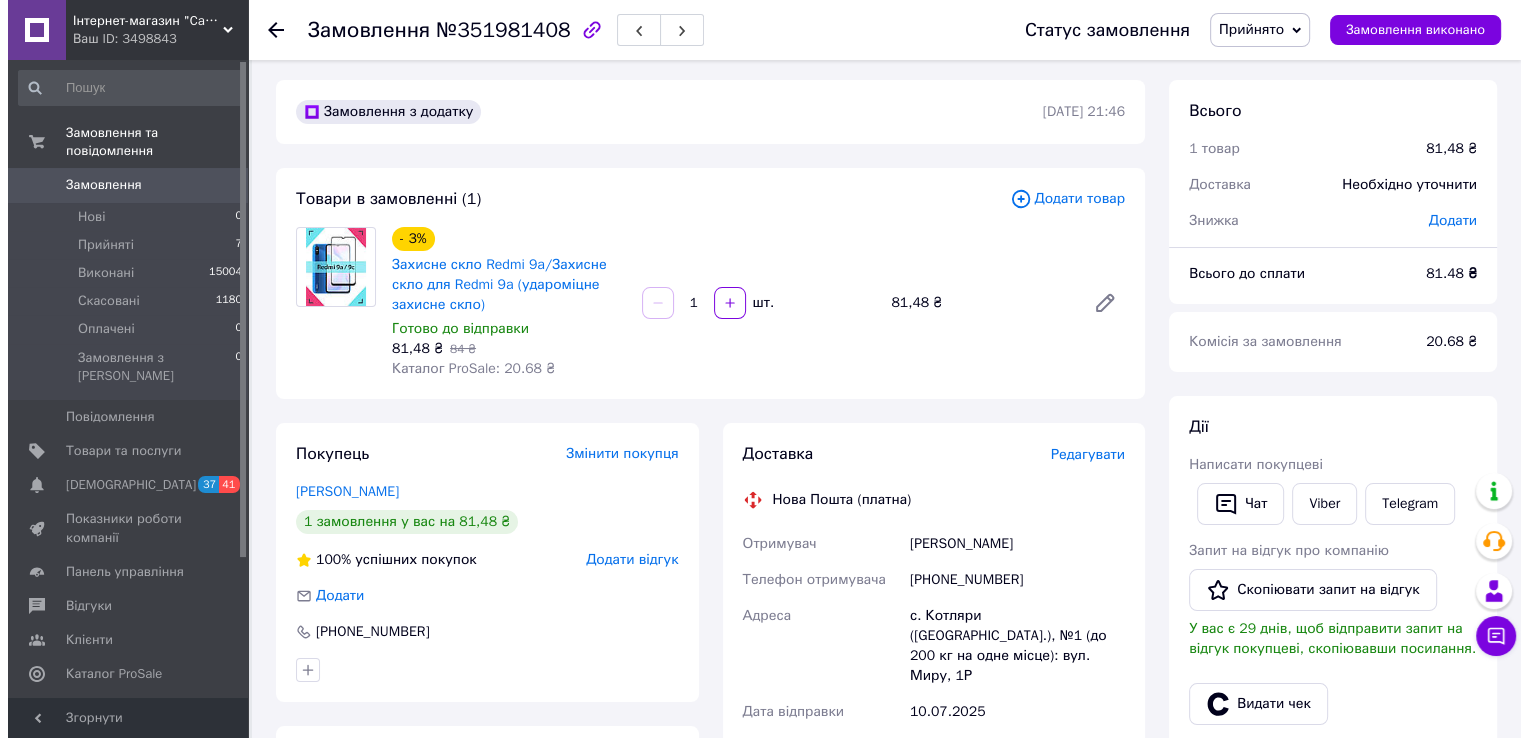 scroll, scrollTop: 0, scrollLeft: 0, axis: both 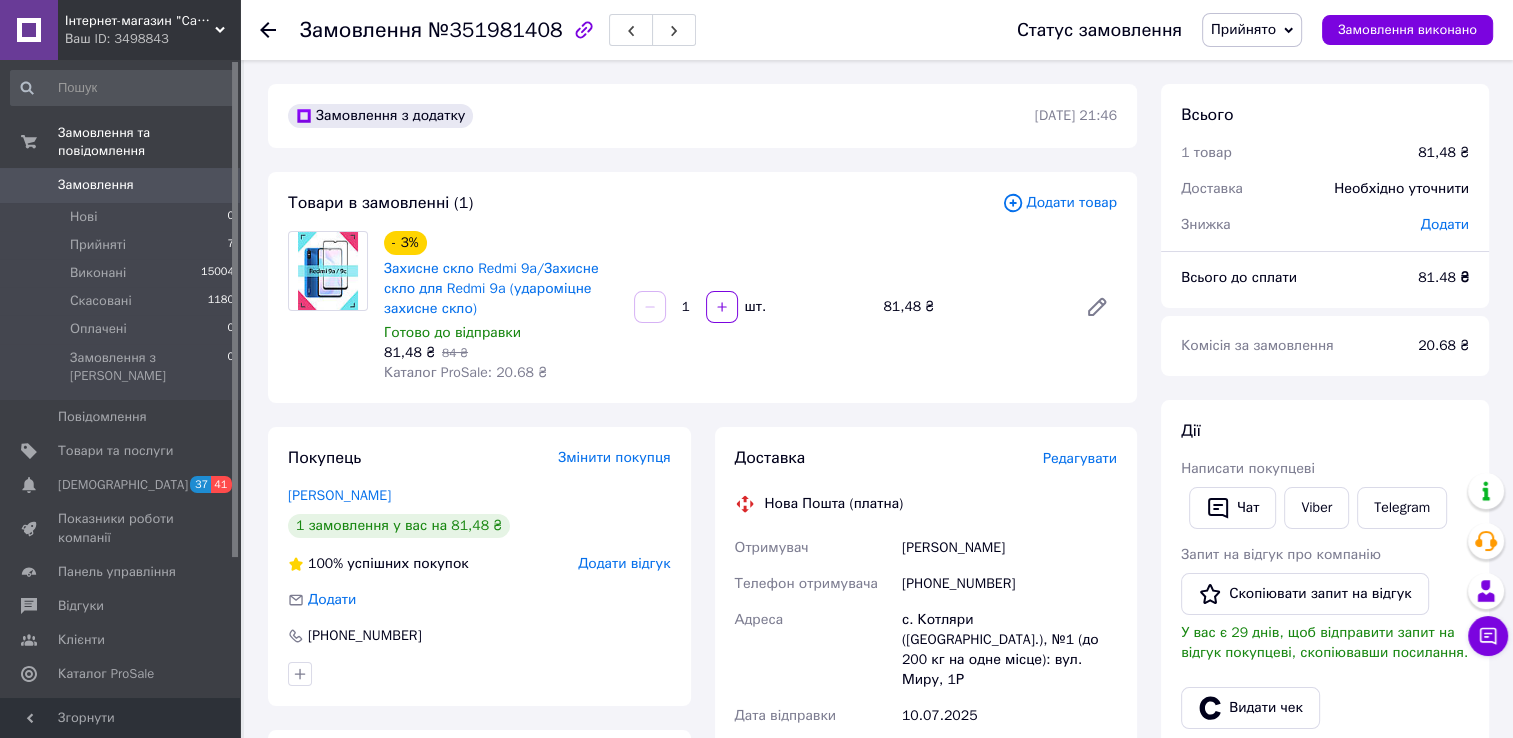 click on "Редагувати" at bounding box center (1080, 458) 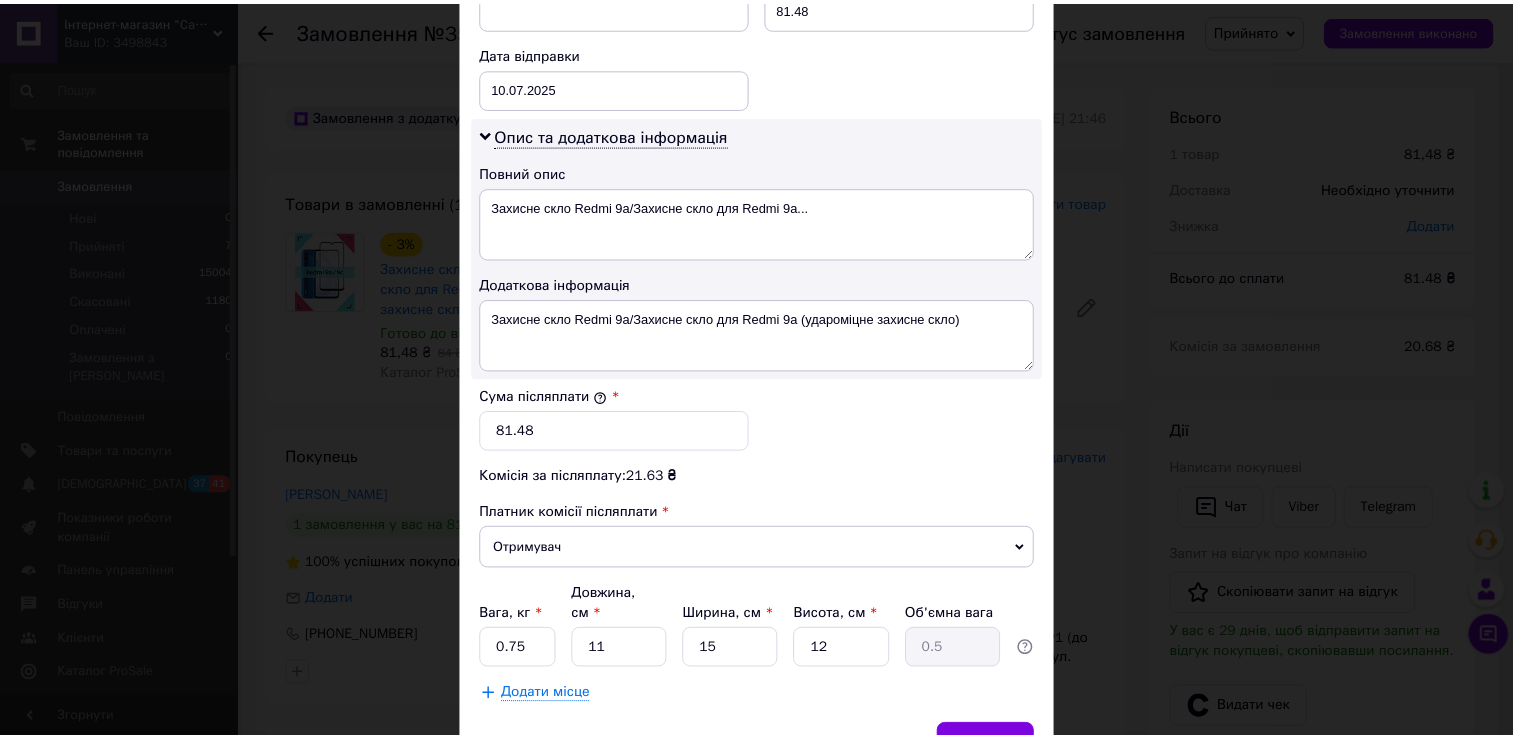scroll, scrollTop: 1004, scrollLeft: 0, axis: vertical 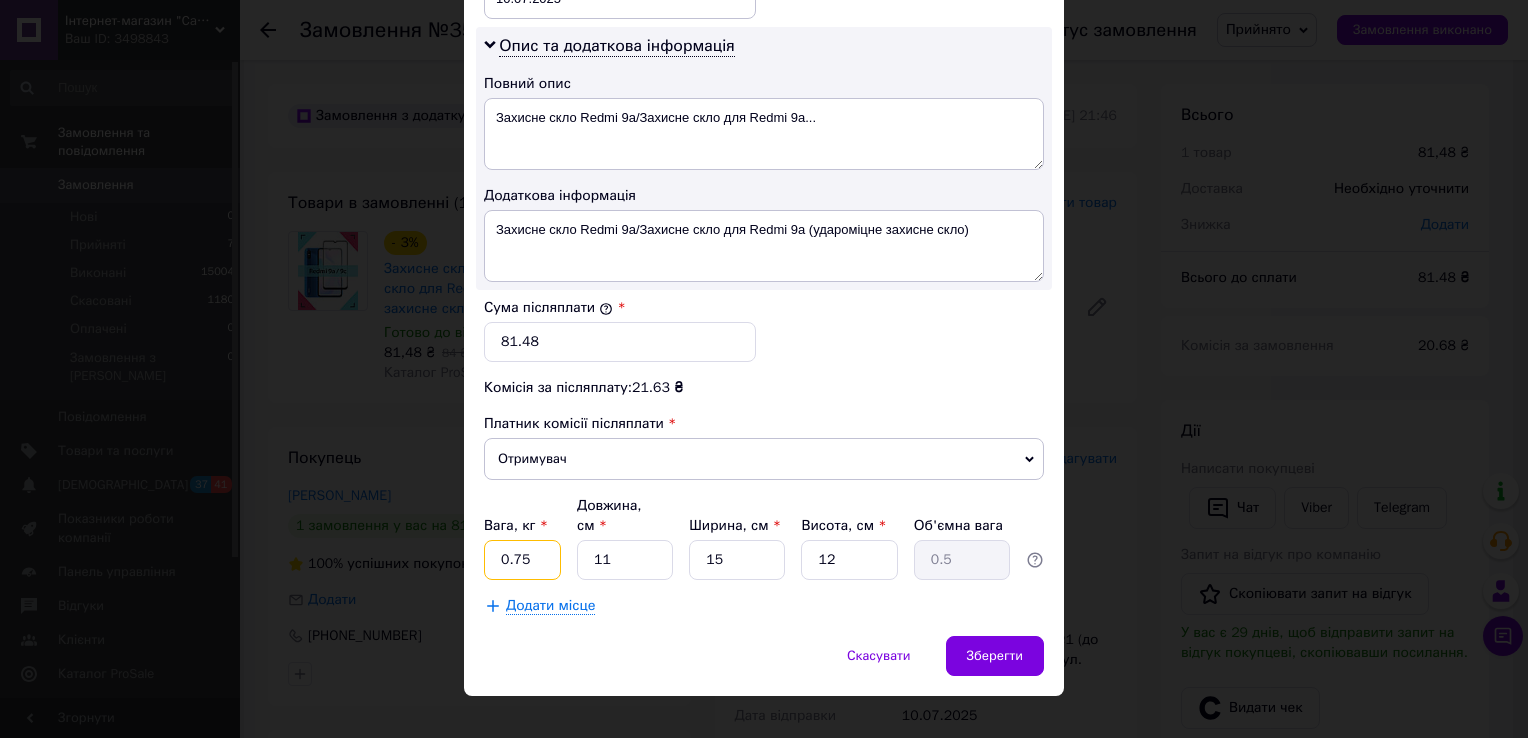 click on "0.75" at bounding box center (522, 560) 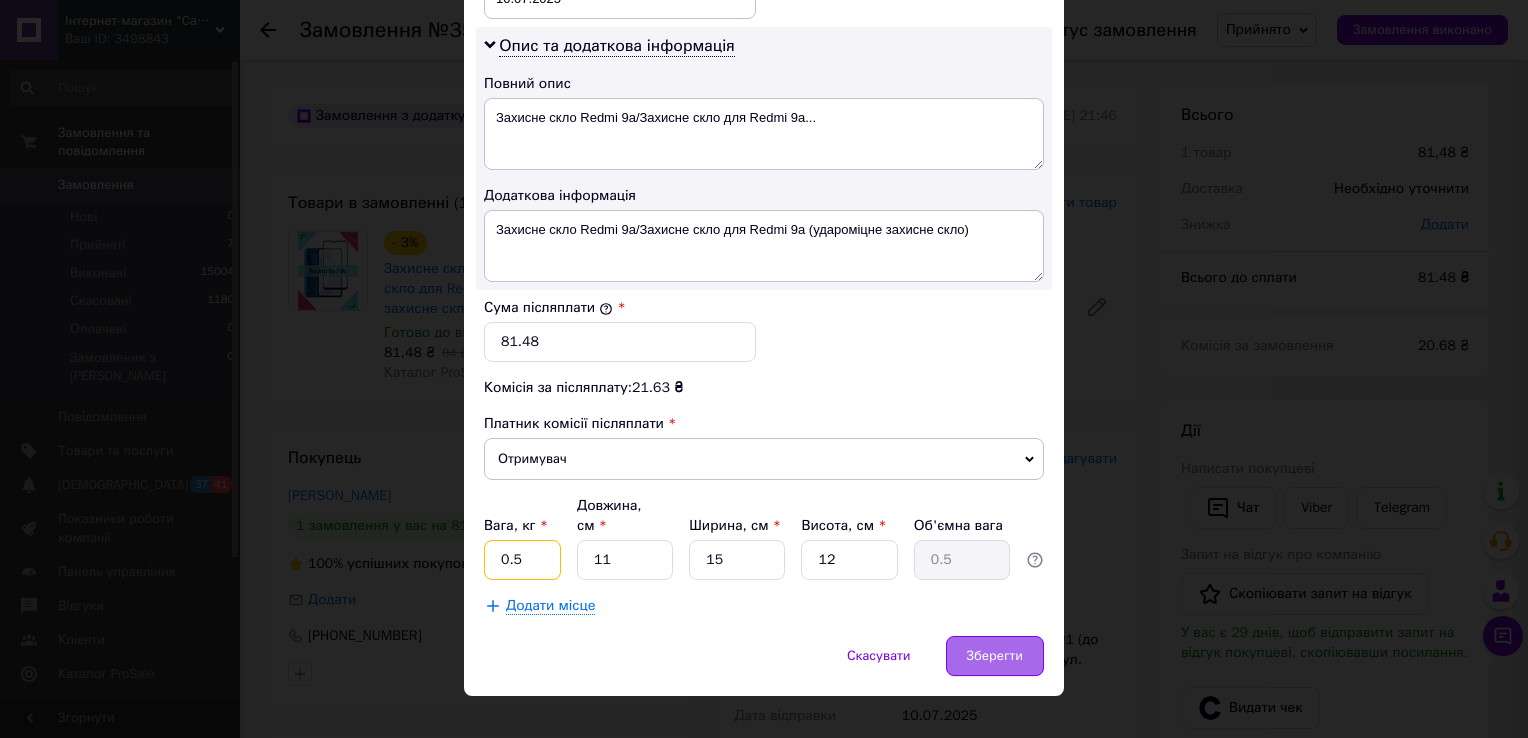 type on "0.5" 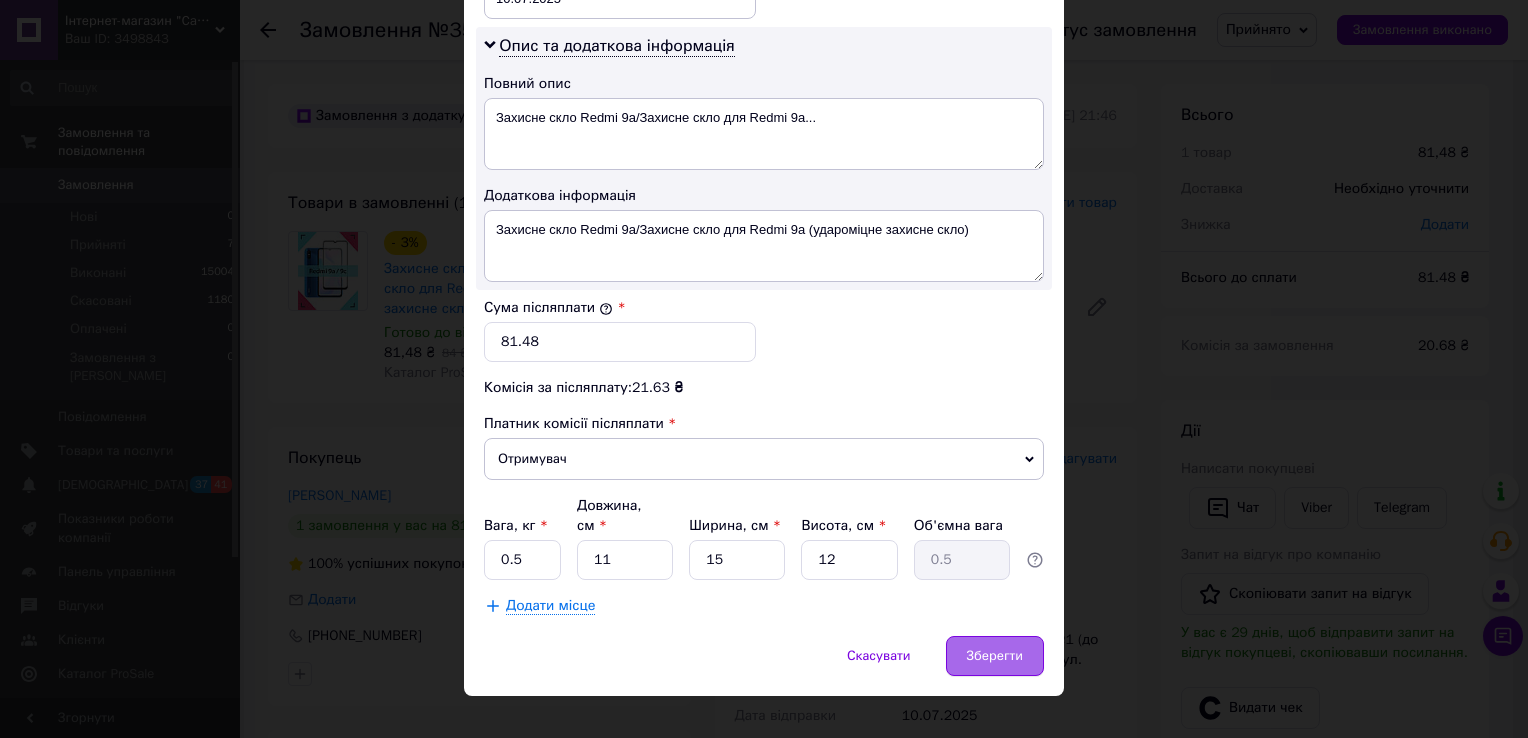click on "Зберегти" at bounding box center (995, 656) 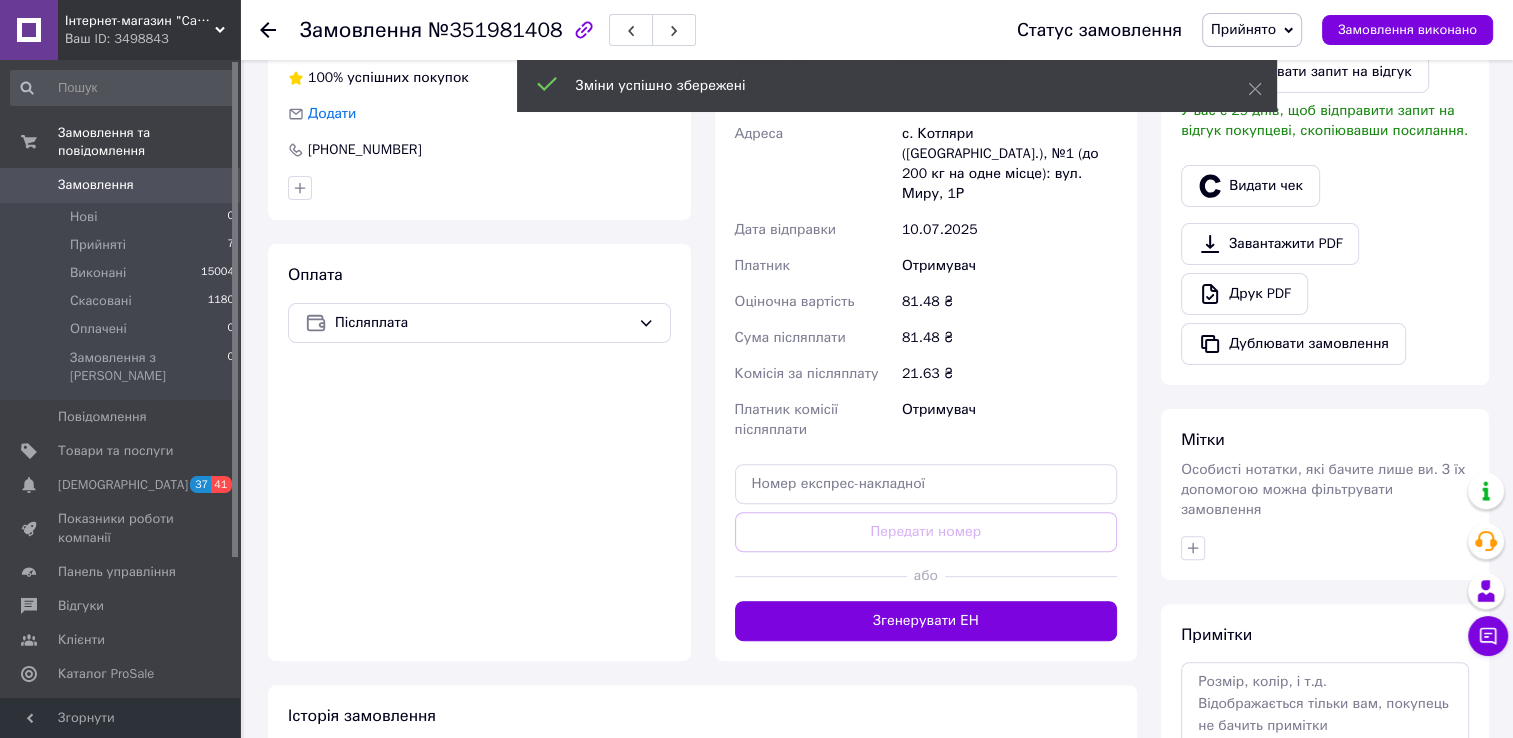 scroll, scrollTop: 500, scrollLeft: 0, axis: vertical 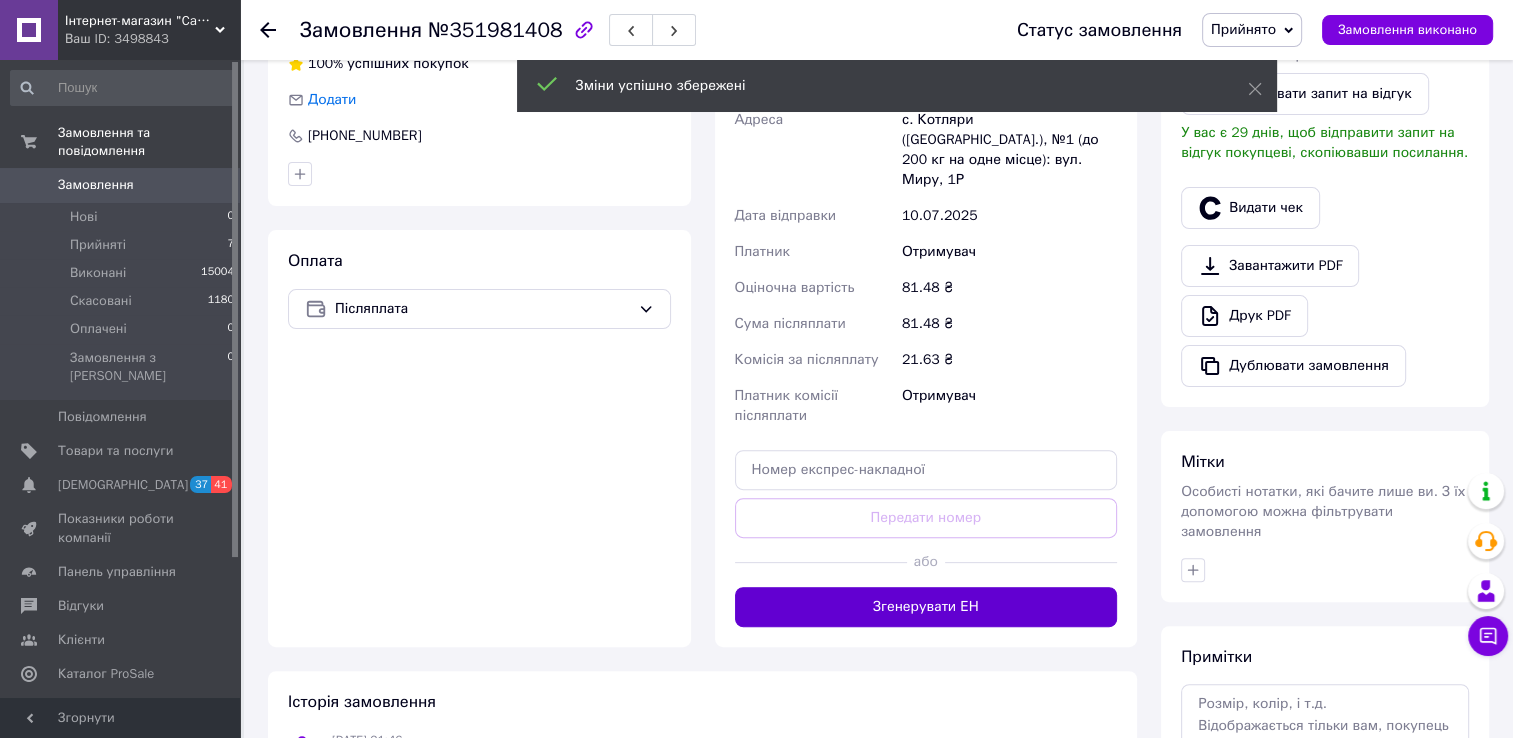 click on "Згенерувати ЕН" at bounding box center (926, 607) 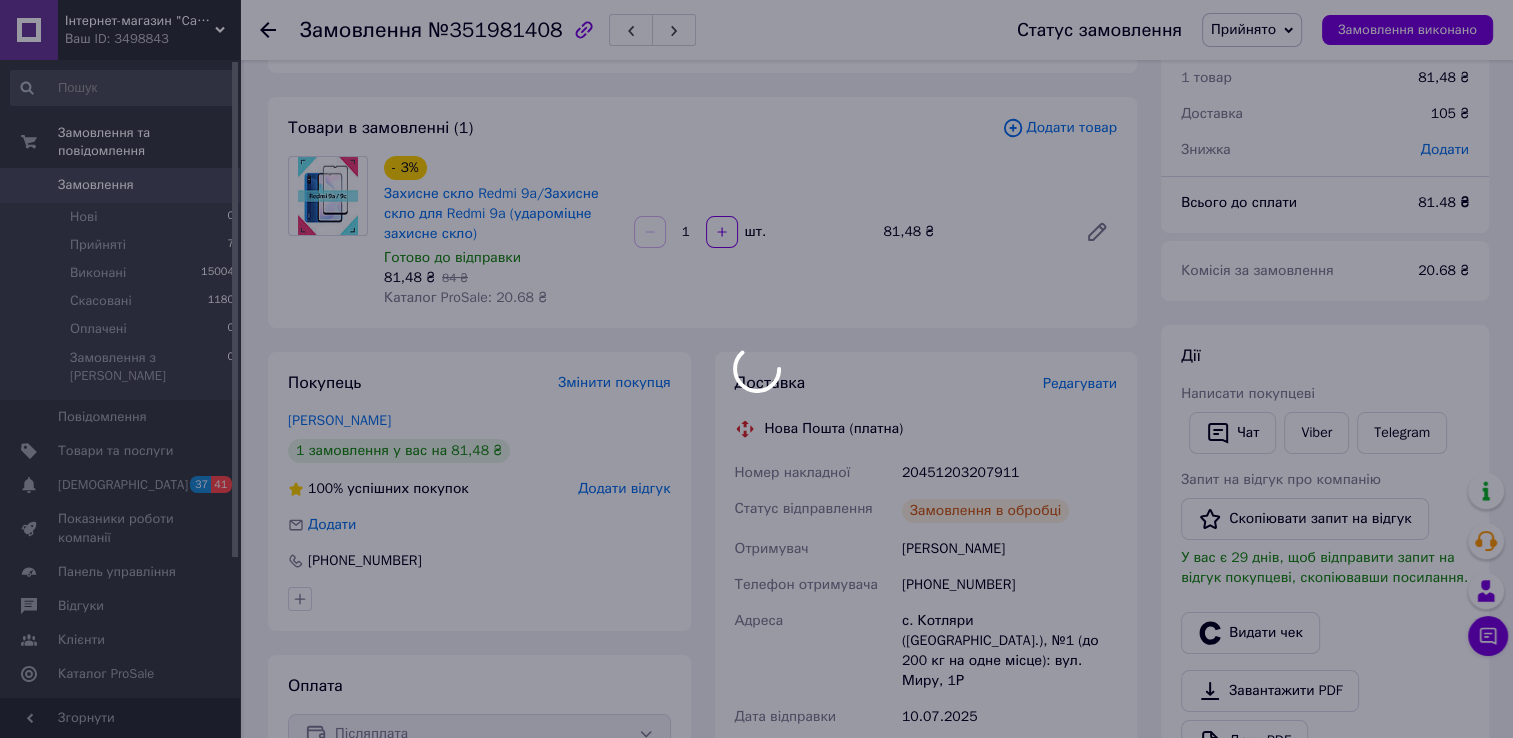 scroll, scrollTop: 0, scrollLeft: 0, axis: both 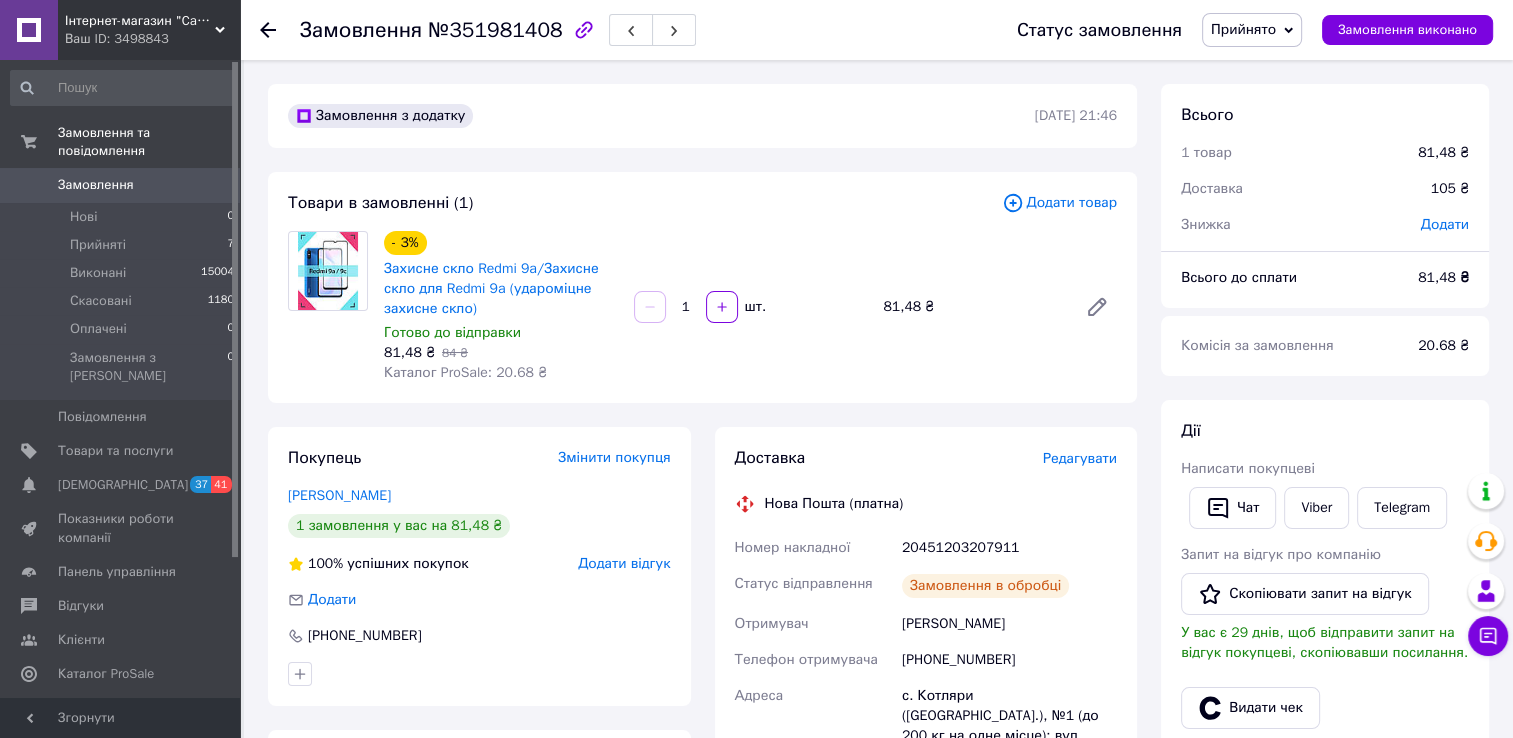 click on "Прийнято" at bounding box center (1252, 30) 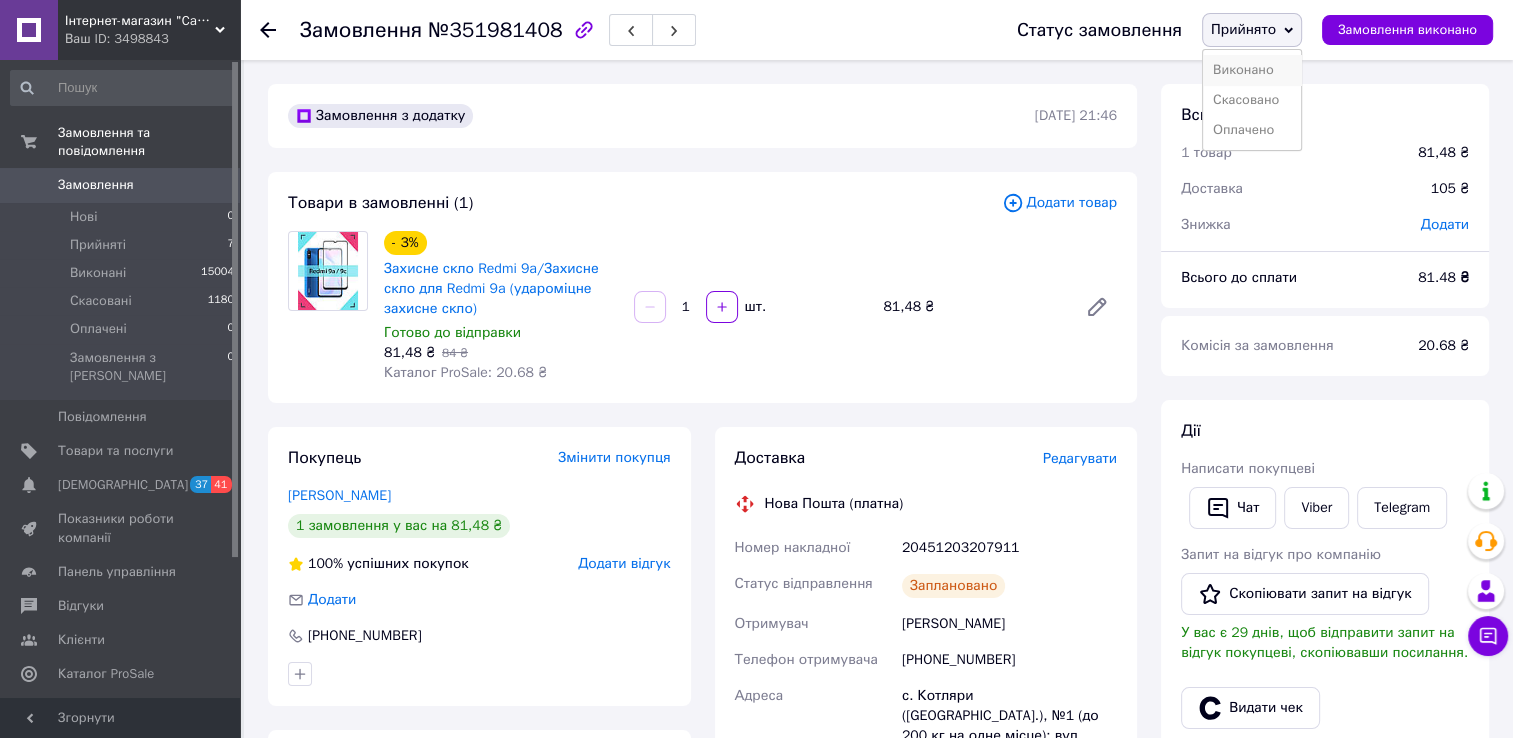 click on "Виконано" at bounding box center (1252, 70) 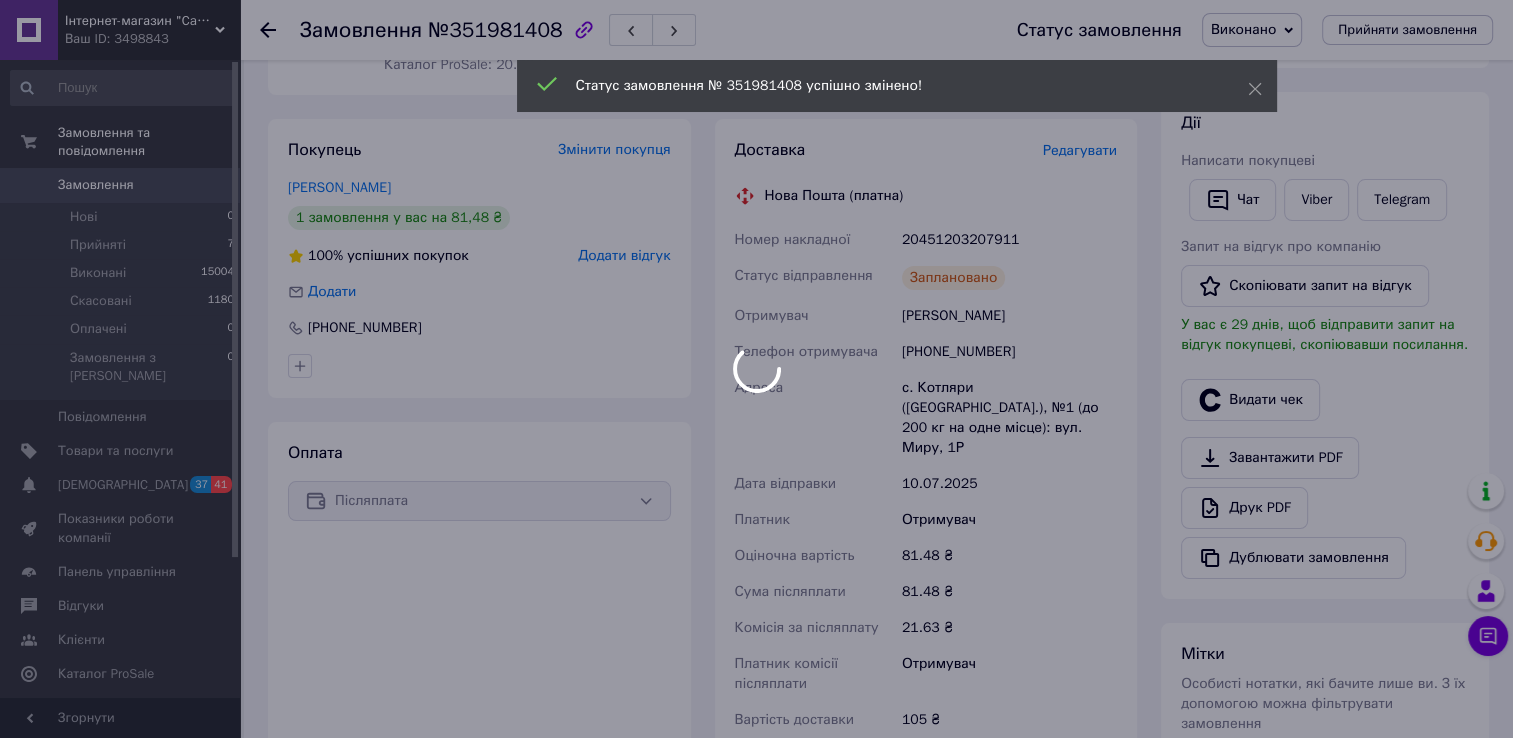 scroll, scrollTop: 500, scrollLeft: 0, axis: vertical 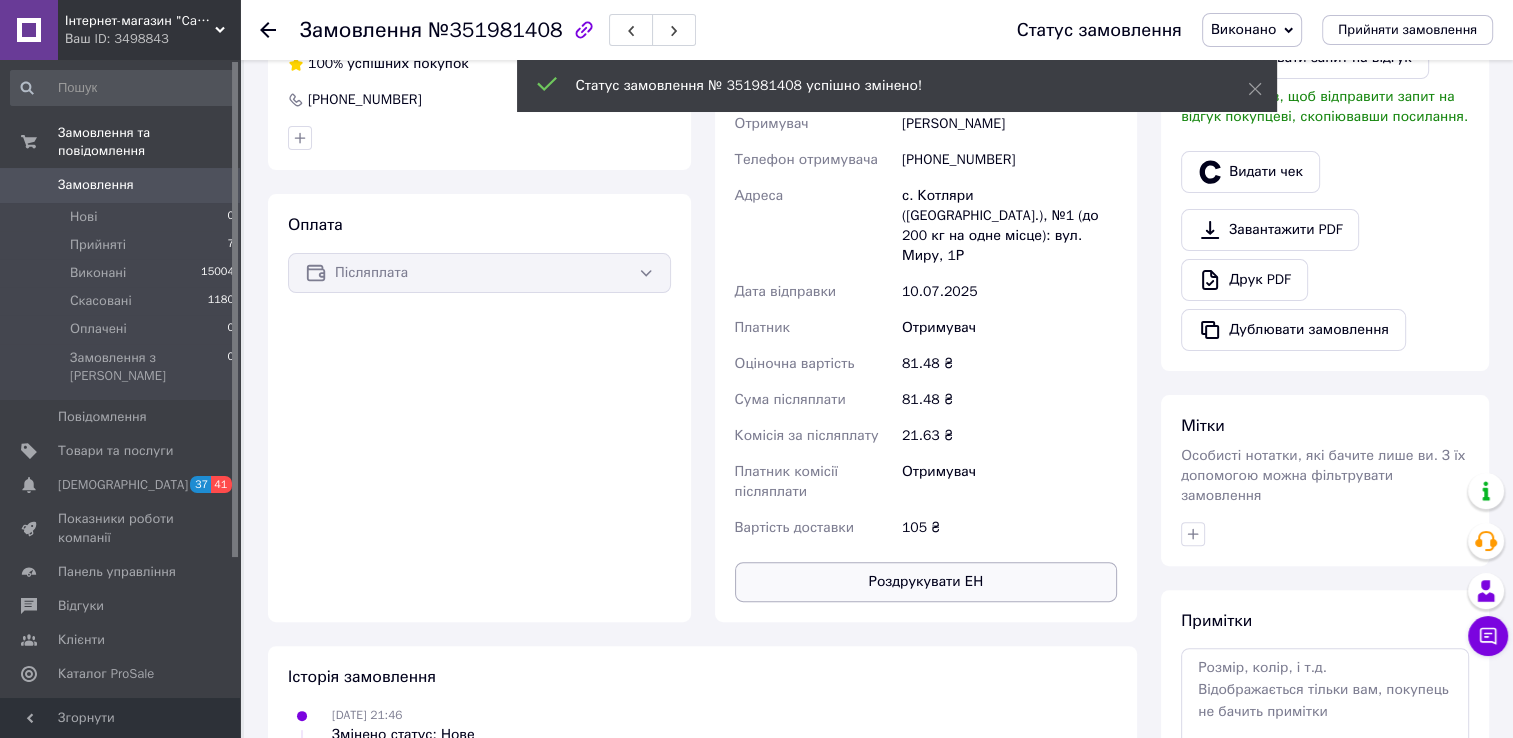 click on "Роздрукувати ЕН" at bounding box center (926, 582) 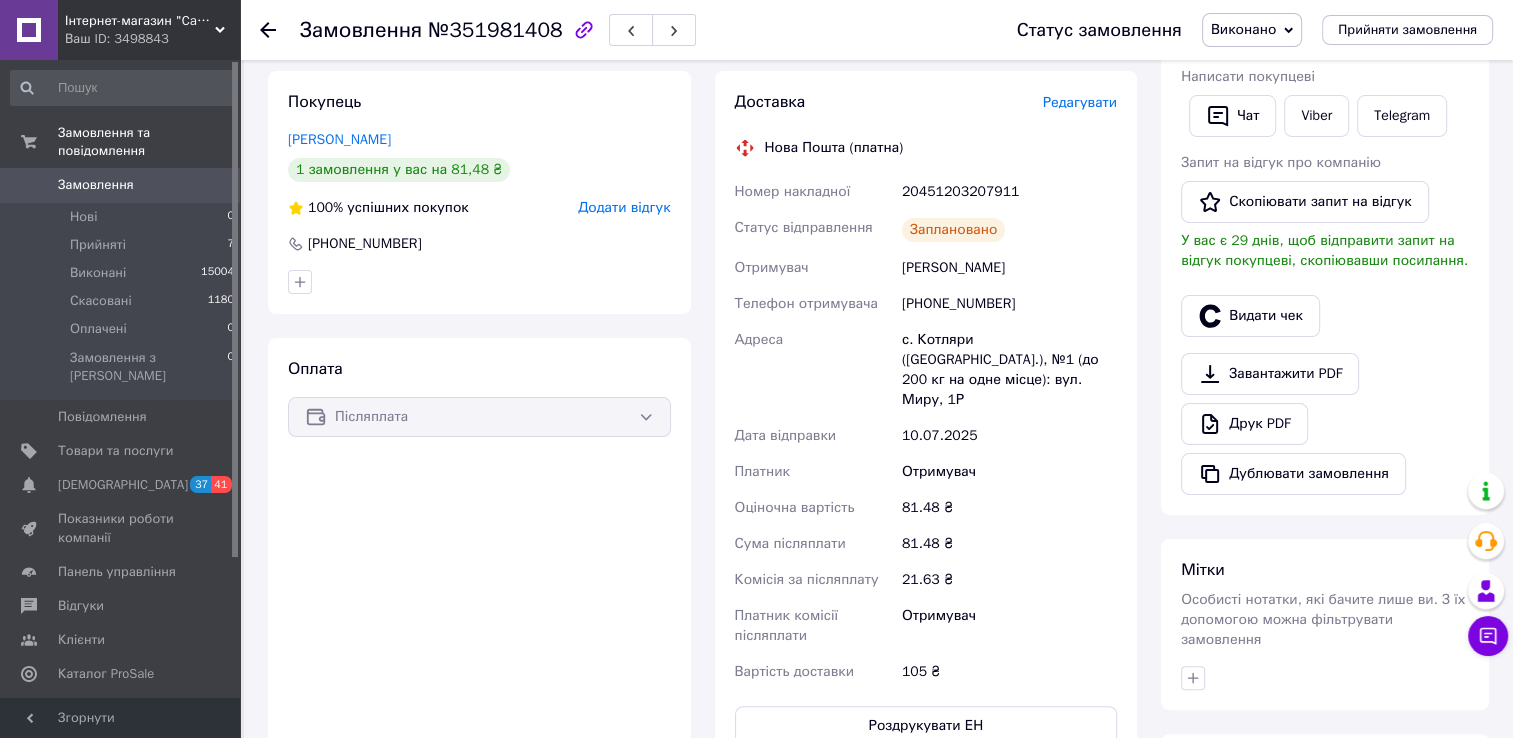 scroll, scrollTop: 0, scrollLeft: 0, axis: both 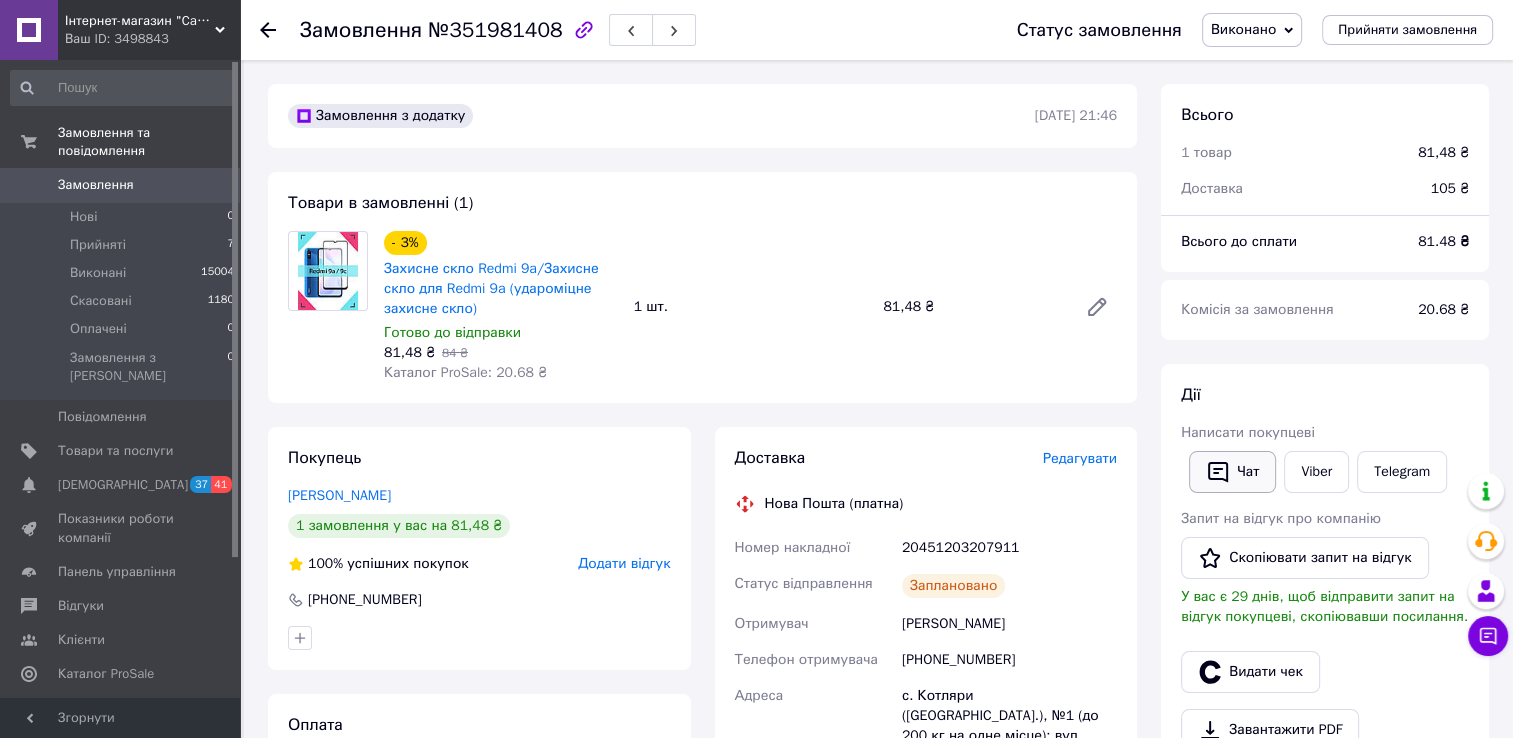 click on "Чат" at bounding box center (1232, 472) 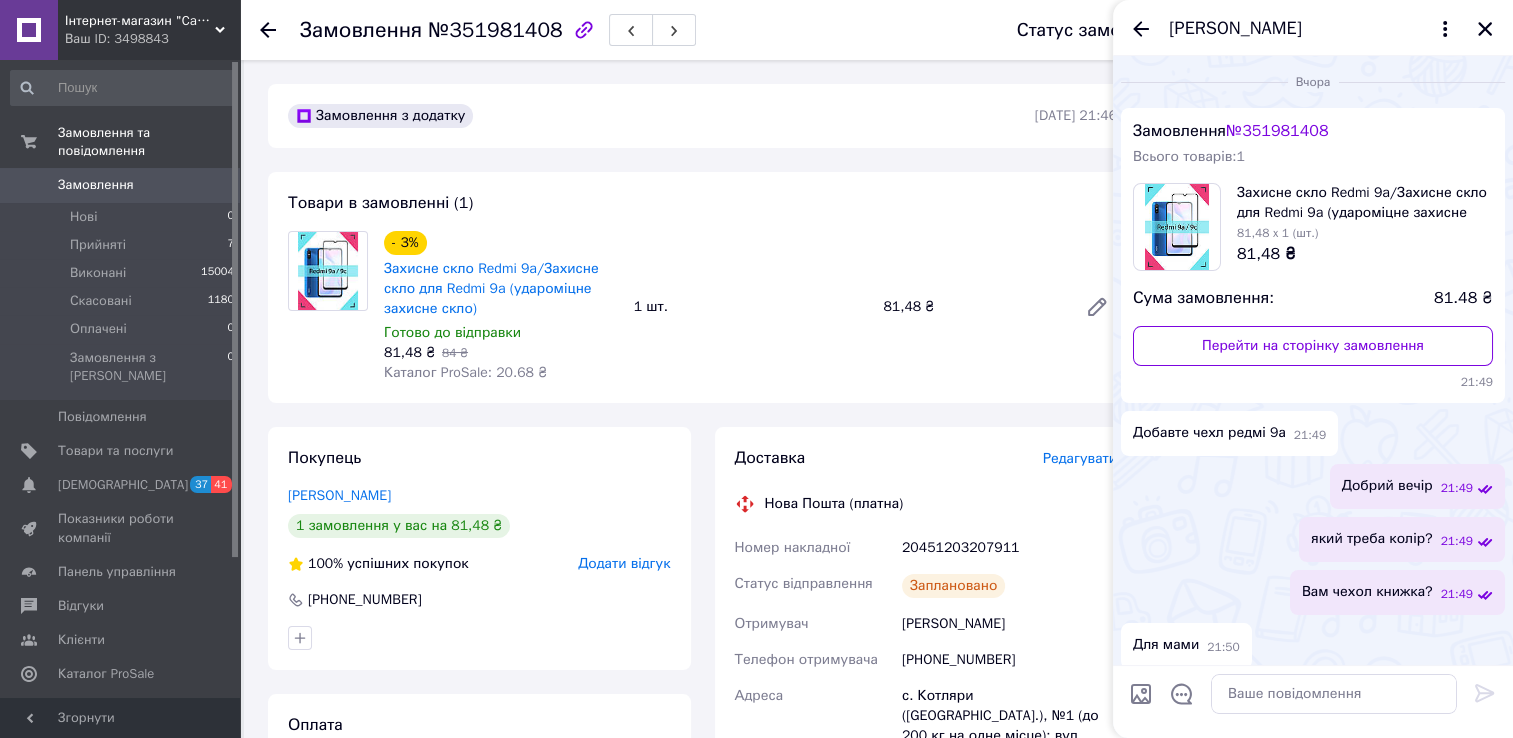 scroll, scrollTop: 508, scrollLeft: 0, axis: vertical 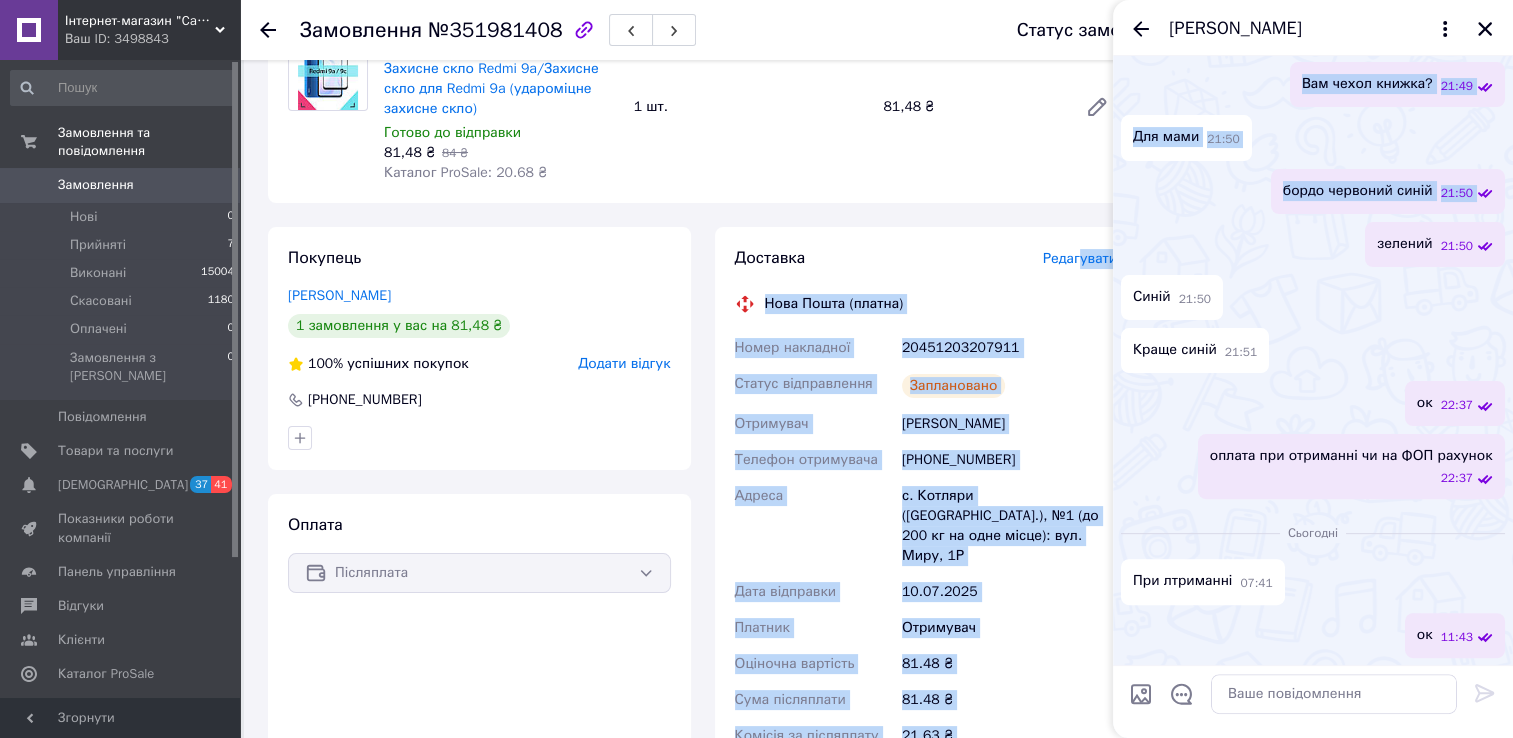 drag, startPoint x: 1080, startPoint y: 265, endPoint x: 1380, endPoint y: 249, distance: 300.42636 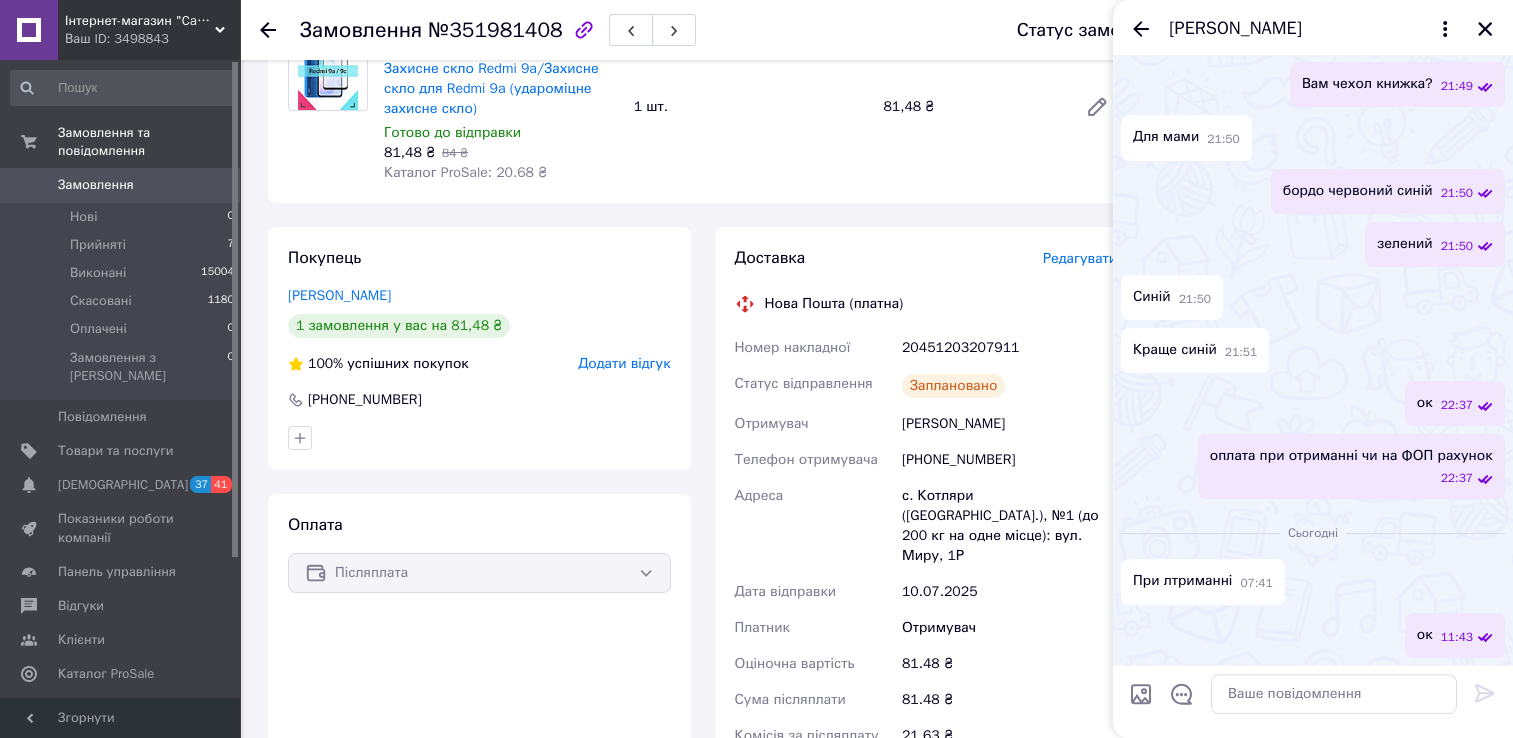 drag, startPoint x: 1380, startPoint y: 249, endPoint x: 1357, endPoint y: 341, distance: 94.83143 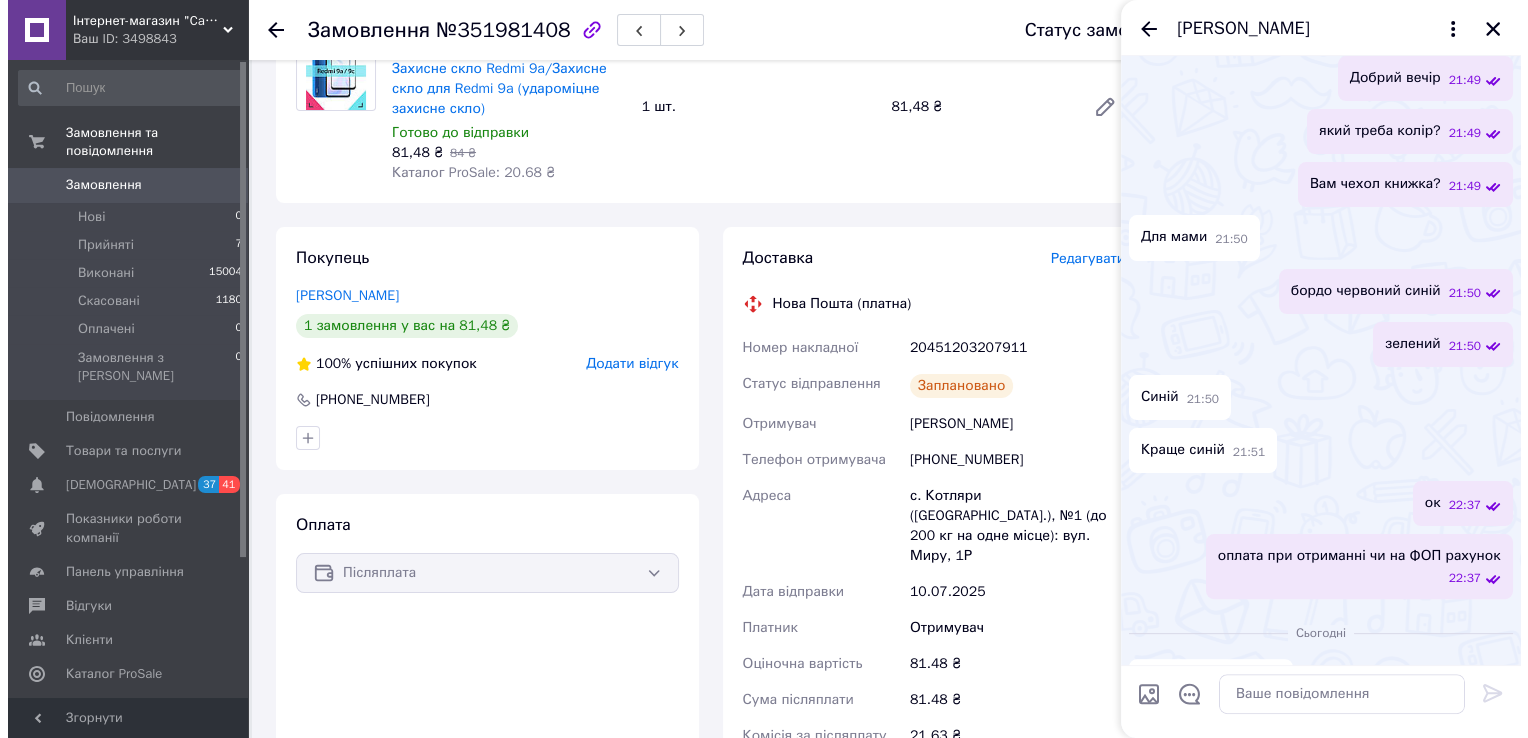 scroll, scrollTop: 508, scrollLeft: 0, axis: vertical 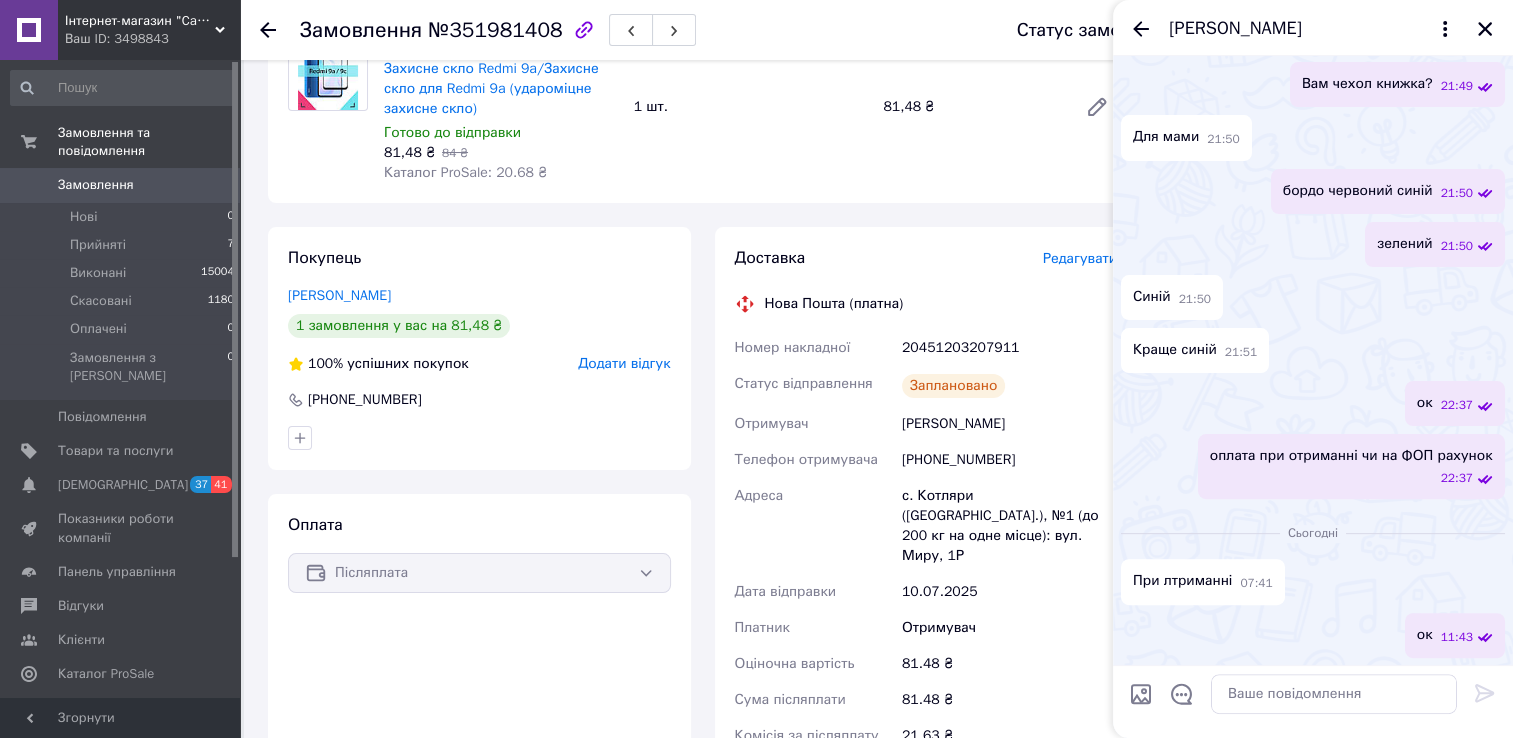 click on "Редагувати" at bounding box center [1080, 258] 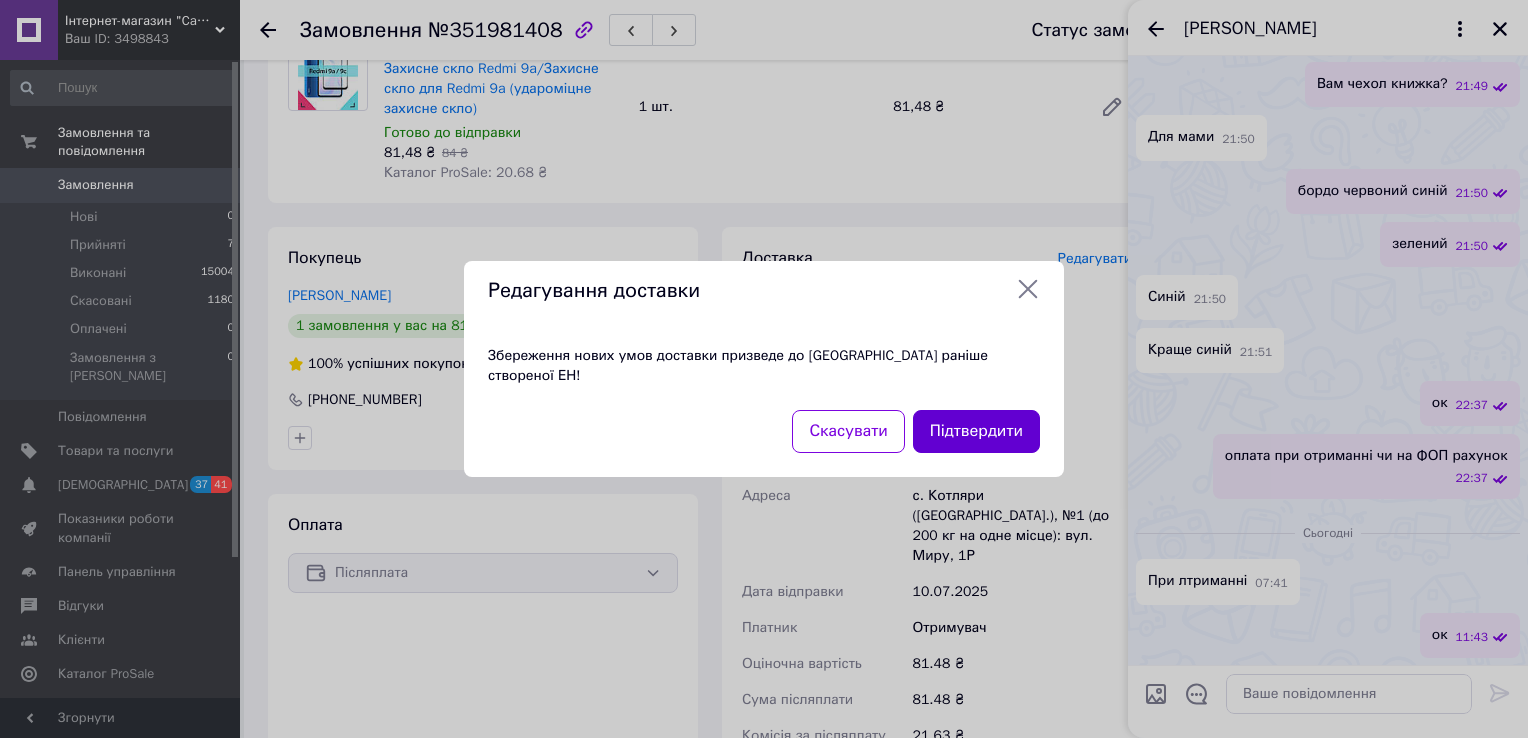 click on "Підтвердити" at bounding box center (976, 431) 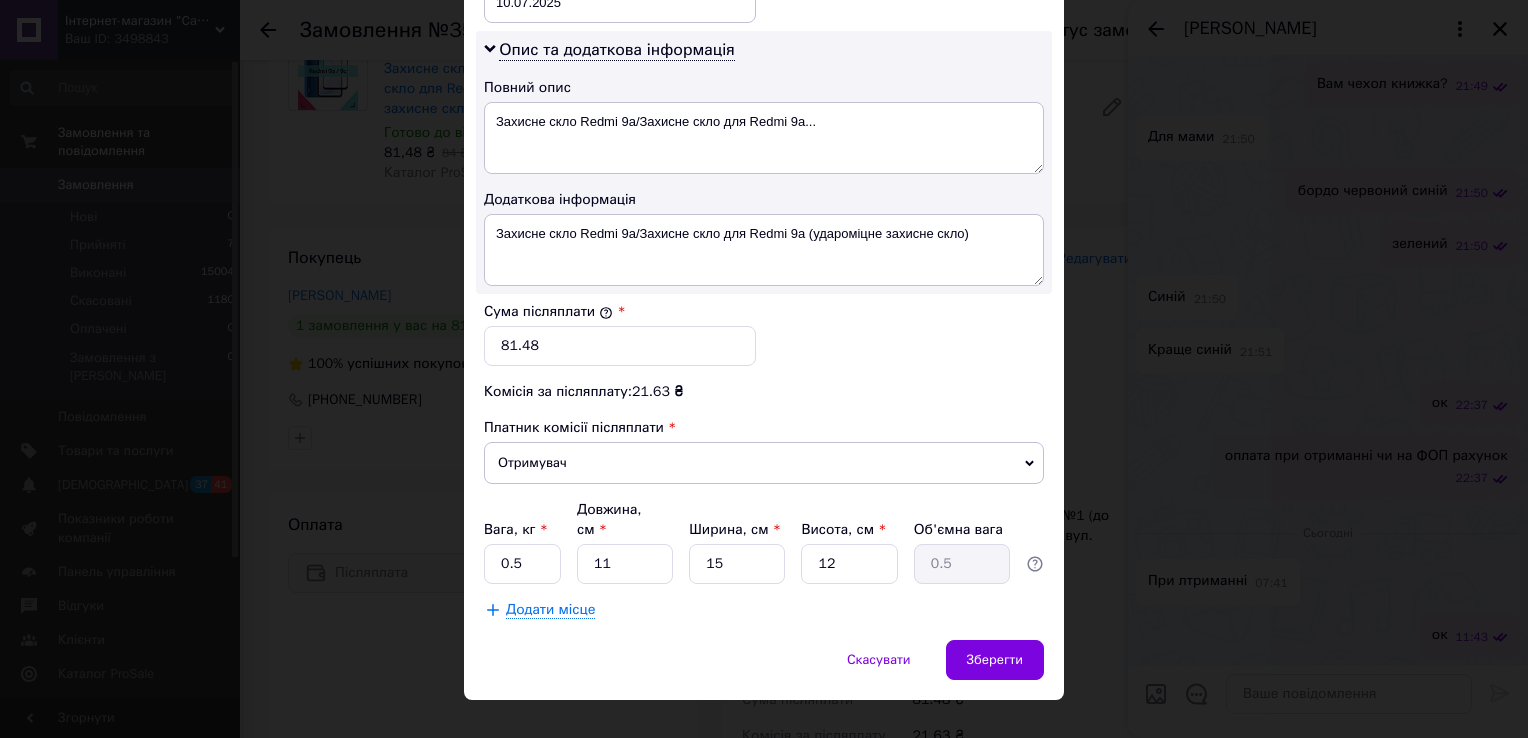 scroll, scrollTop: 900, scrollLeft: 0, axis: vertical 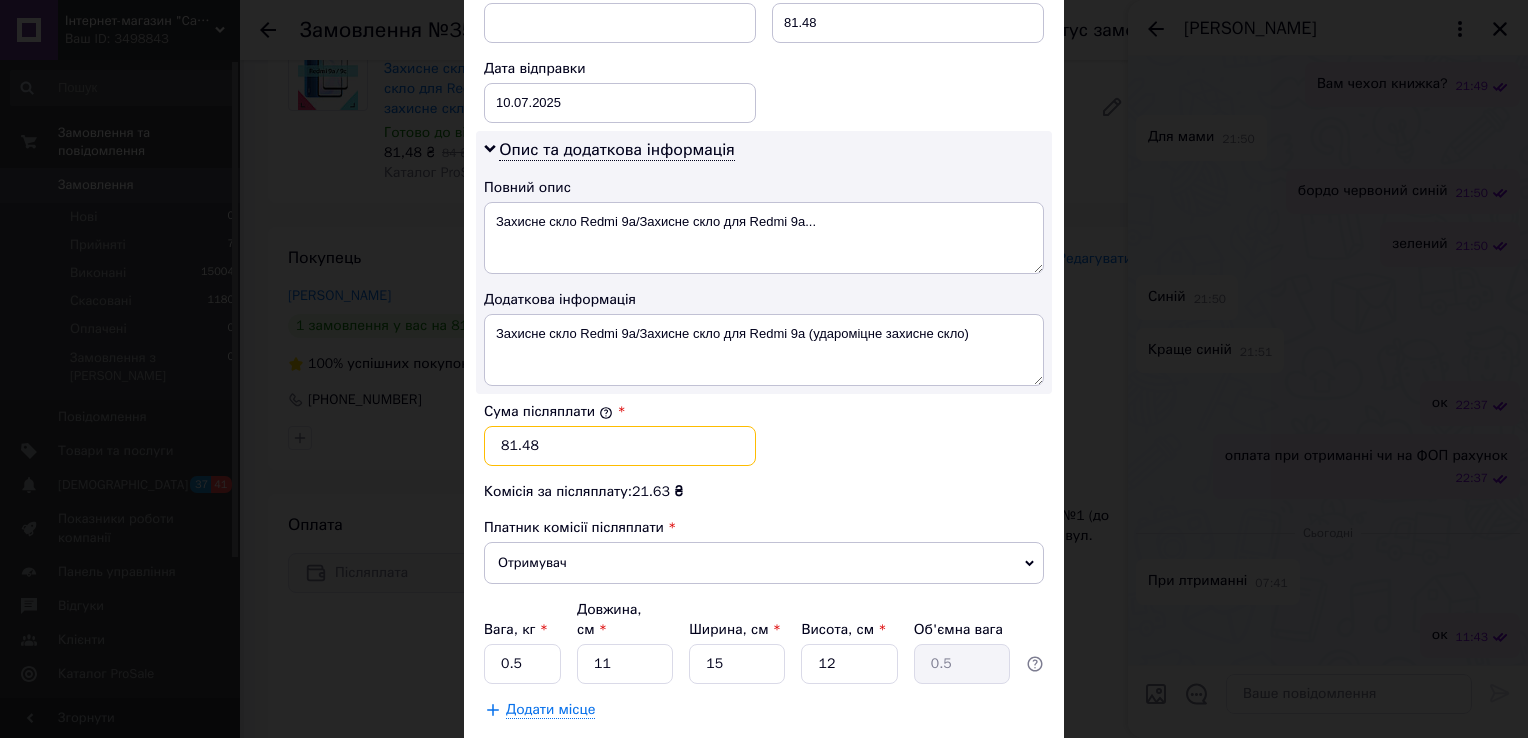 click on "81.48" at bounding box center (620, 446) 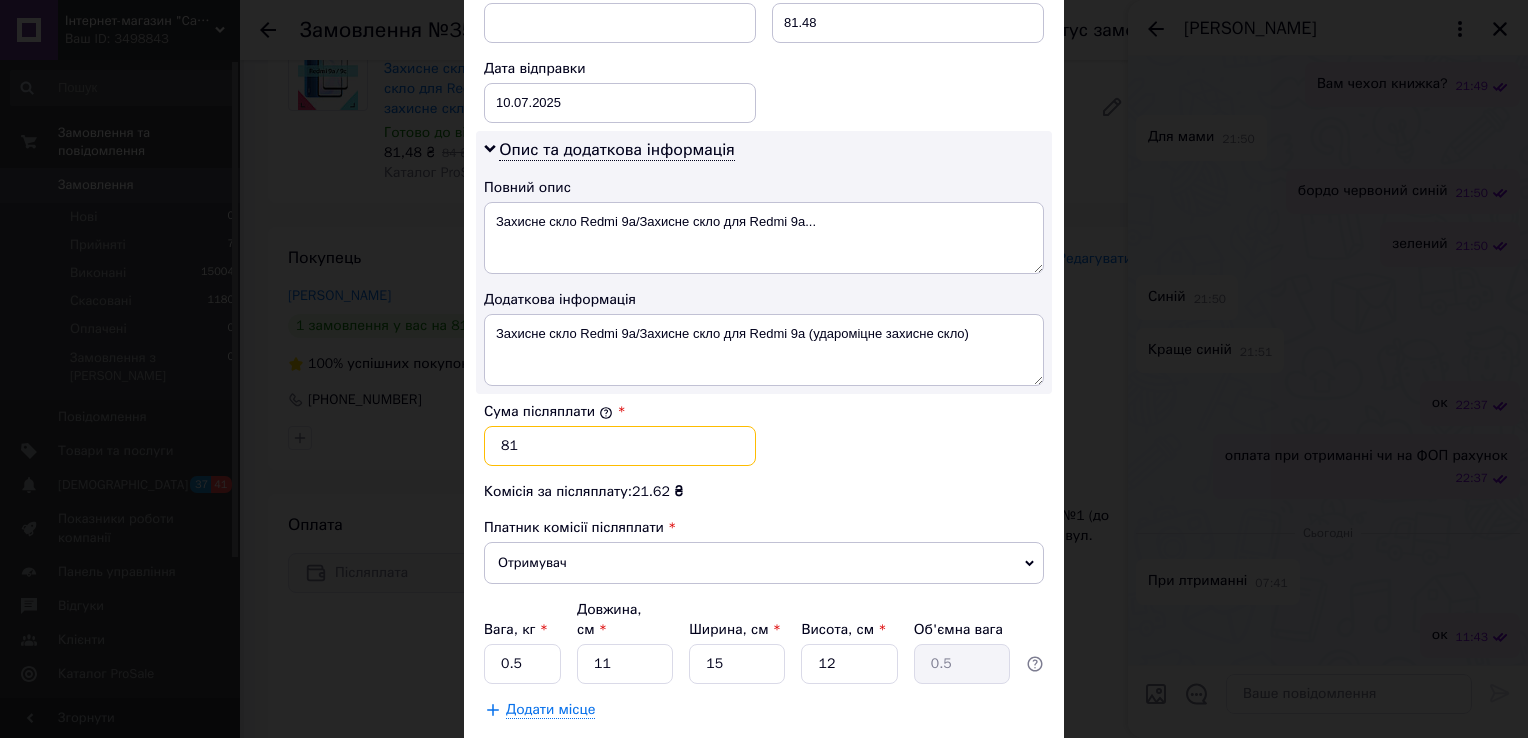 type on "8" 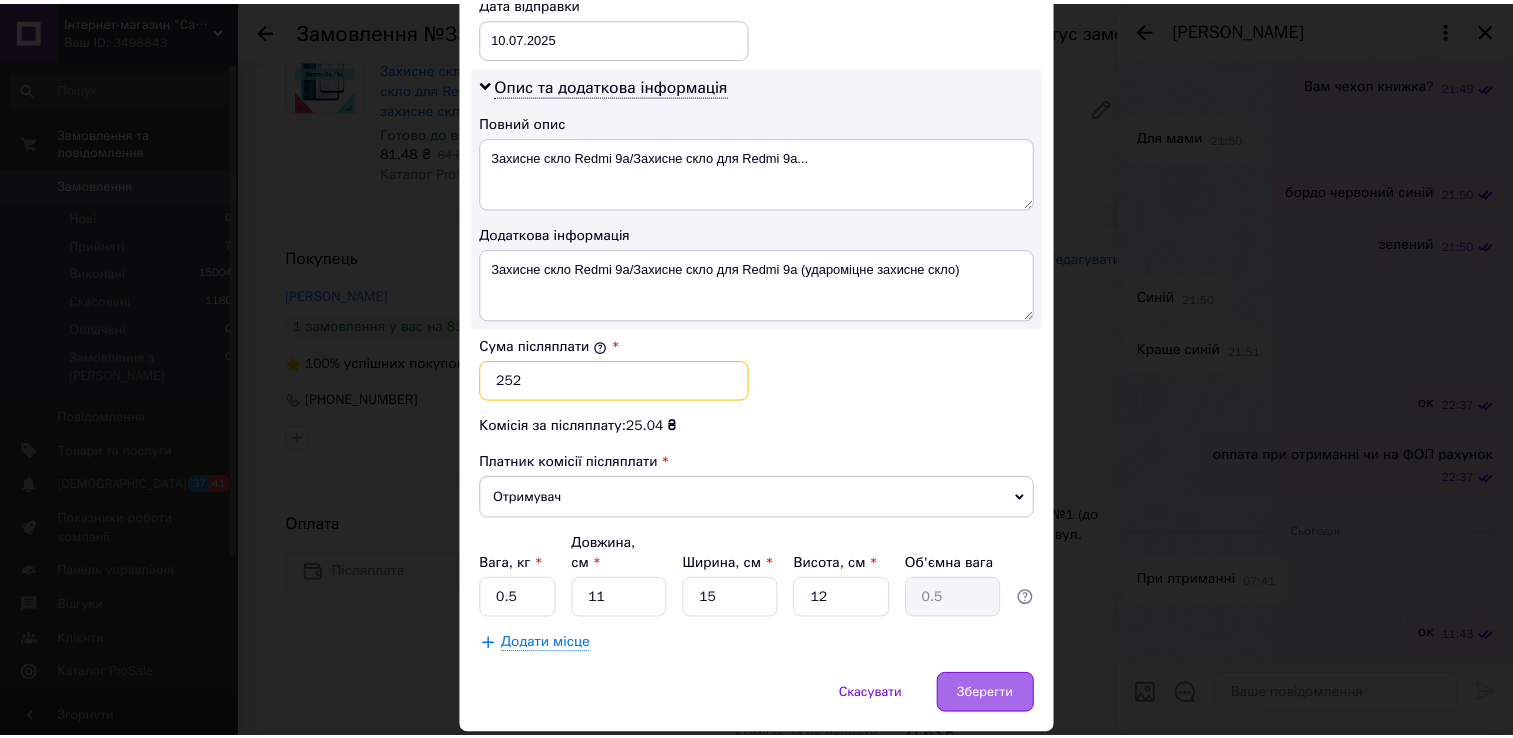 scroll, scrollTop: 1000, scrollLeft: 0, axis: vertical 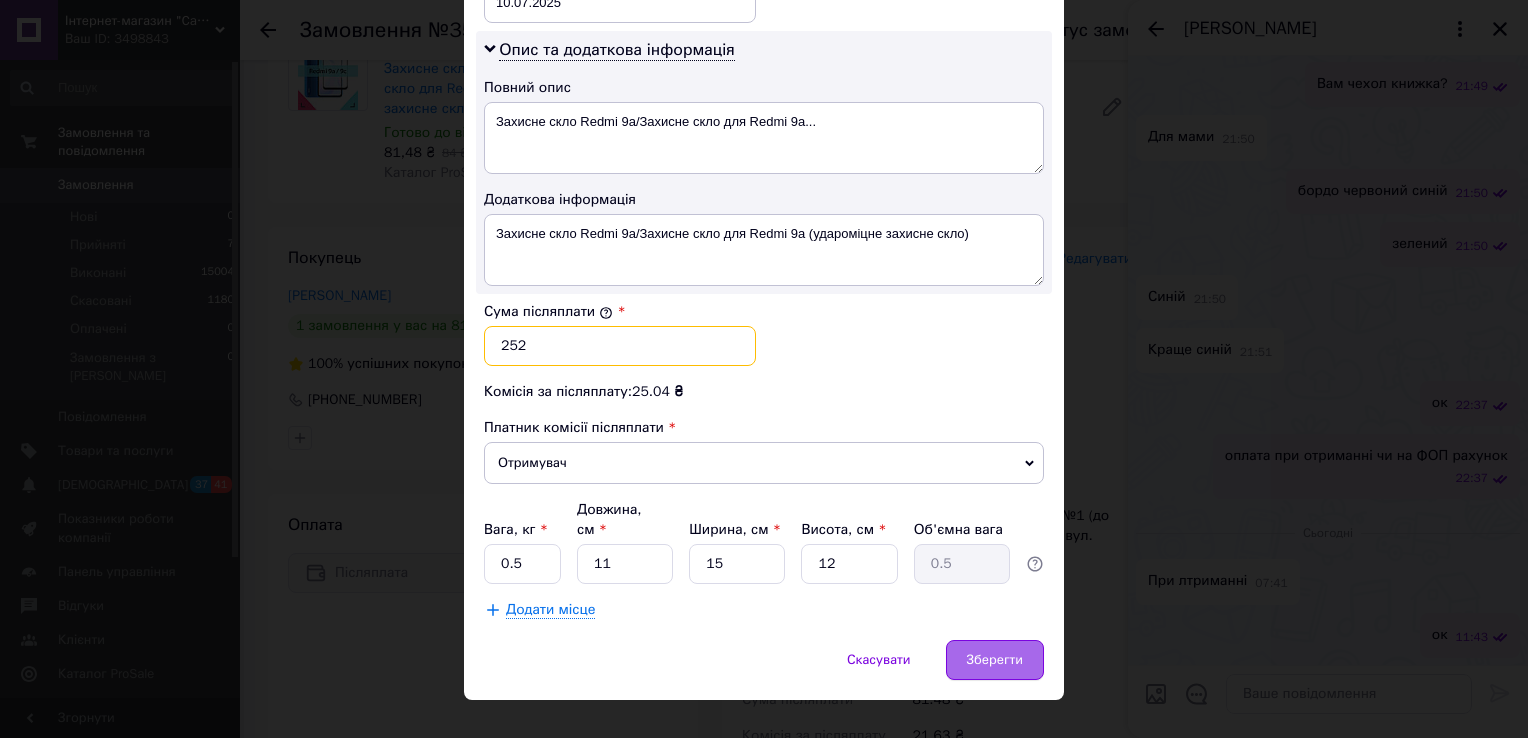 type on "252" 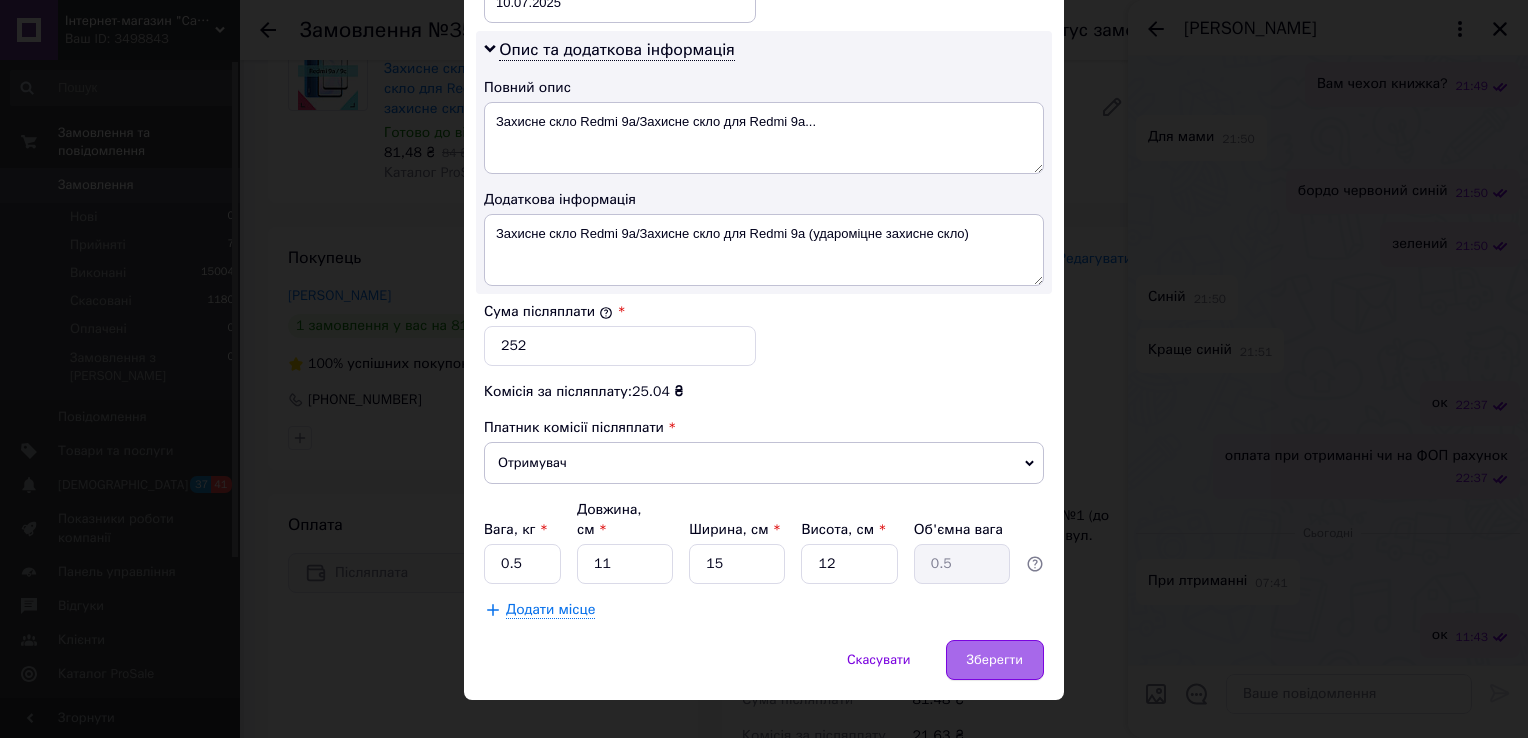 click on "Зберегти" at bounding box center (995, 660) 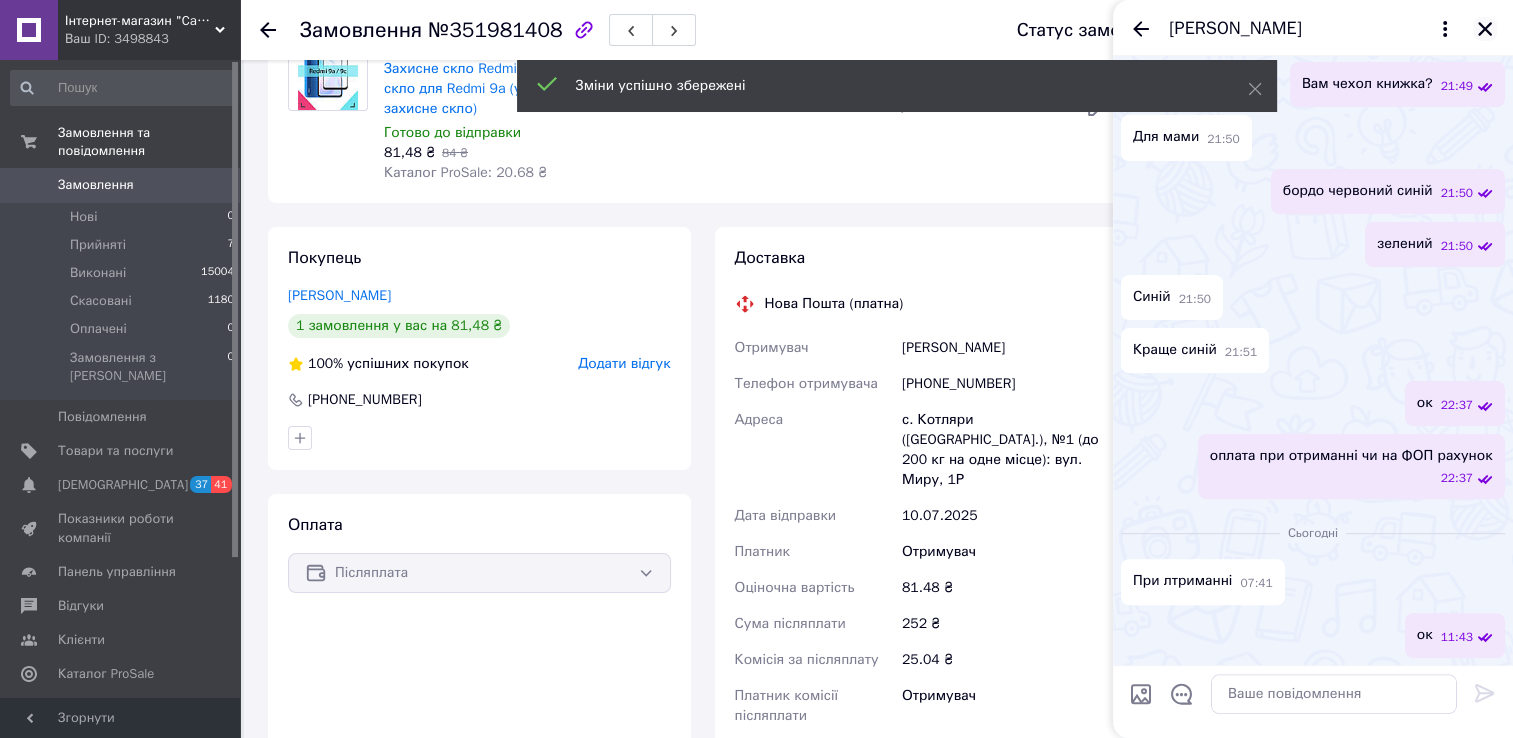 click 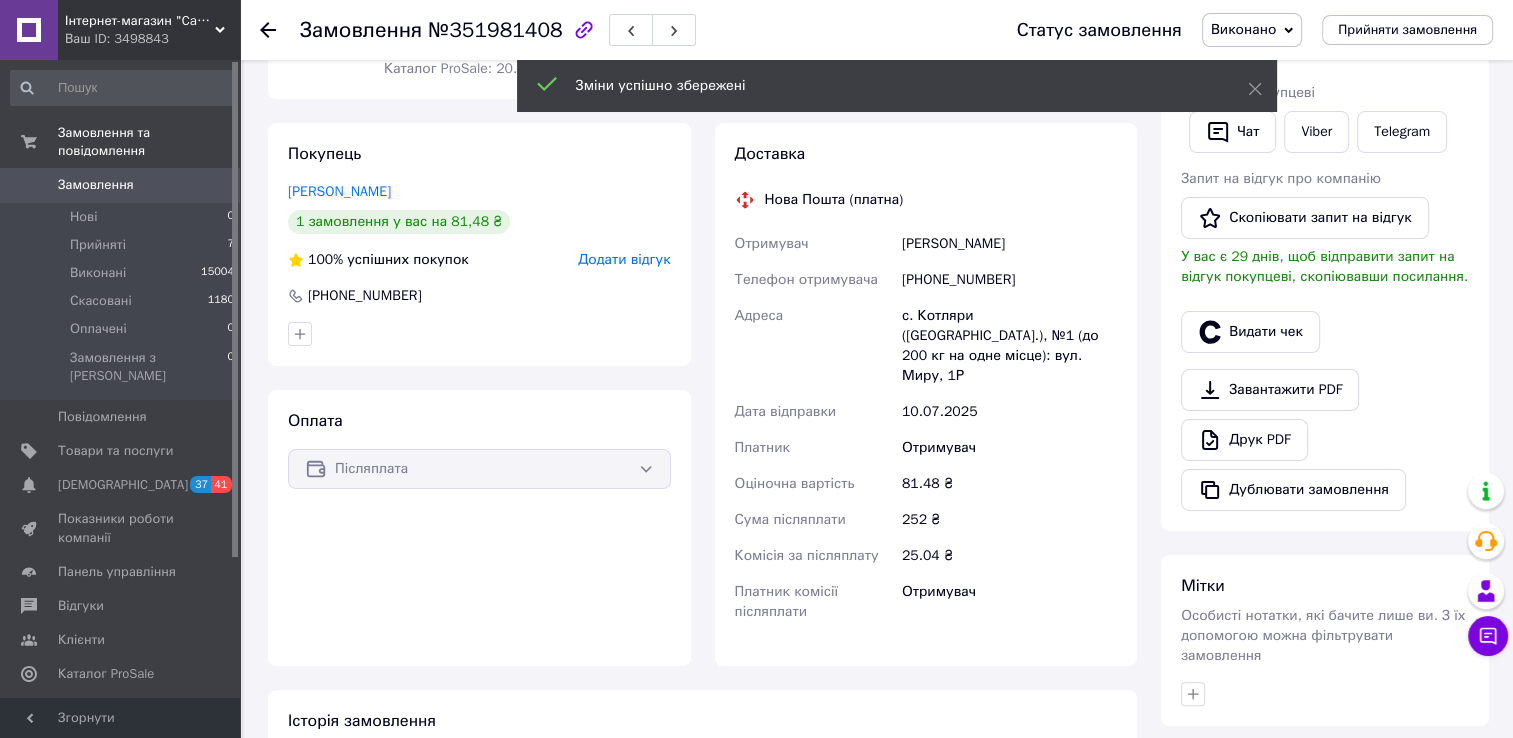 scroll, scrollTop: 500, scrollLeft: 0, axis: vertical 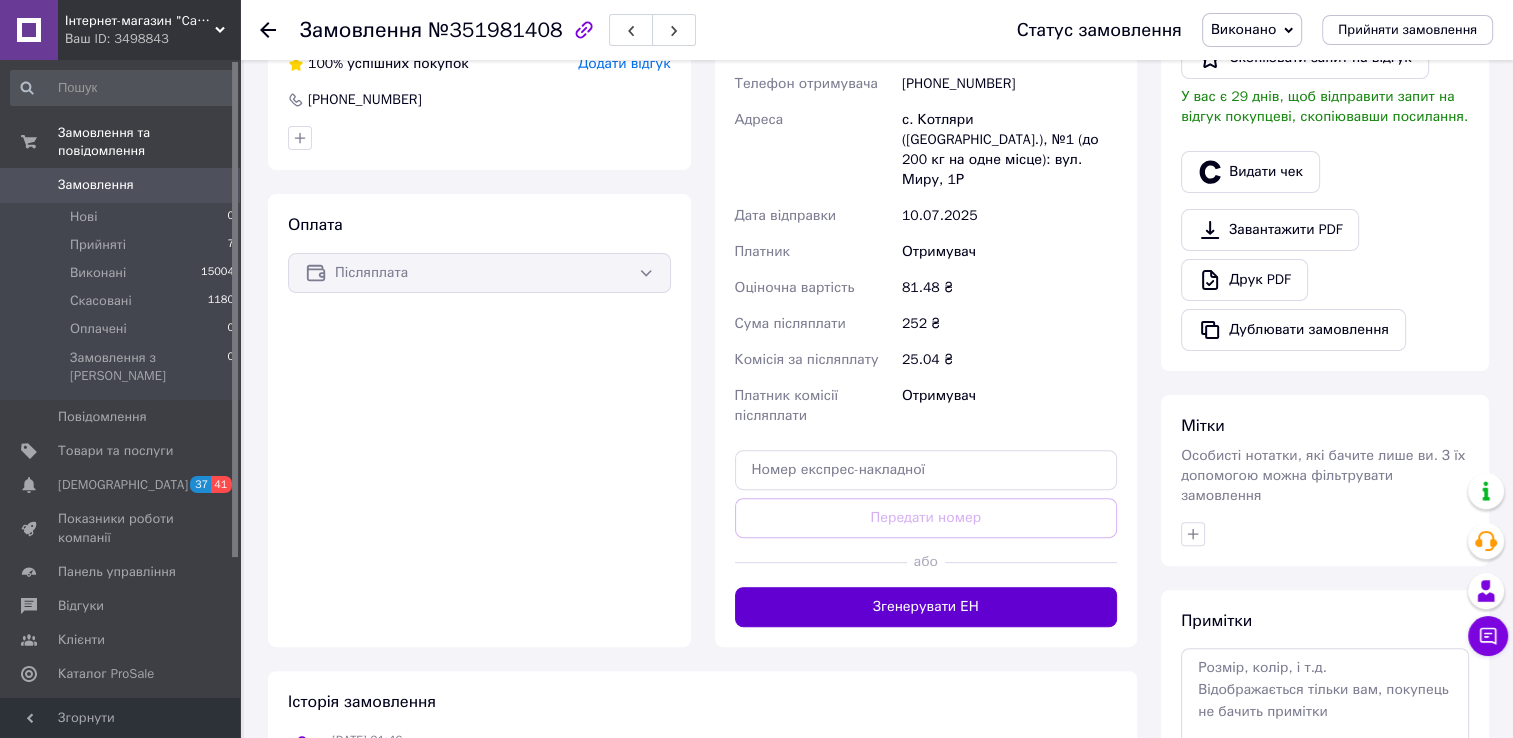 click on "Згенерувати ЕН" at bounding box center (926, 607) 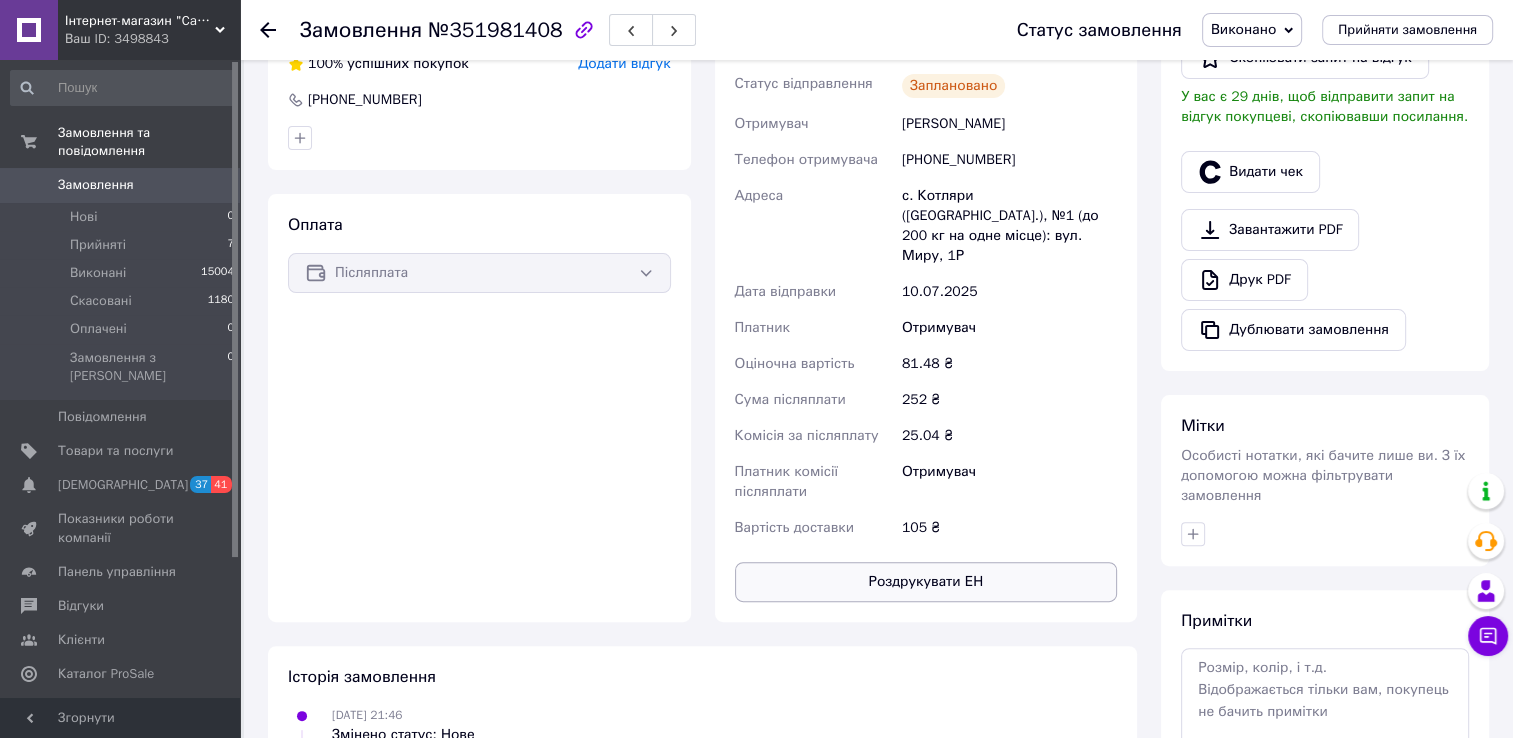 click on "Роздрукувати ЕН" at bounding box center (926, 582) 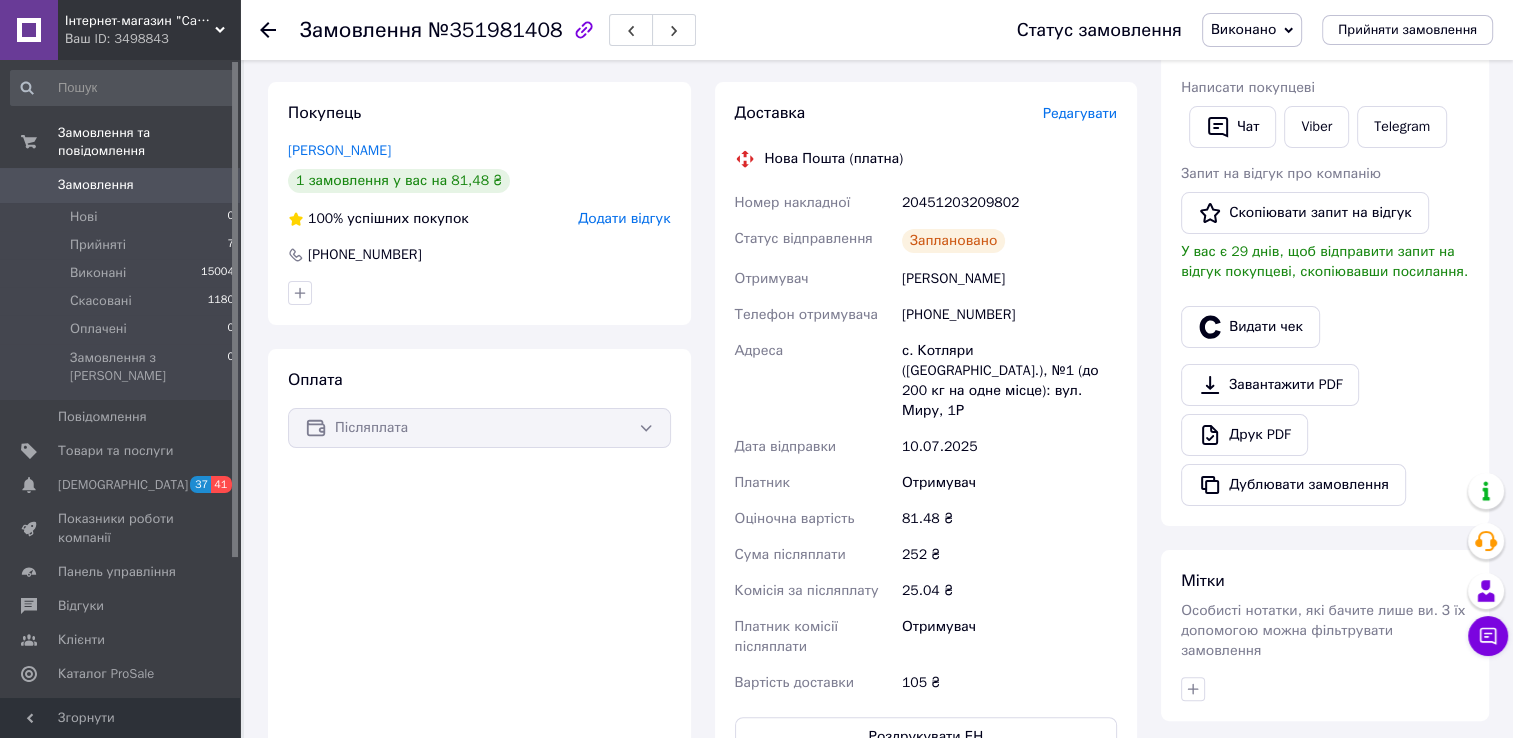 scroll, scrollTop: 0, scrollLeft: 0, axis: both 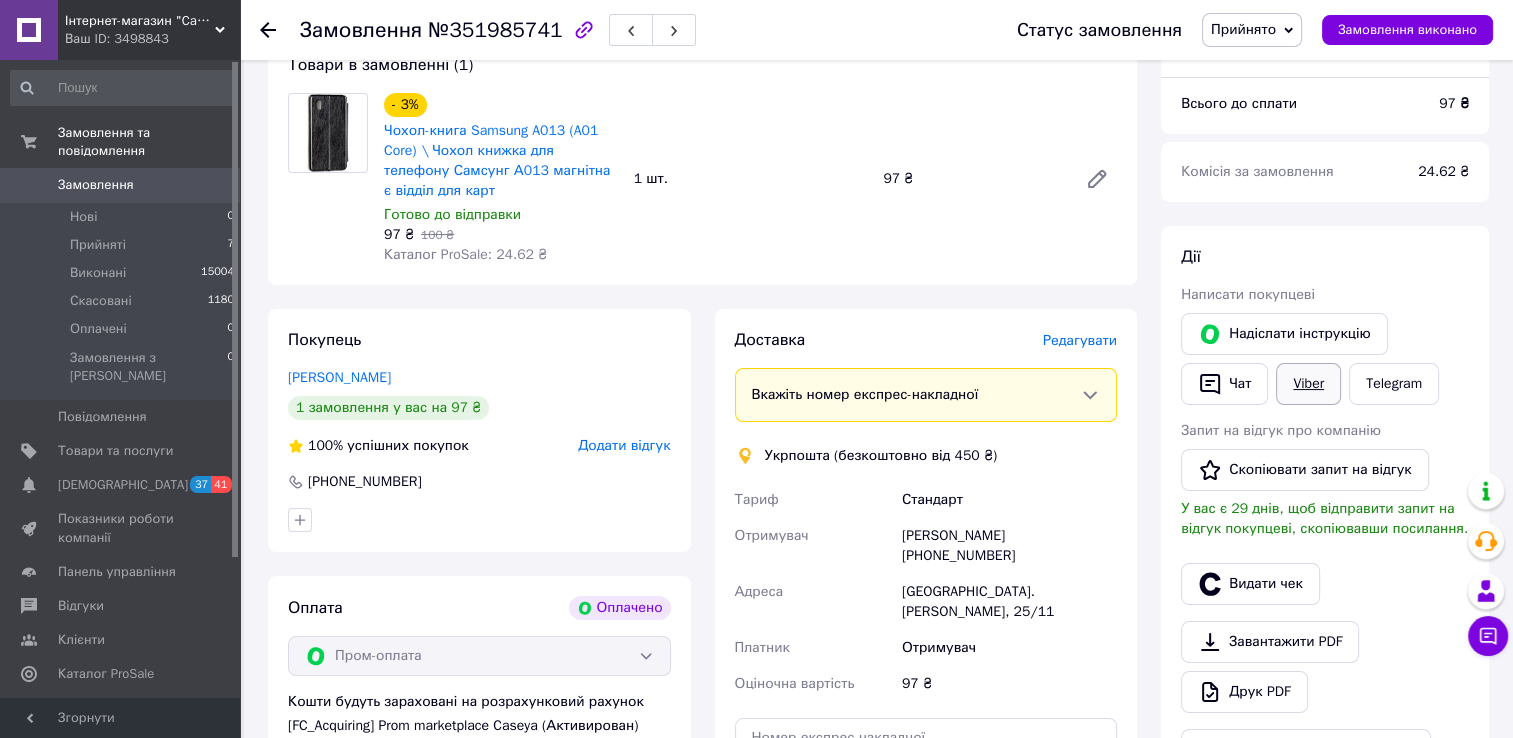 click on "Viber" at bounding box center [1308, 384] 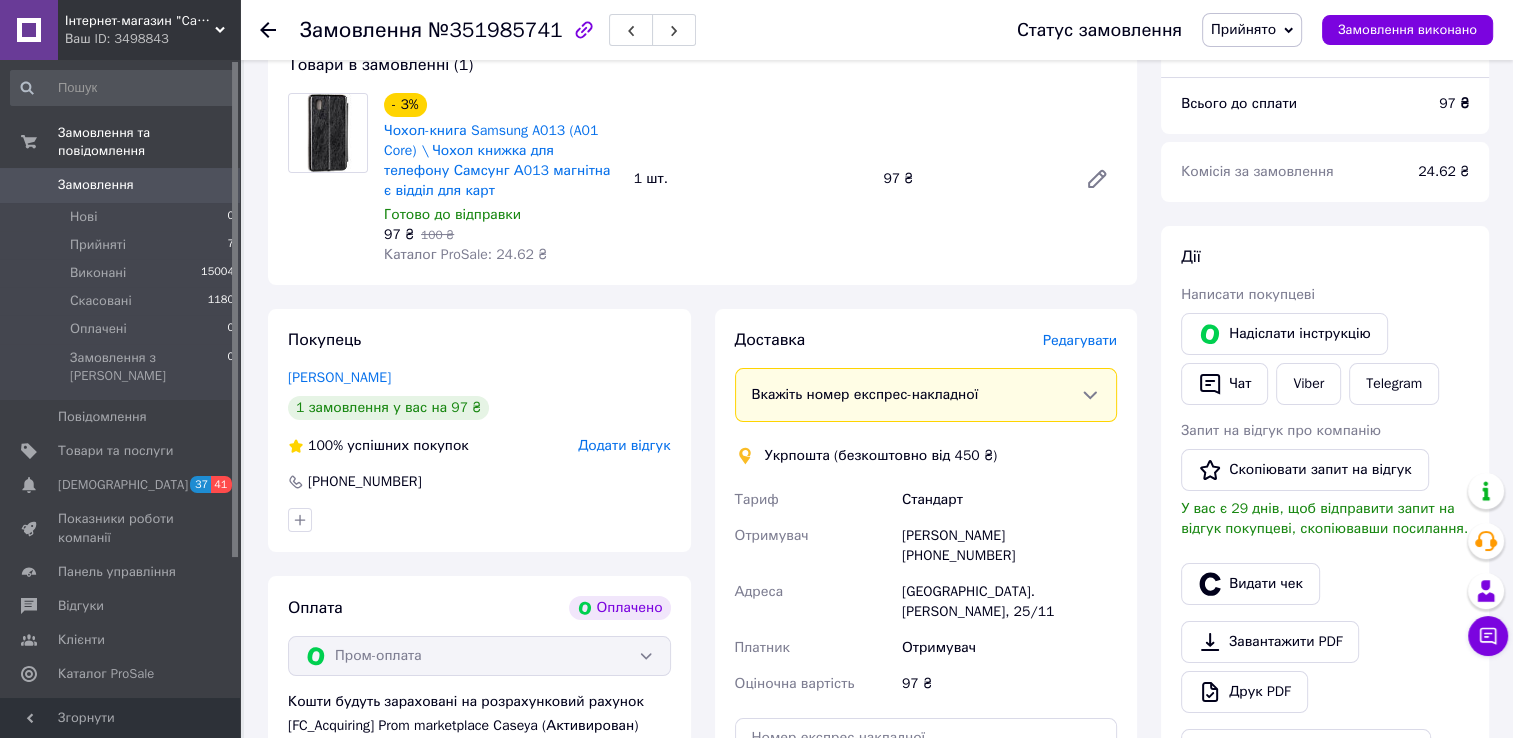click on "Всього 1 товар 97 ₴ Доставка Необхідно уточнити Всього до сплати 97 ₴ Комісія за замовлення 24.62 ₴ Дії Написати покупцеві   Надіслати інструкцію   Чат Viber Telegram Запит на відгук про компанію   Скопіювати запит на відгук У вас є 29 днів, щоб відправити запит на відгук покупцеві, скопіювавши посилання.   Видати чек   Завантажити PDF   Друк PDF   Повернути гроші покупцеві [PERSON_NAME] Особисті нотатки, які бачите лише ви. З їх допомогою можна фільтрувати замовлення Примітки Залишилося 300 символів Очистити Зберегти" at bounding box center (1325, 610) 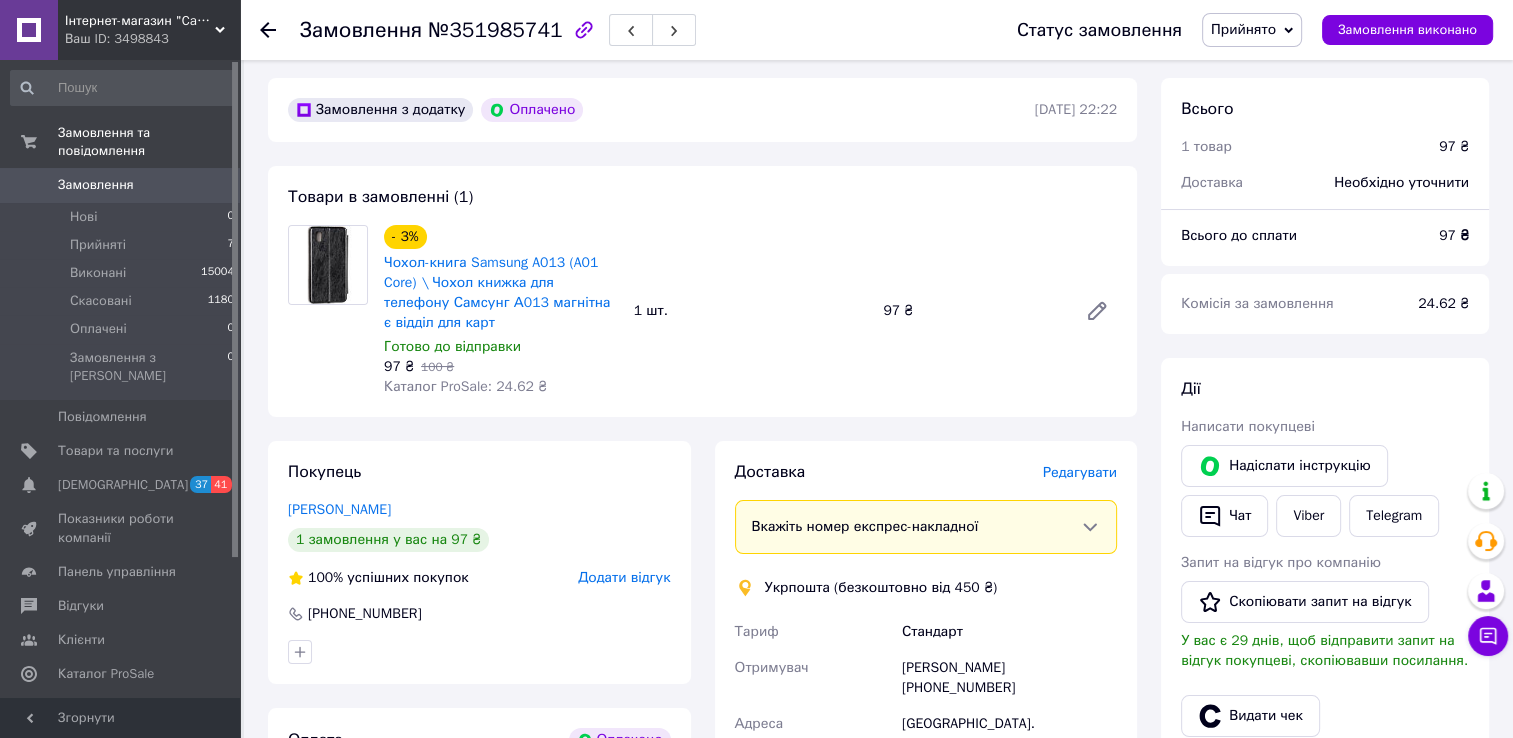 scroll, scrollTop: 0, scrollLeft: 0, axis: both 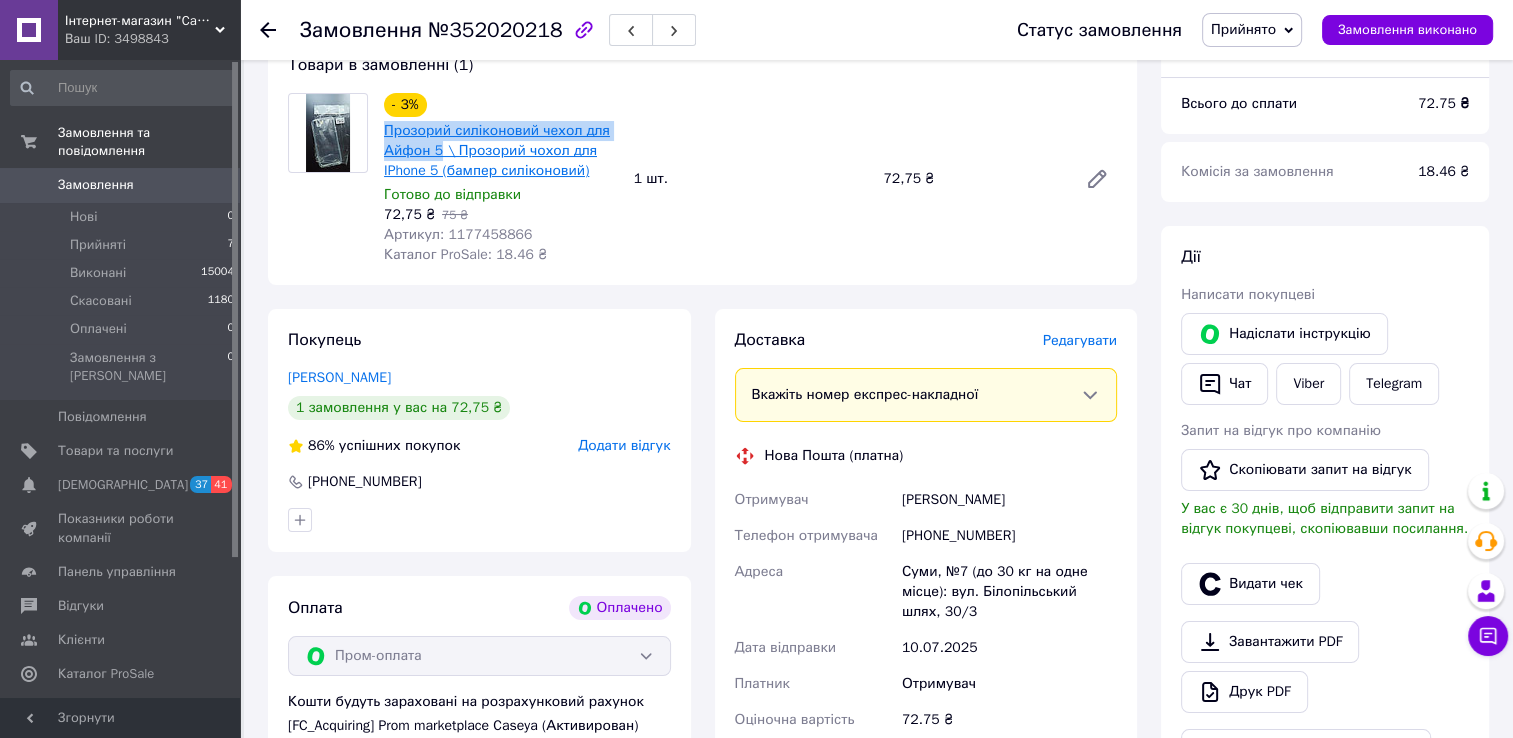 drag, startPoint x: 382, startPoint y: 134, endPoint x: 437, endPoint y: 153, distance: 58.189346 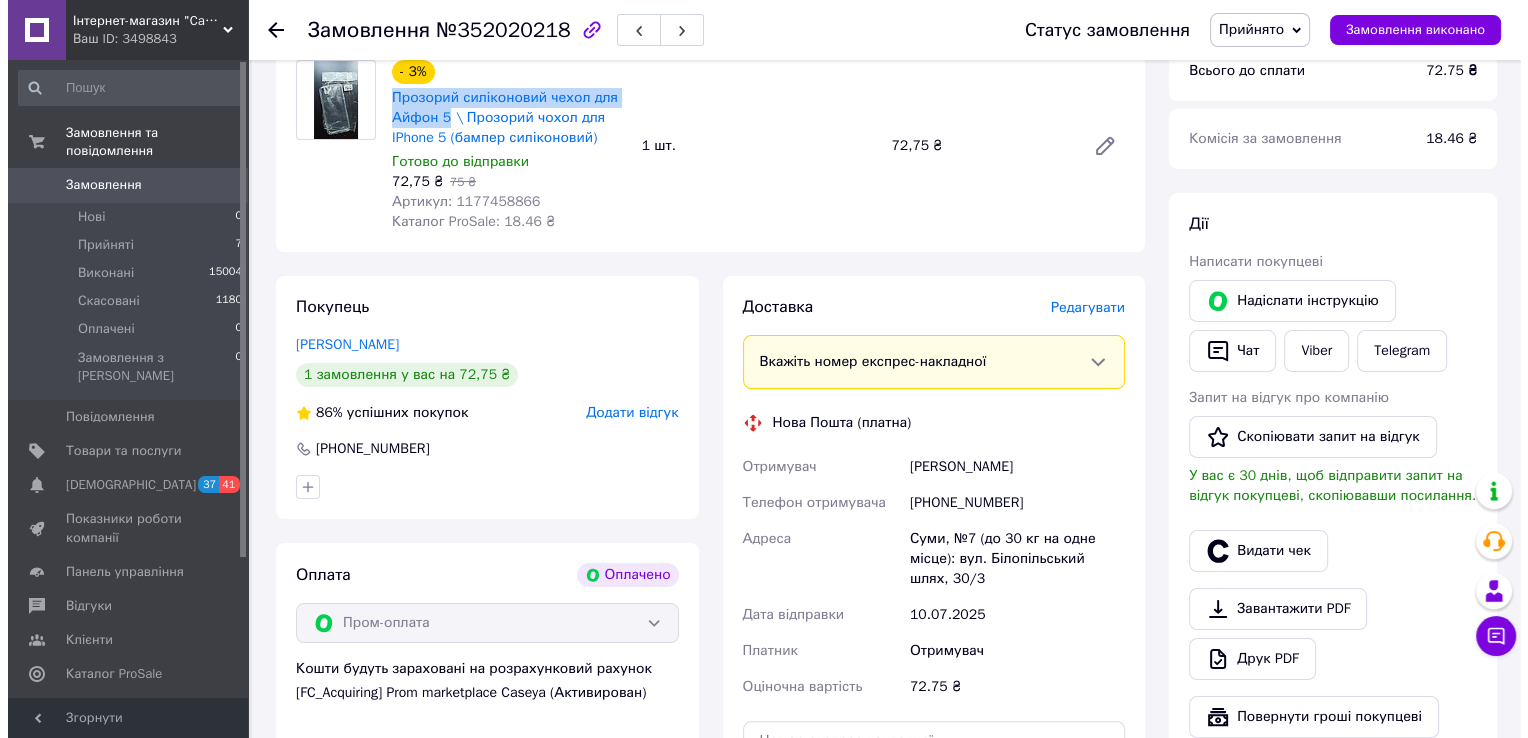 scroll, scrollTop: 300, scrollLeft: 0, axis: vertical 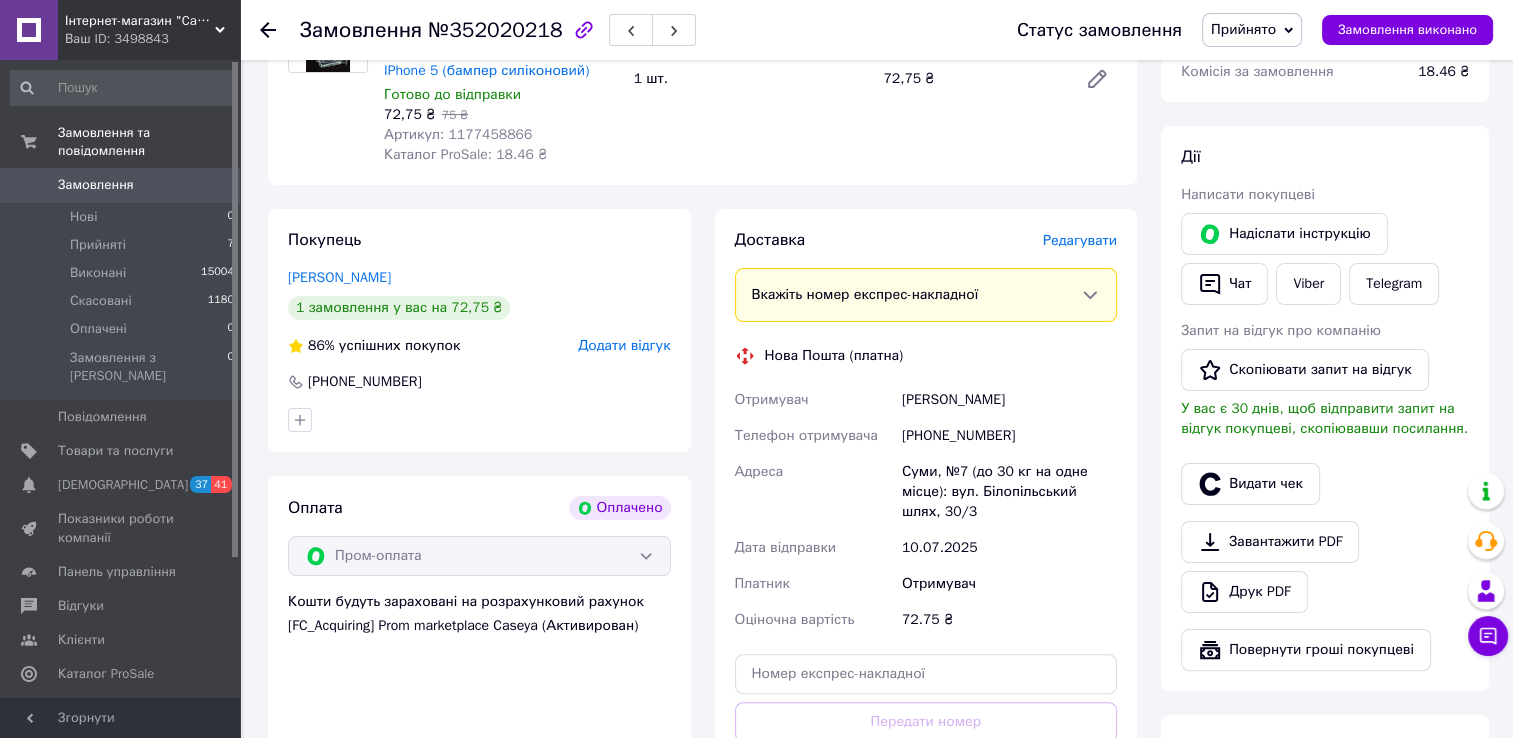 click on "Редагувати" at bounding box center [1080, 240] 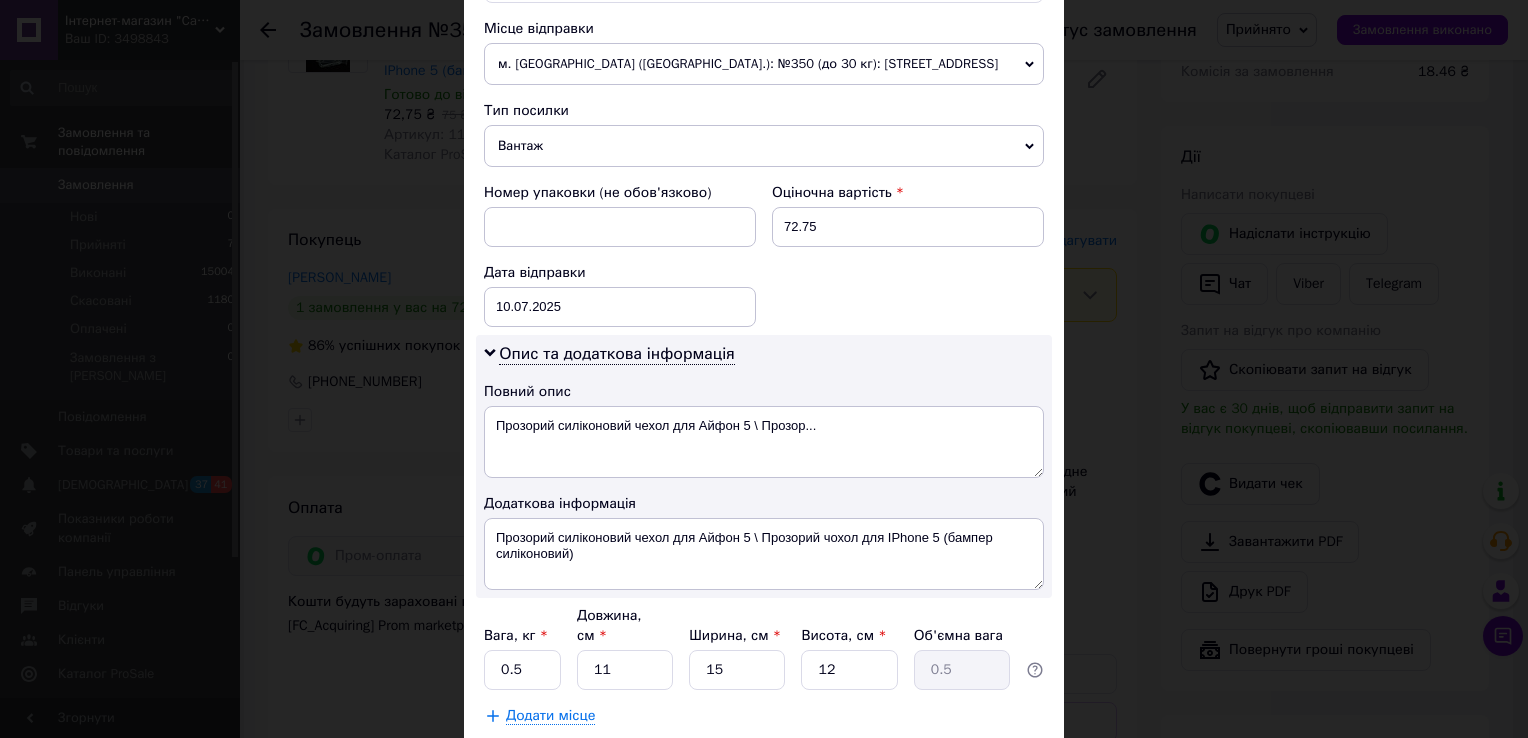 scroll, scrollTop: 700, scrollLeft: 0, axis: vertical 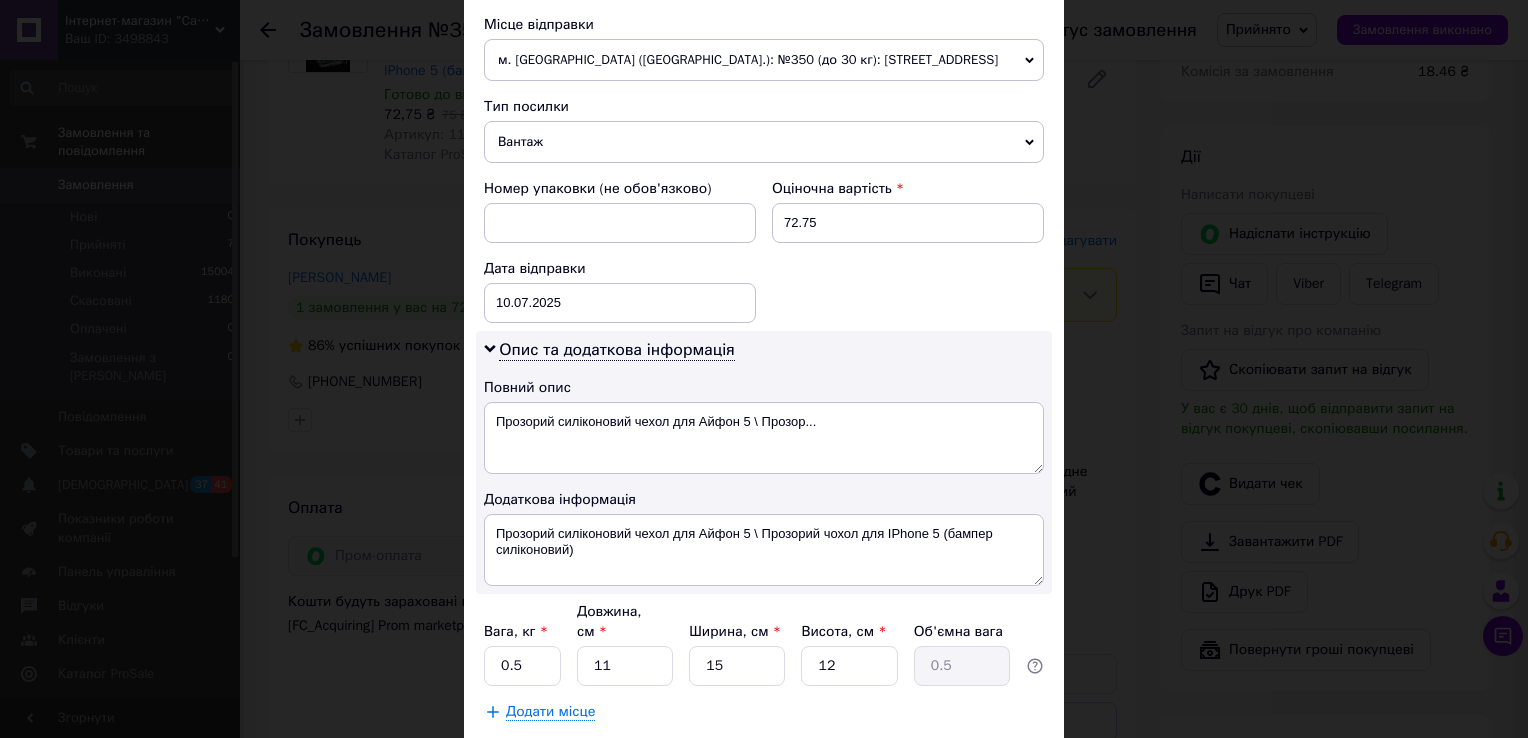 click on "Зберегти" at bounding box center [995, 762] 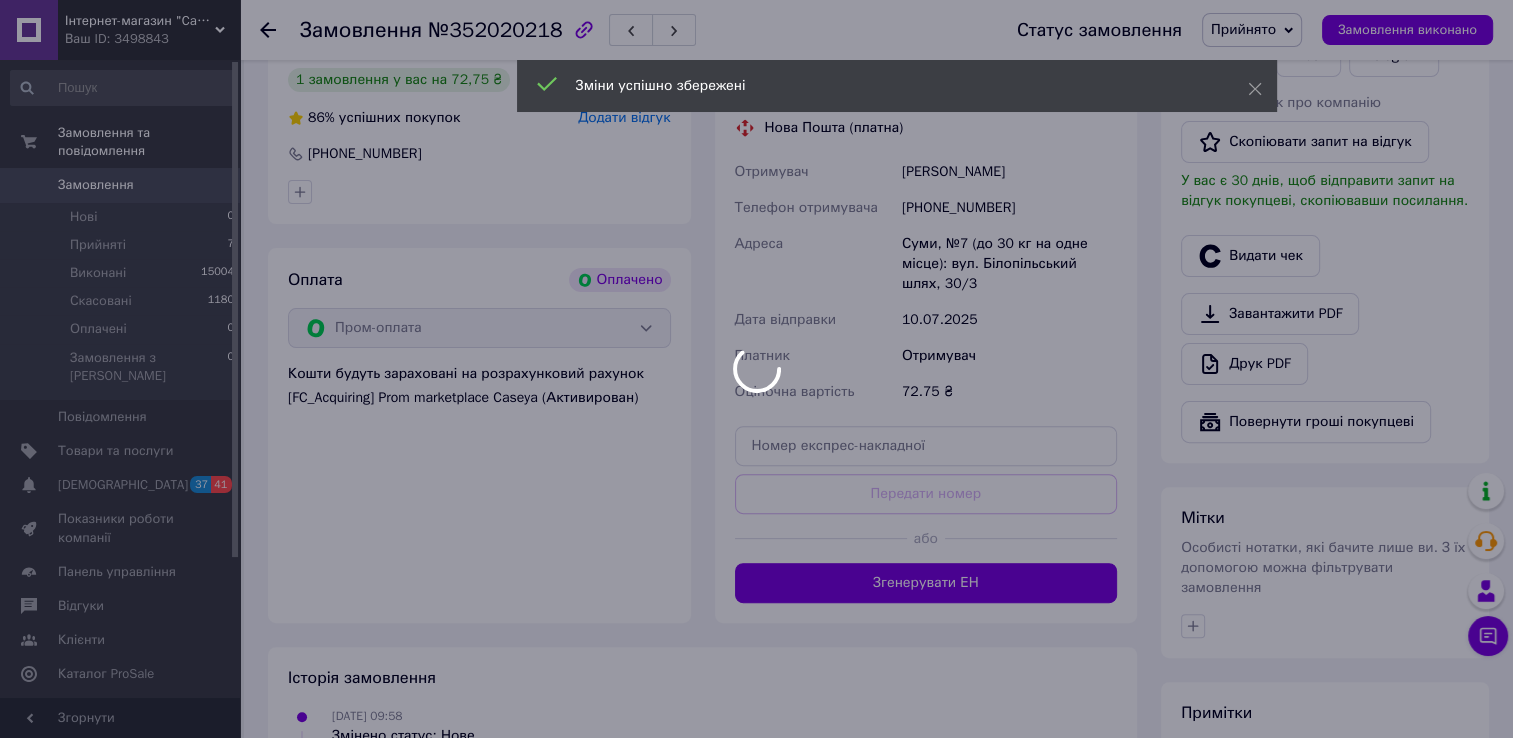 scroll, scrollTop: 600, scrollLeft: 0, axis: vertical 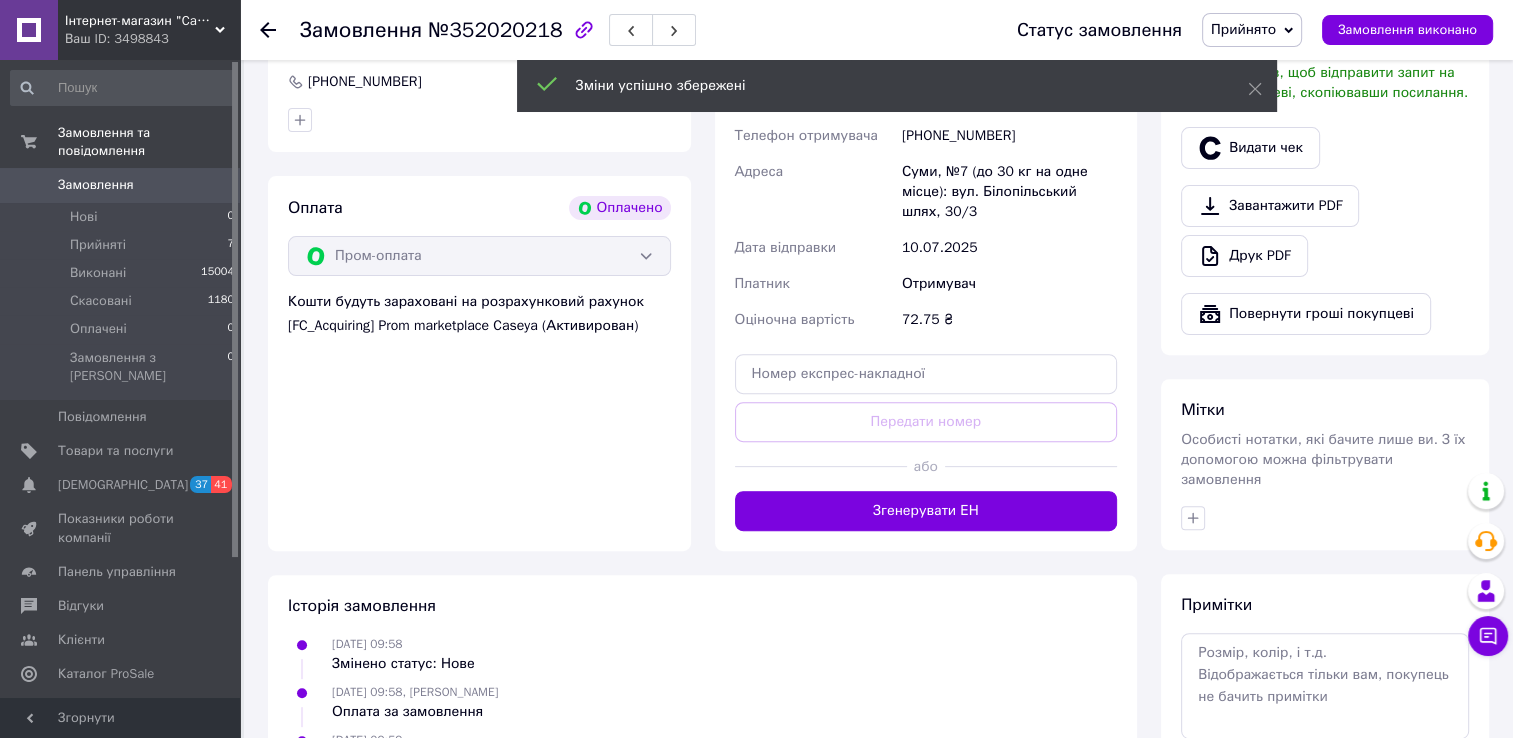 click on "Згенерувати ЕН" at bounding box center [926, 511] 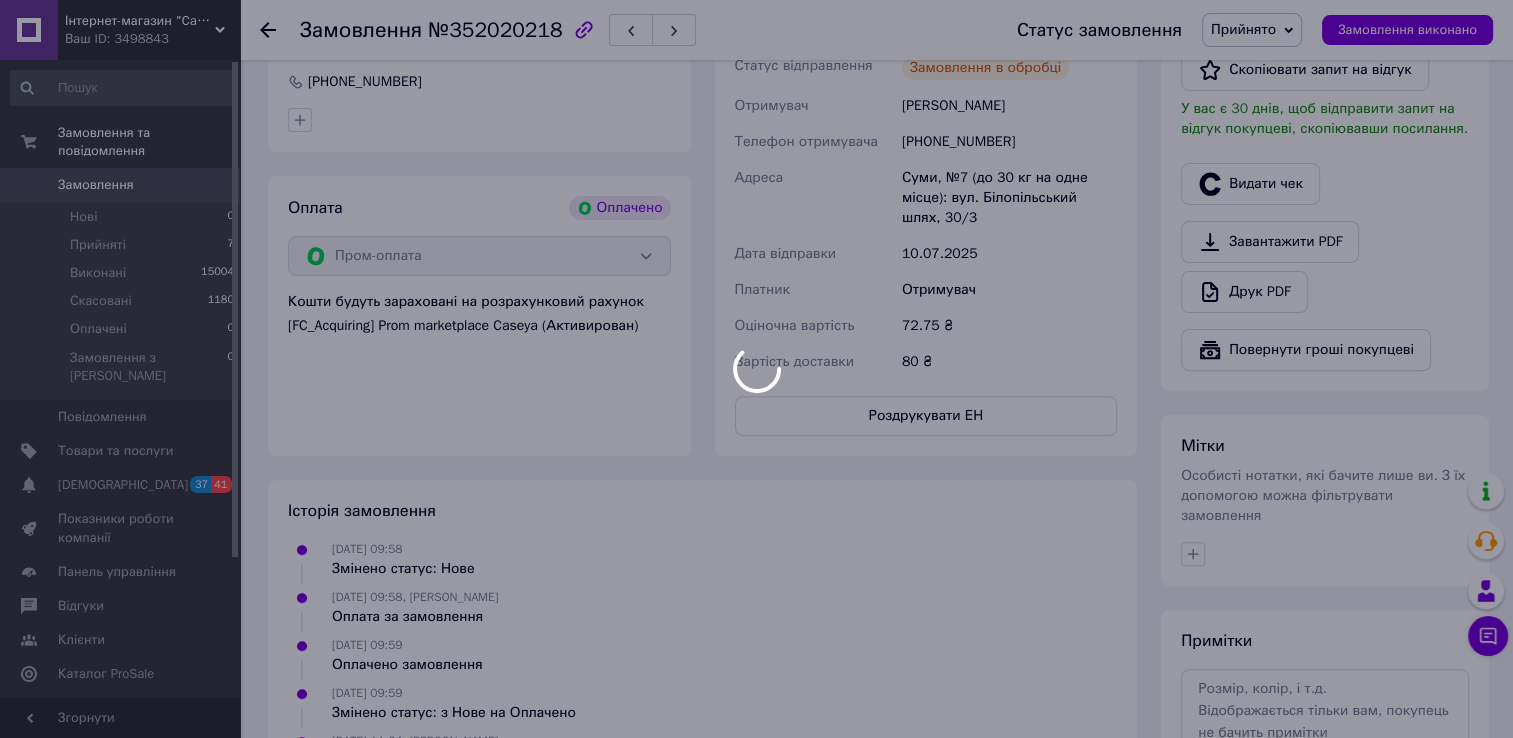 click at bounding box center [756, 369] 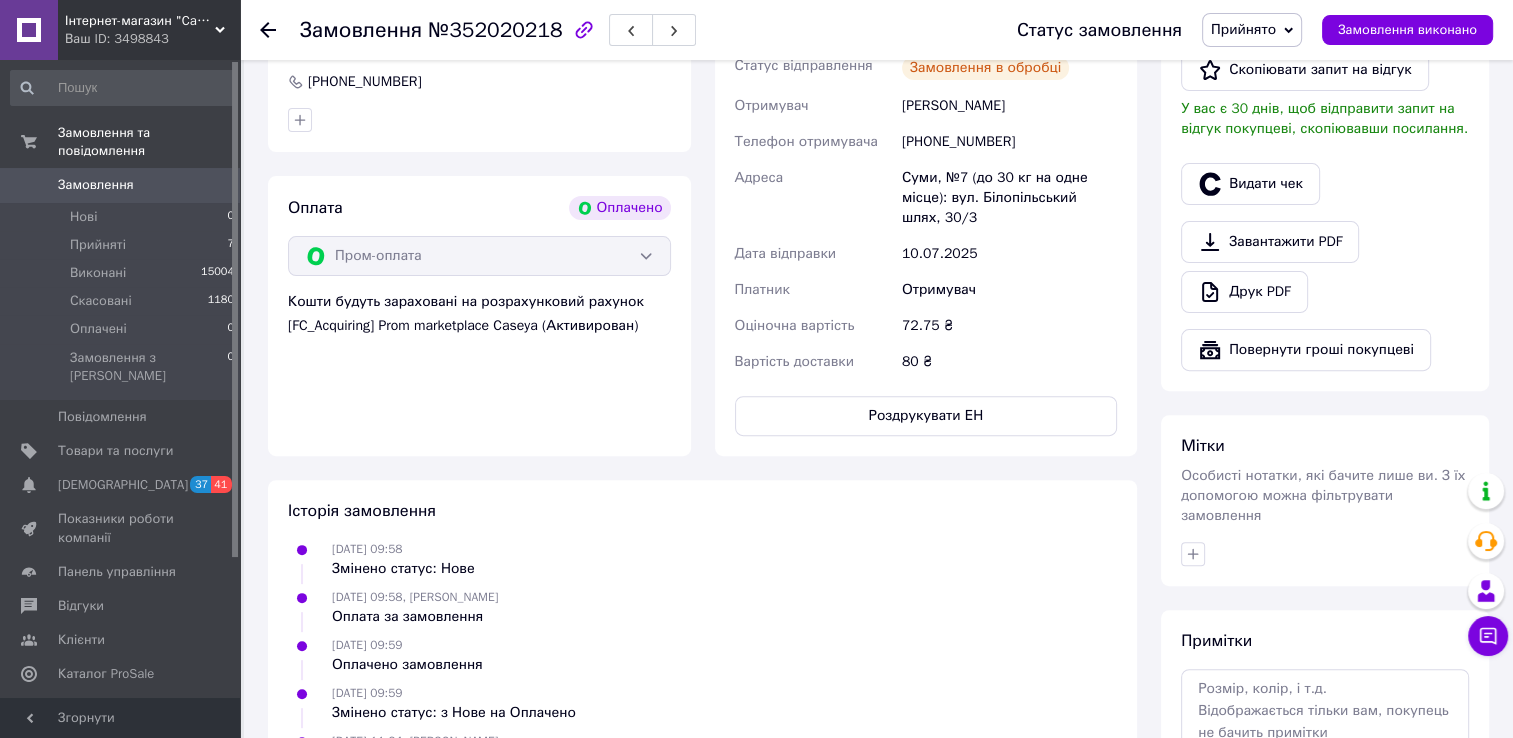 click on "Прийнято" at bounding box center [1243, 29] 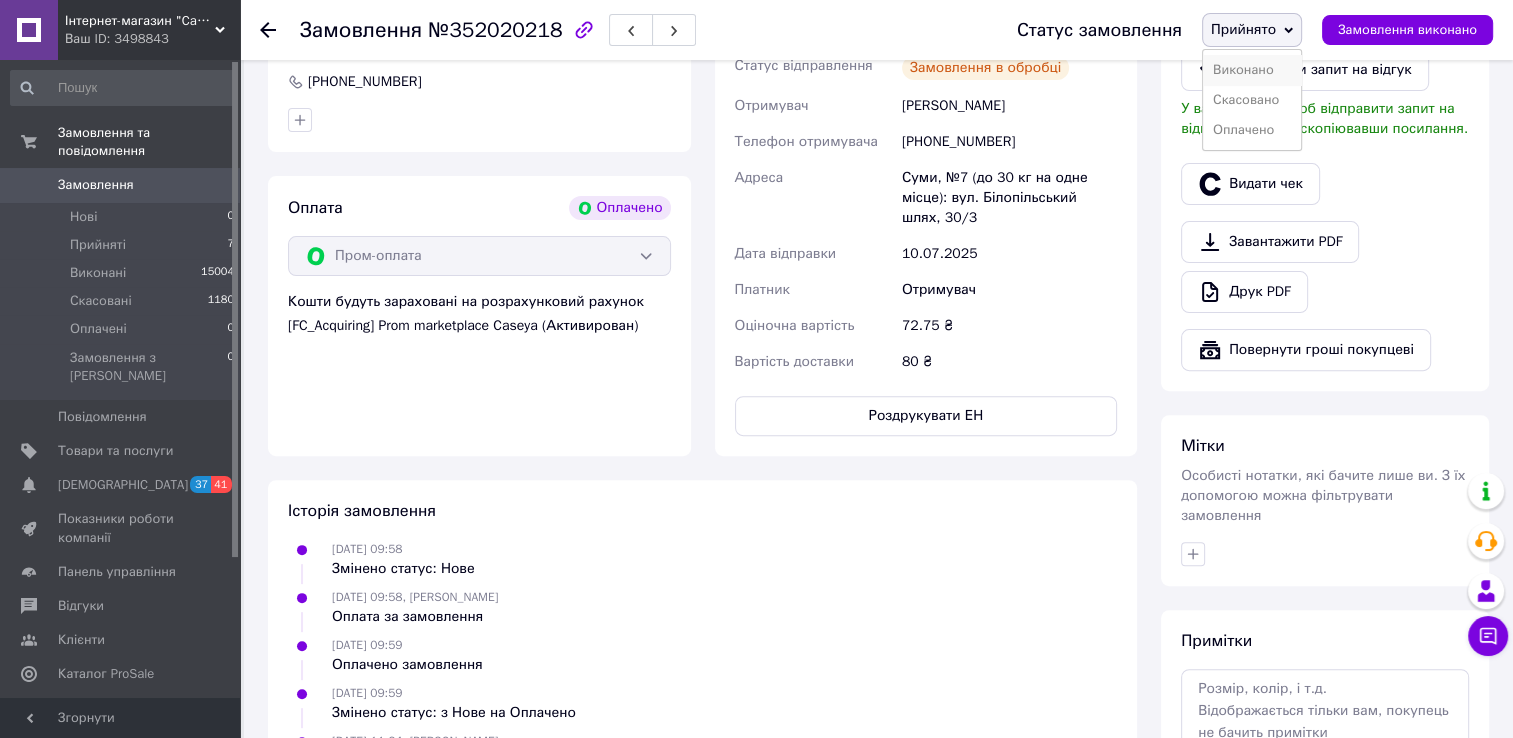 click on "Виконано" at bounding box center (1252, 70) 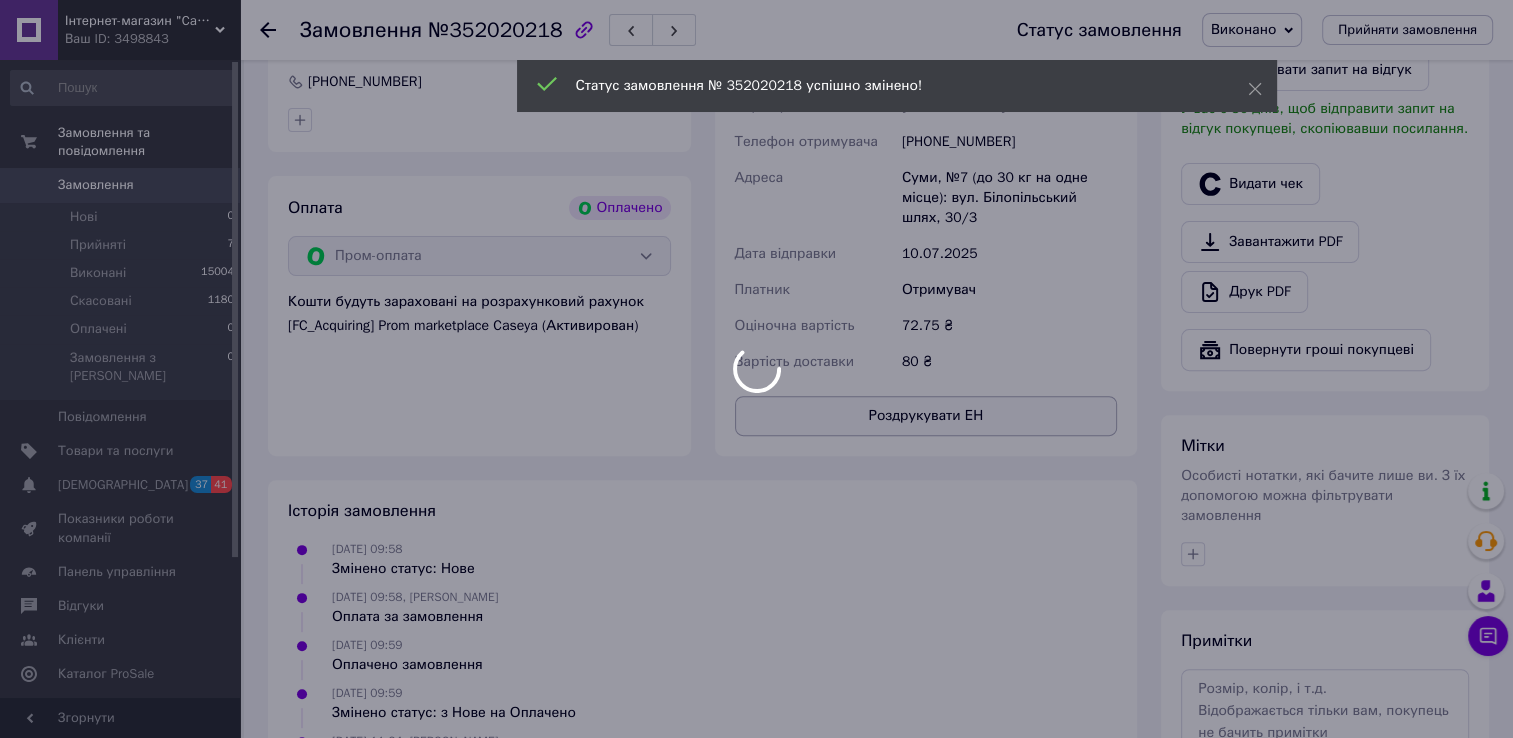 click on "Роздрукувати ЕН" at bounding box center [926, 416] 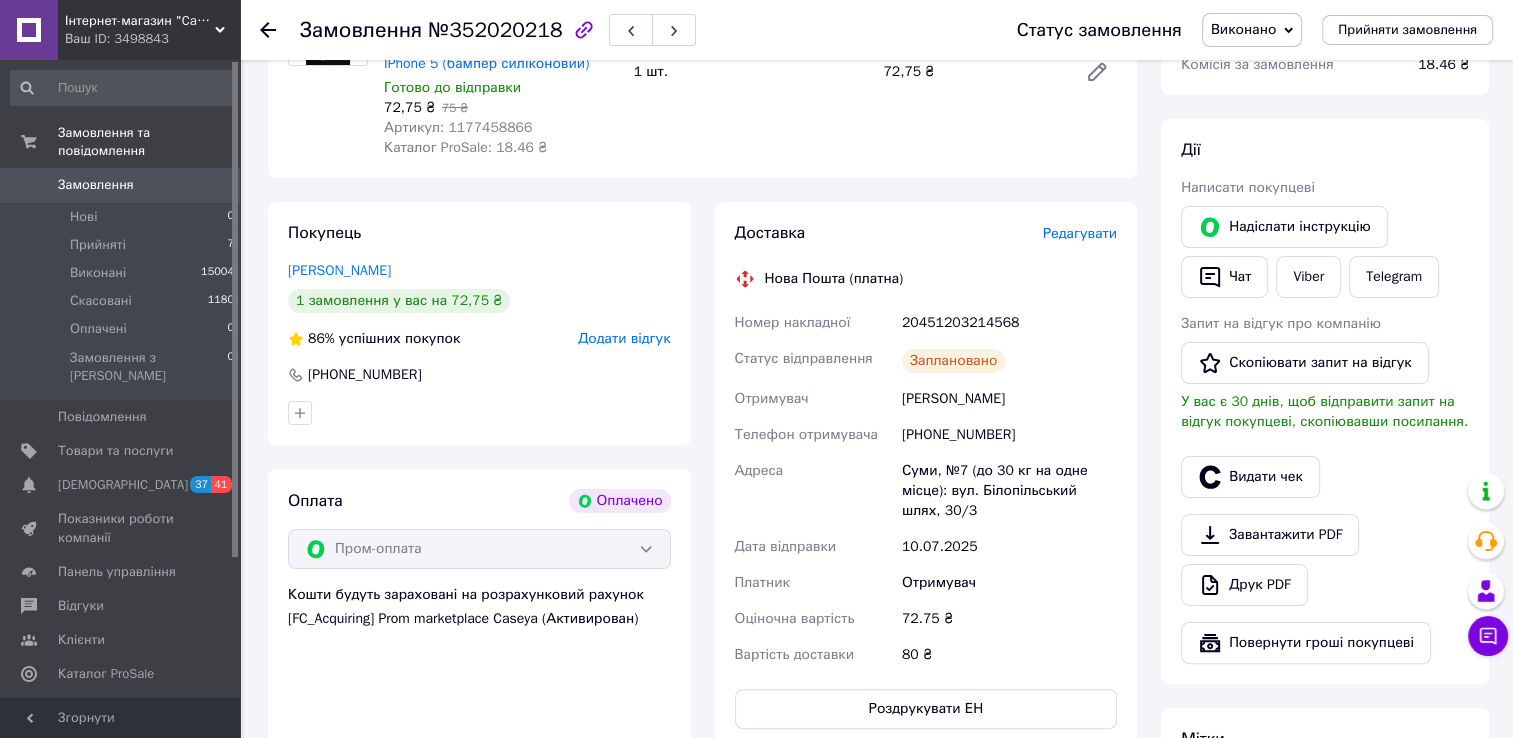 scroll, scrollTop: 500, scrollLeft: 0, axis: vertical 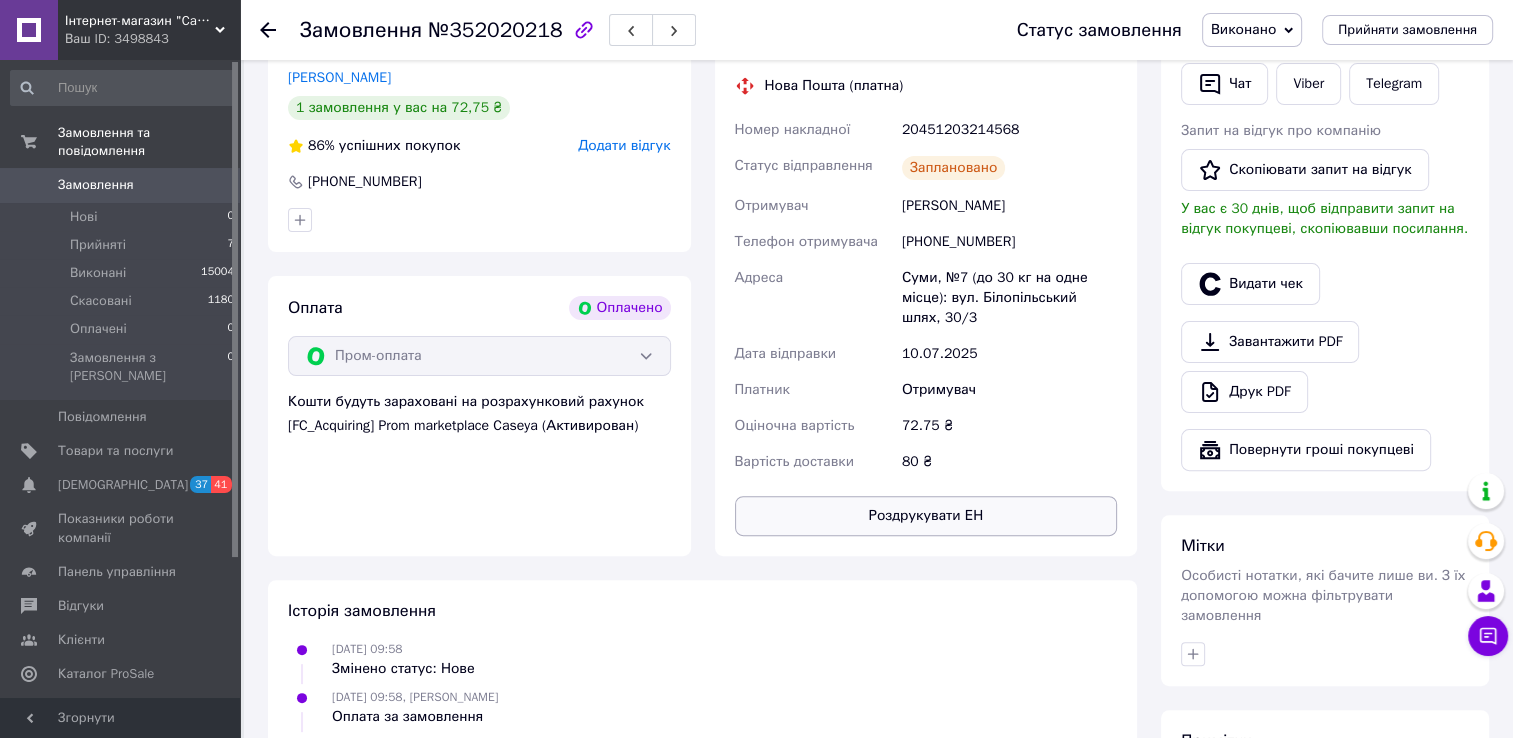 click on "Роздрукувати ЕН" at bounding box center [926, 516] 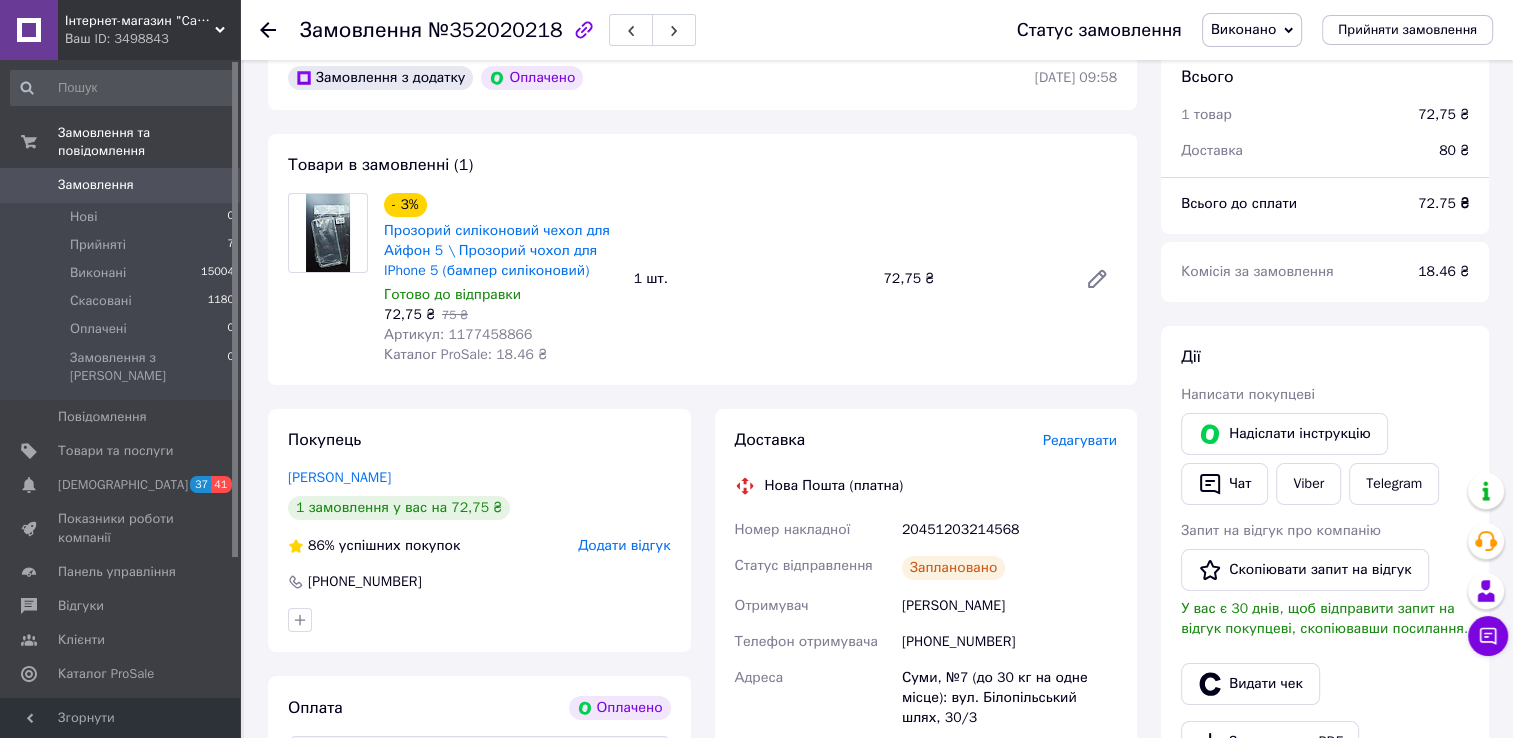 scroll, scrollTop: 0, scrollLeft: 0, axis: both 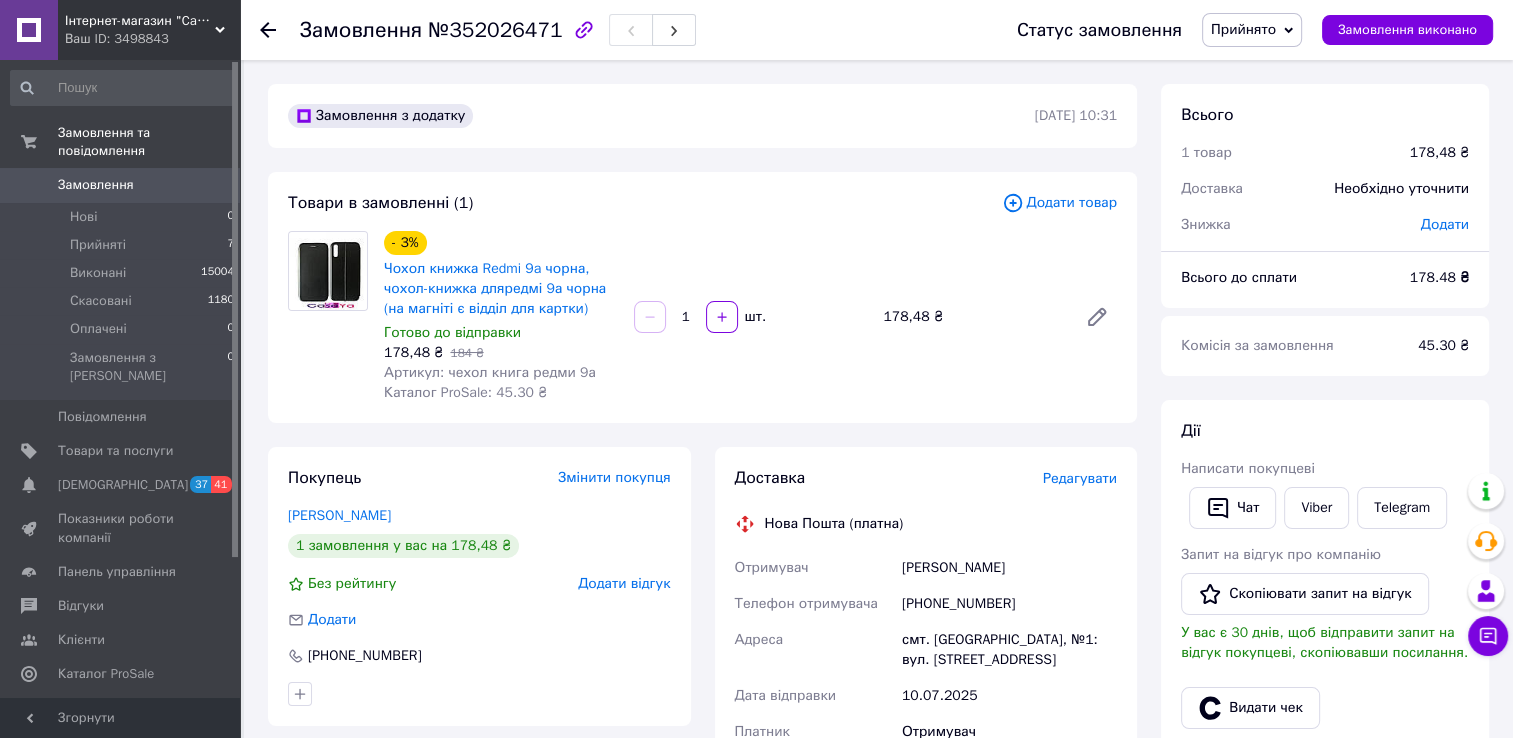 click on "Редагувати" at bounding box center [1080, 478] 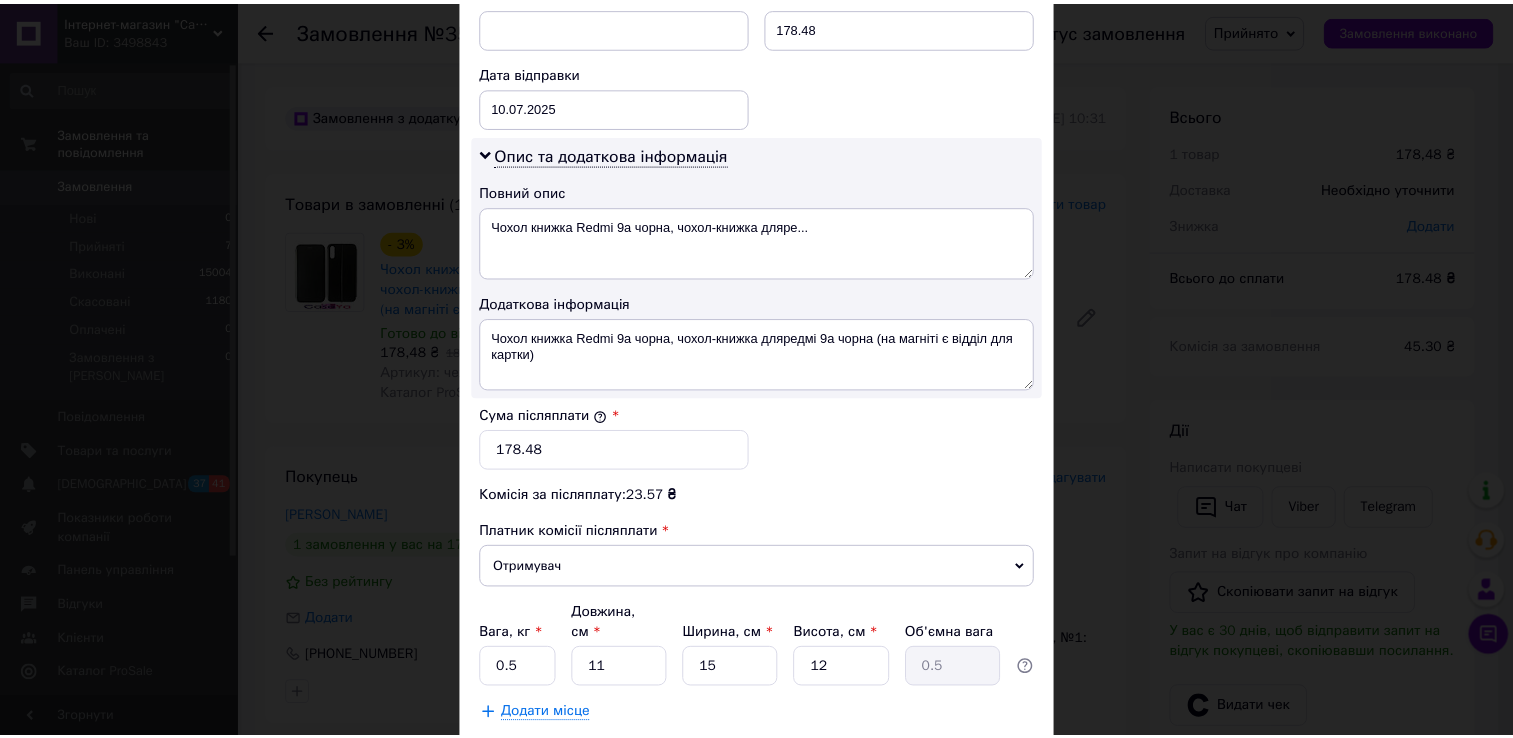 scroll, scrollTop: 1004, scrollLeft: 0, axis: vertical 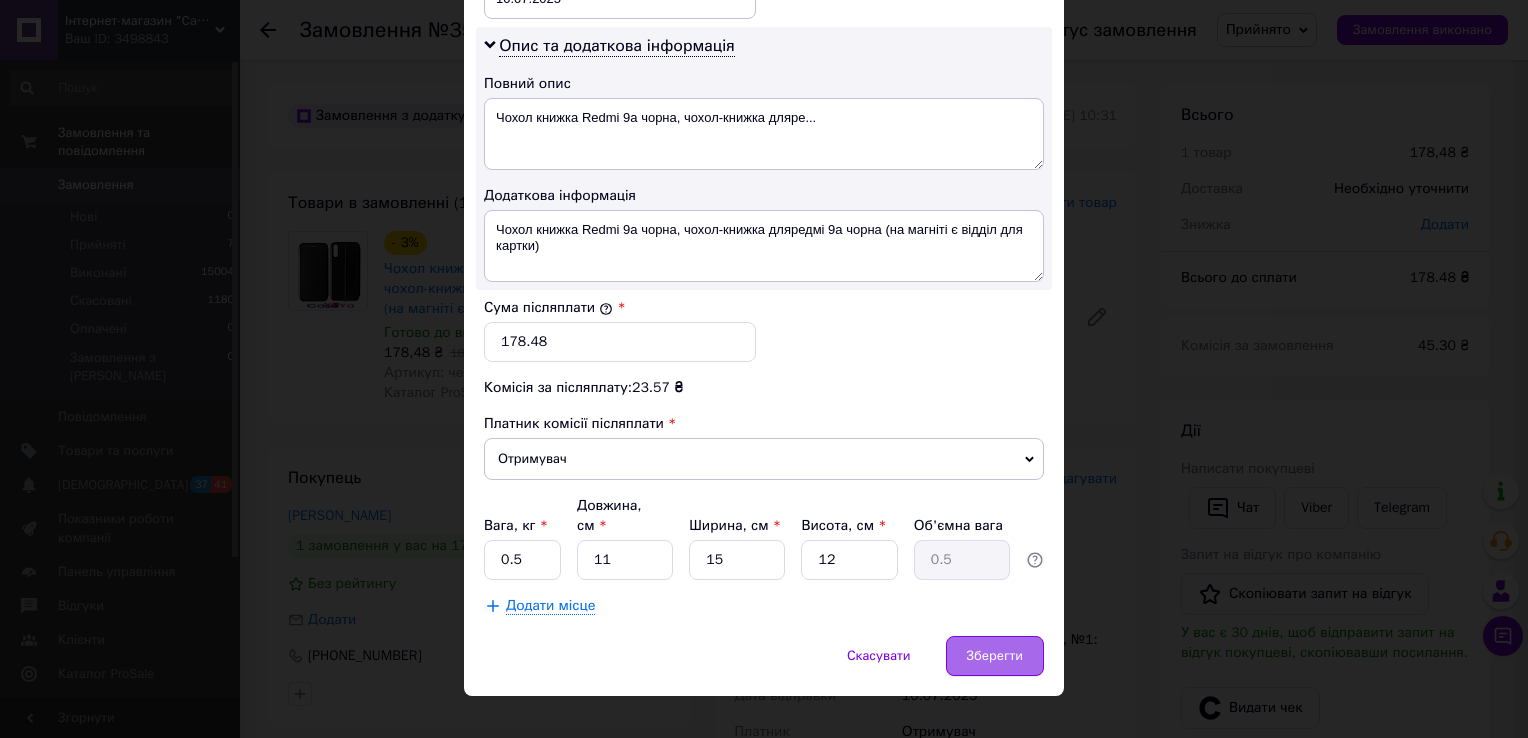 click on "Зберегти" at bounding box center [995, 656] 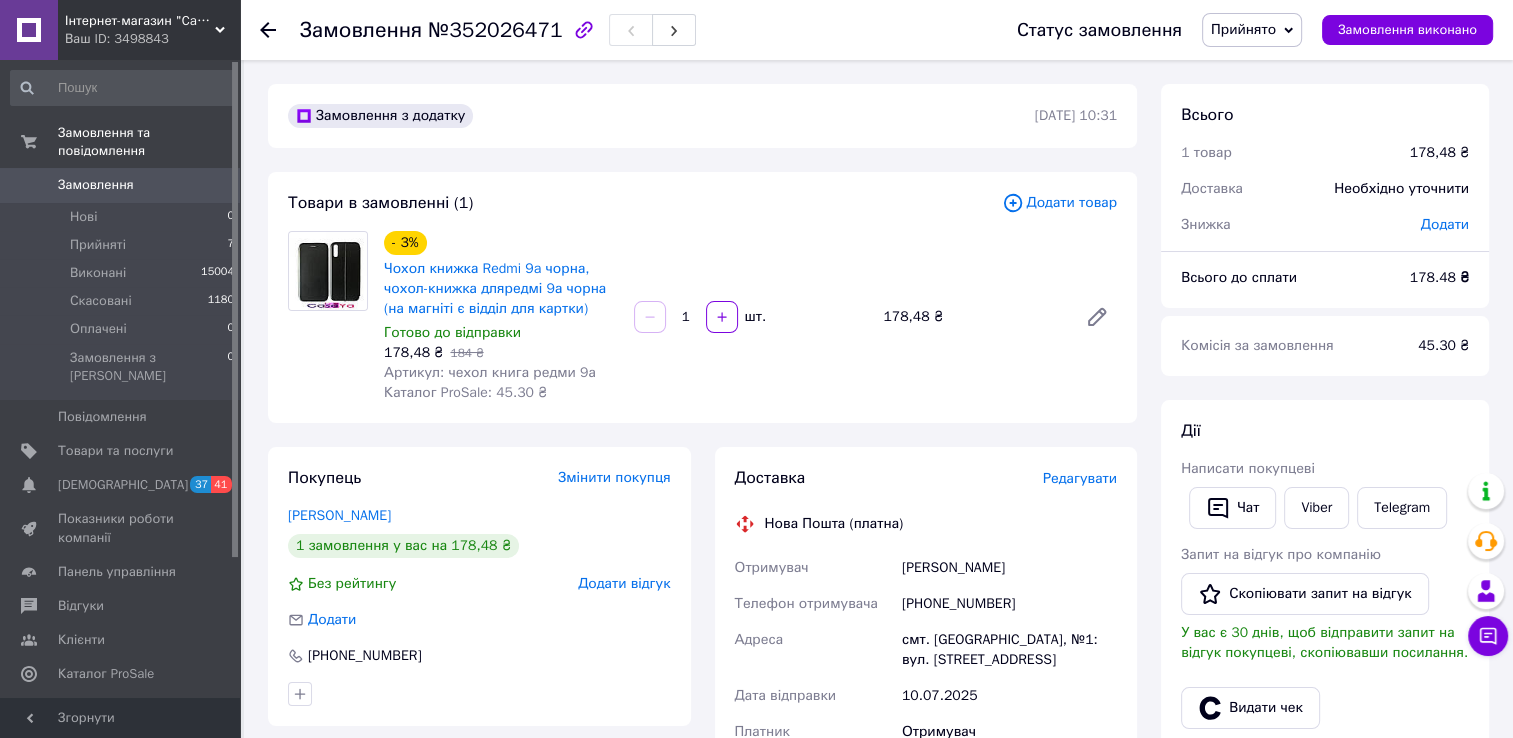 click on "[PHONE_NUMBER]" at bounding box center [1009, 604] 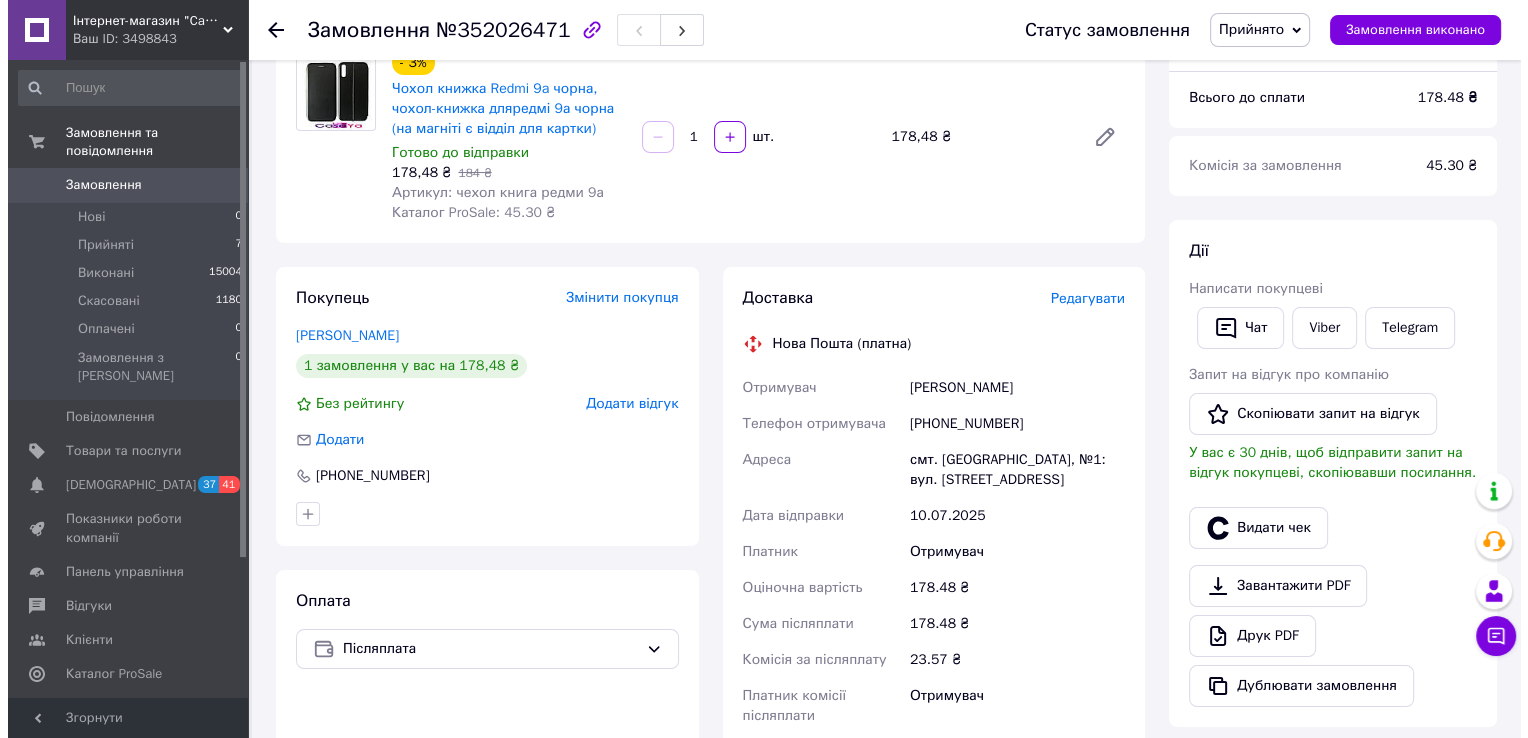scroll, scrollTop: 300, scrollLeft: 0, axis: vertical 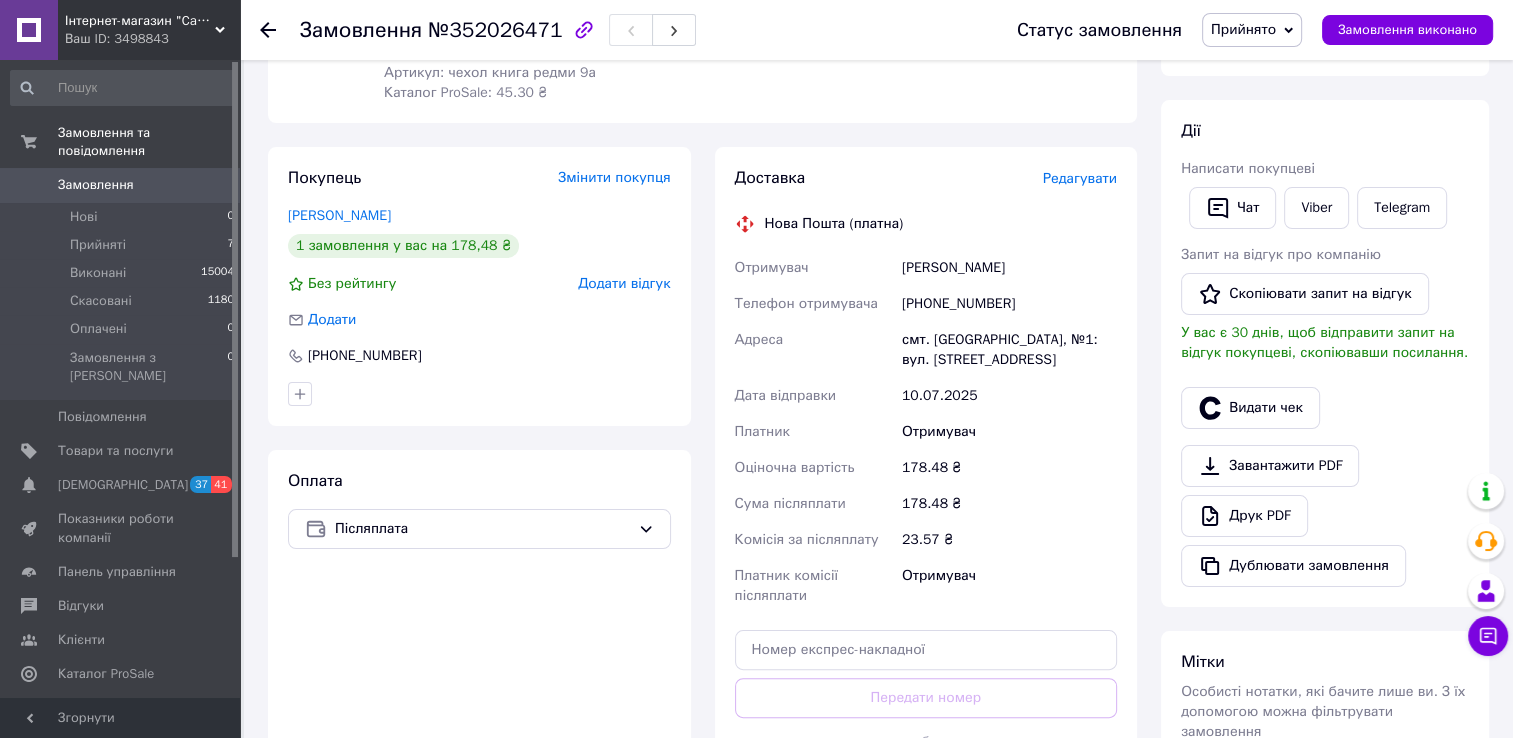 click on "Редагувати" at bounding box center [1080, 178] 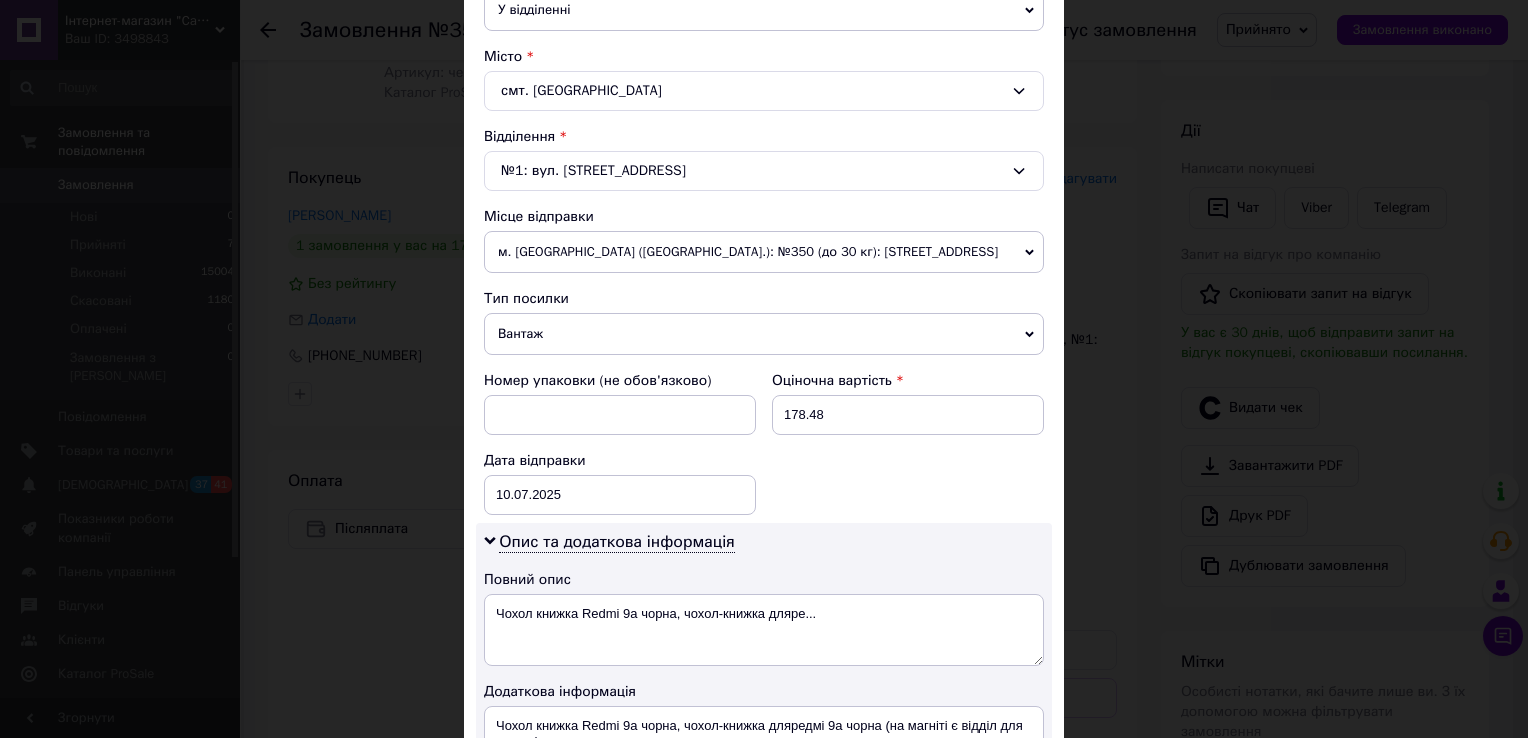 scroll, scrollTop: 700, scrollLeft: 0, axis: vertical 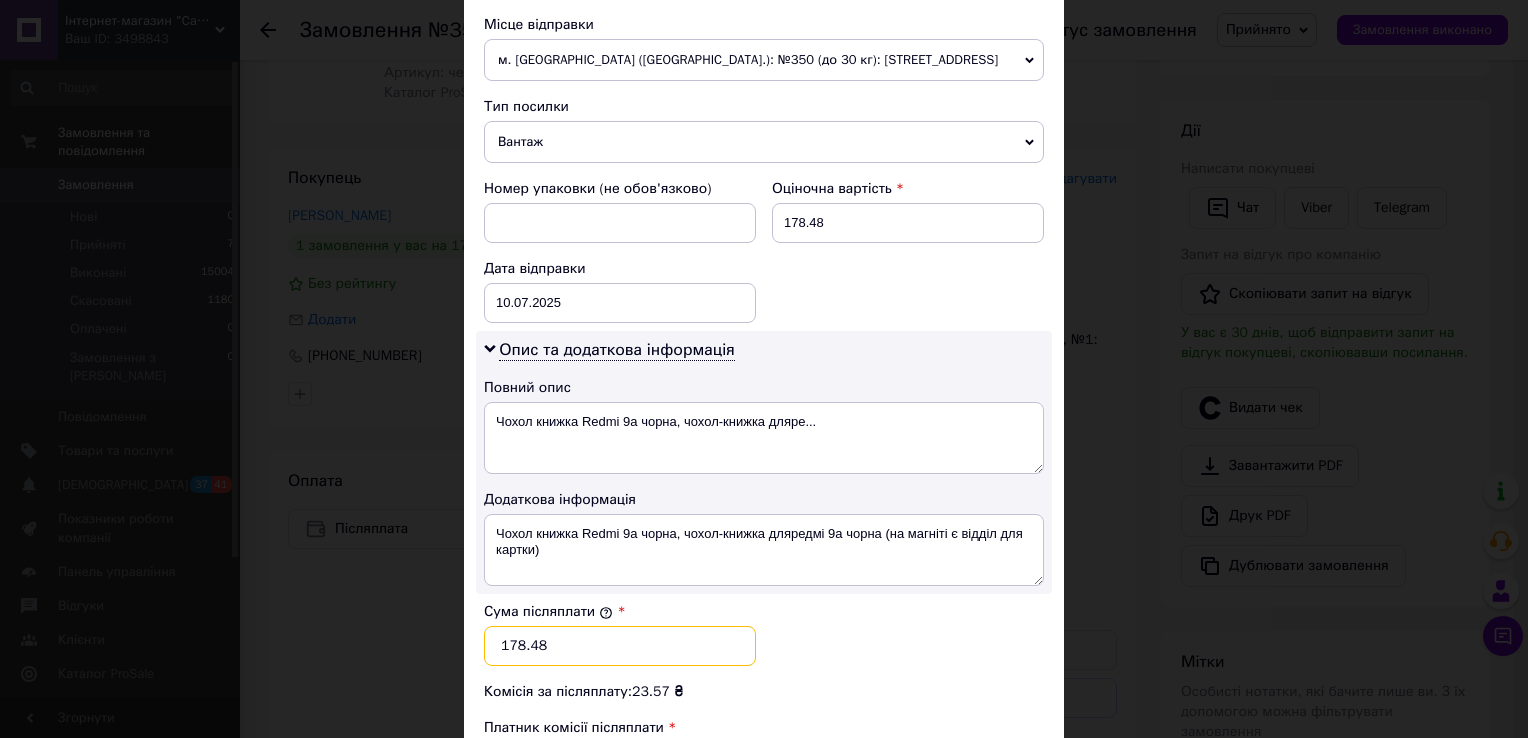 click on "178.48" at bounding box center (620, 646) 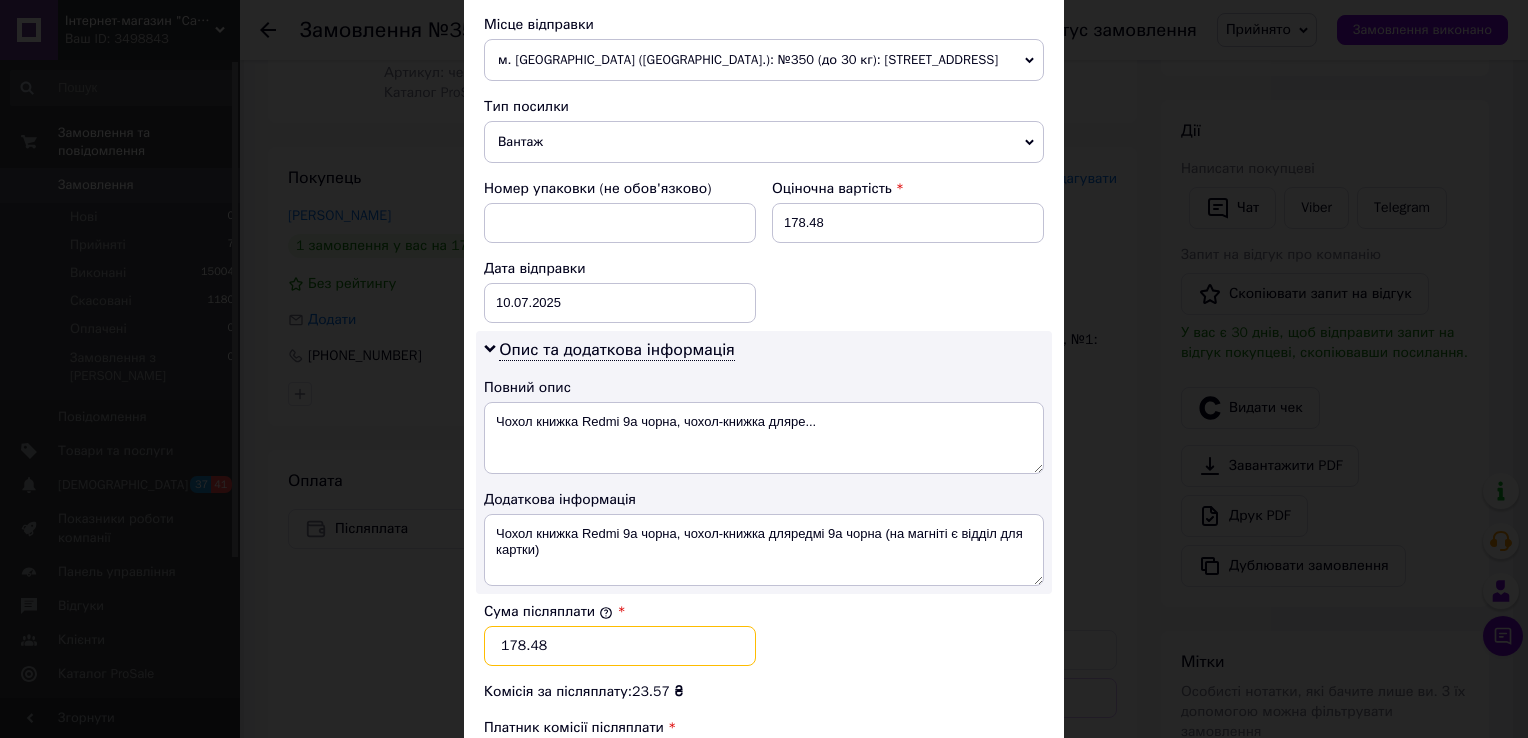 click on "178.48" at bounding box center (620, 646) 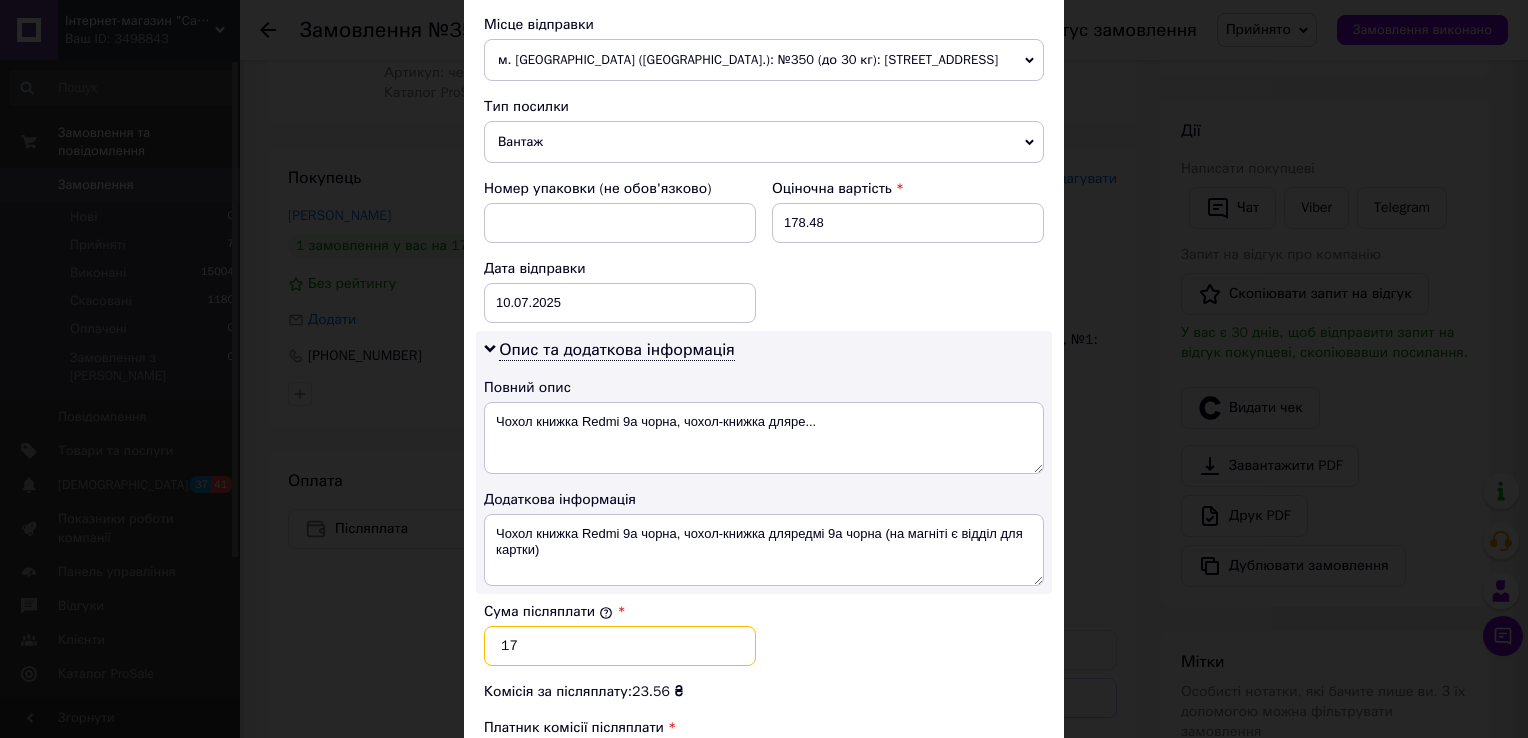 type on "1" 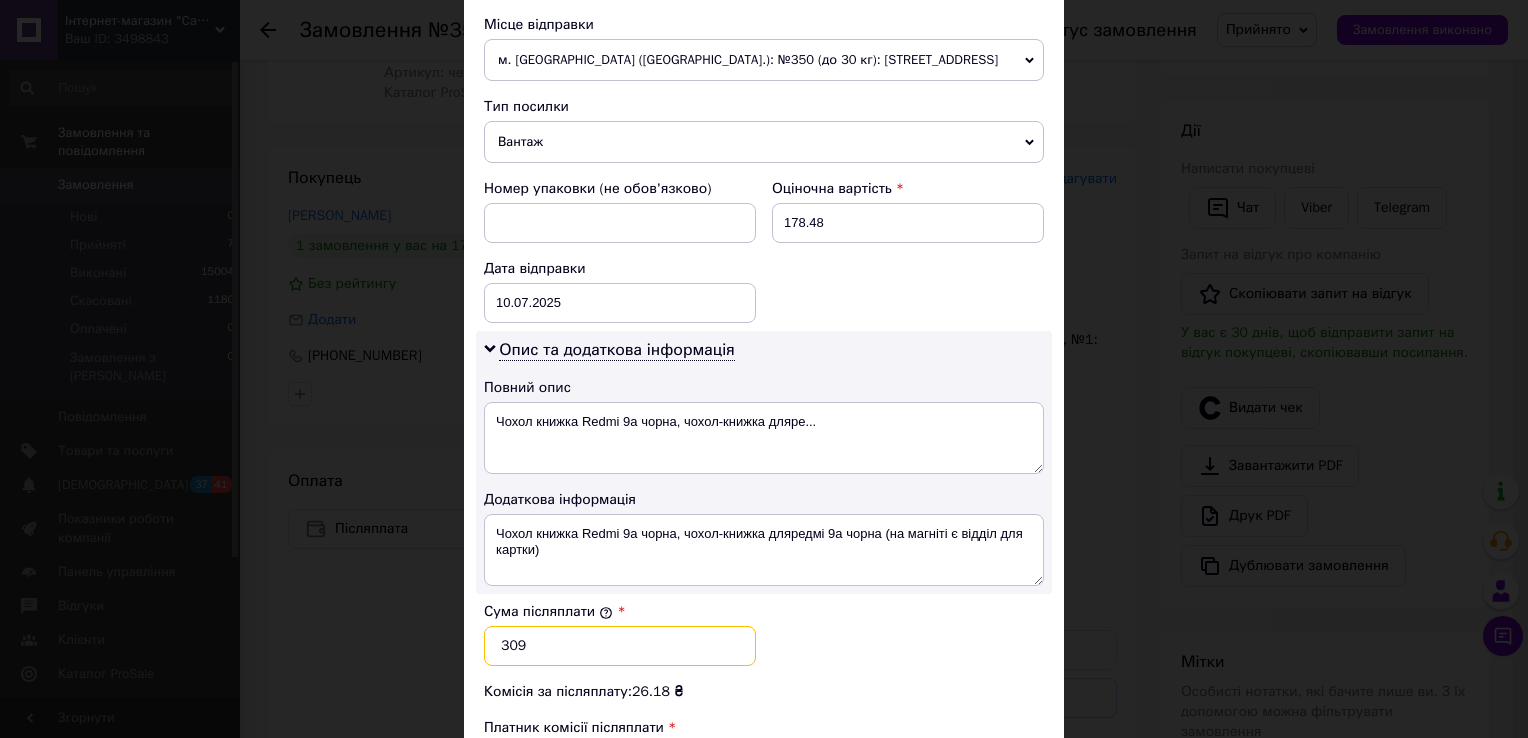 type on "309" 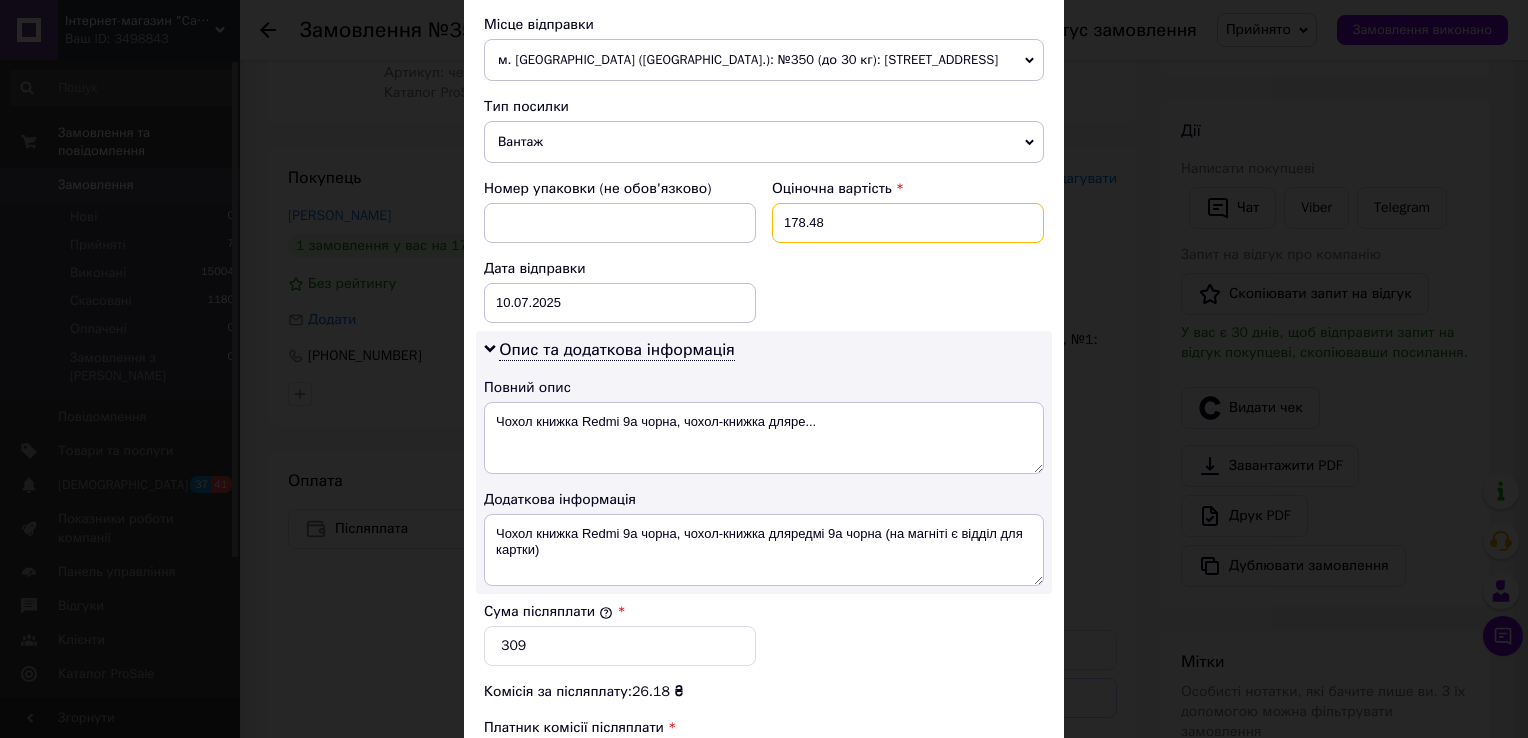 click on "178.48" at bounding box center (908, 223) 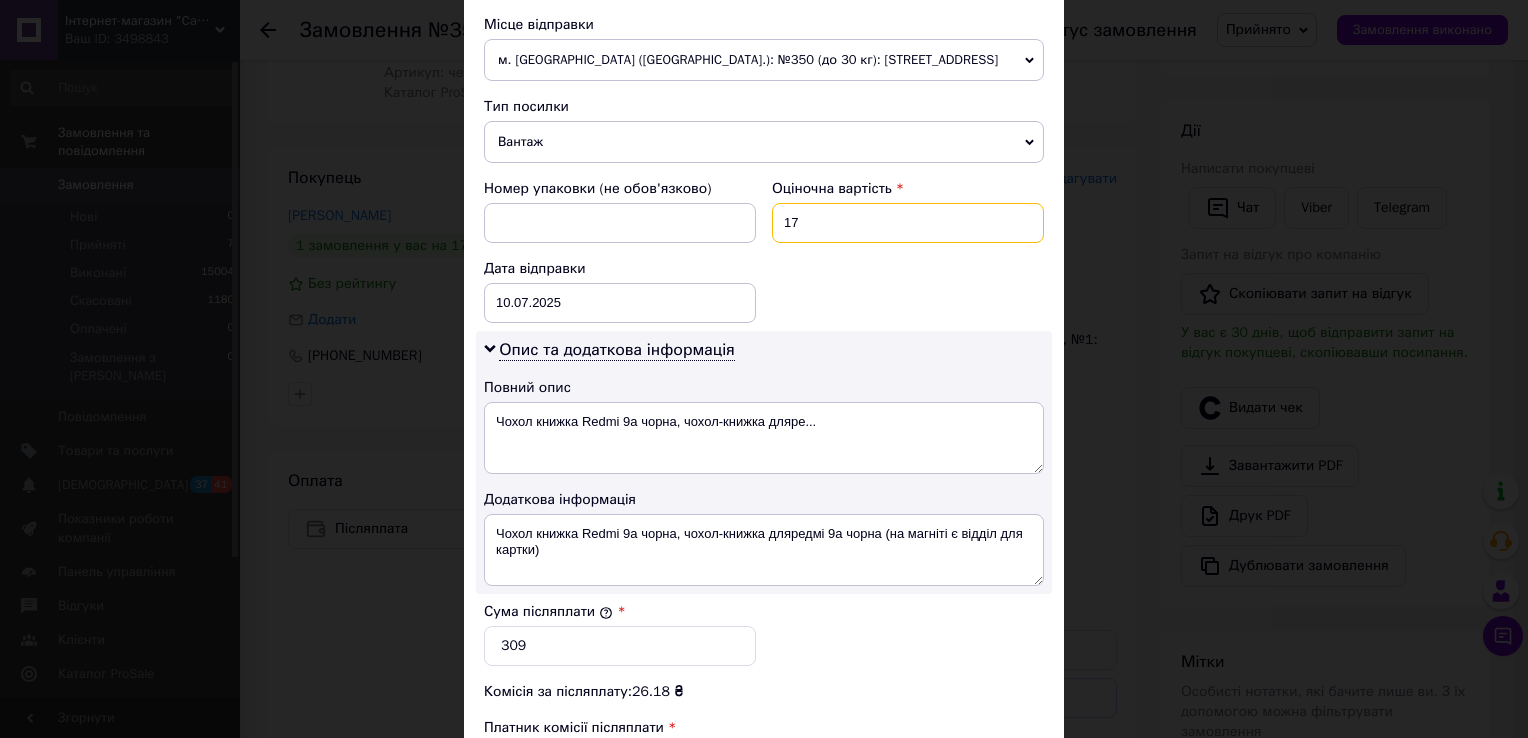 type on "1" 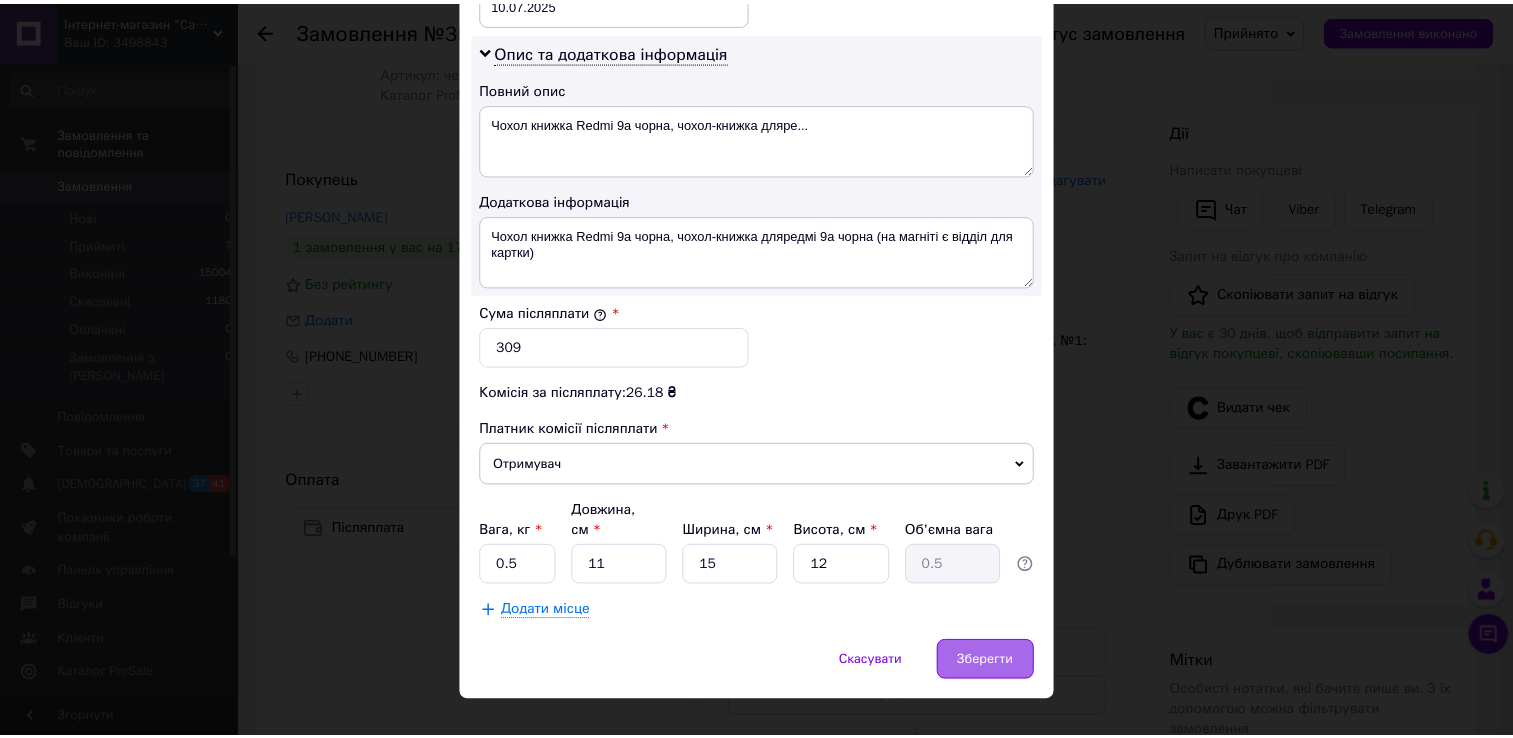 scroll, scrollTop: 1004, scrollLeft: 0, axis: vertical 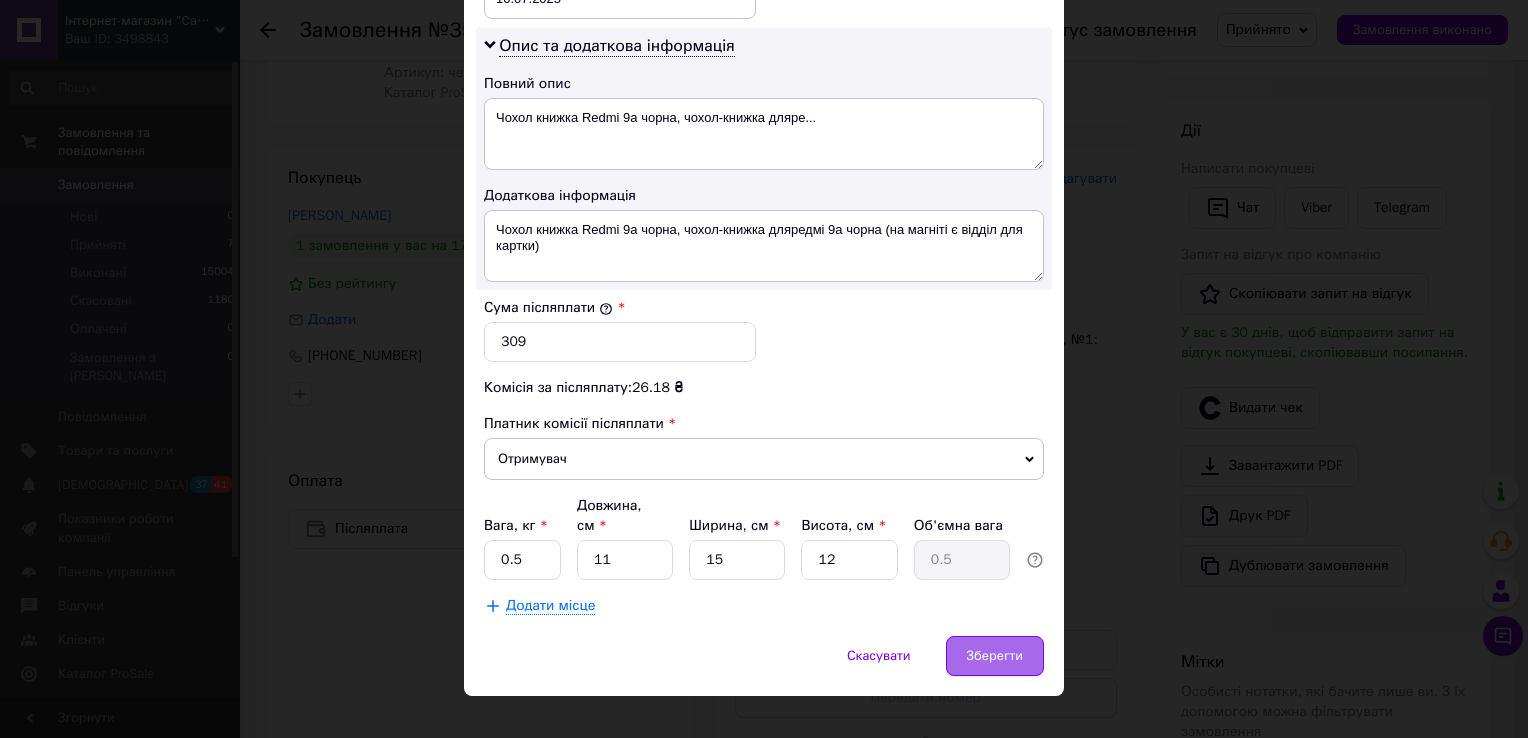 type on "309" 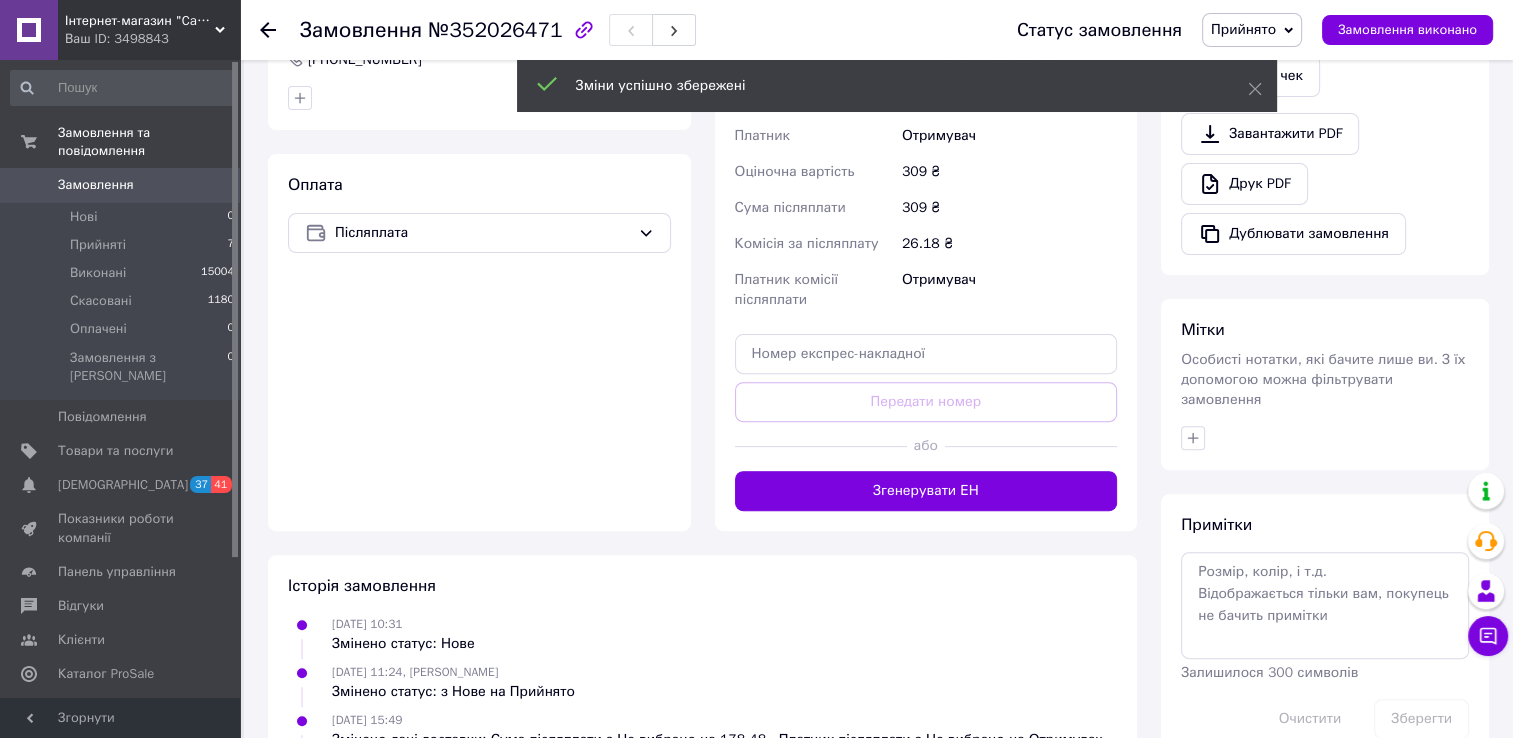 scroll, scrollTop: 700, scrollLeft: 0, axis: vertical 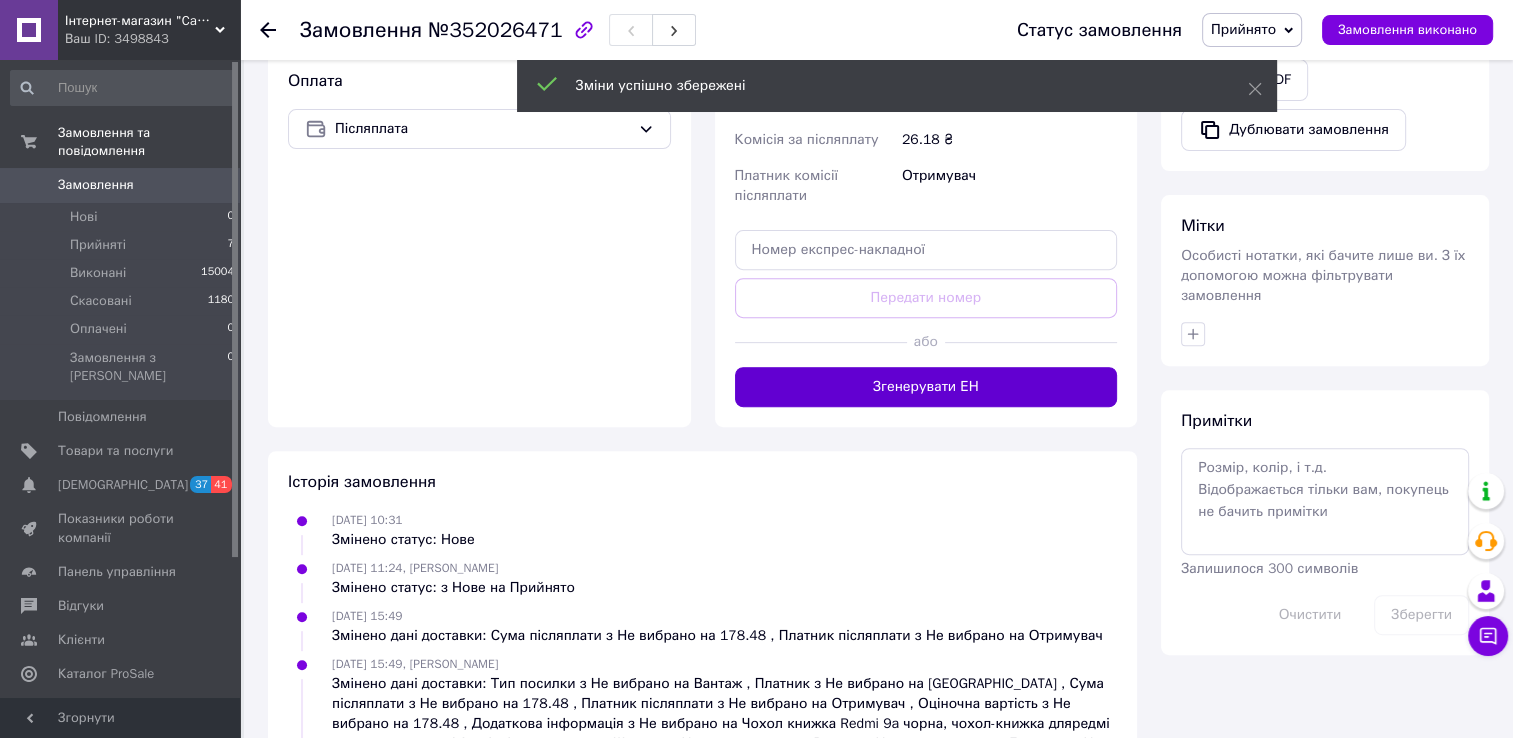 click on "Згенерувати ЕН" at bounding box center (926, 387) 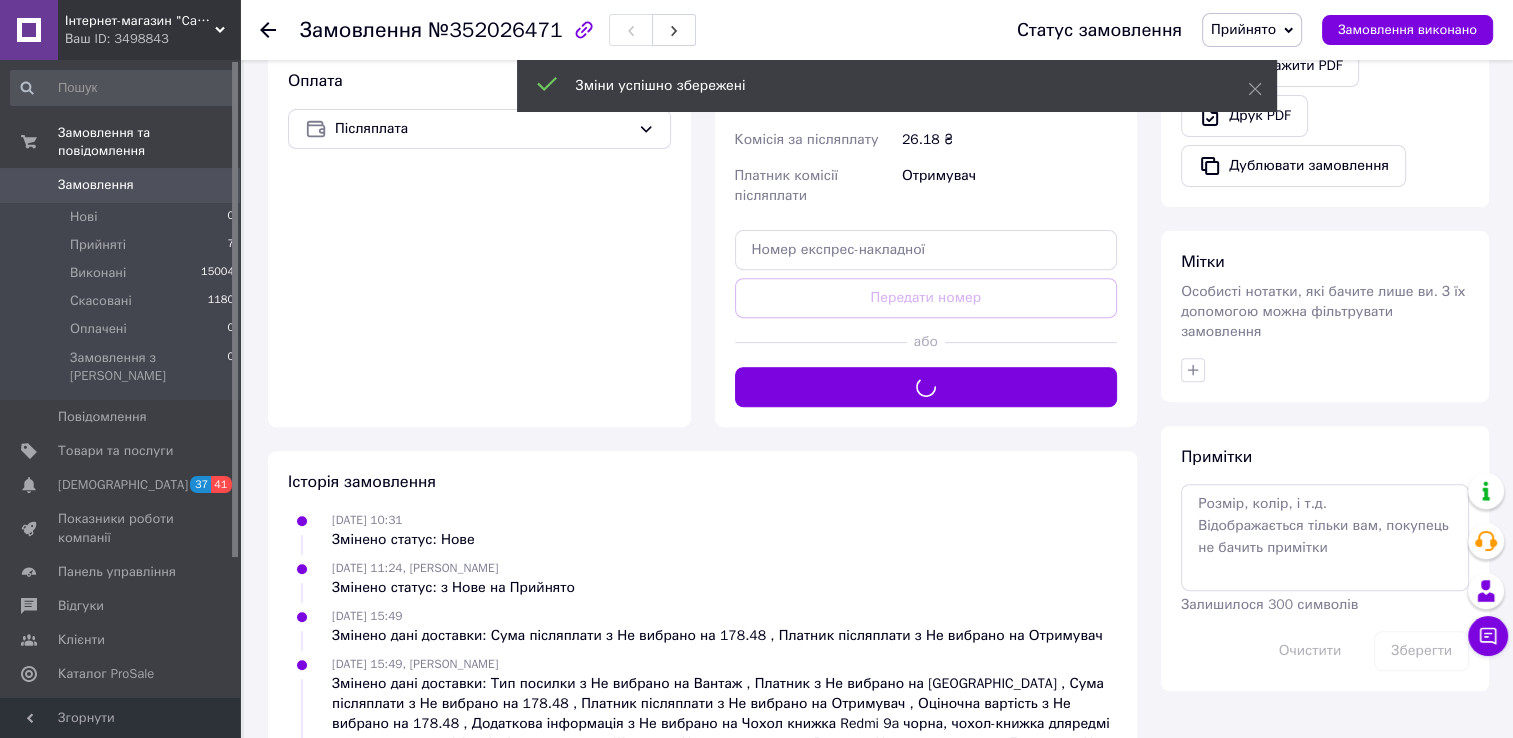 click on "Прийнято" at bounding box center [1243, 29] 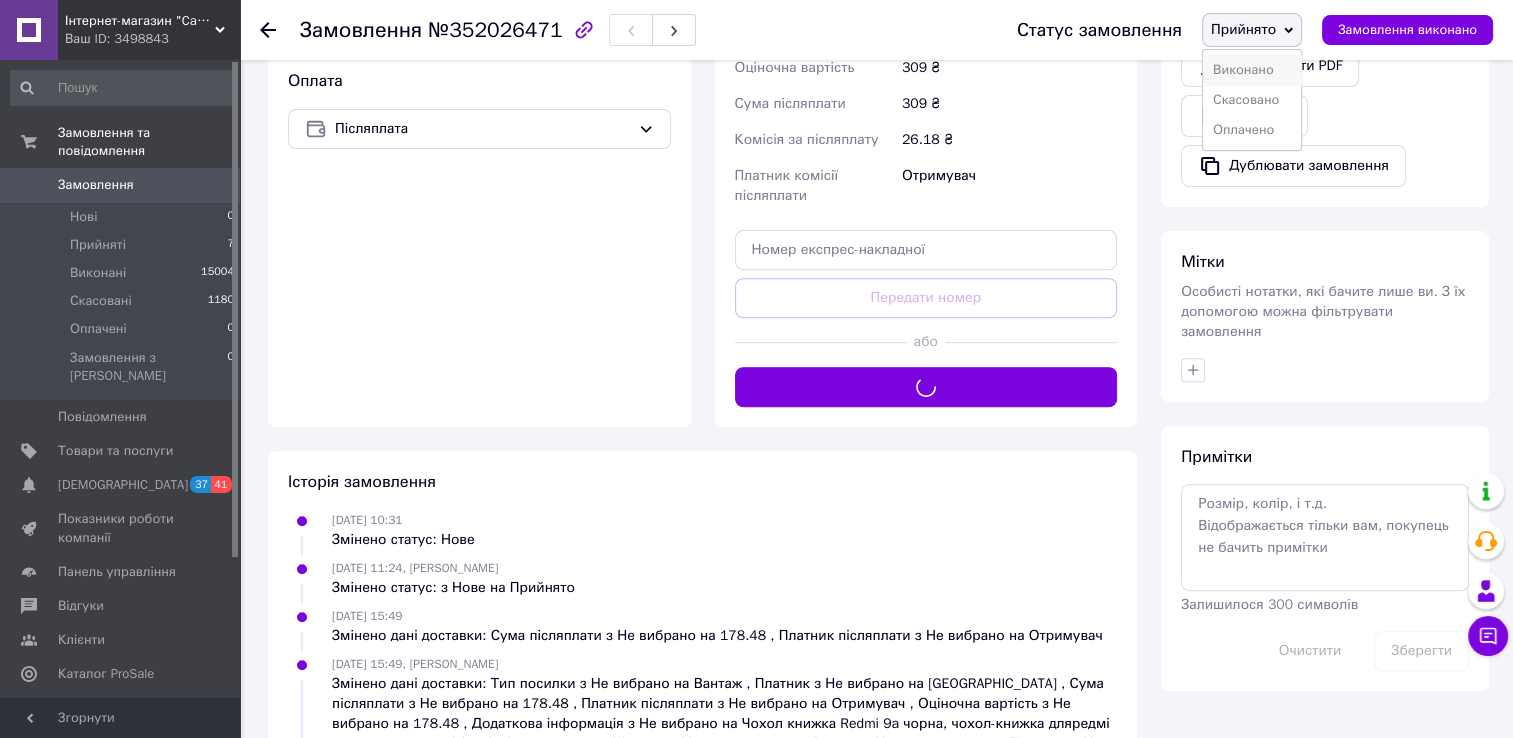 click on "Виконано" at bounding box center [1252, 70] 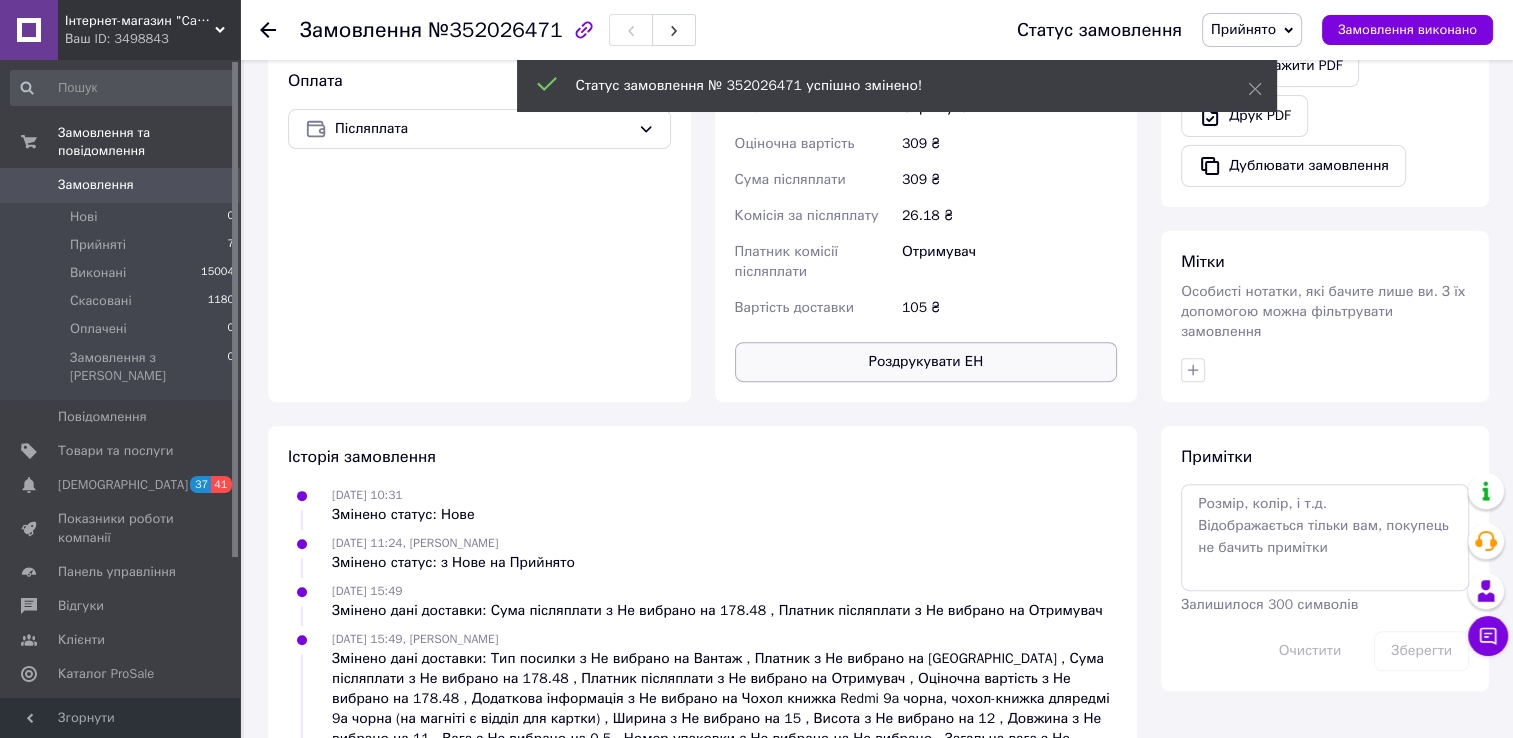click on "Роздрукувати ЕН" at bounding box center [926, 362] 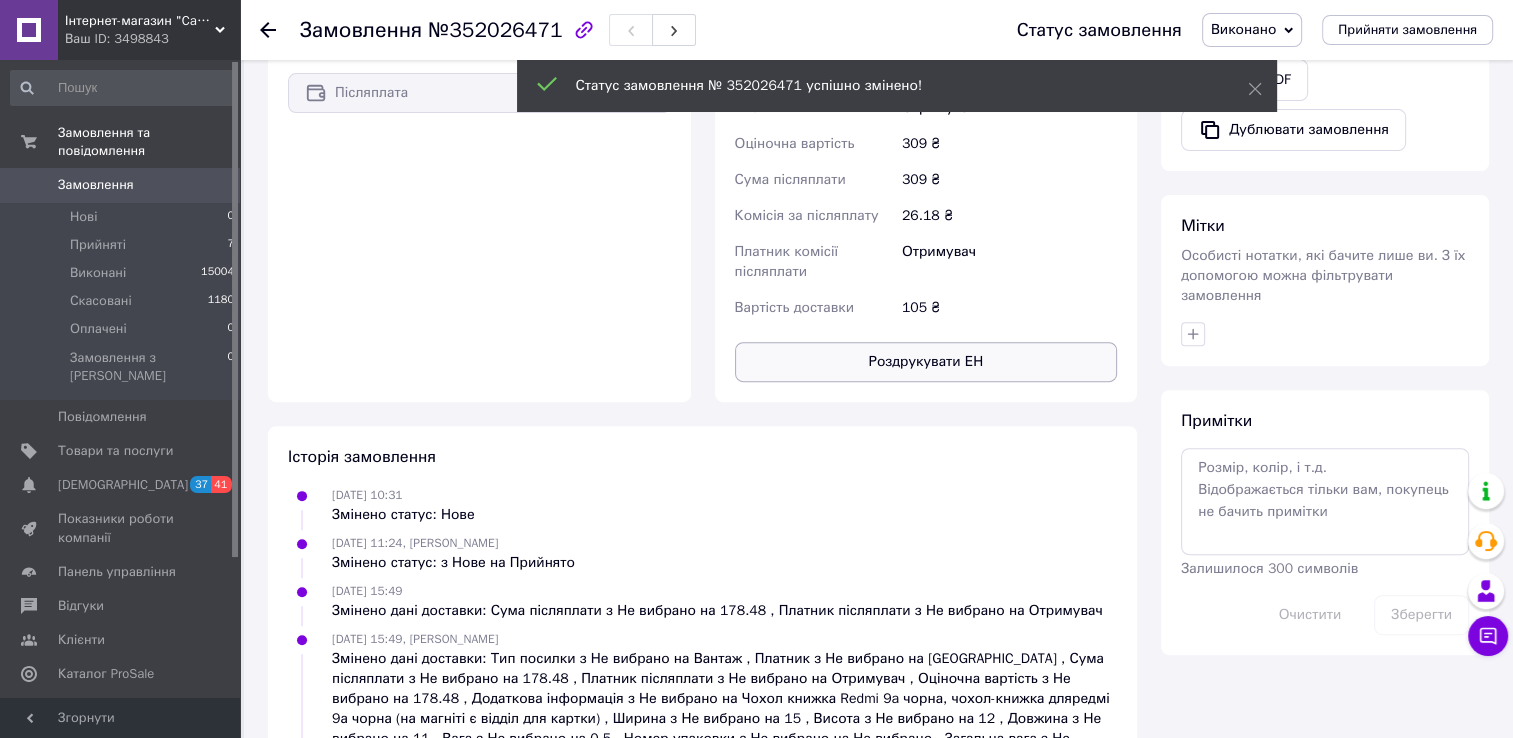 scroll, scrollTop: 664, scrollLeft: 0, axis: vertical 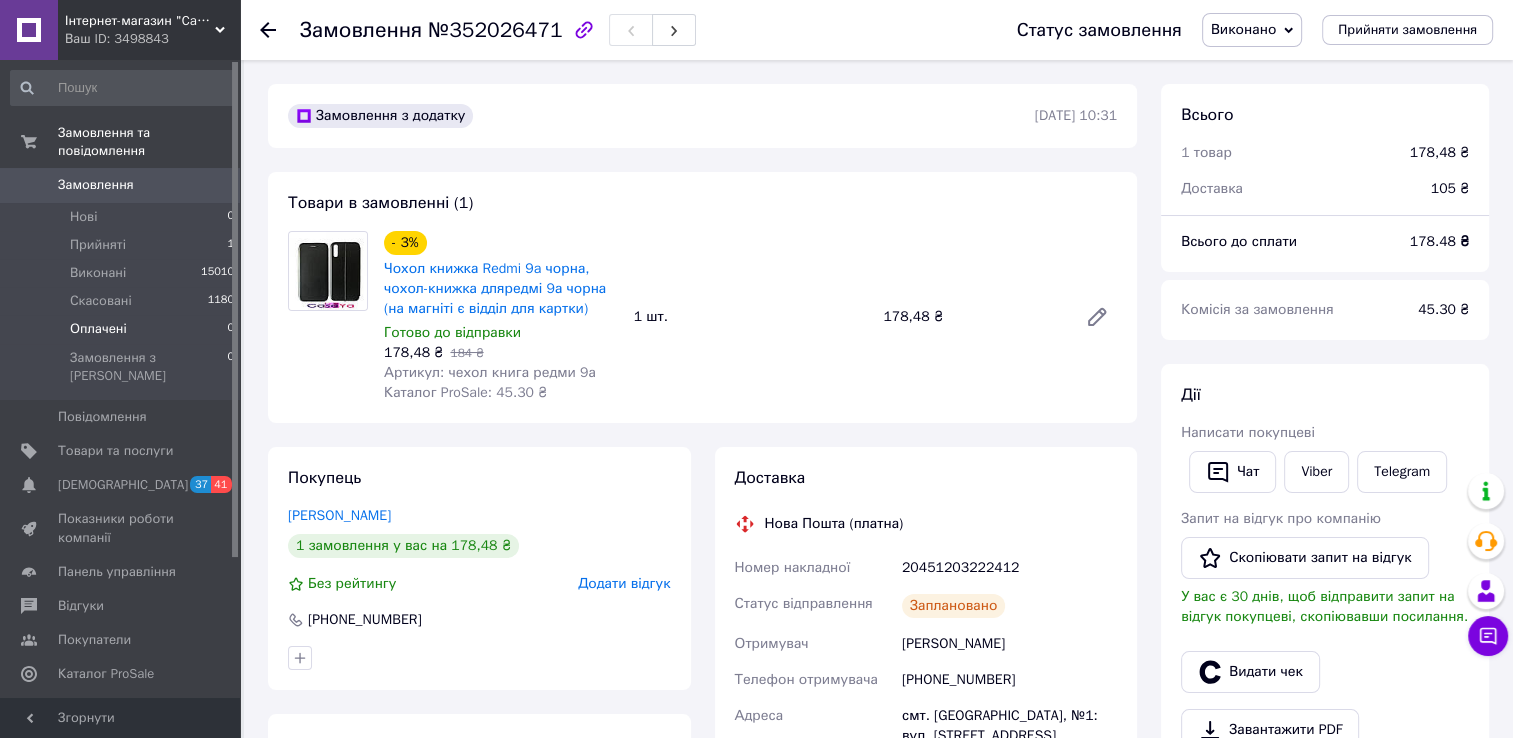 click on "Оплачені 0" at bounding box center [123, 329] 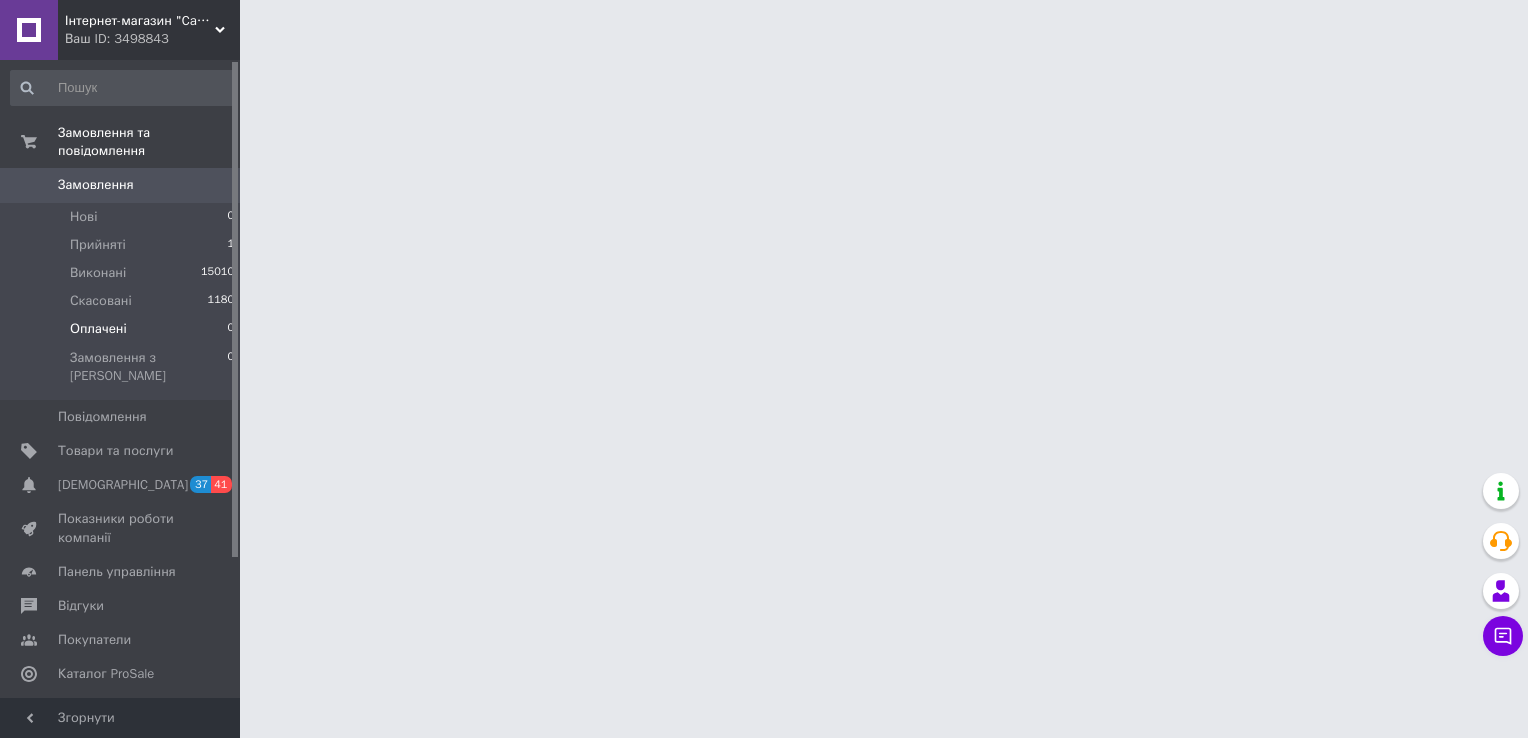 click on "Оплачені" at bounding box center (98, 329) 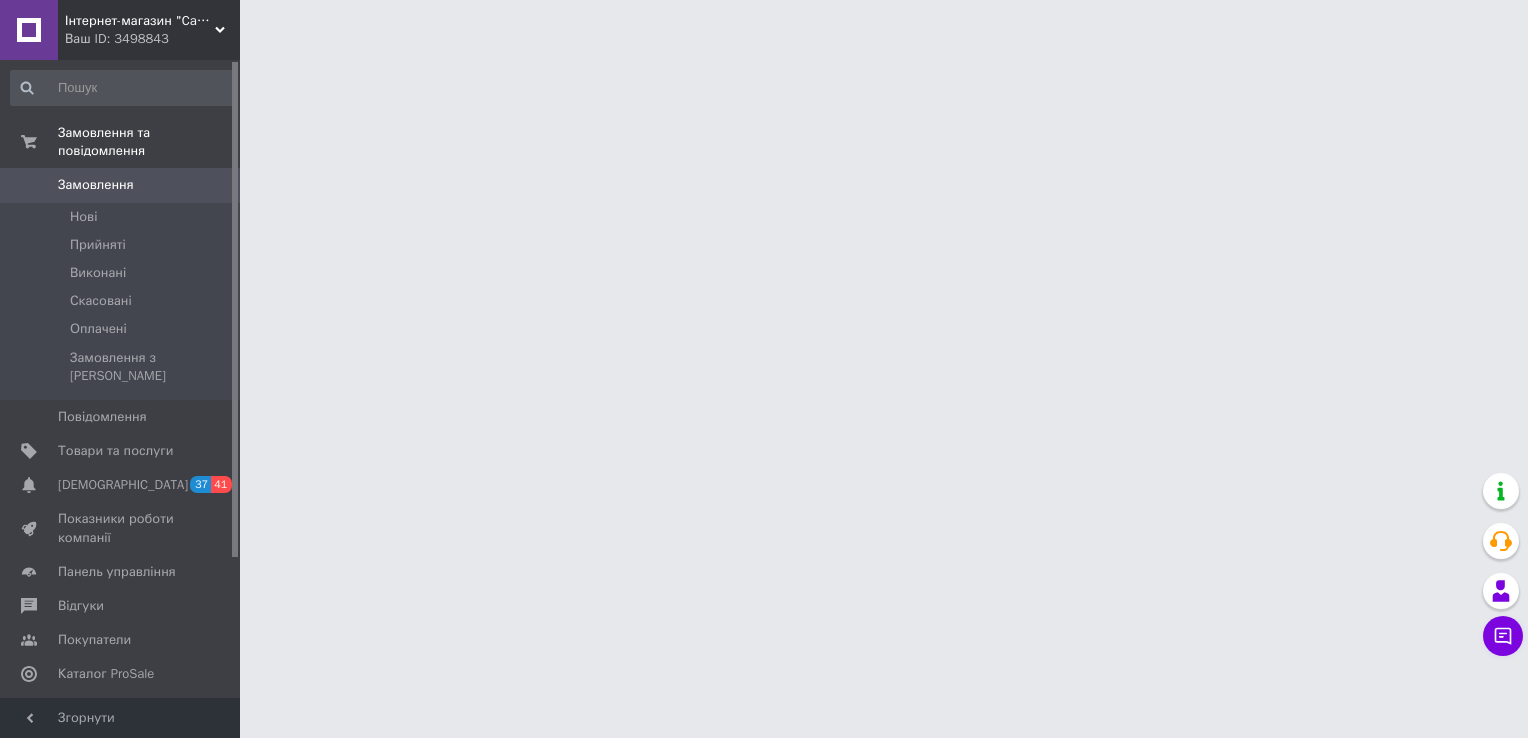 scroll, scrollTop: 0, scrollLeft: 0, axis: both 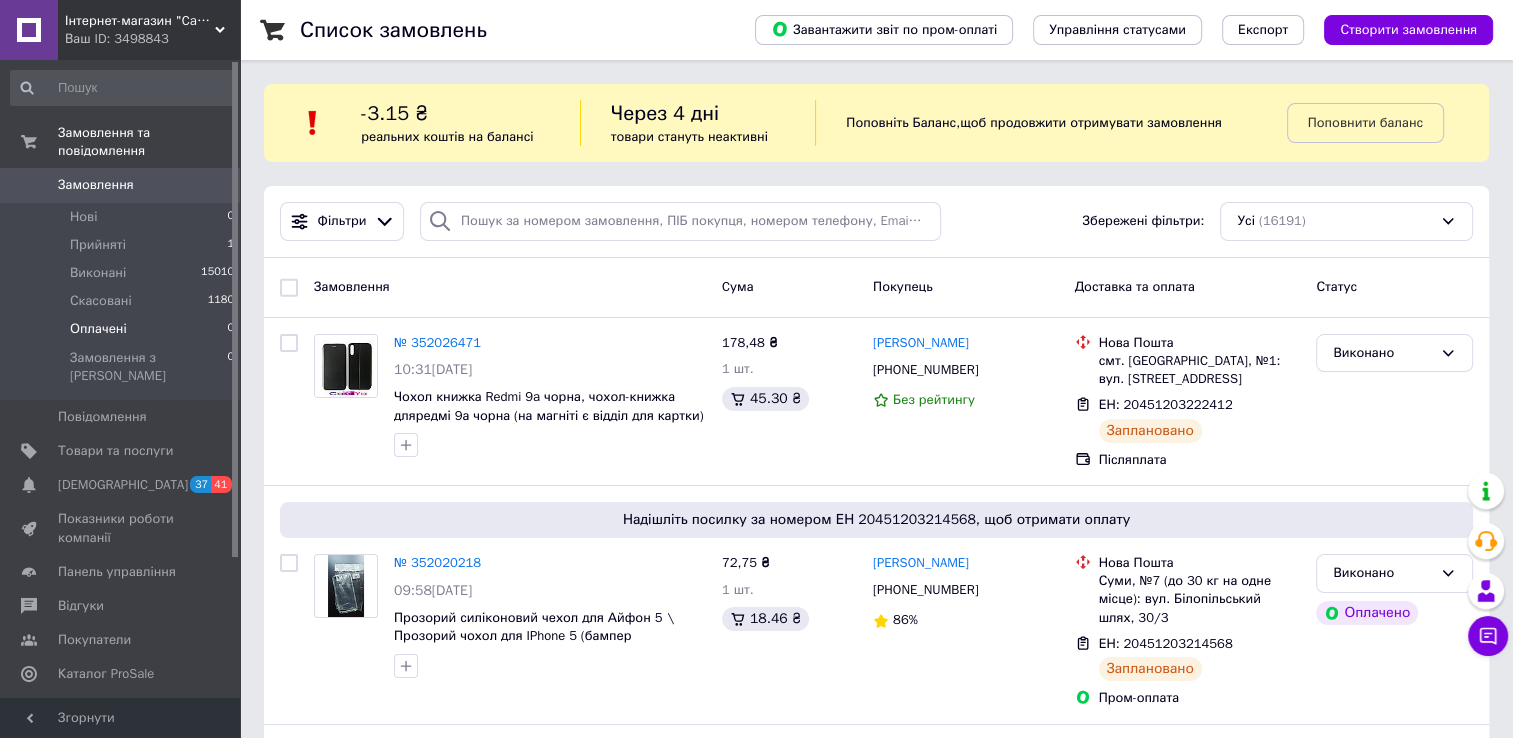 click on "Оплачені 0" at bounding box center (123, 329) 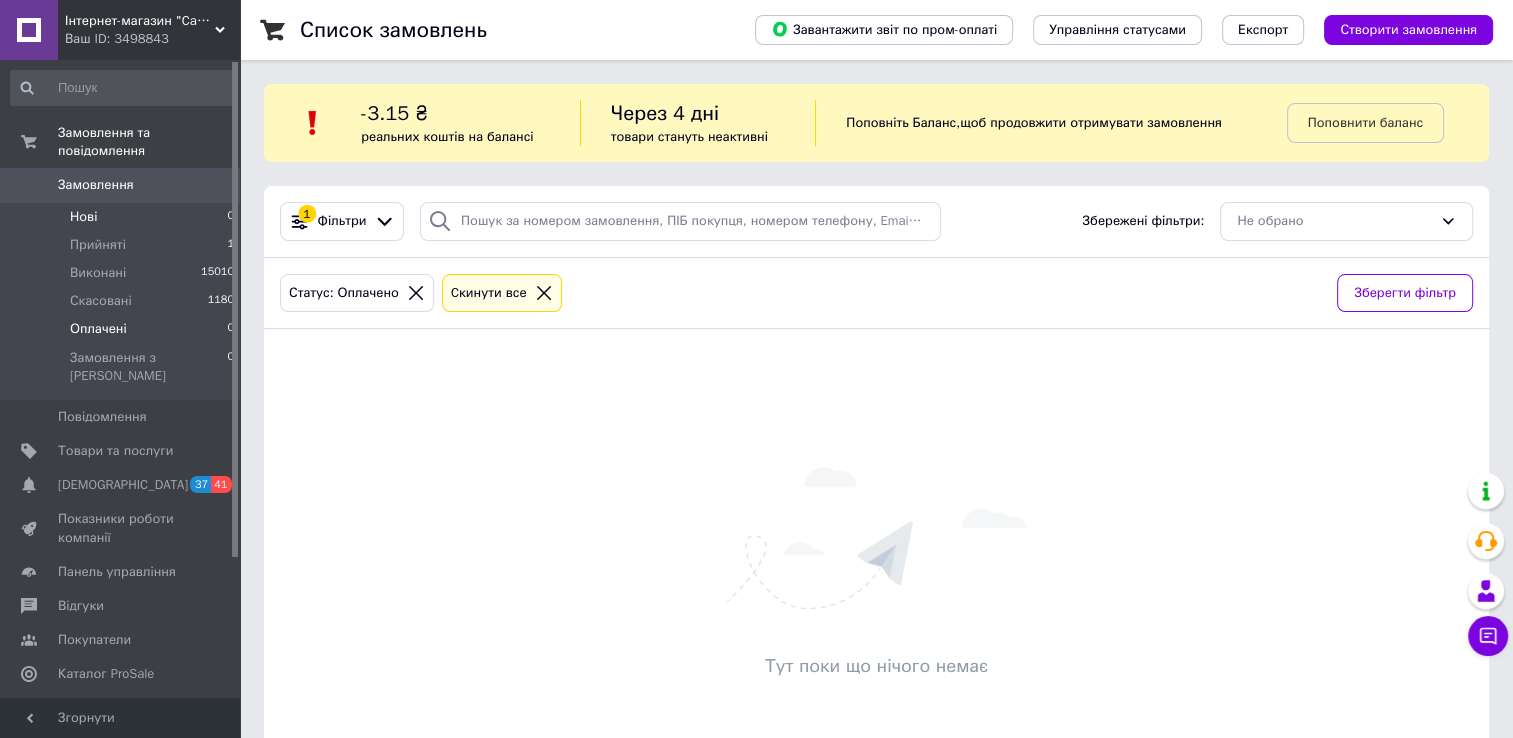click on "Нові" at bounding box center (83, 217) 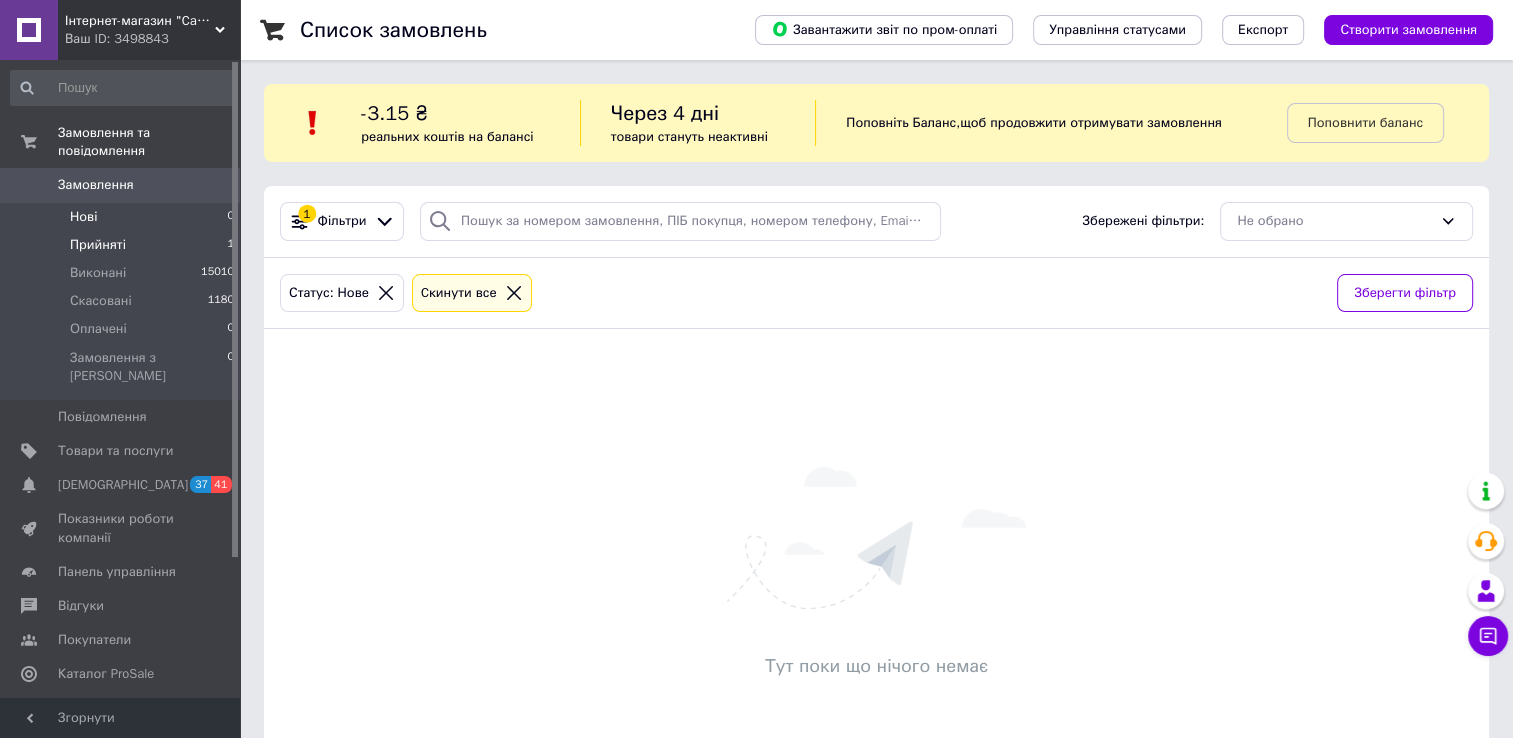 click on "Прийняті" at bounding box center (98, 245) 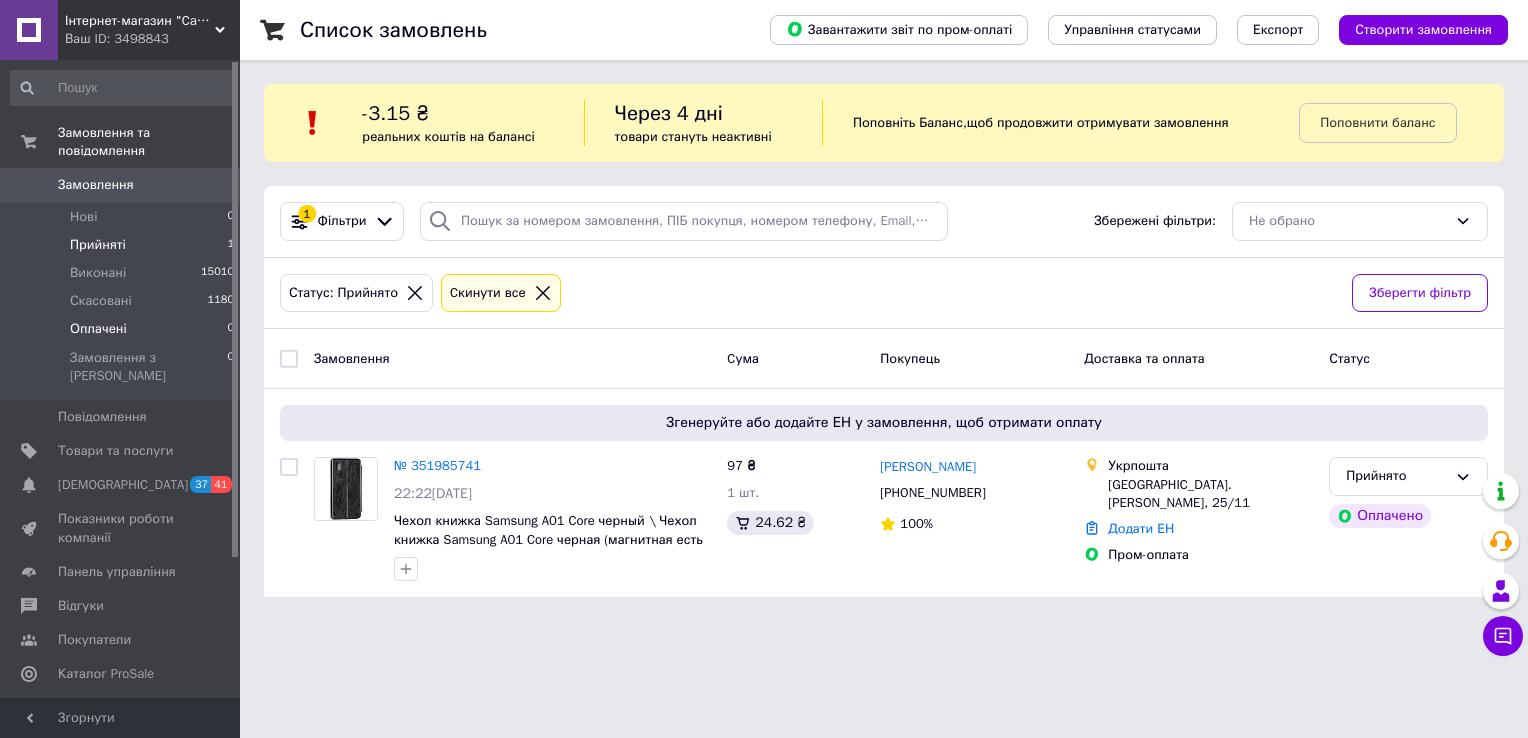 click on "Оплачені 0" at bounding box center [123, 329] 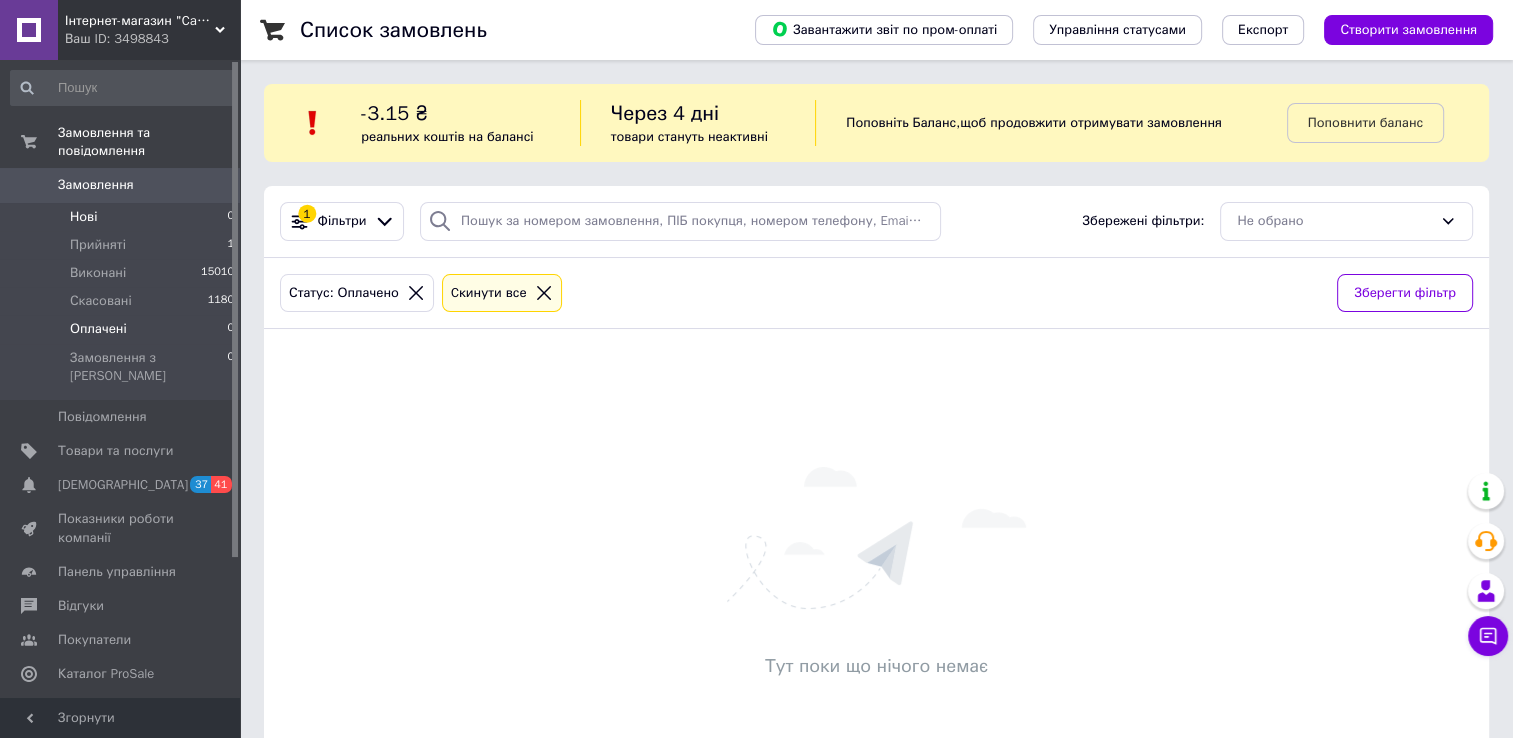 click on "Нові" at bounding box center (83, 217) 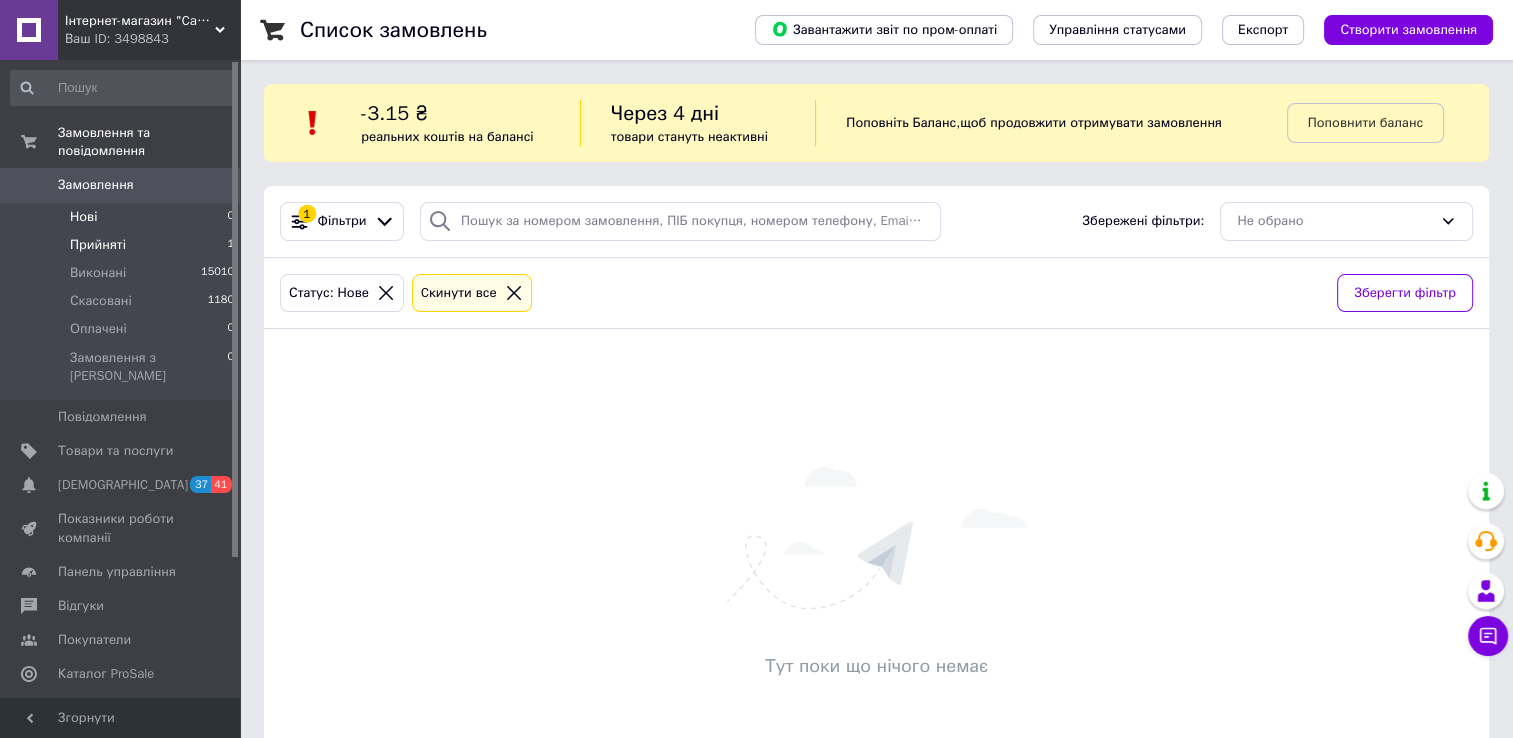 click on "Прийняті" at bounding box center (98, 245) 